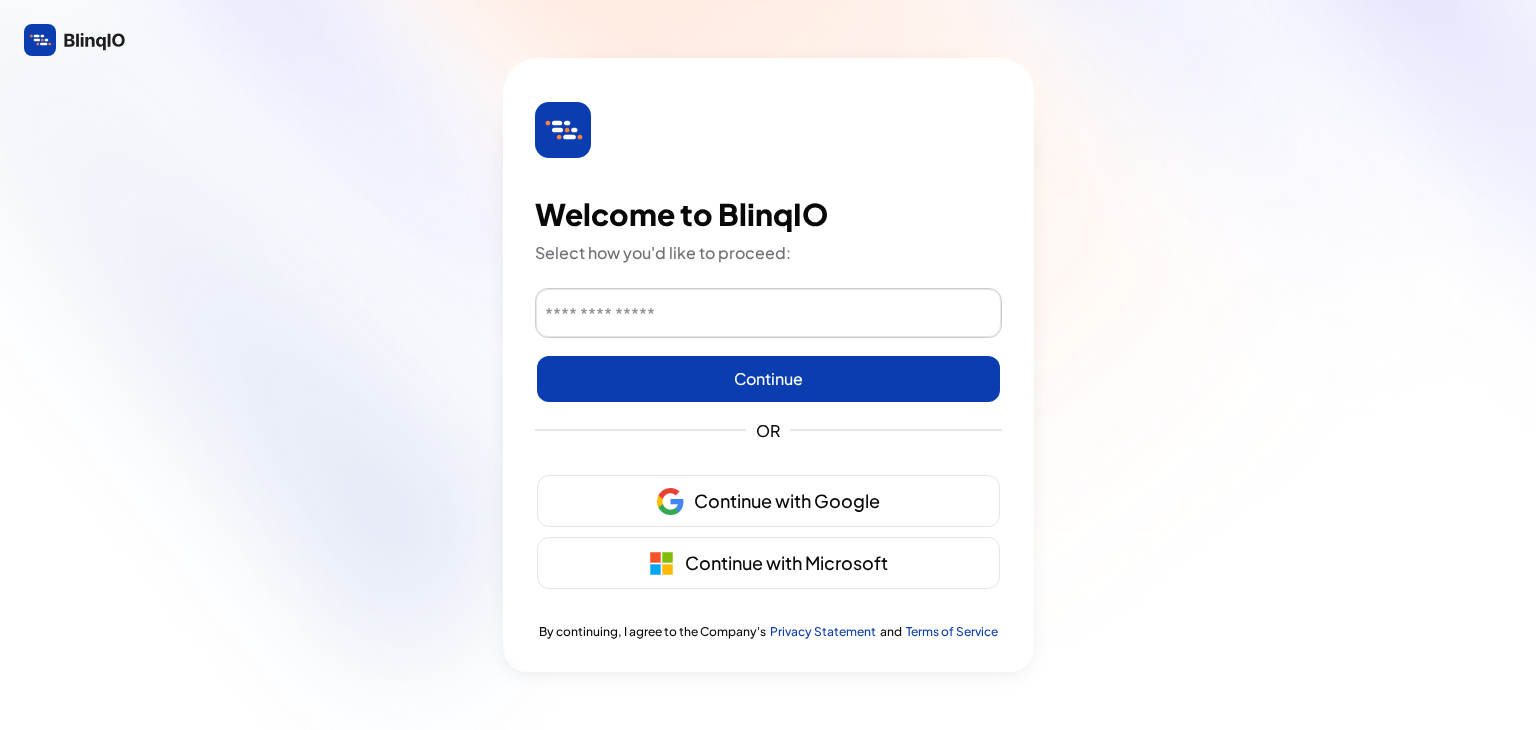 scroll, scrollTop: 0, scrollLeft: 0, axis: both 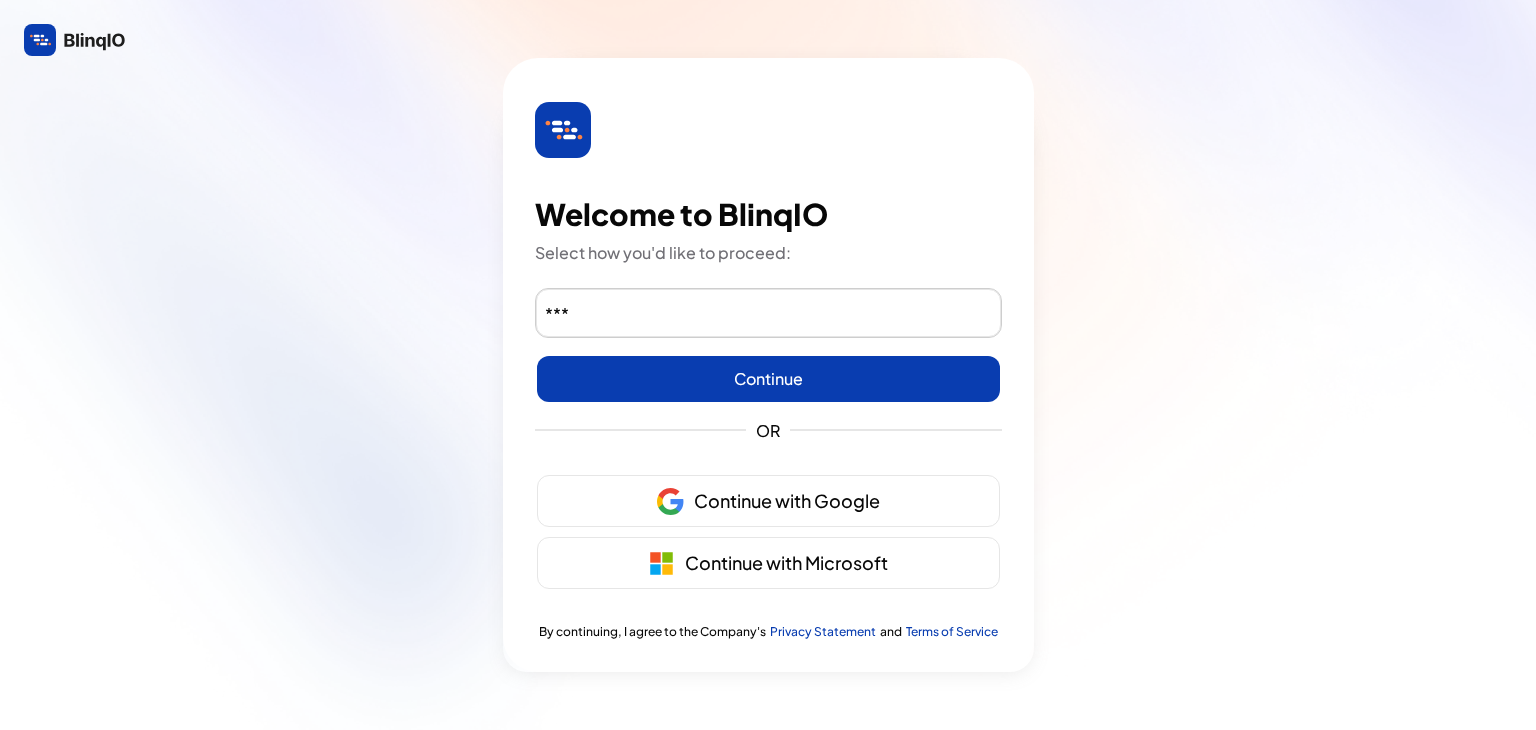 type on "***" 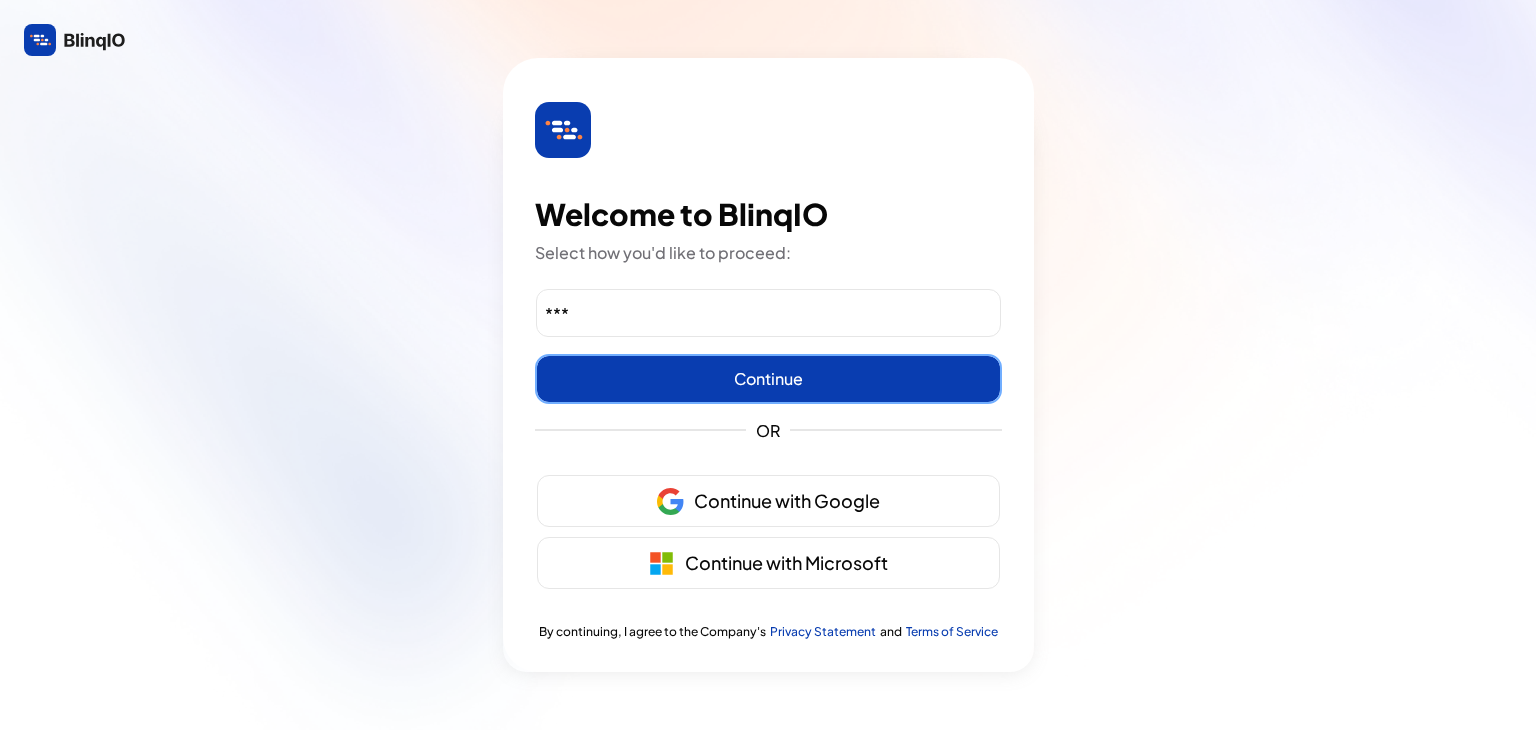 click at bounding box center (768, 379) 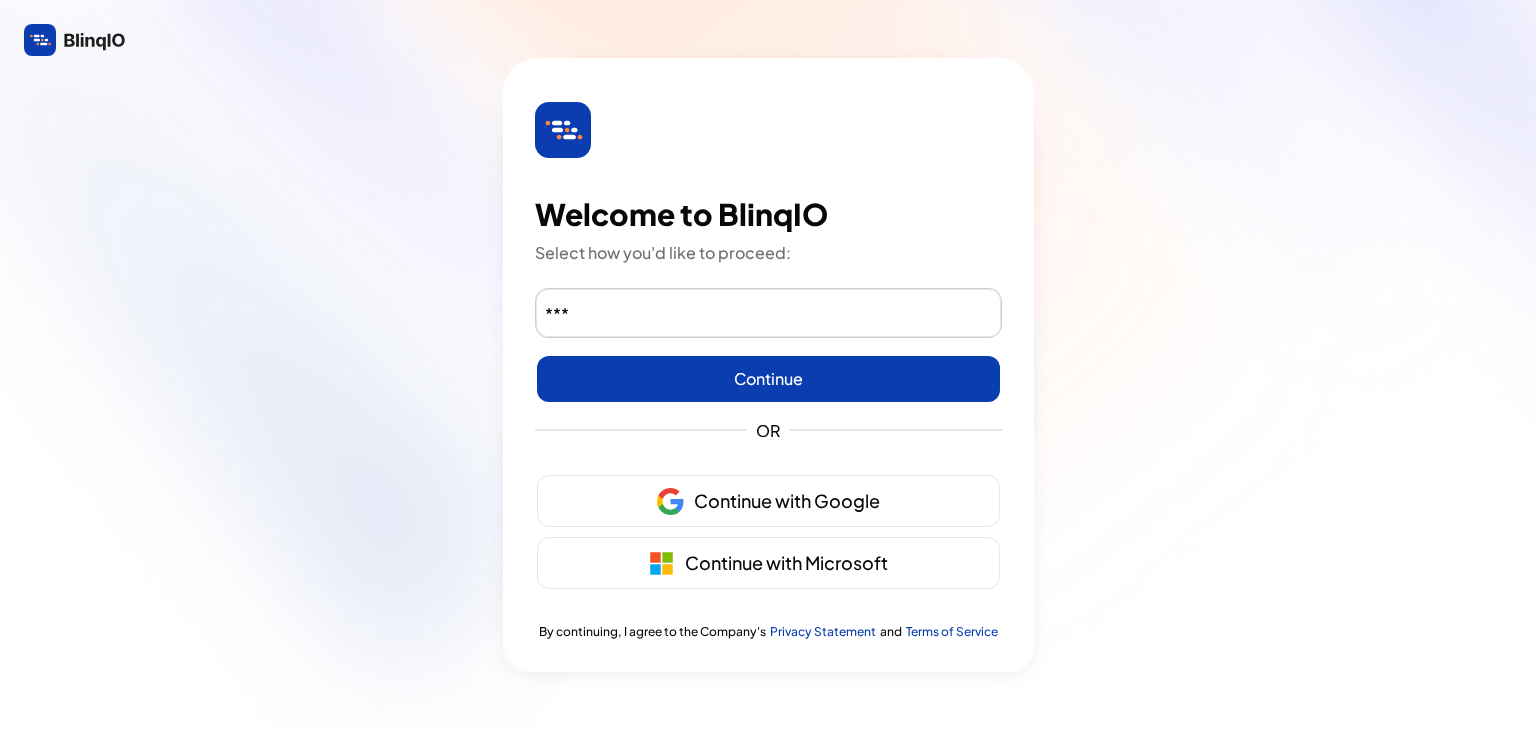 click on "***" at bounding box center [768, 314] 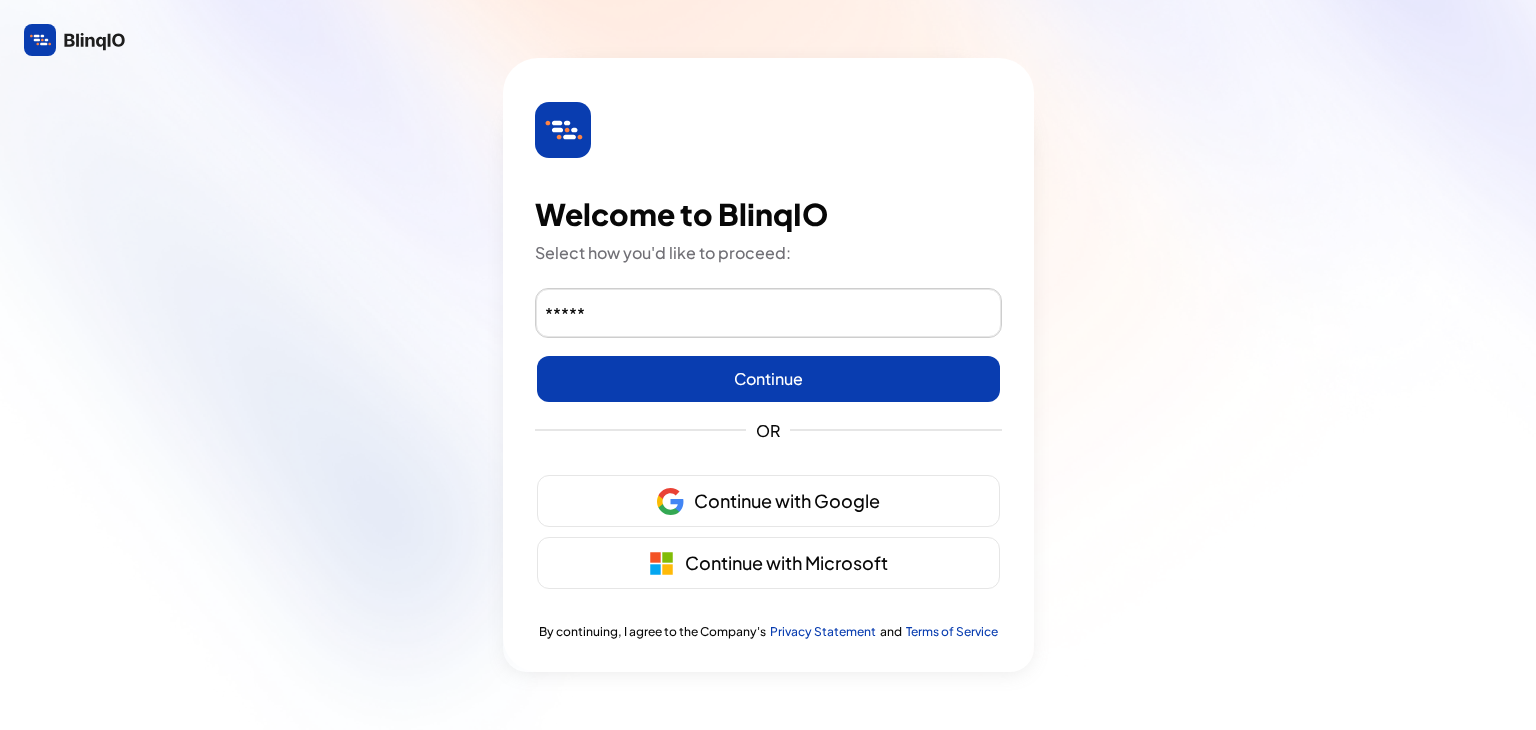 type on "**********" 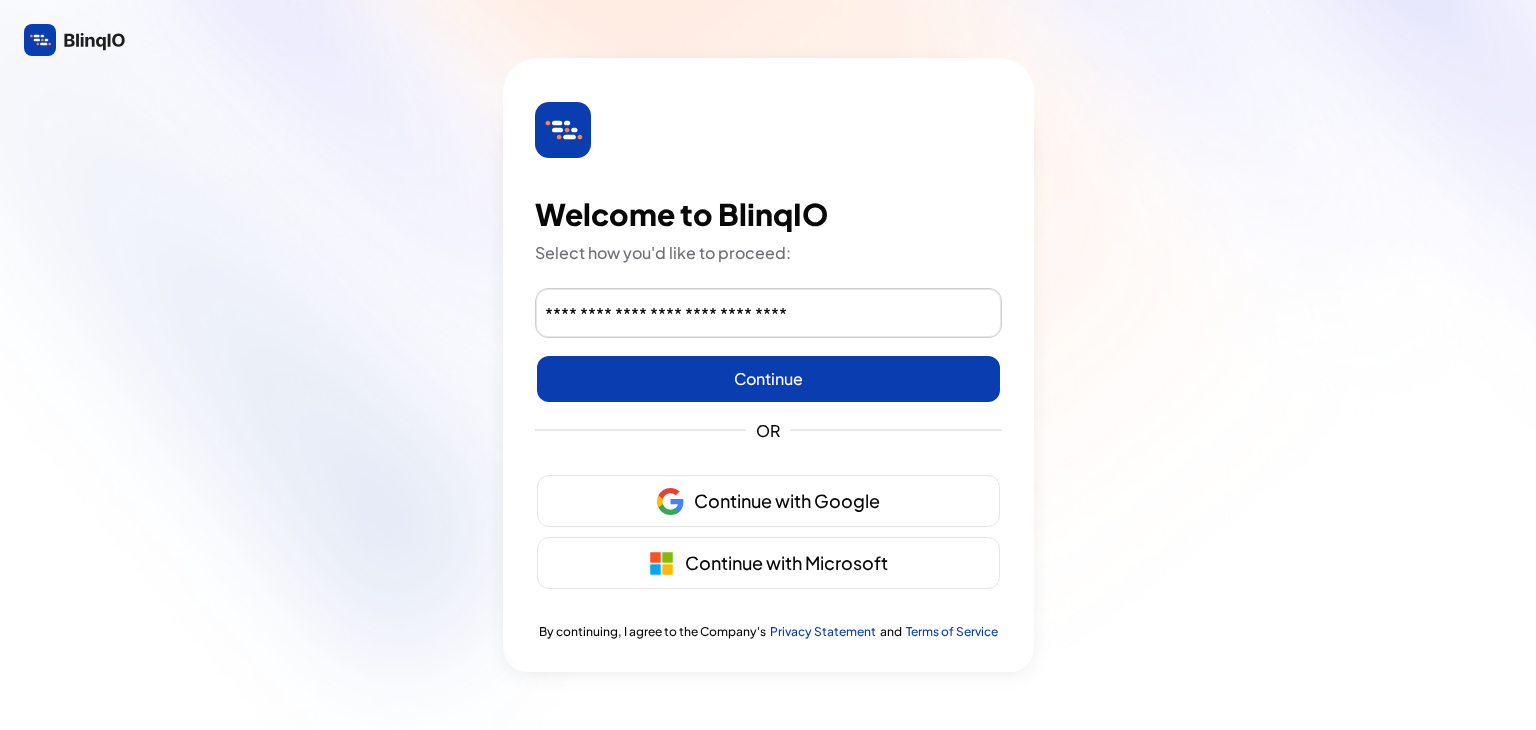 click at bounding box center [768, 379] 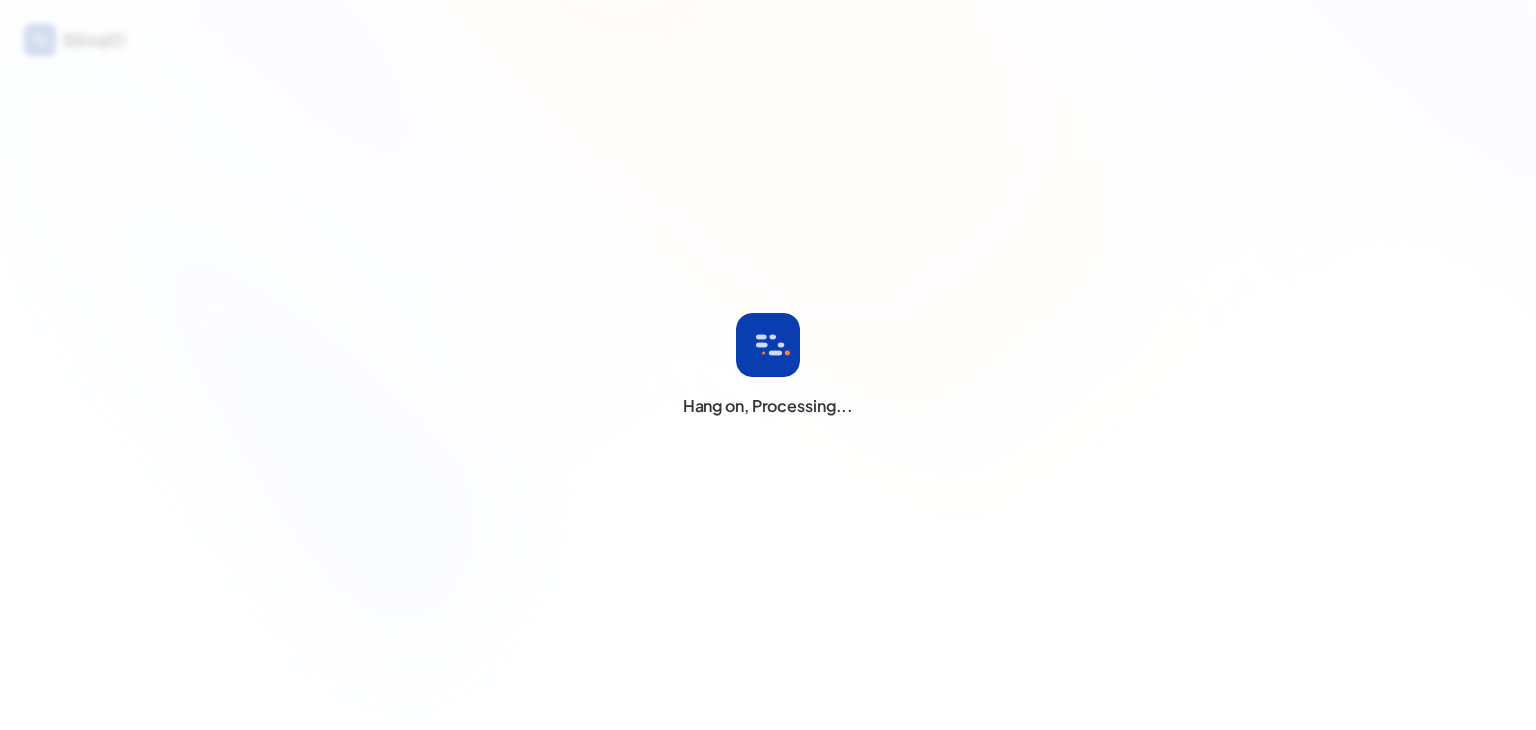 scroll, scrollTop: 0, scrollLeft: 0, axis: both 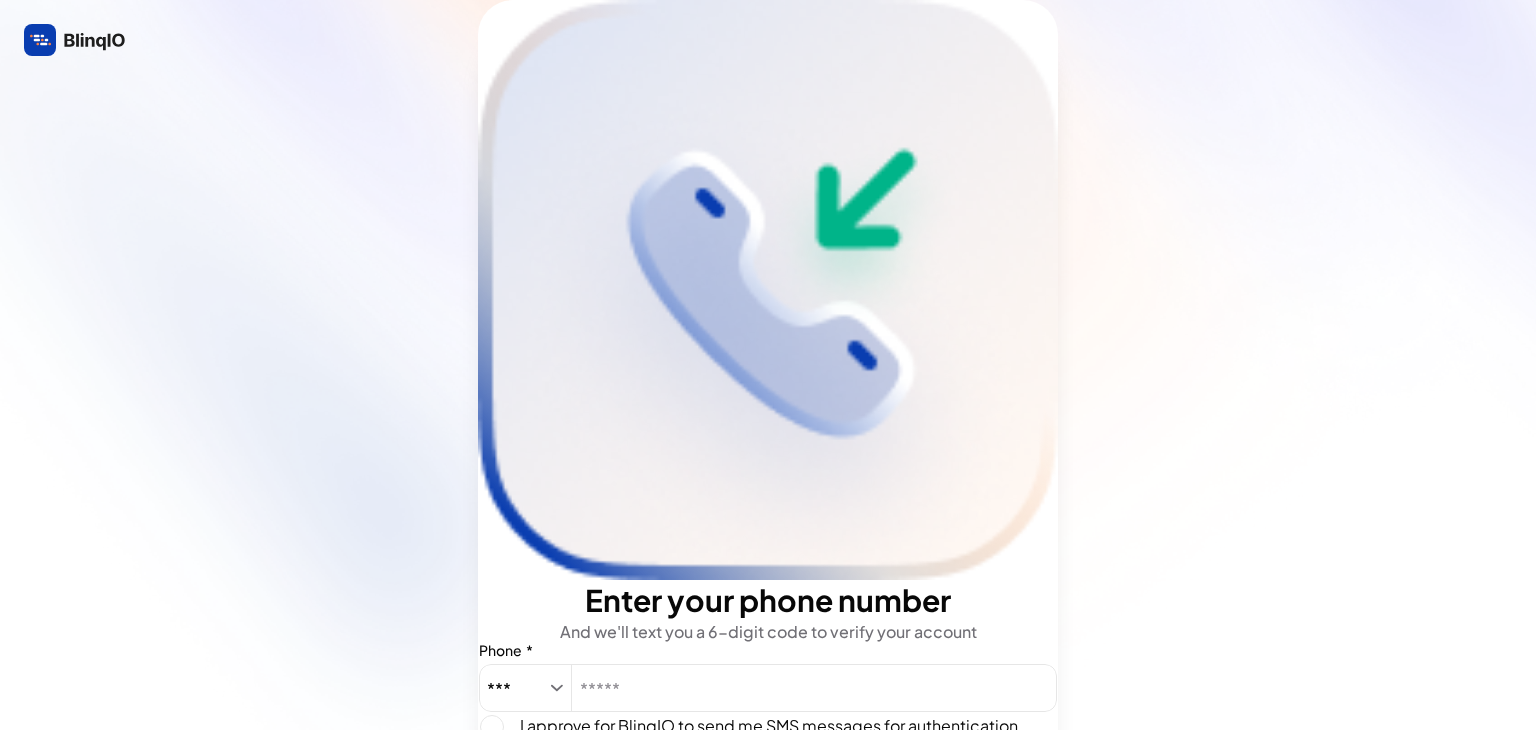 drag, startPoint x: 495, startPoint y: 314, endPoint x: 920, endPoint y: 310, distance: 425.01883 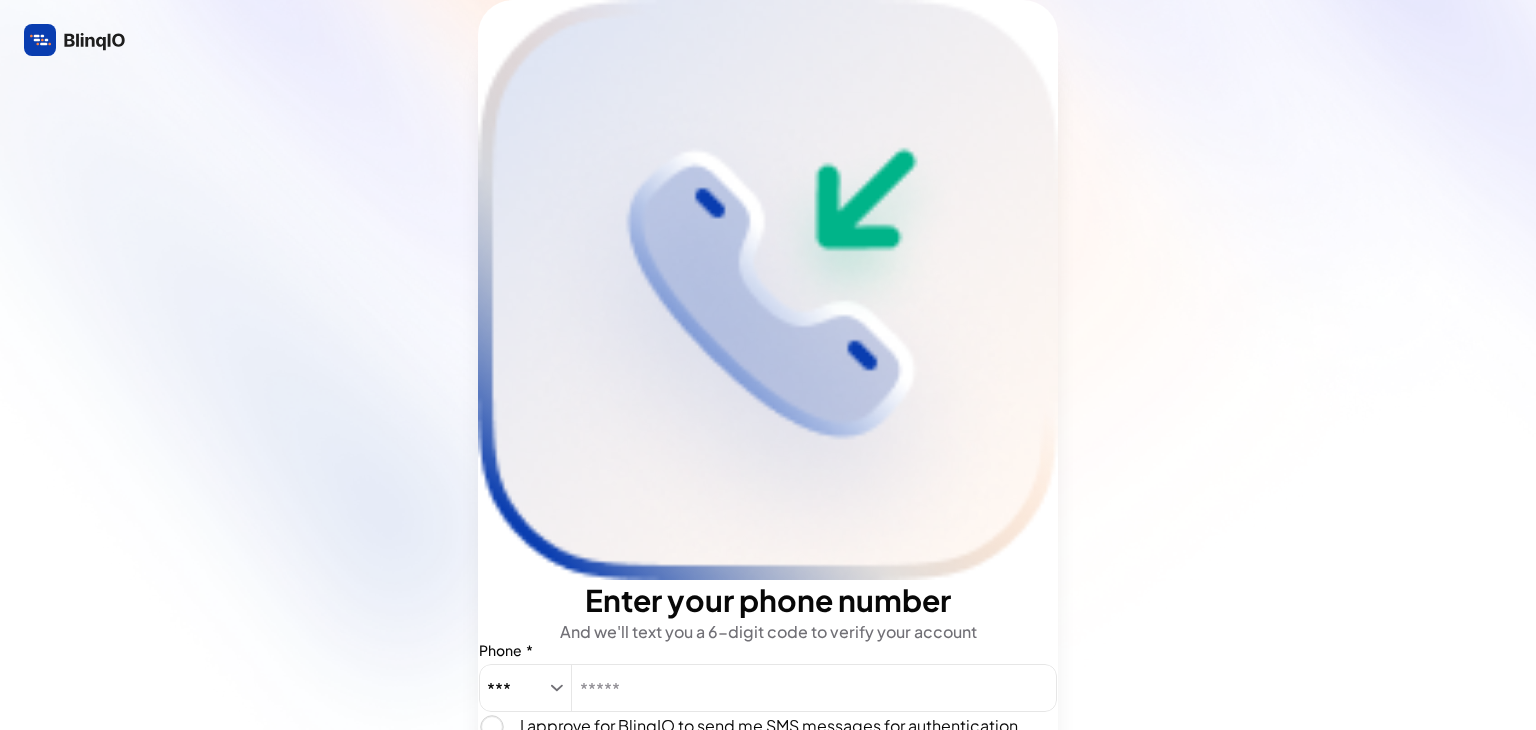 drag, startPoint x: 556, startPoint y: 449, endPoint x: 920, endPoint y: 464, distance: 364.30893 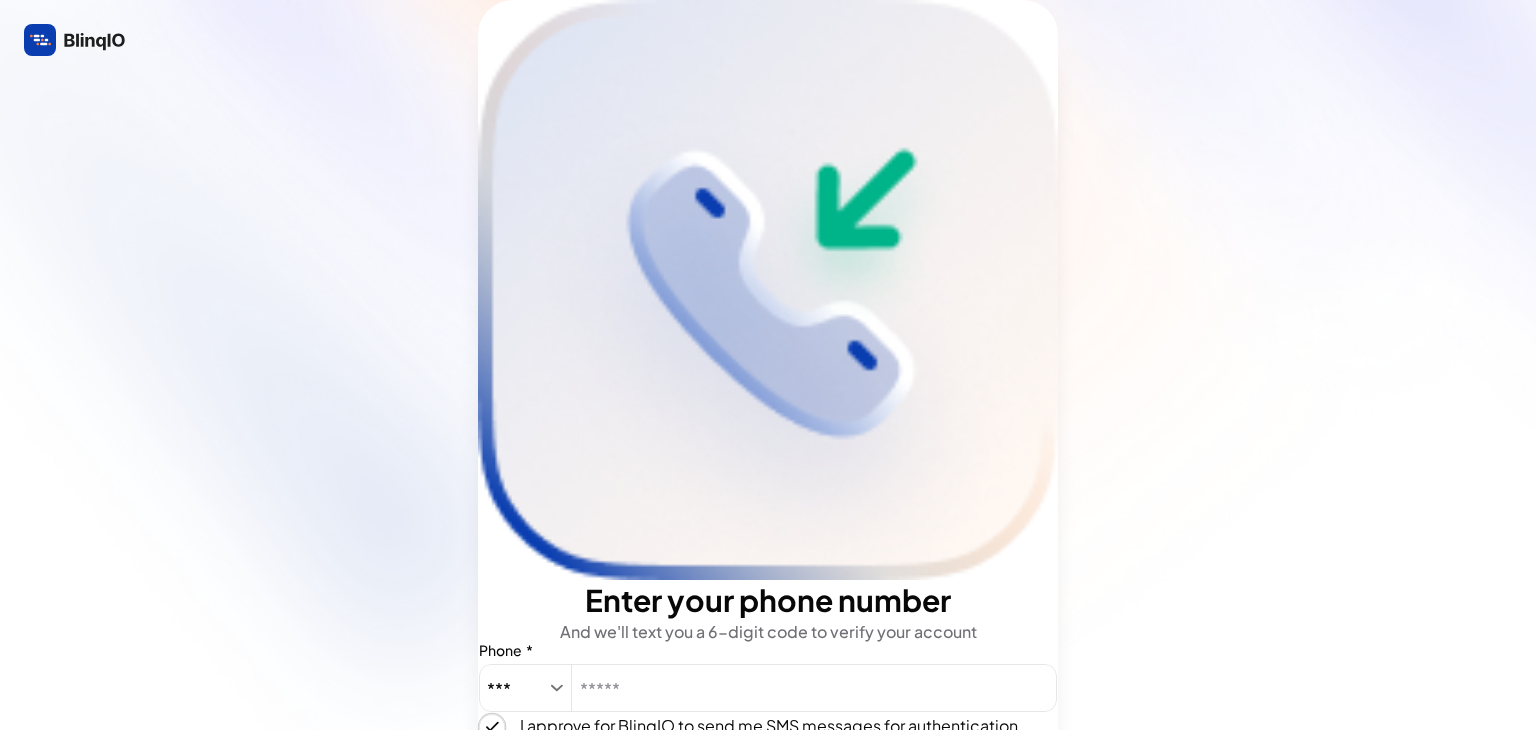 drag, startPoint x: 919, startPoint y: 463, endPoint x: 615, endPoint y: 452, distance: 304.19894 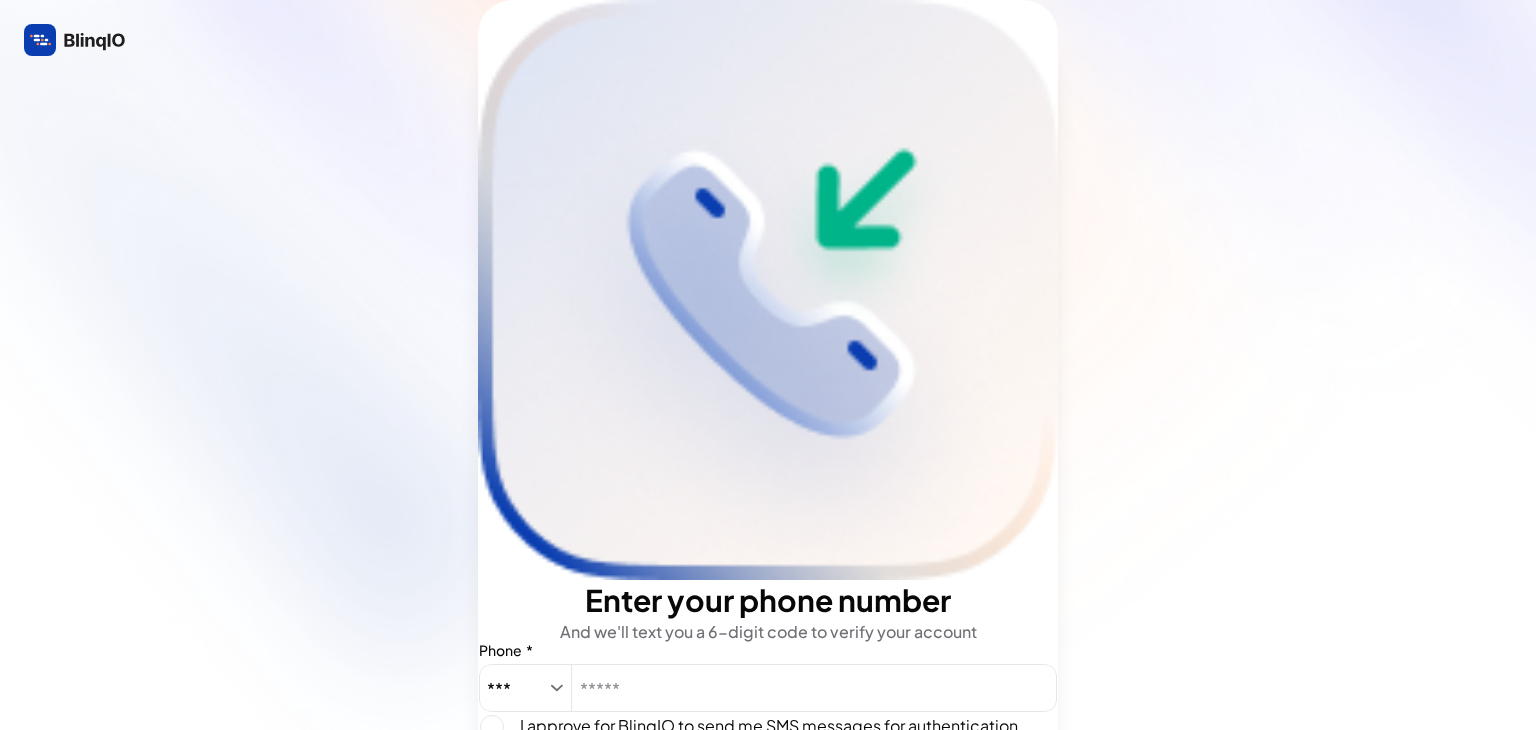 drag, startPoint x: 512, startPoint y: 260, endPoint x: 928, endPoint y: 317, distance: 419.8869 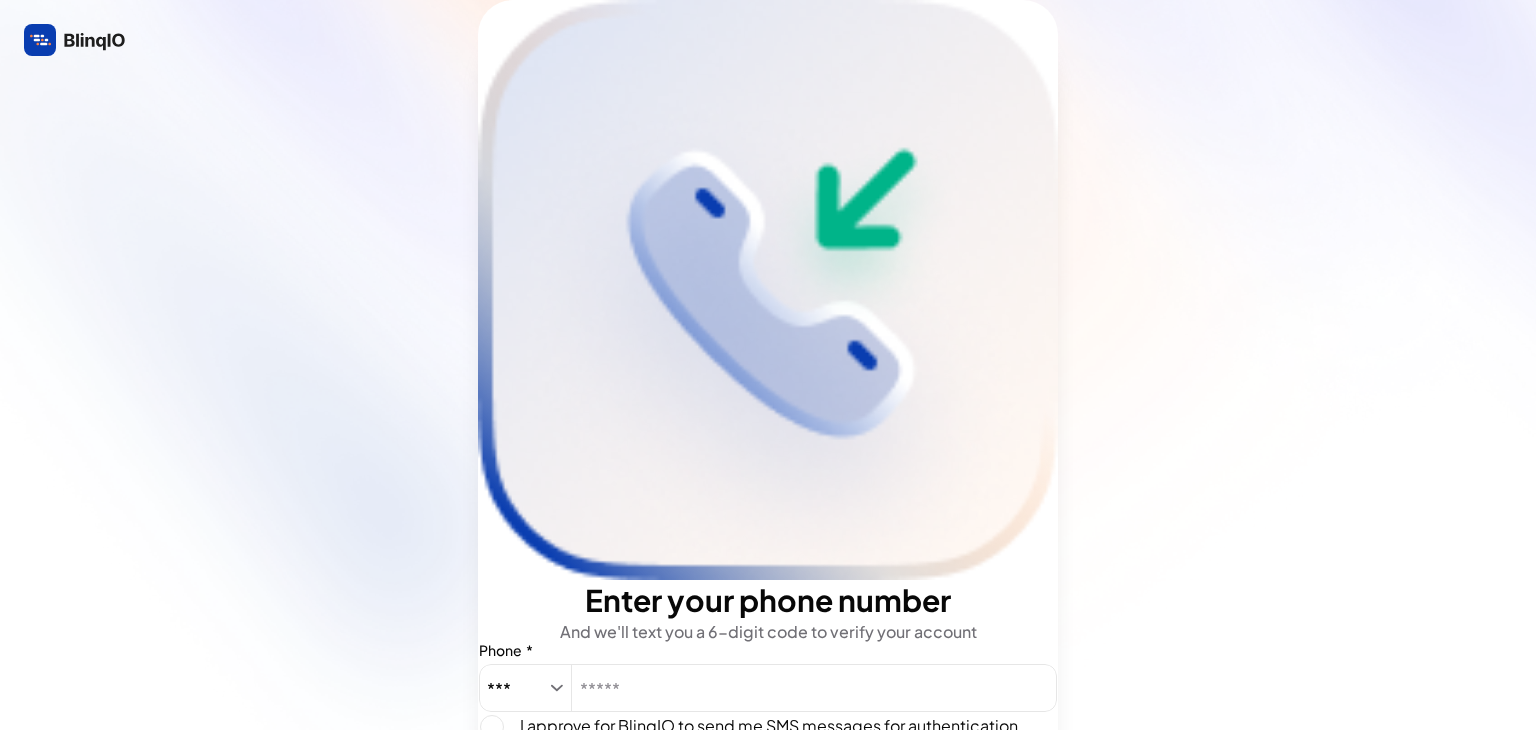 drag, startPoint x: 914, startPoint y: 318, endPoint x: 504, endPoint y: 282, distance: 411.57745 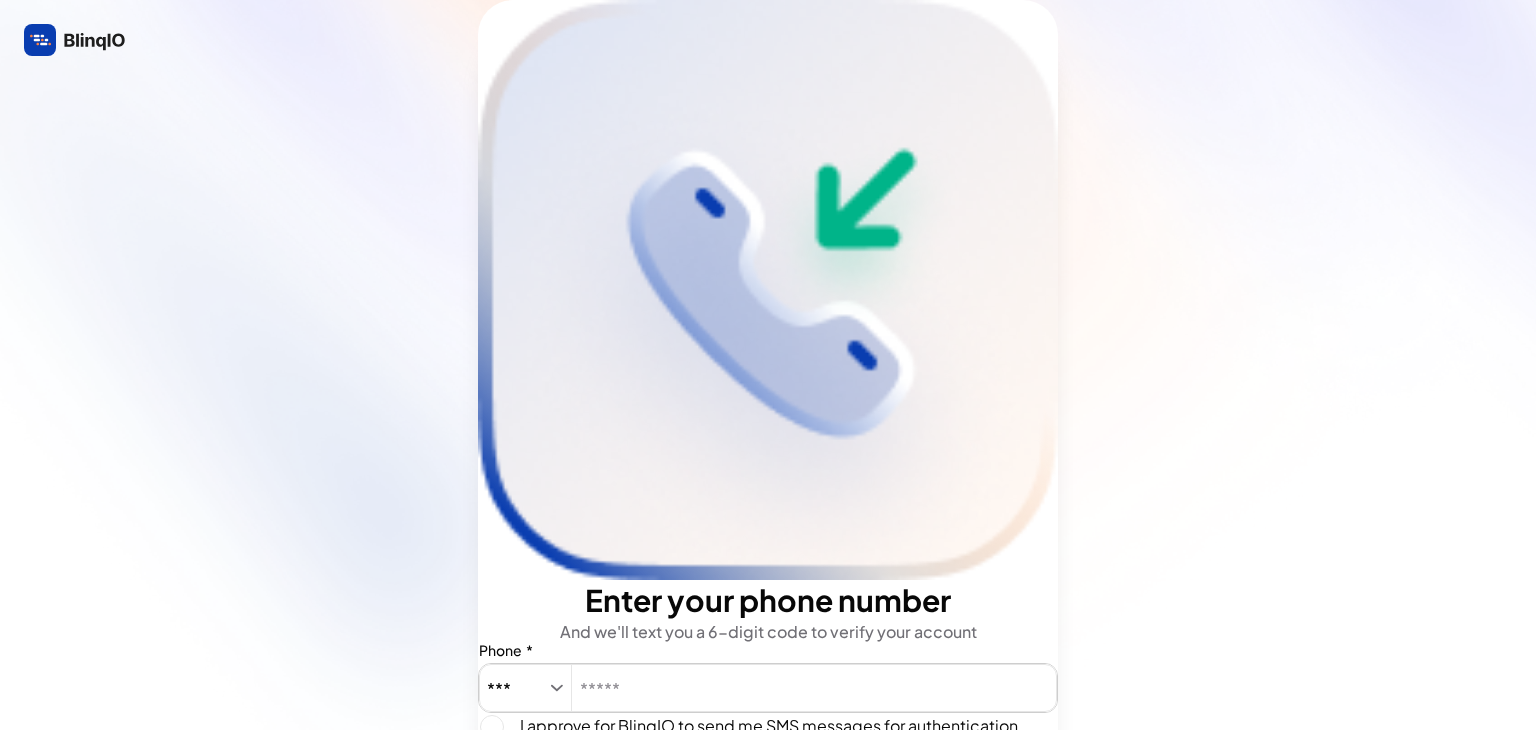 click at bounding box center (814, 688) 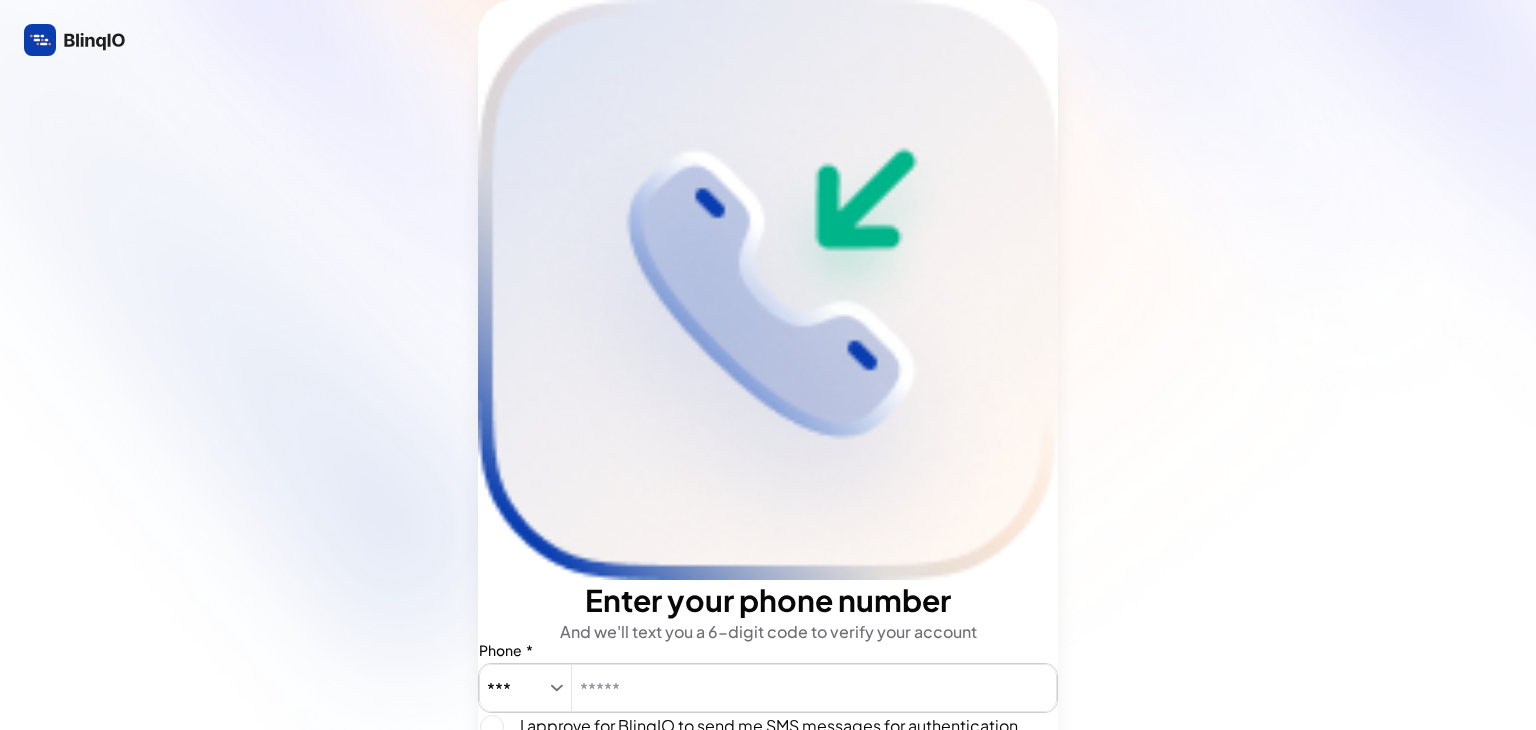 type on "**********" 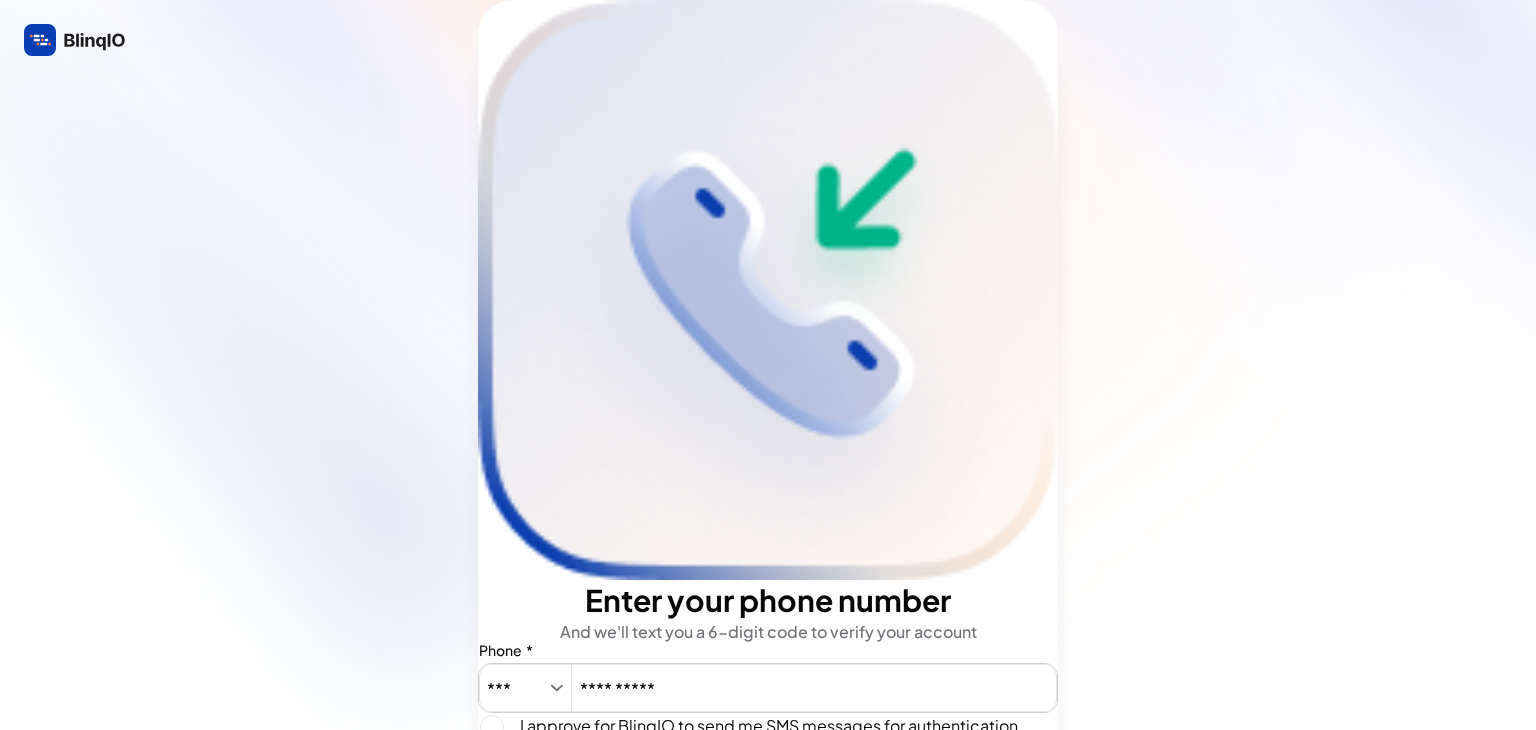 type on "+91-6303535591" 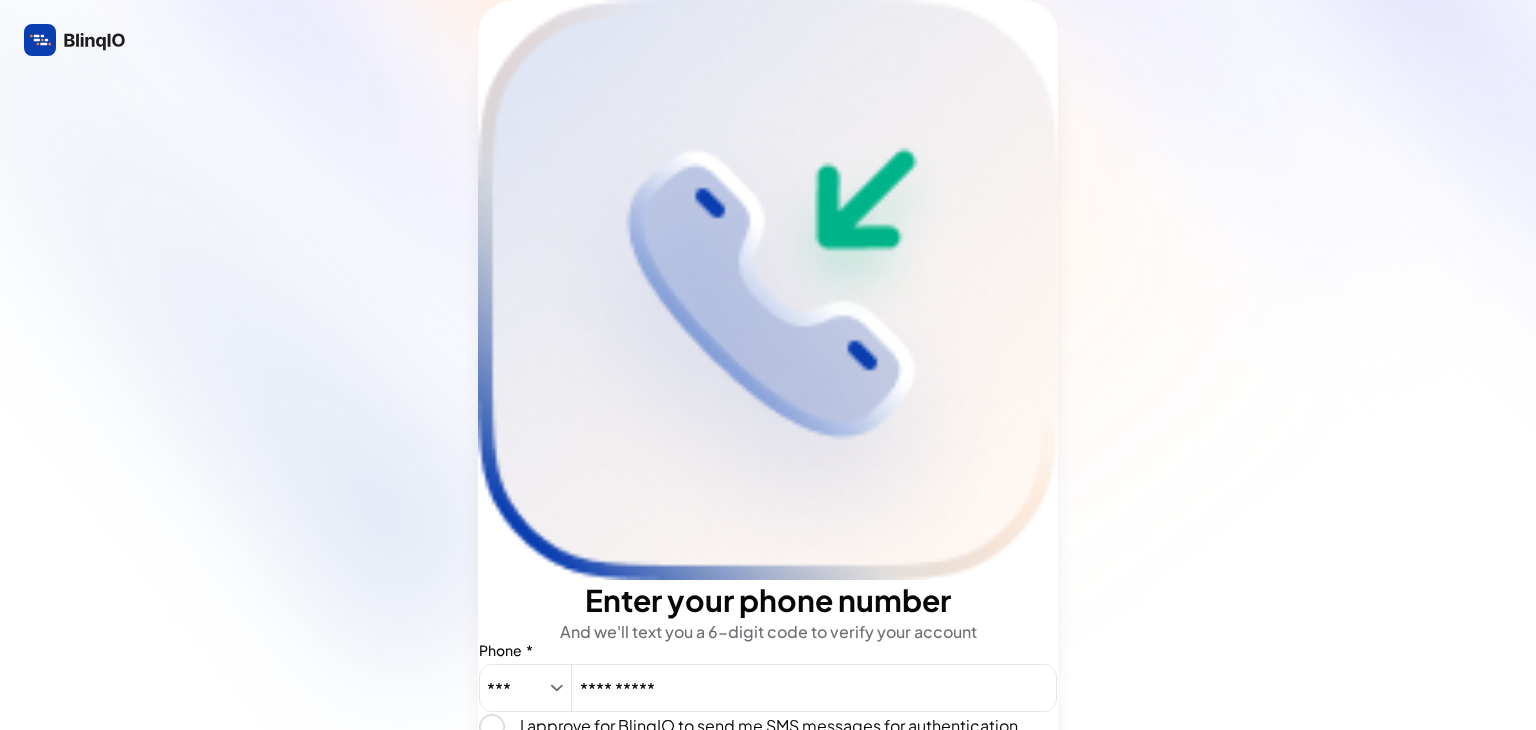 type on "true" 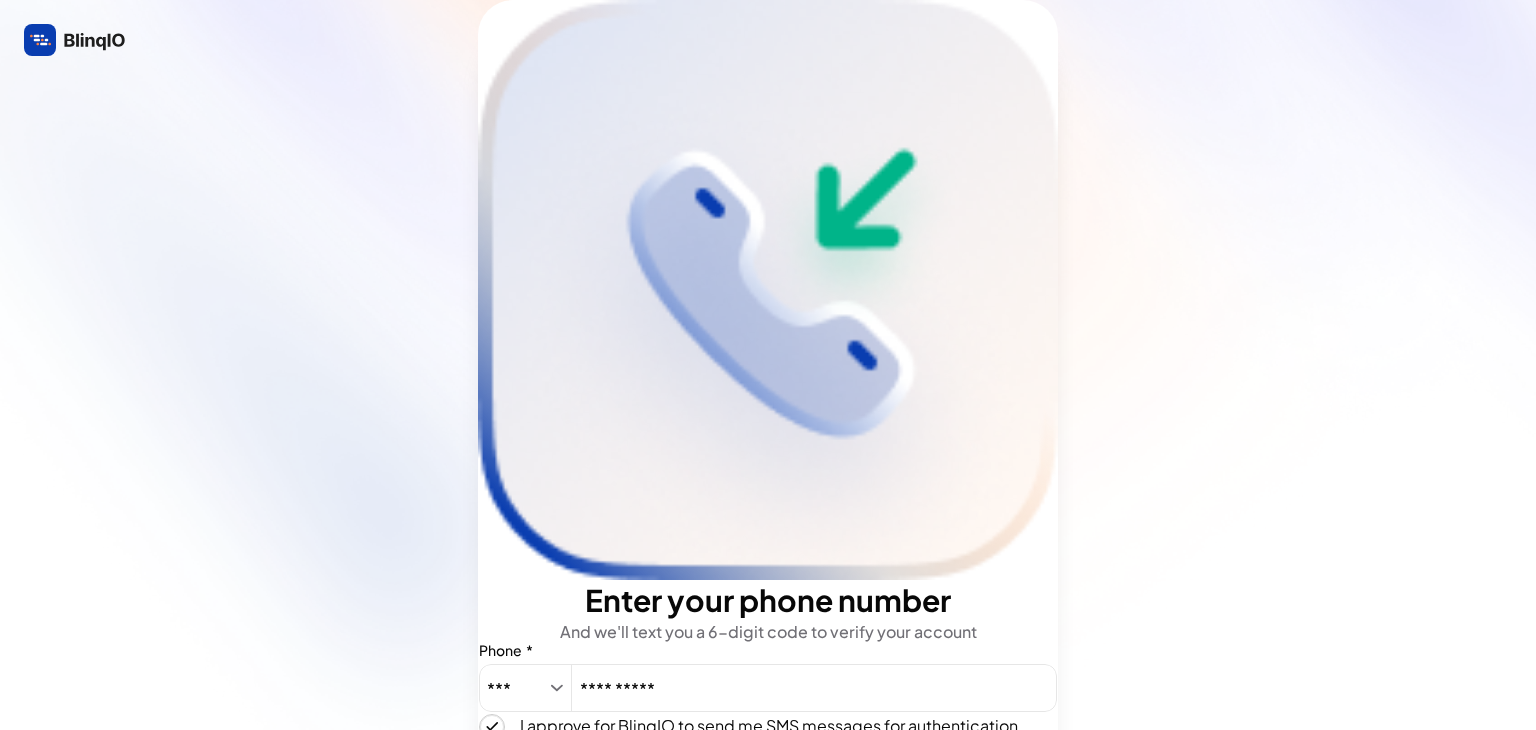 type on "true" 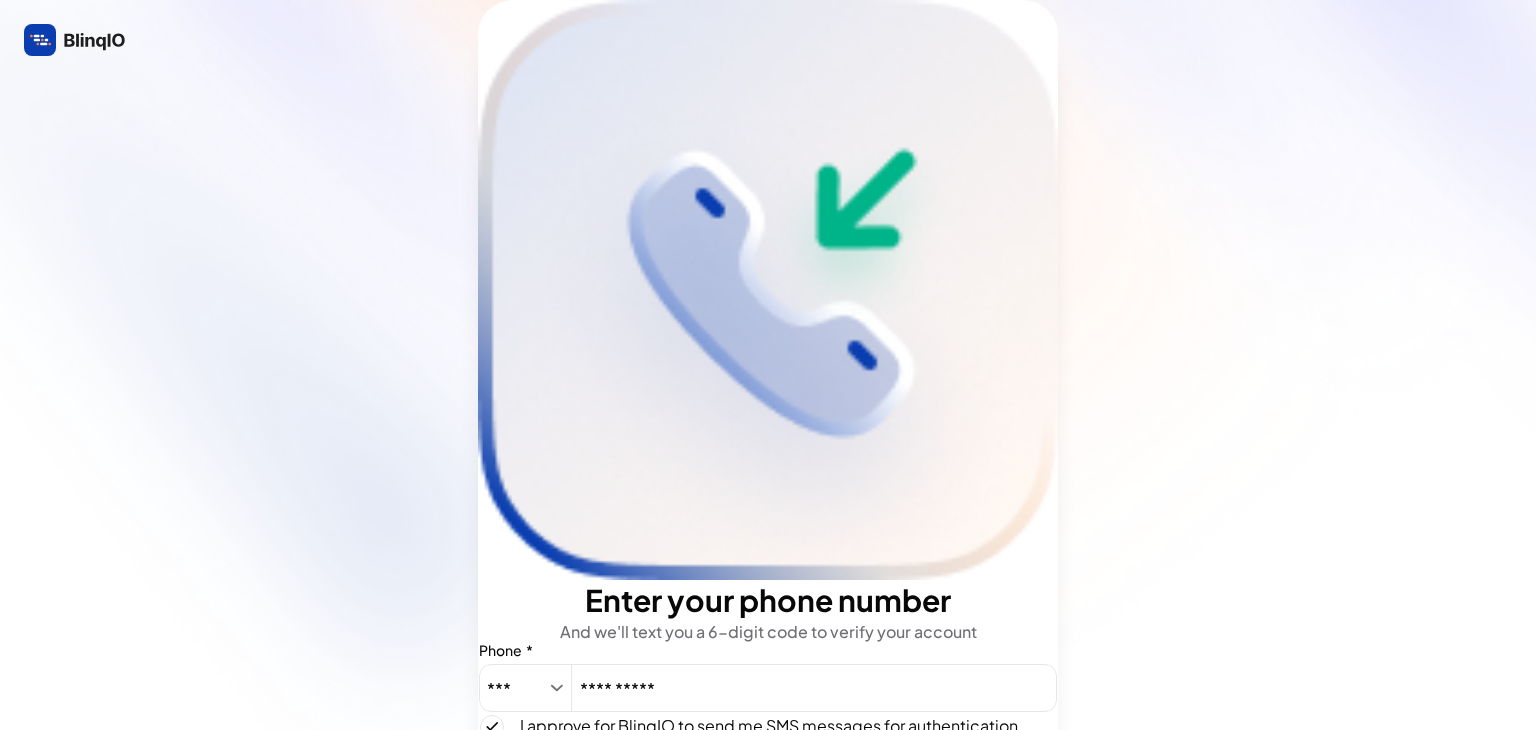 click at bounding box center [565, 802] 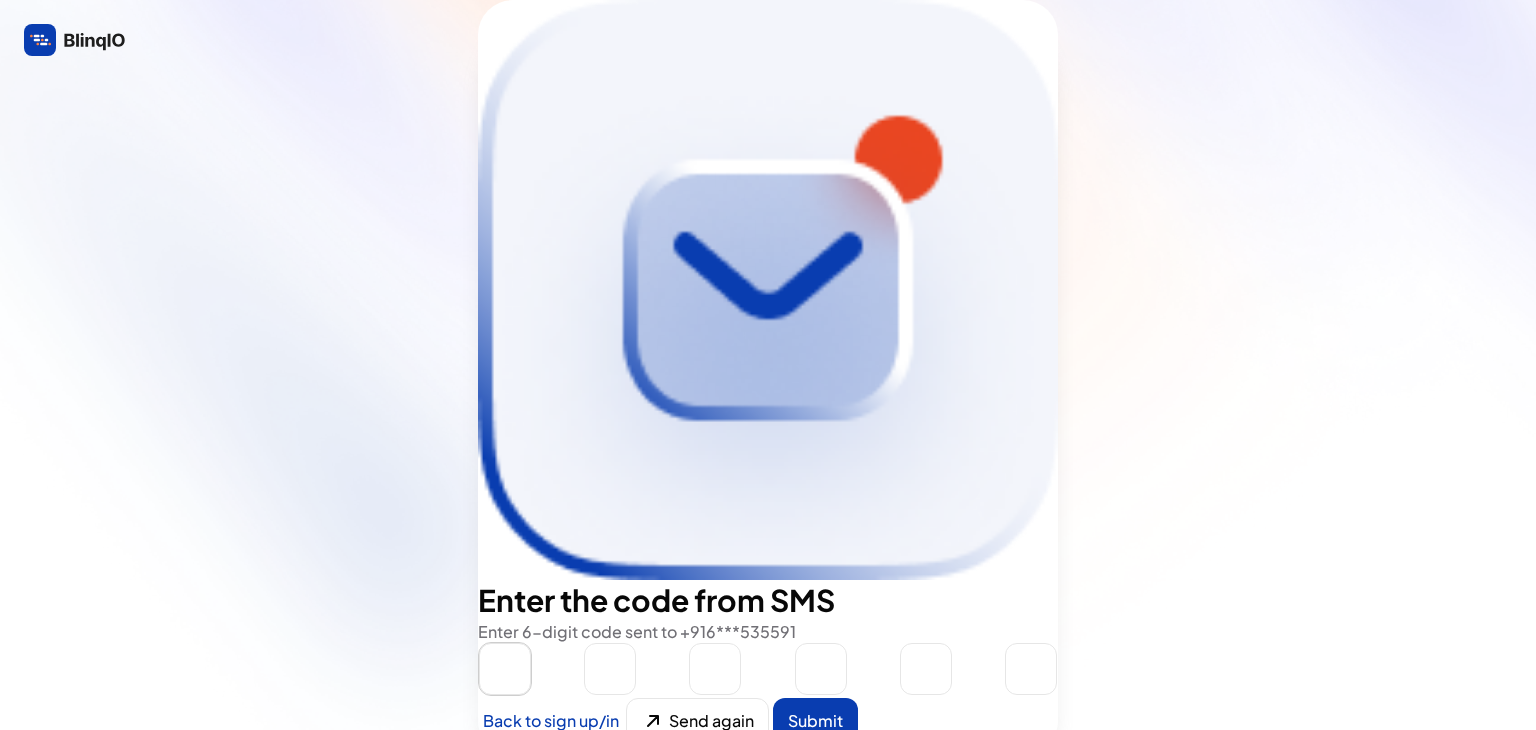 type on "*" 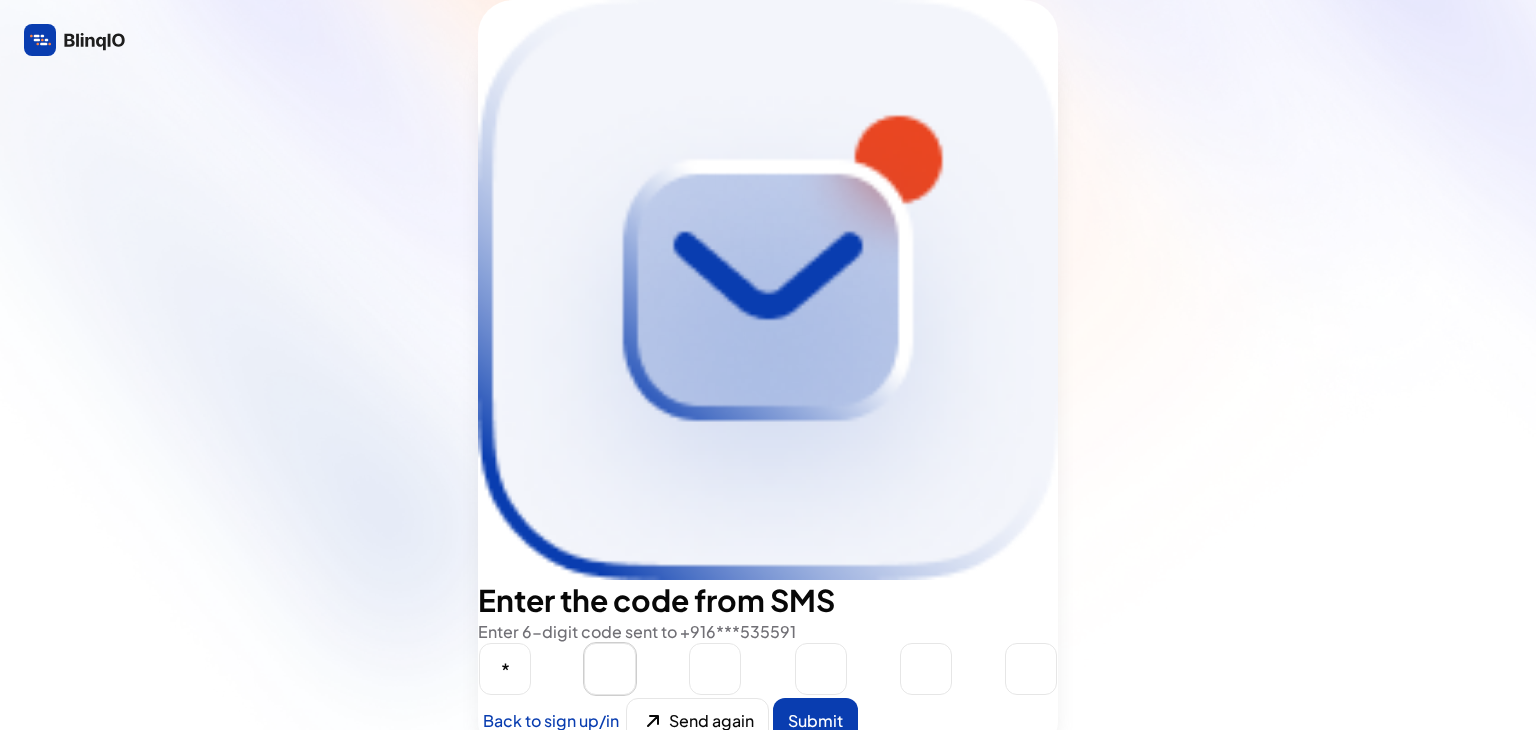 type on "*" 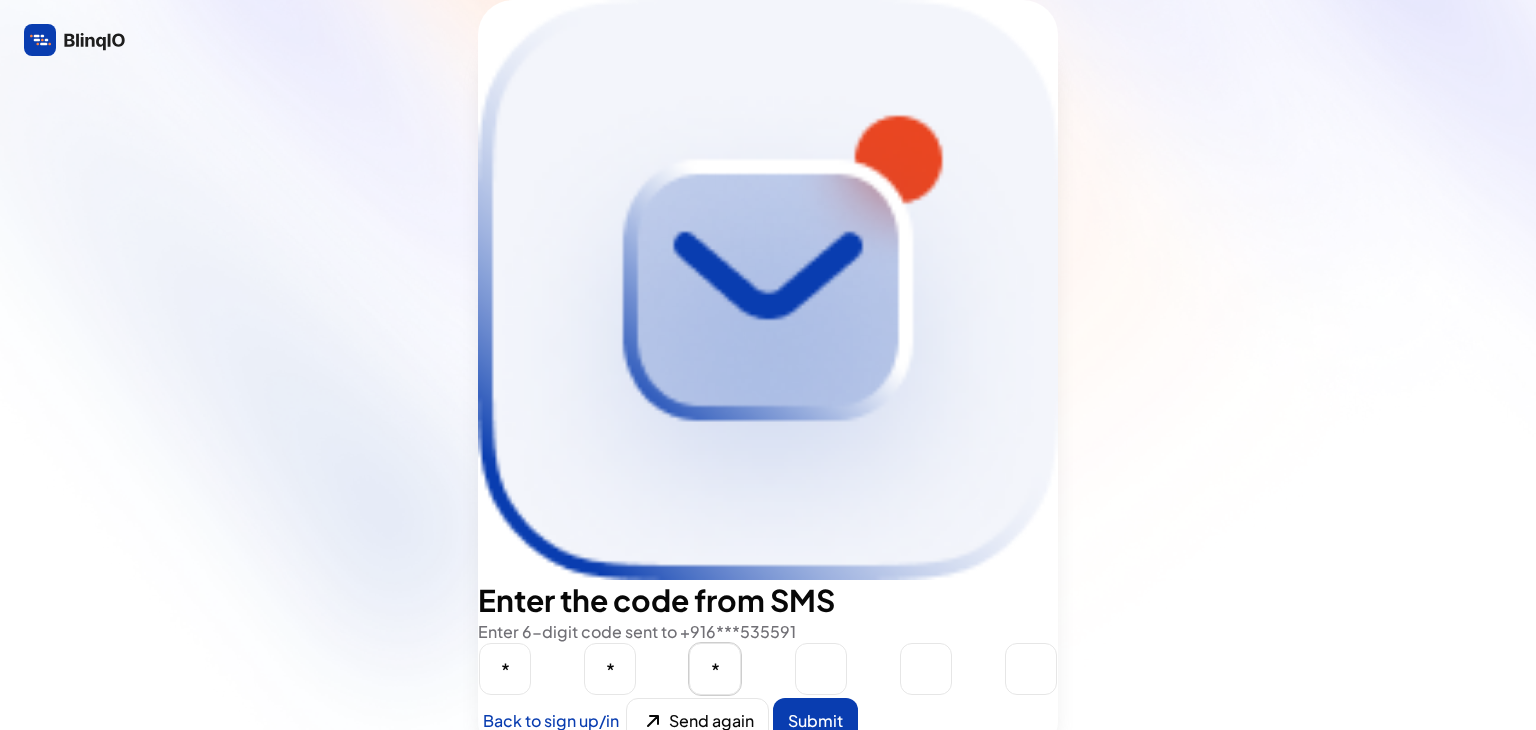 type on "*" 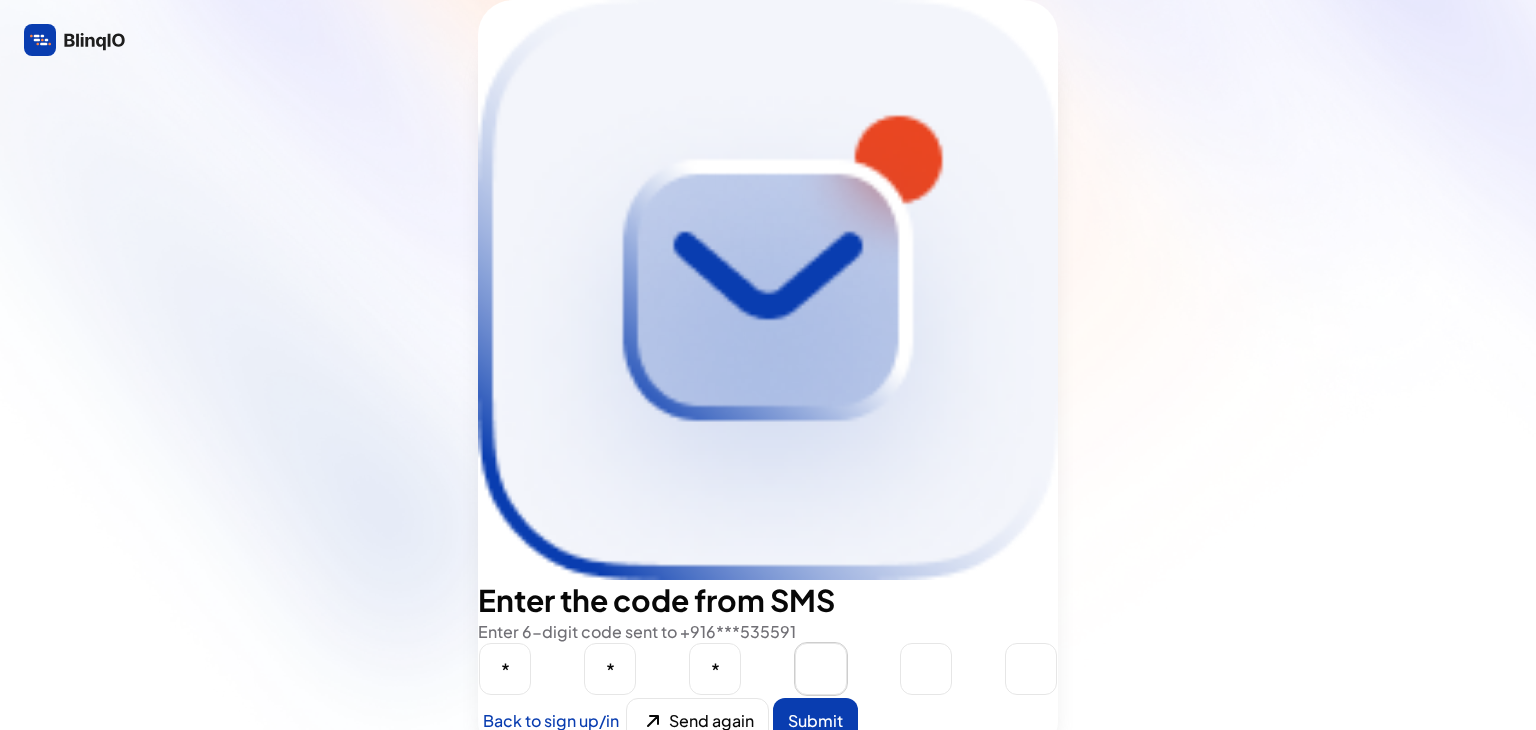 type on "*" 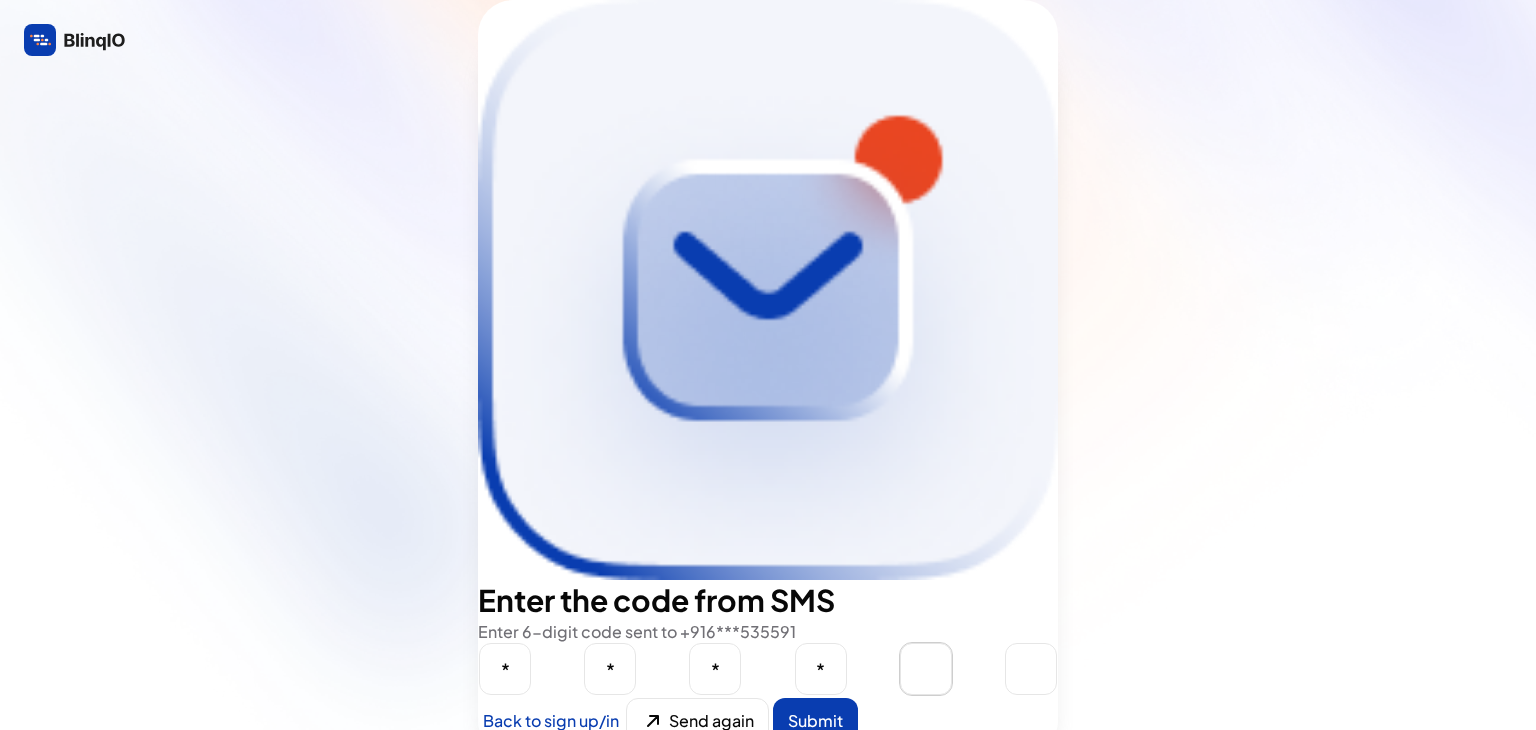 type on "*" 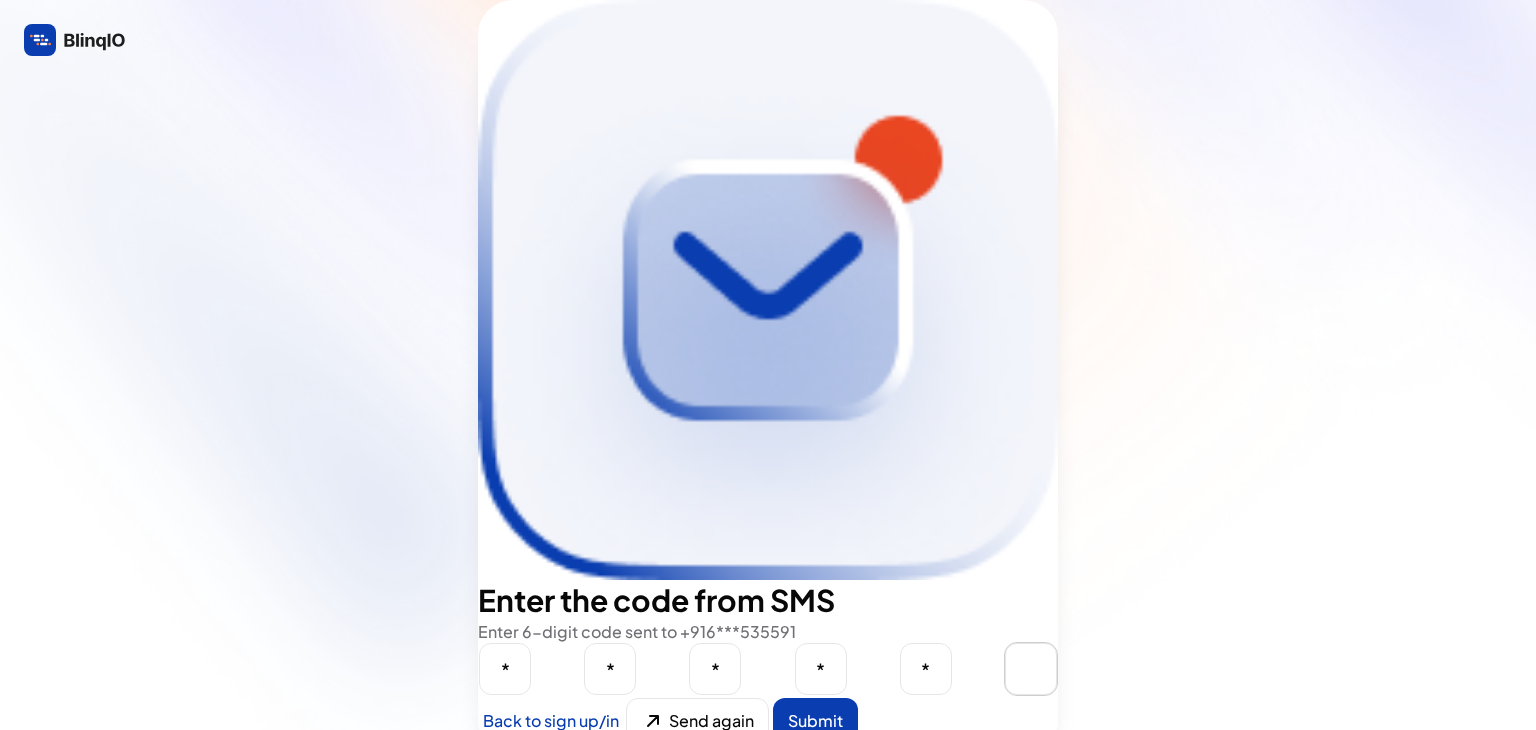type on "*" 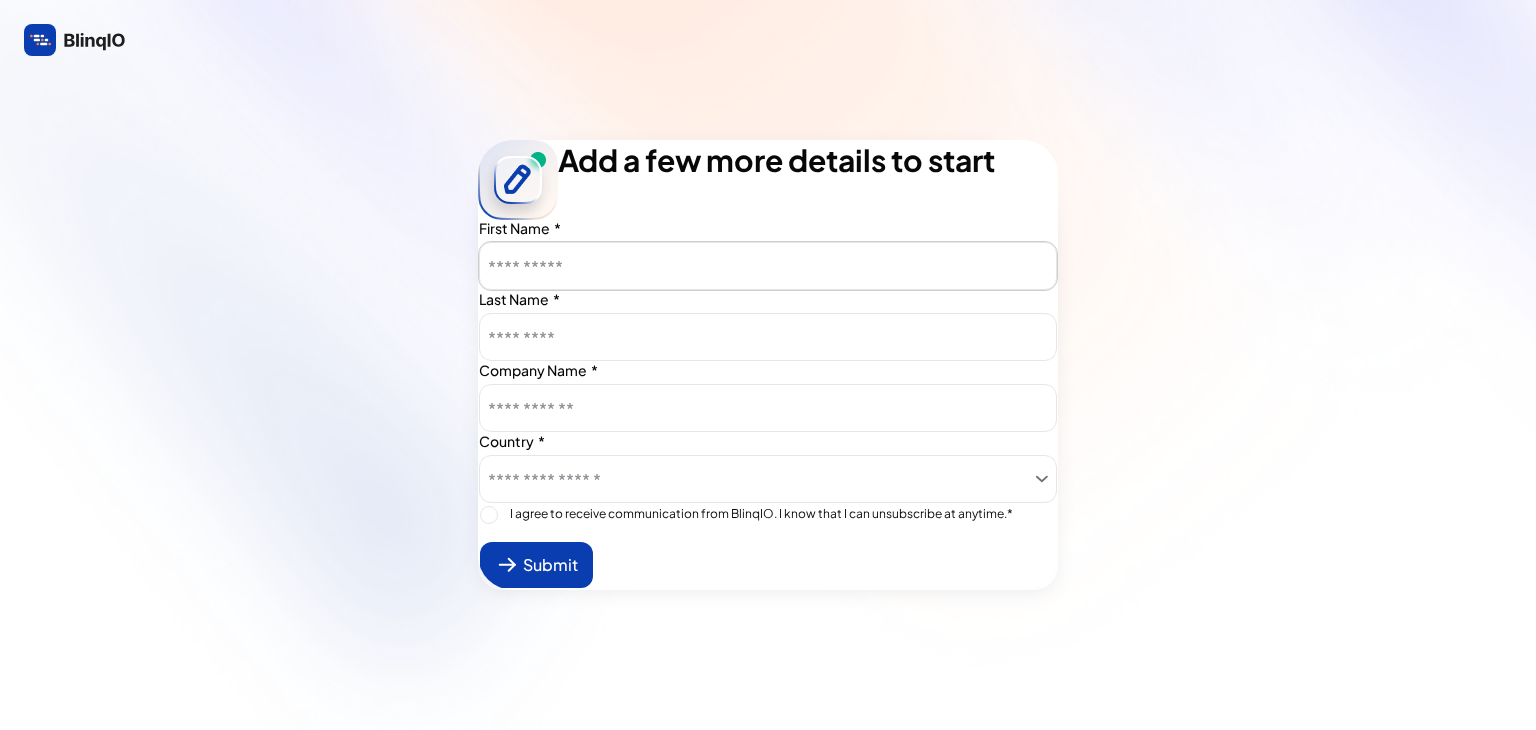 click at bounding box center (768, 267) 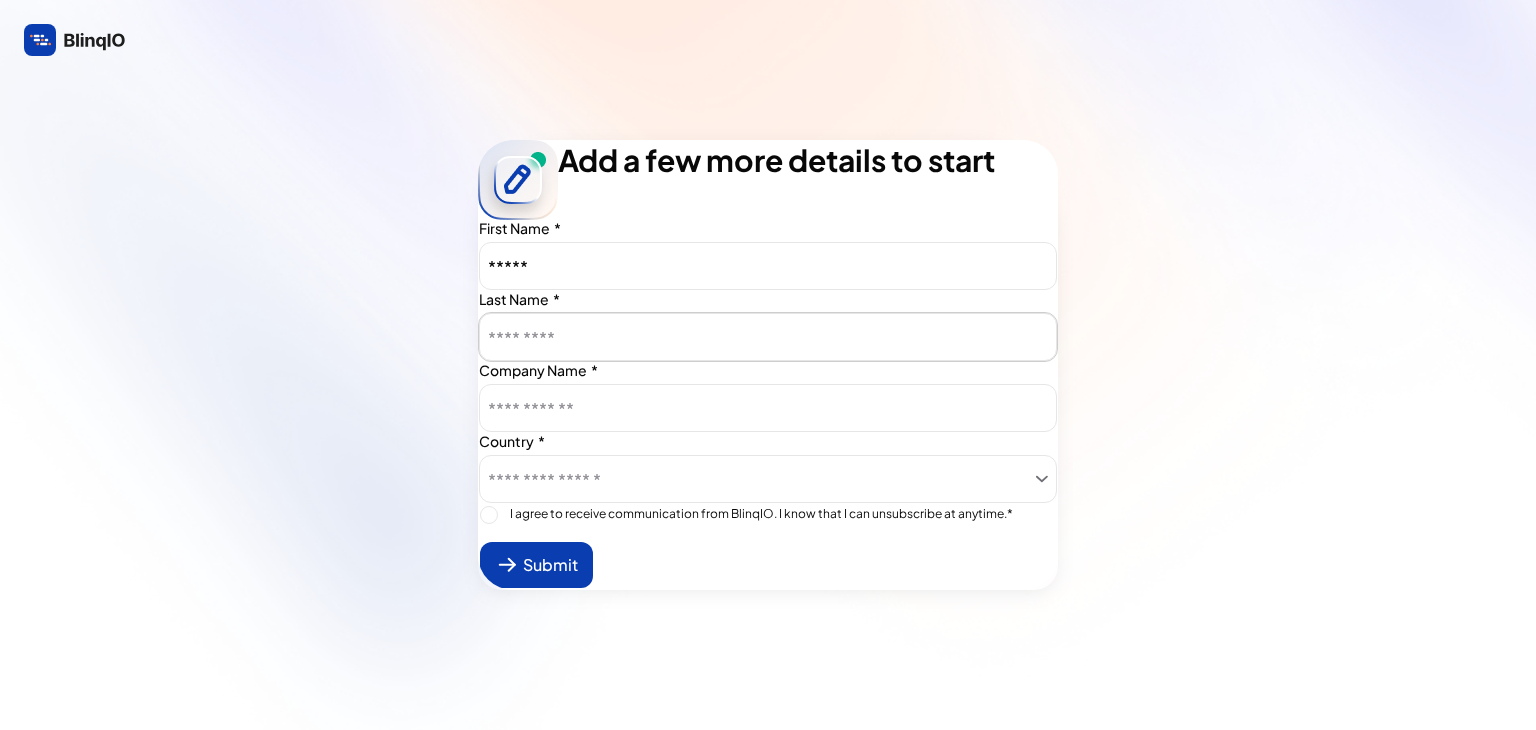 drag, startPoint x: 630, startPoint y: 289, endPoint x: 638, endPoint y: 319, distance: 31.04835 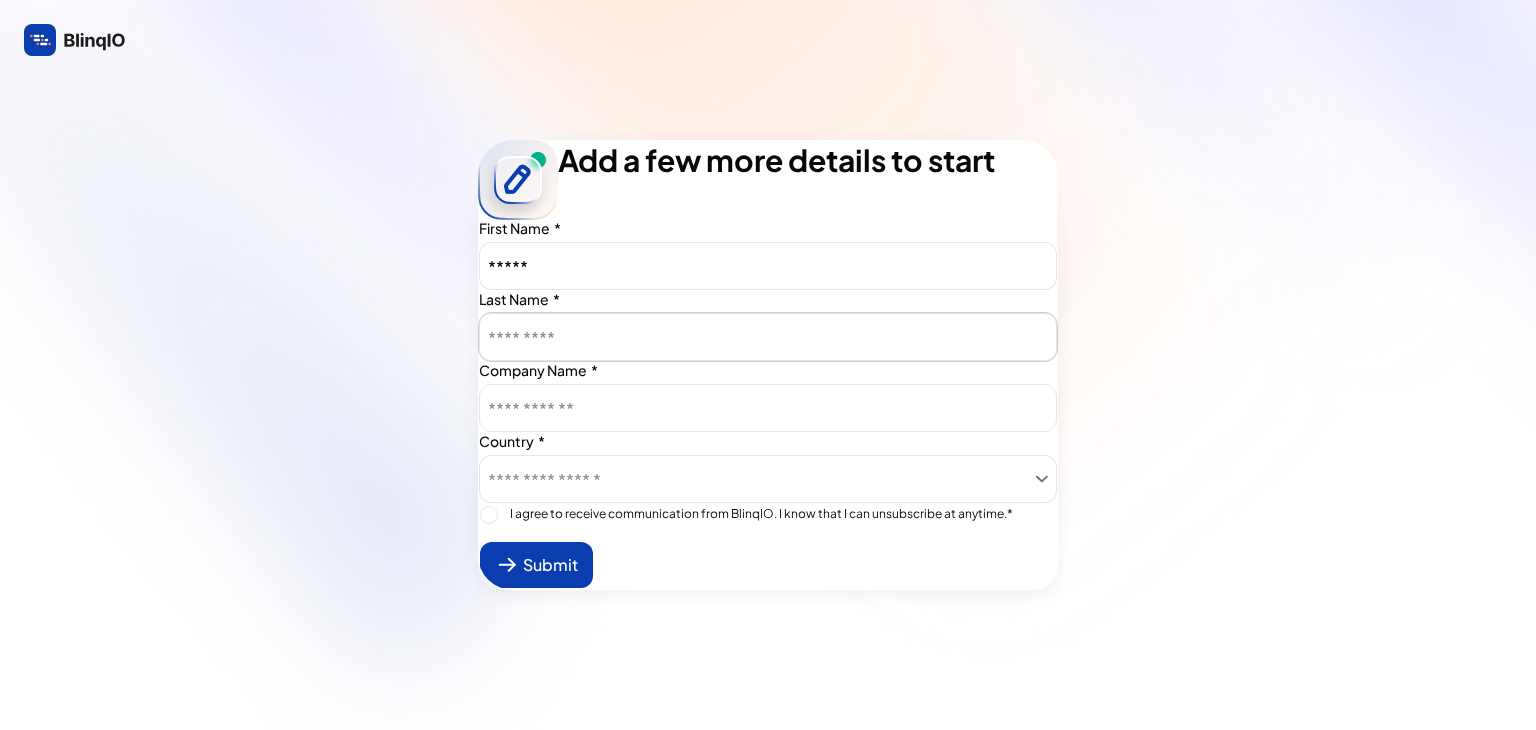 click at bounding box center (768, 338) 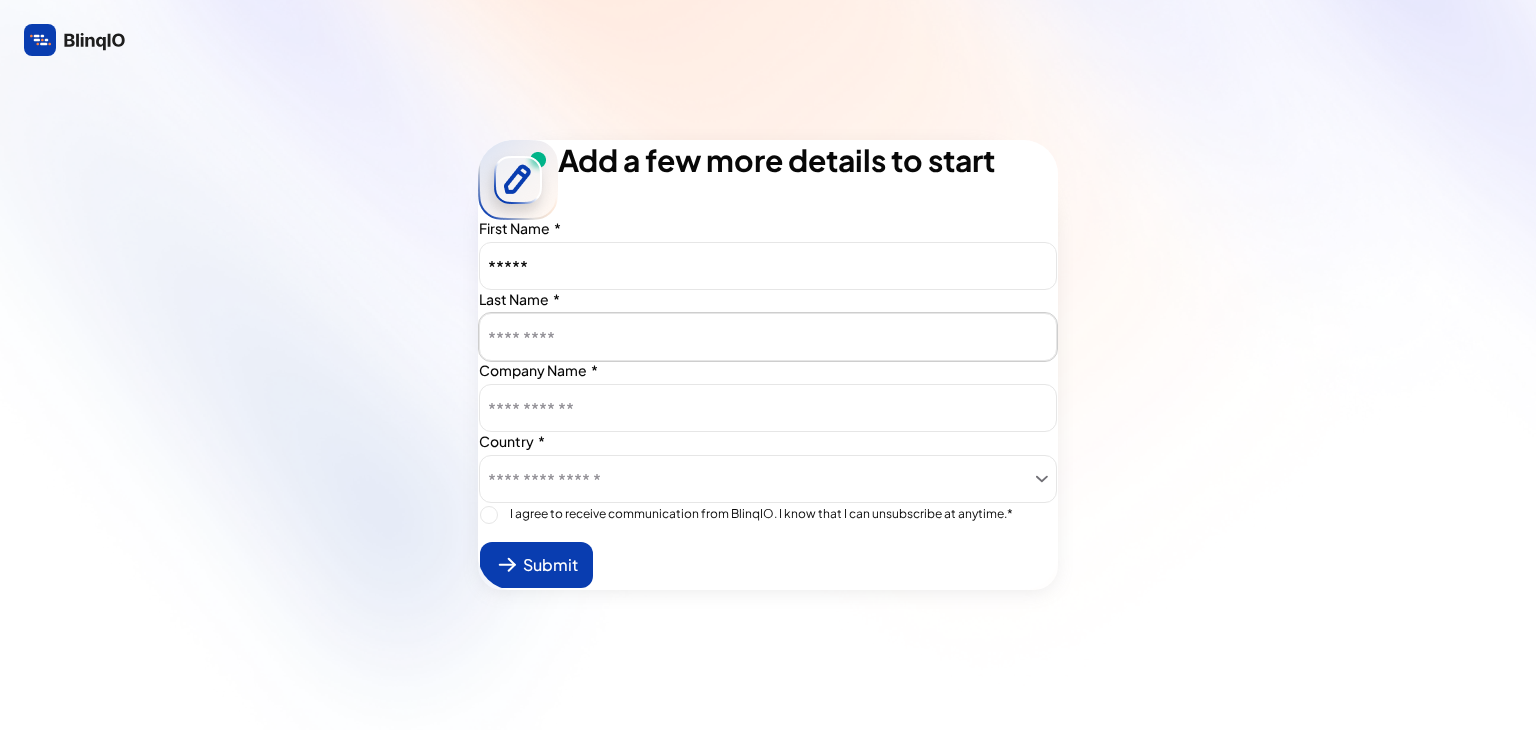 type on "**********" 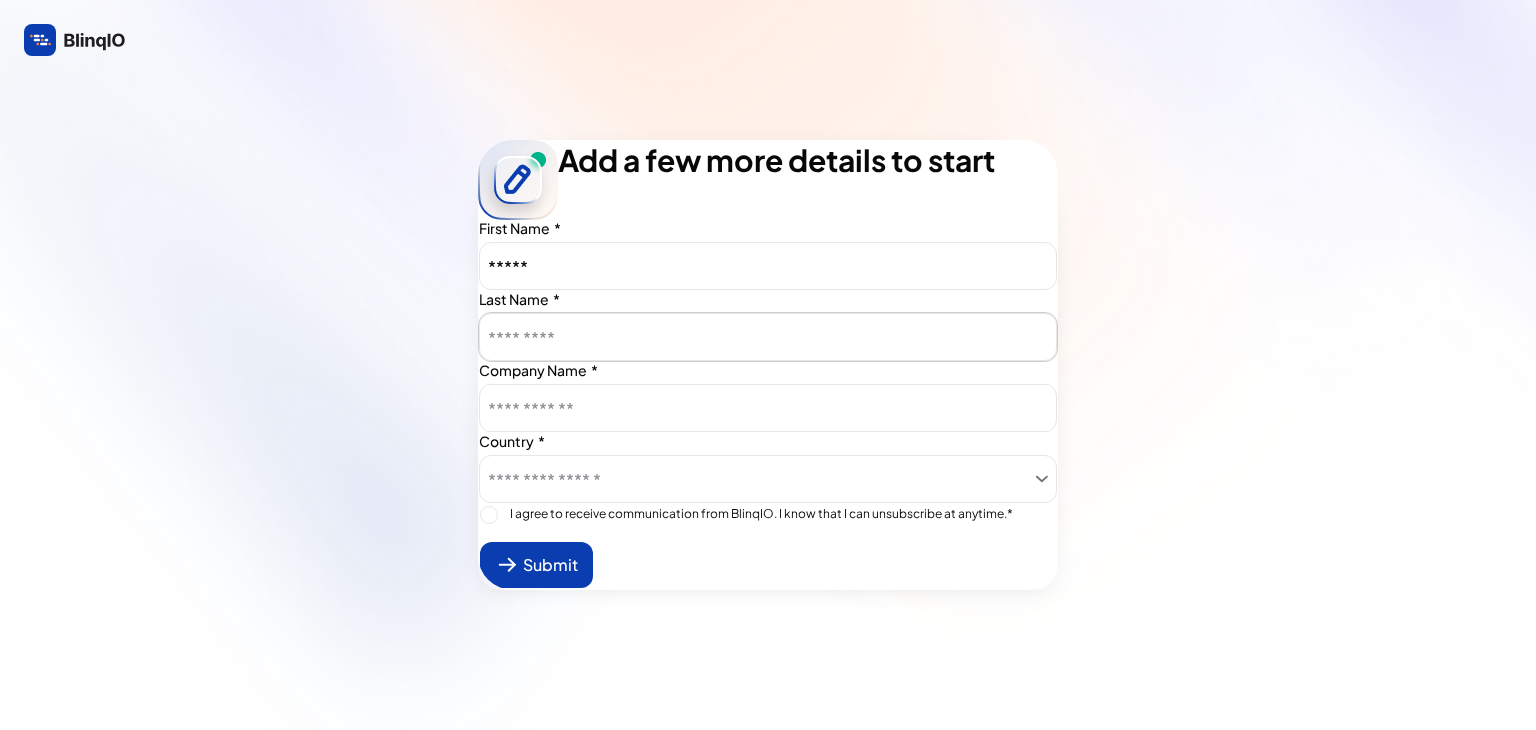 type on "Nannapaneni" 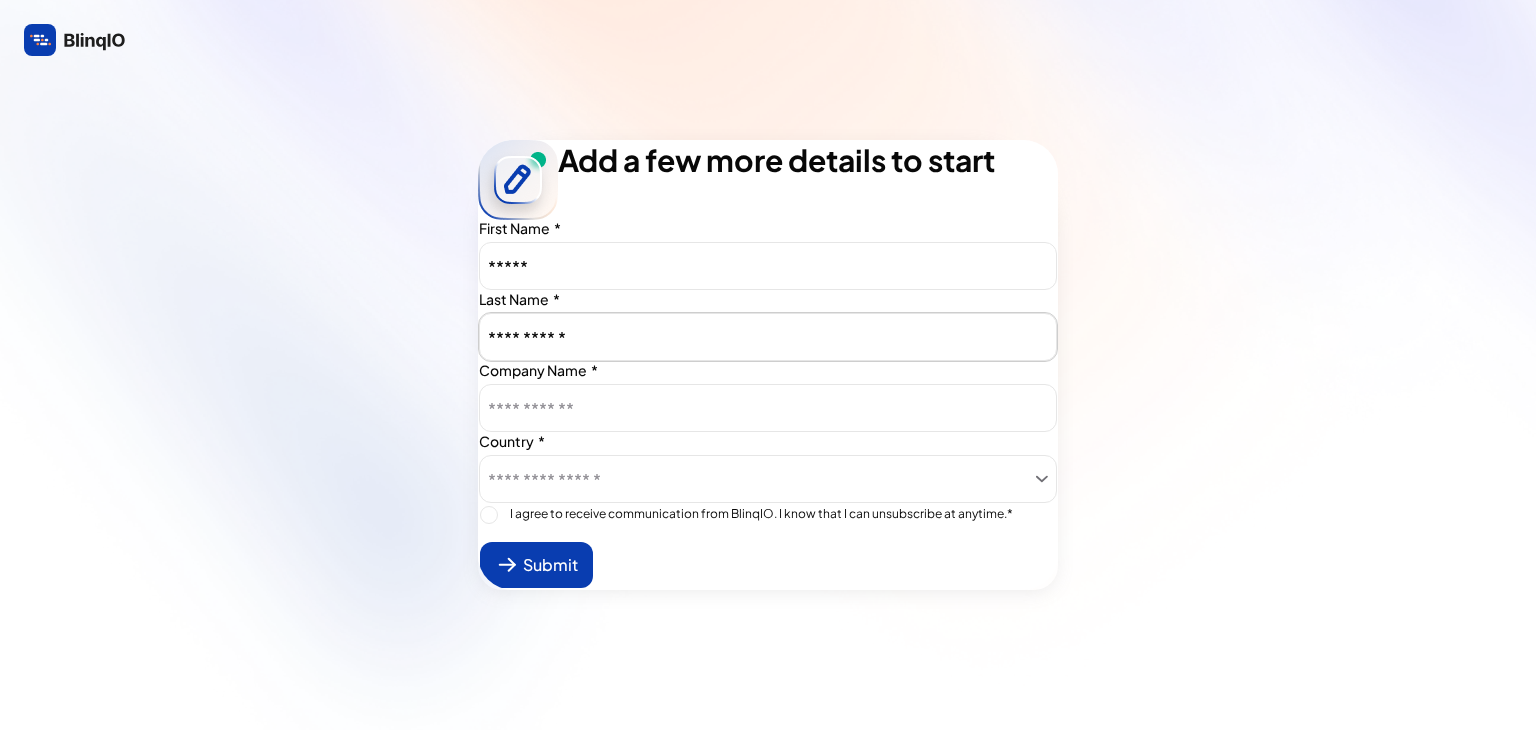 click at bounding box center (768, 409) 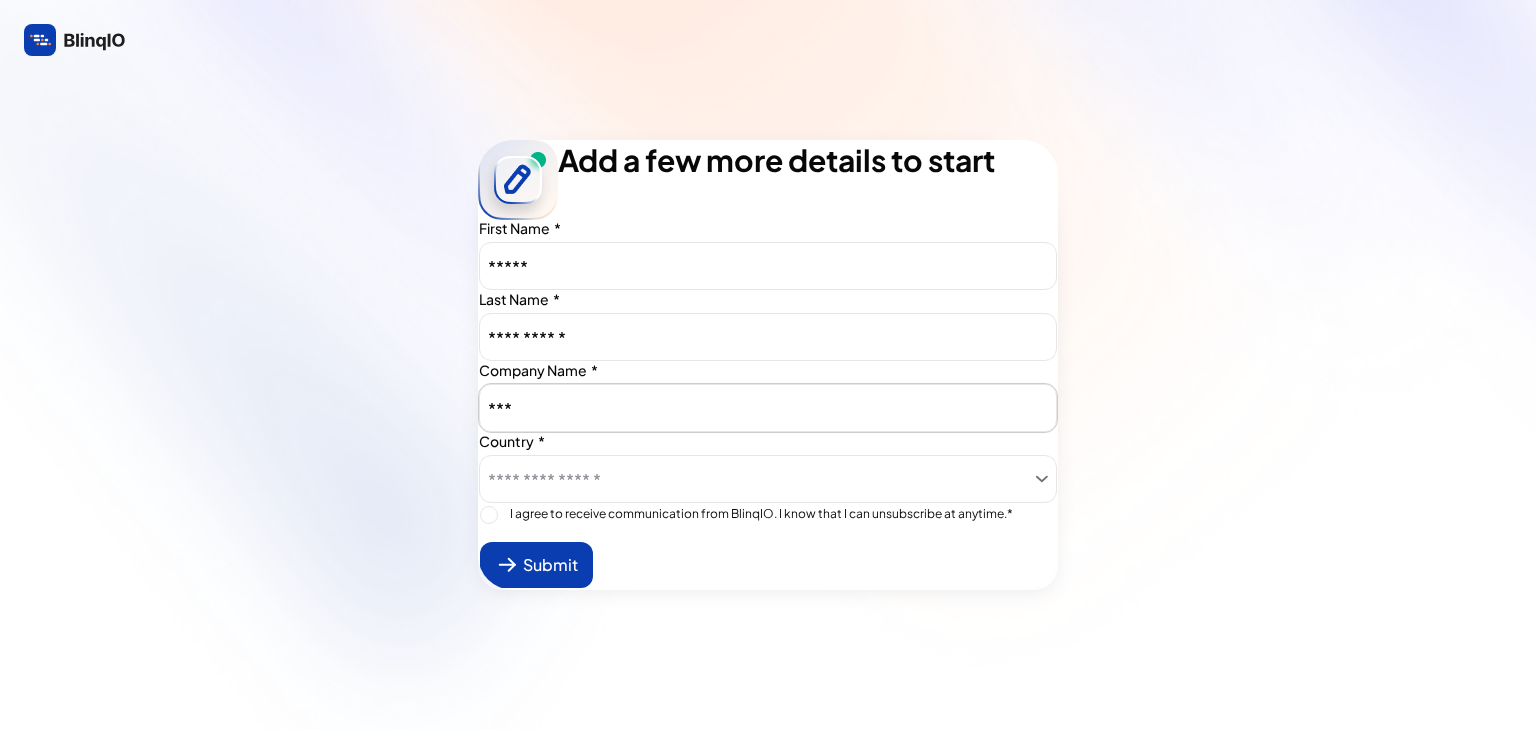 type on "***" 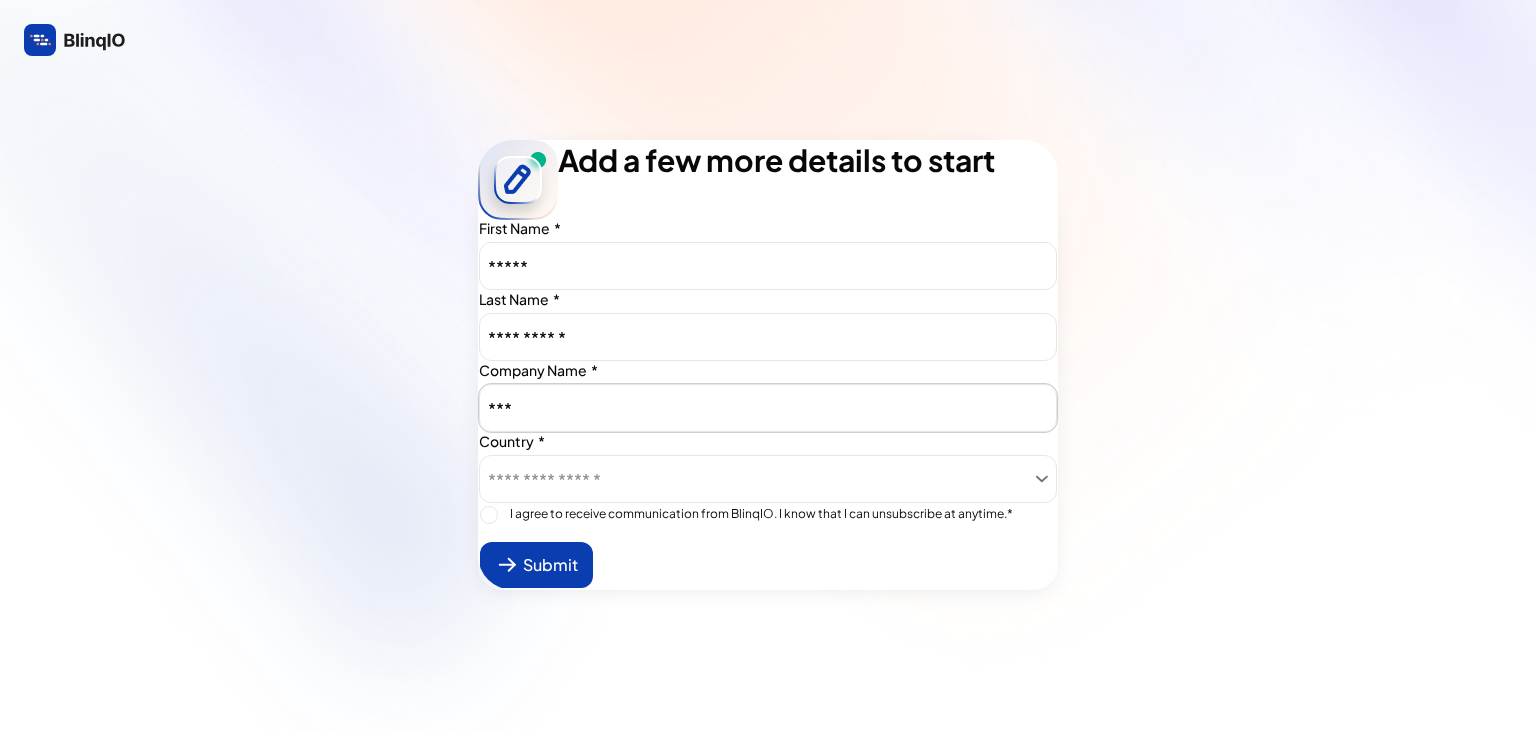 type on "VIR" 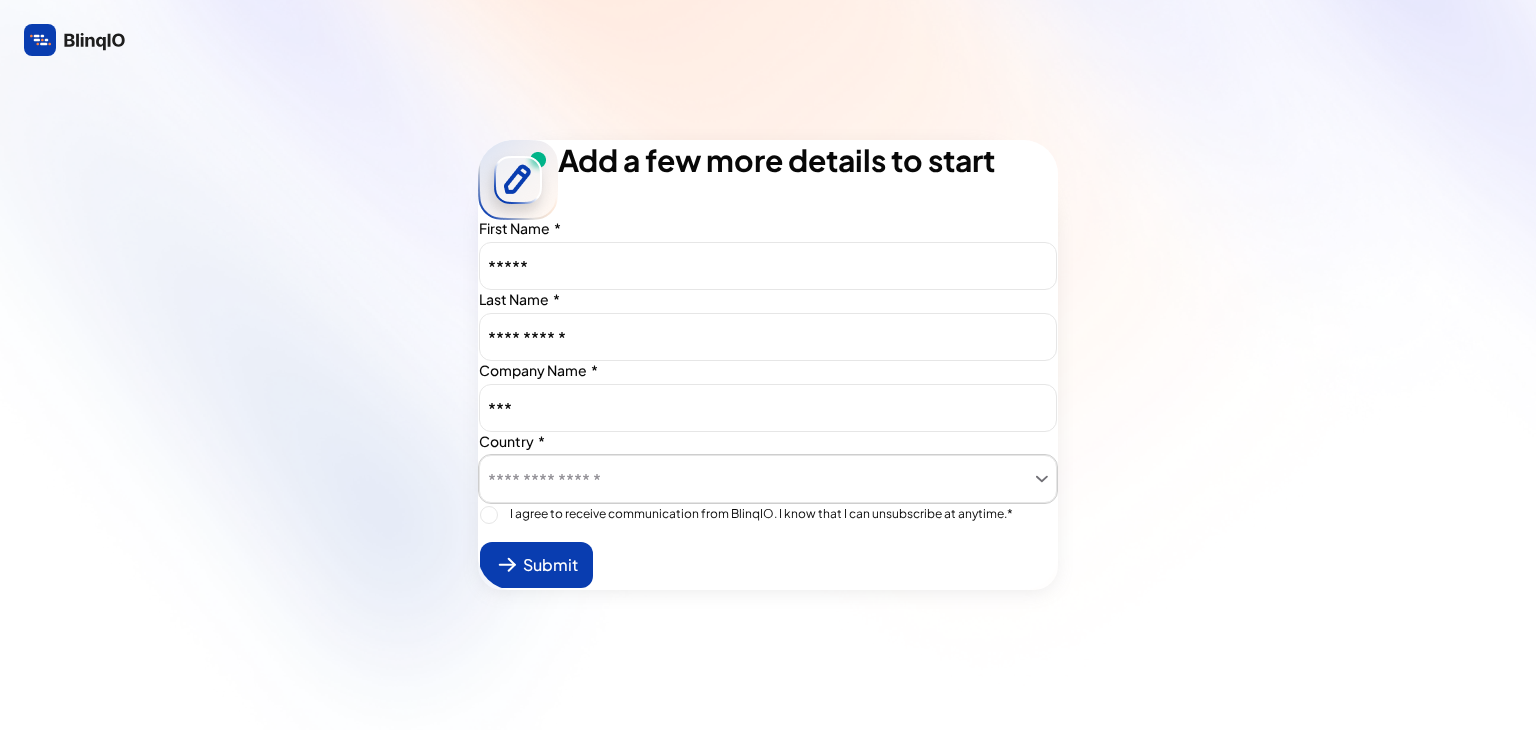 click at bounding box center [754, 480] 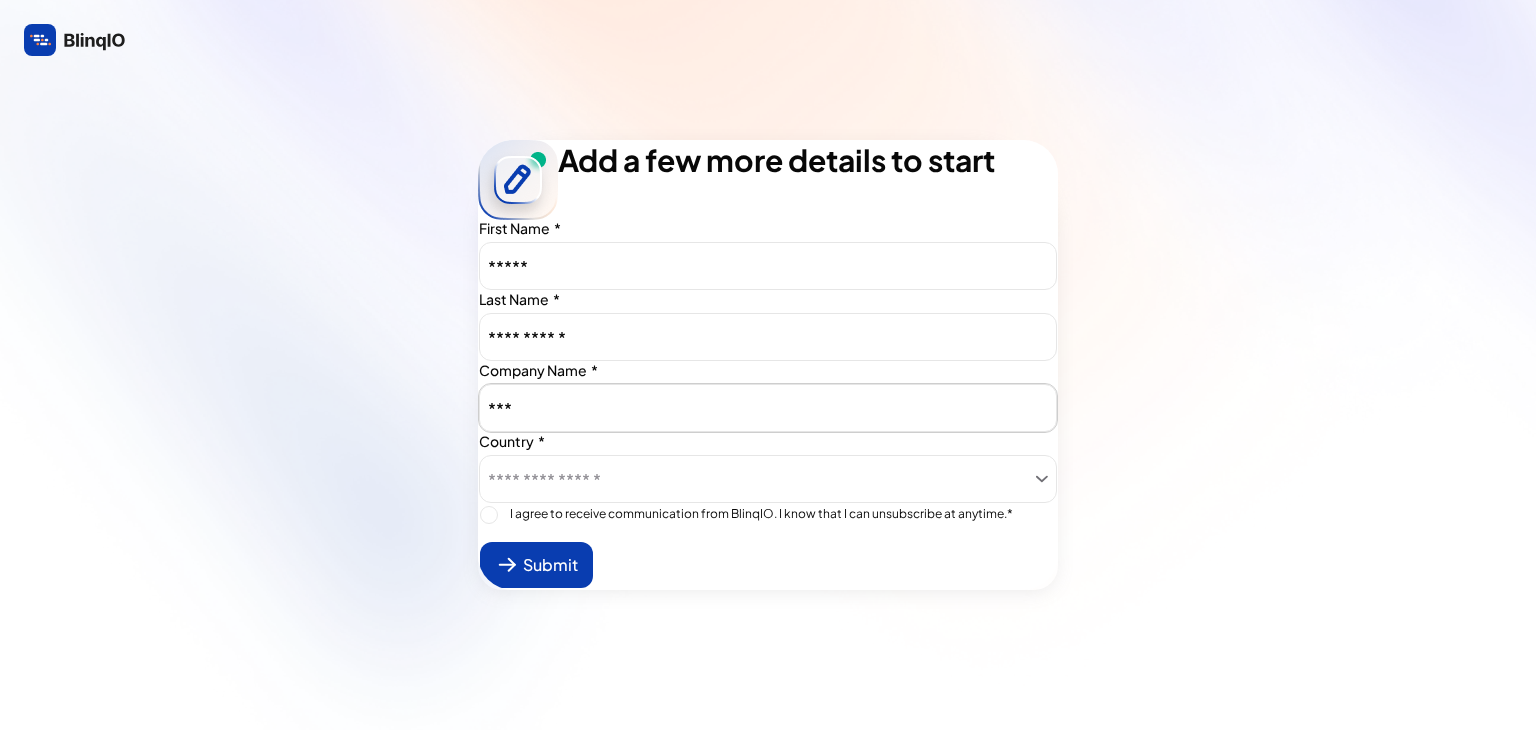 click on "***" at bounding box center (768, 409) 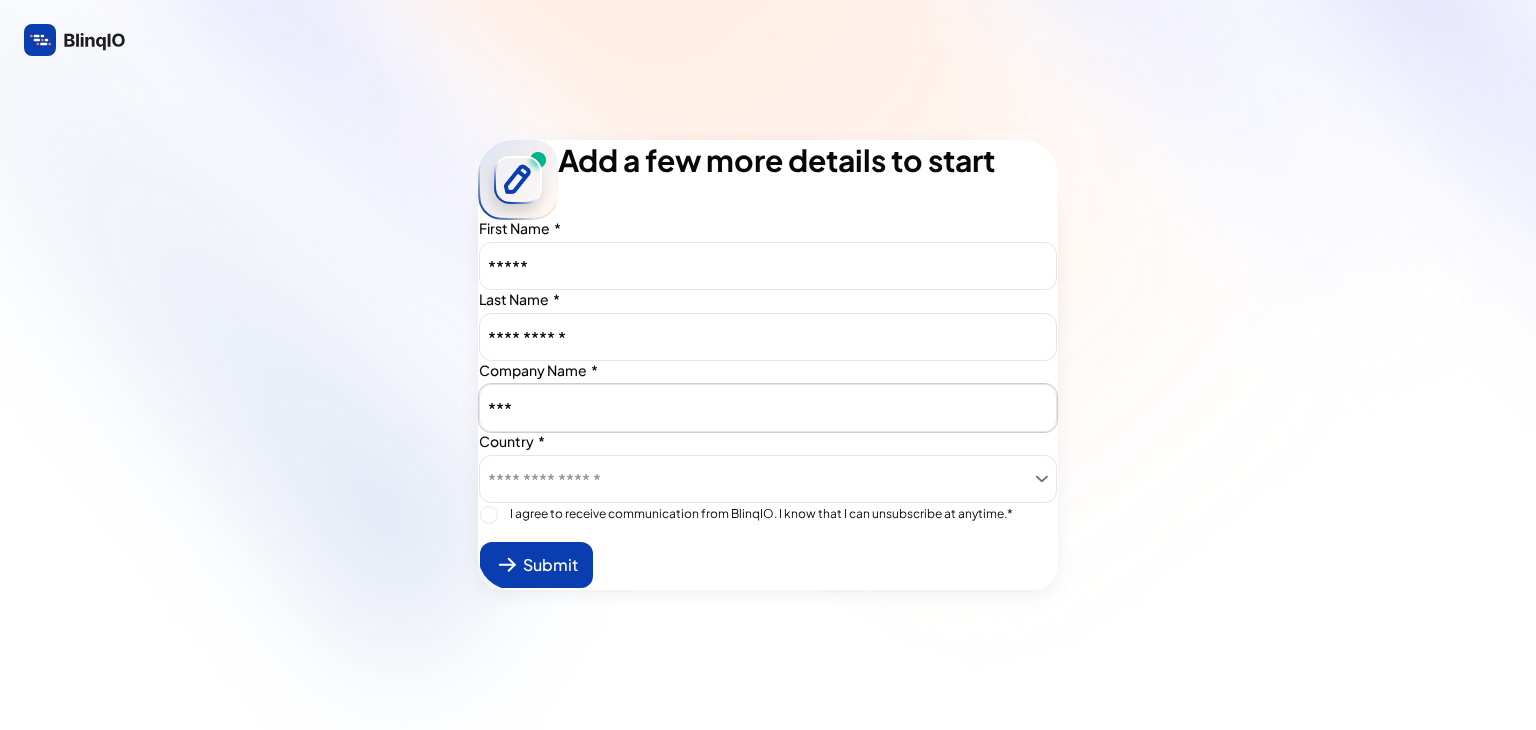 type on "***" 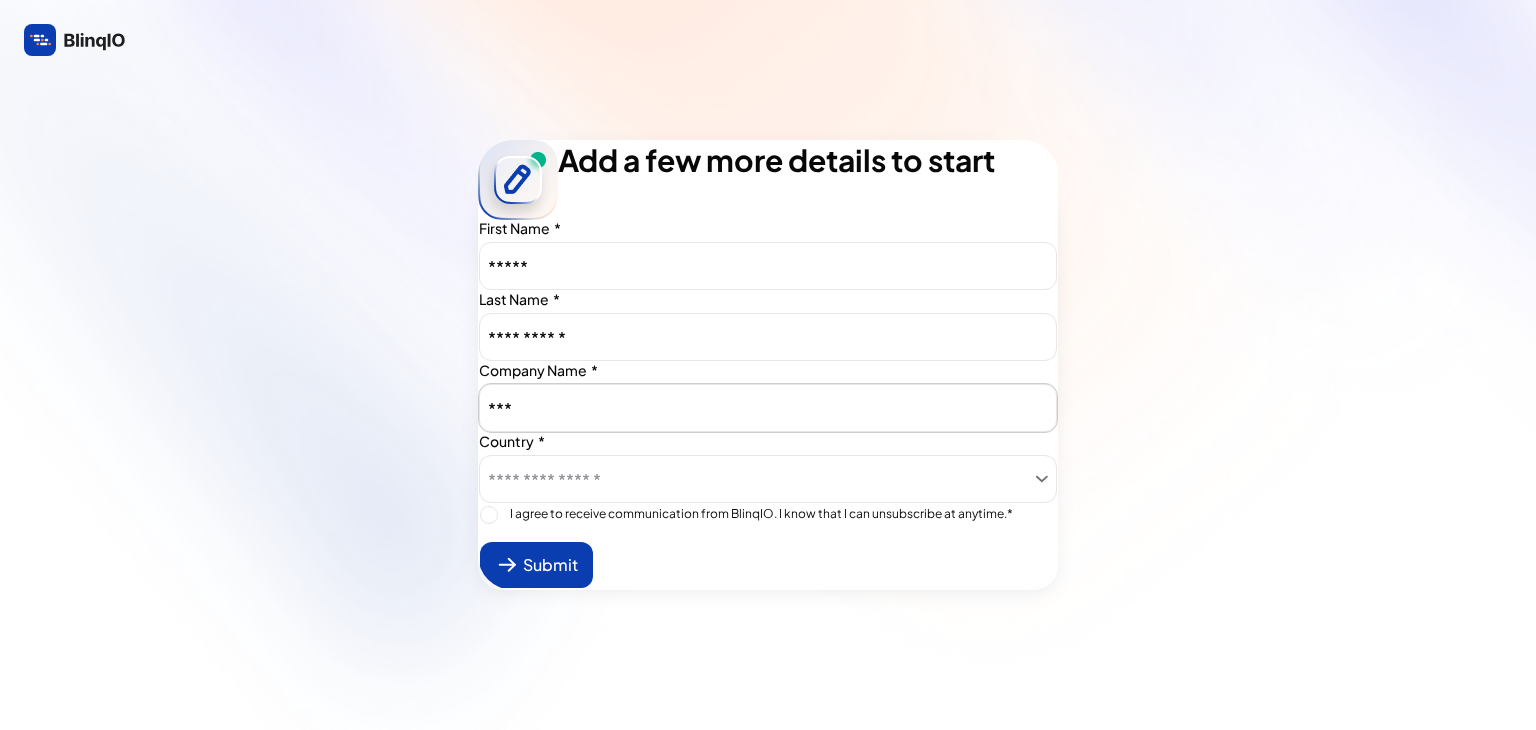 type on "VIT" 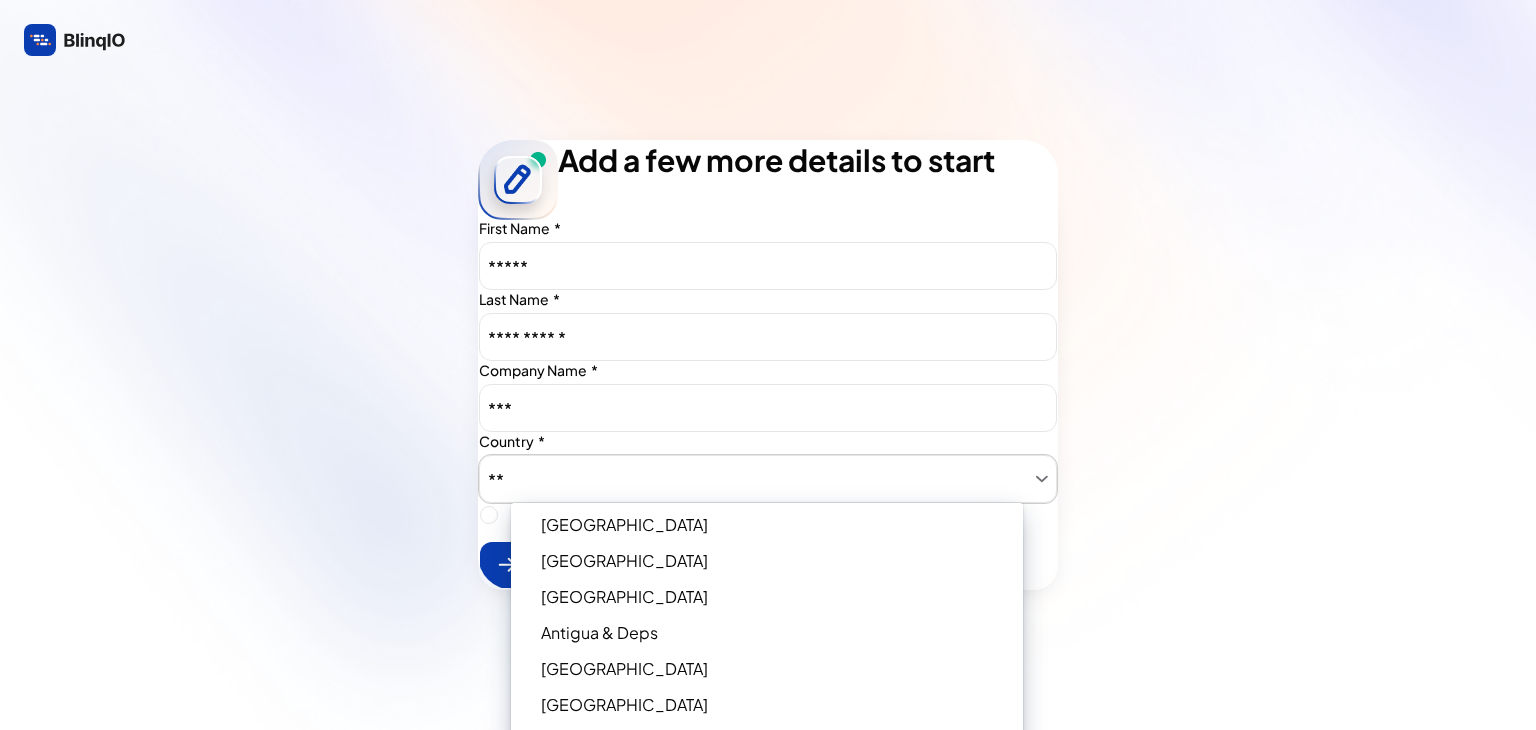 type on "***" 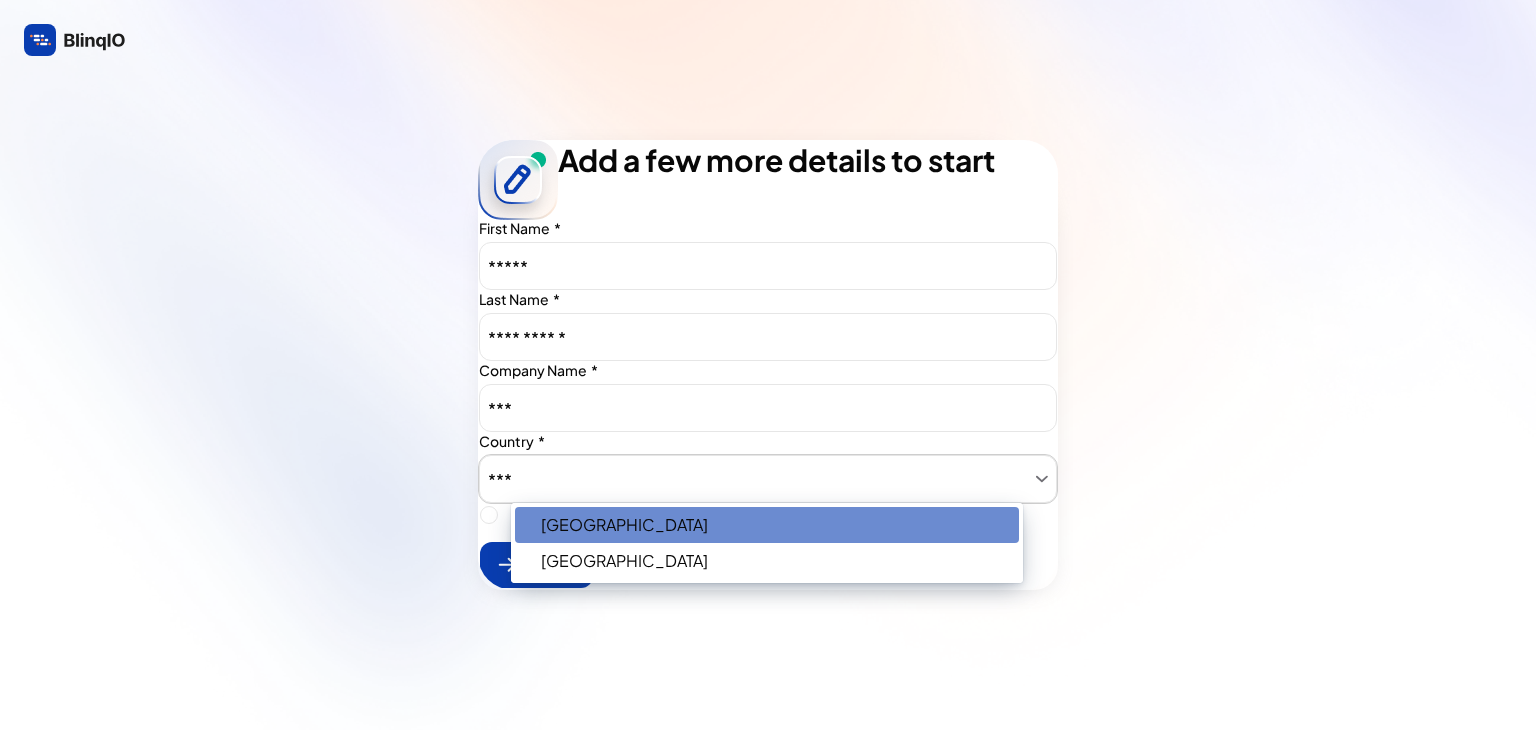 click on "India" at bounding box center (772, 525) 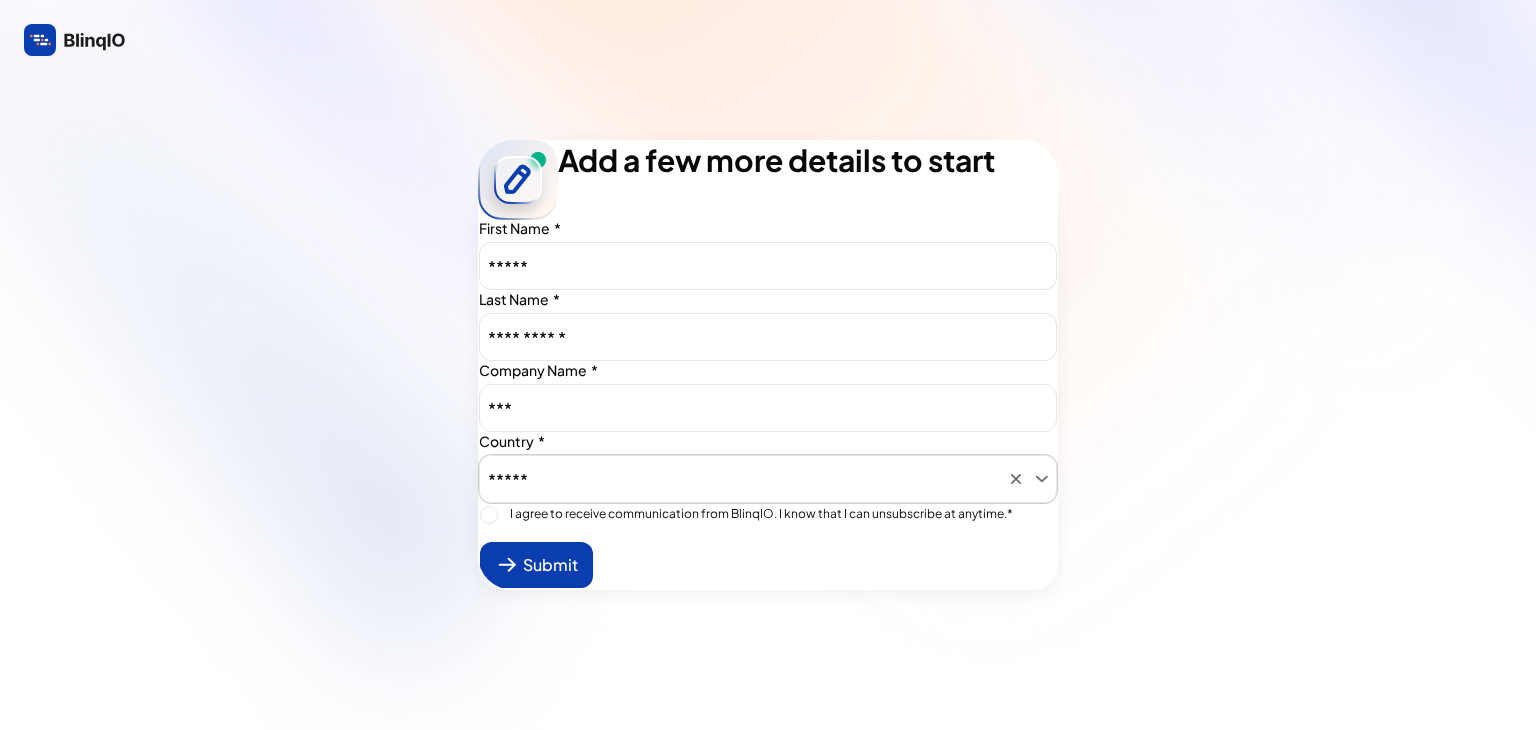 type on "*****" 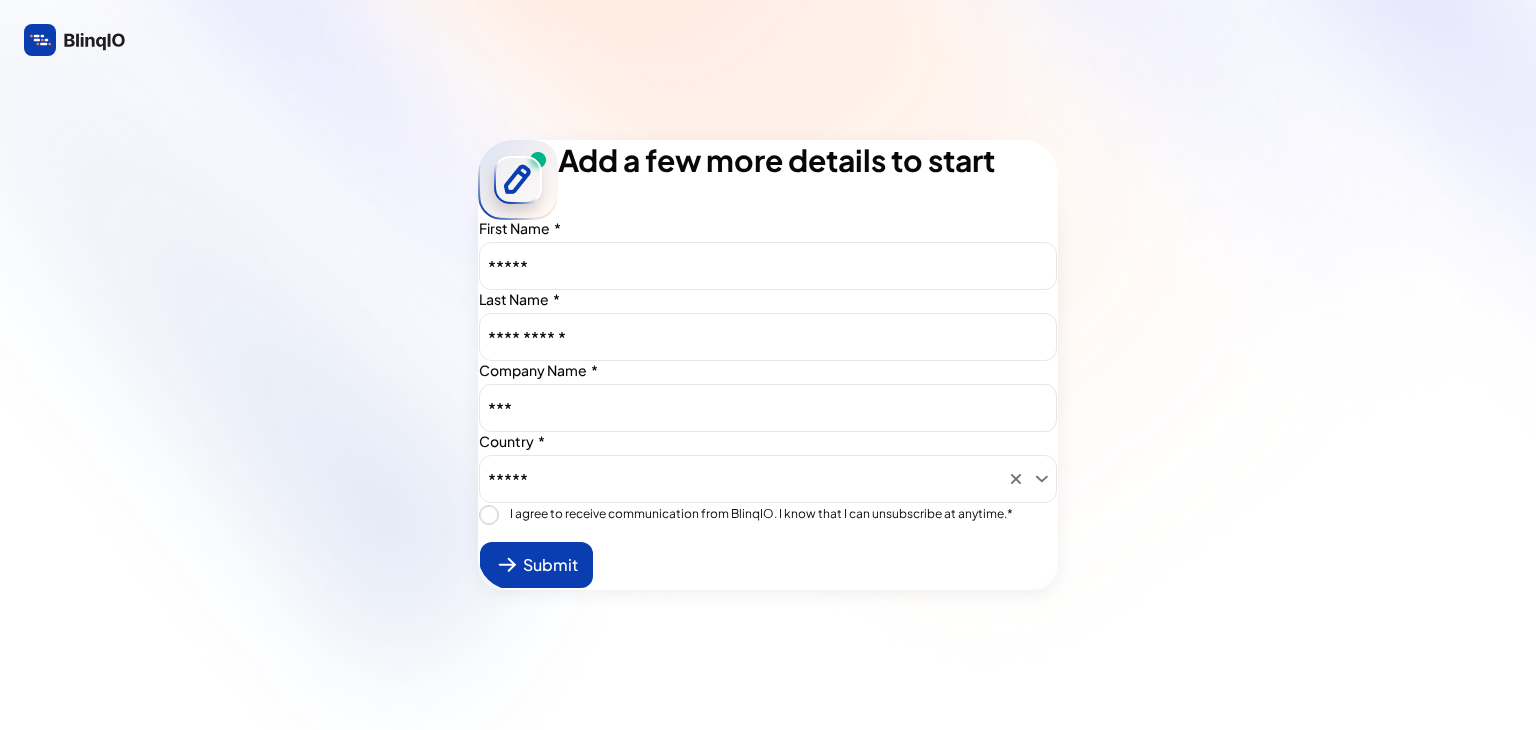 click on "I agree to receive communication from BlinqIO. I know that I can unsubscribe at anytime." at bounding box center (761, 514) 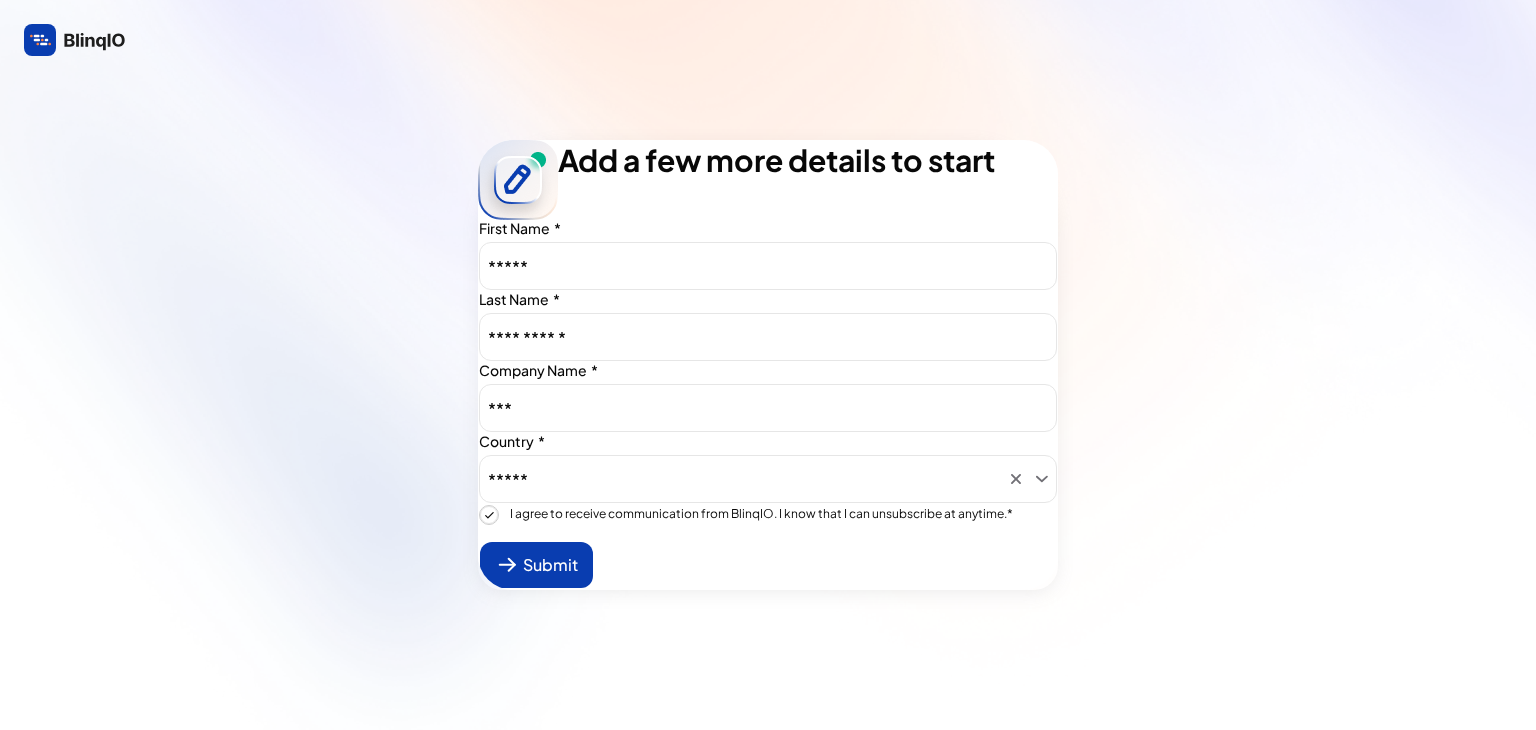 type on "true" 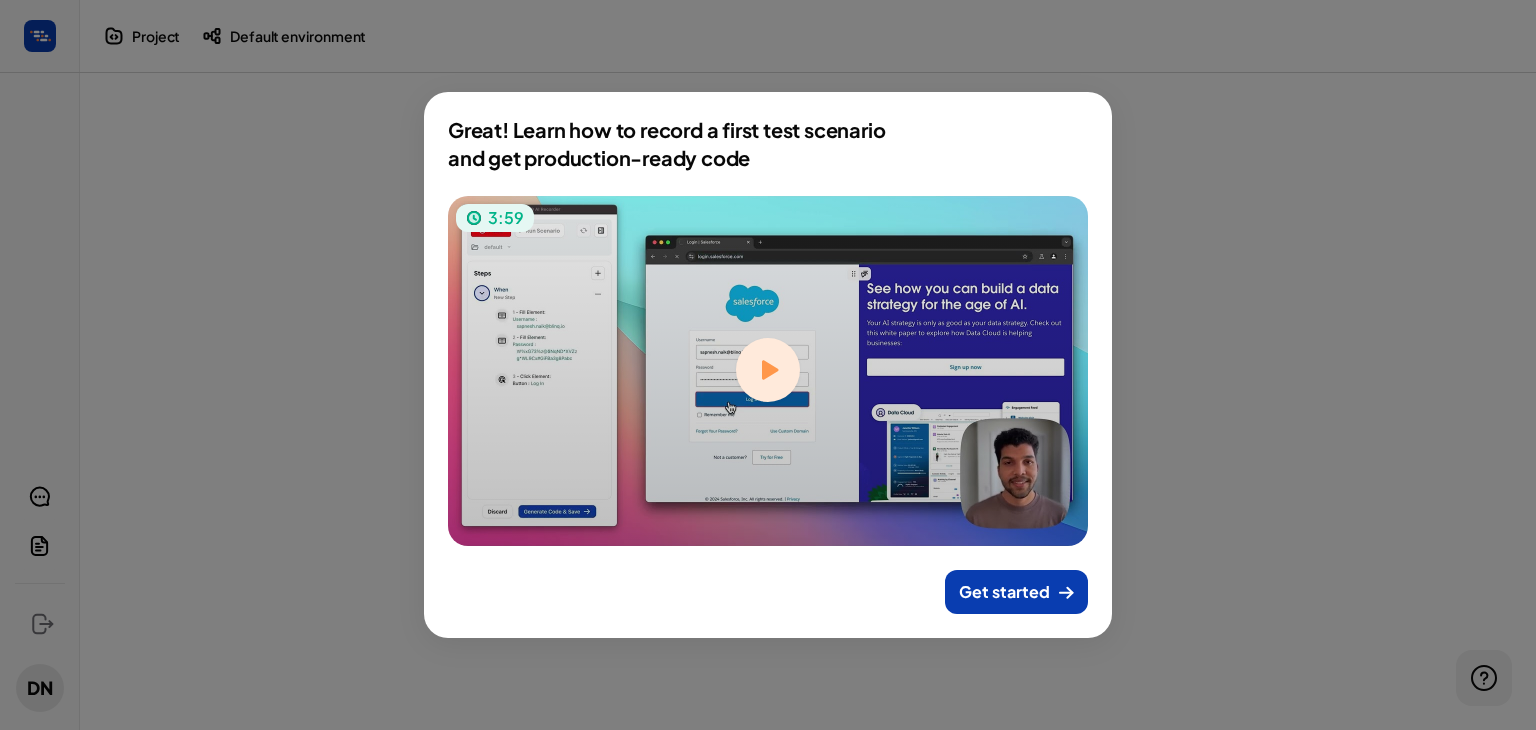 drag, startPoint x: 444, startPoint y: 124, endPoint x: 777, endPoint y: 163, distance: 335.276 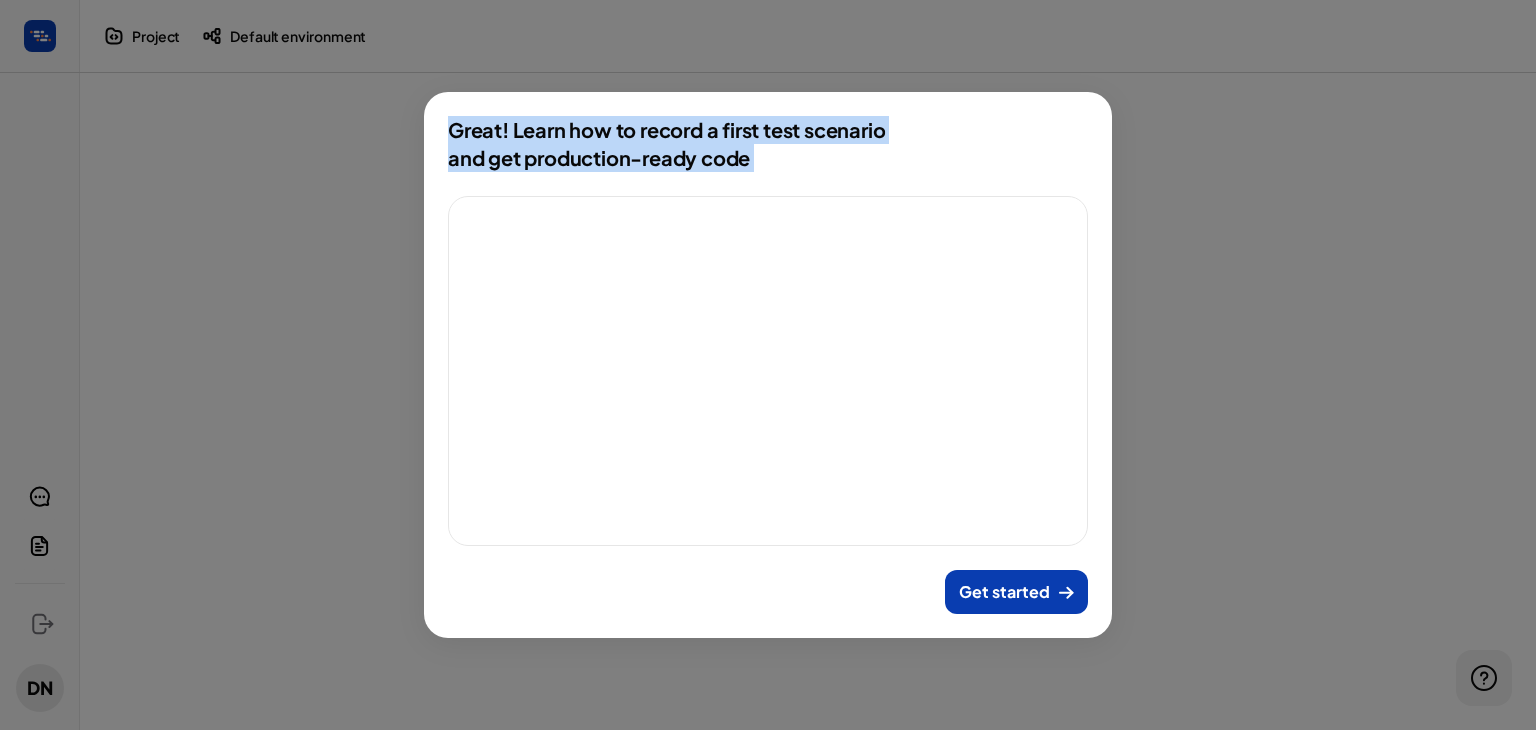 drag, startPoint x: 777, startPoint y: 163, endPoint x: 452, endPoint y: 141, distance: 325.74377 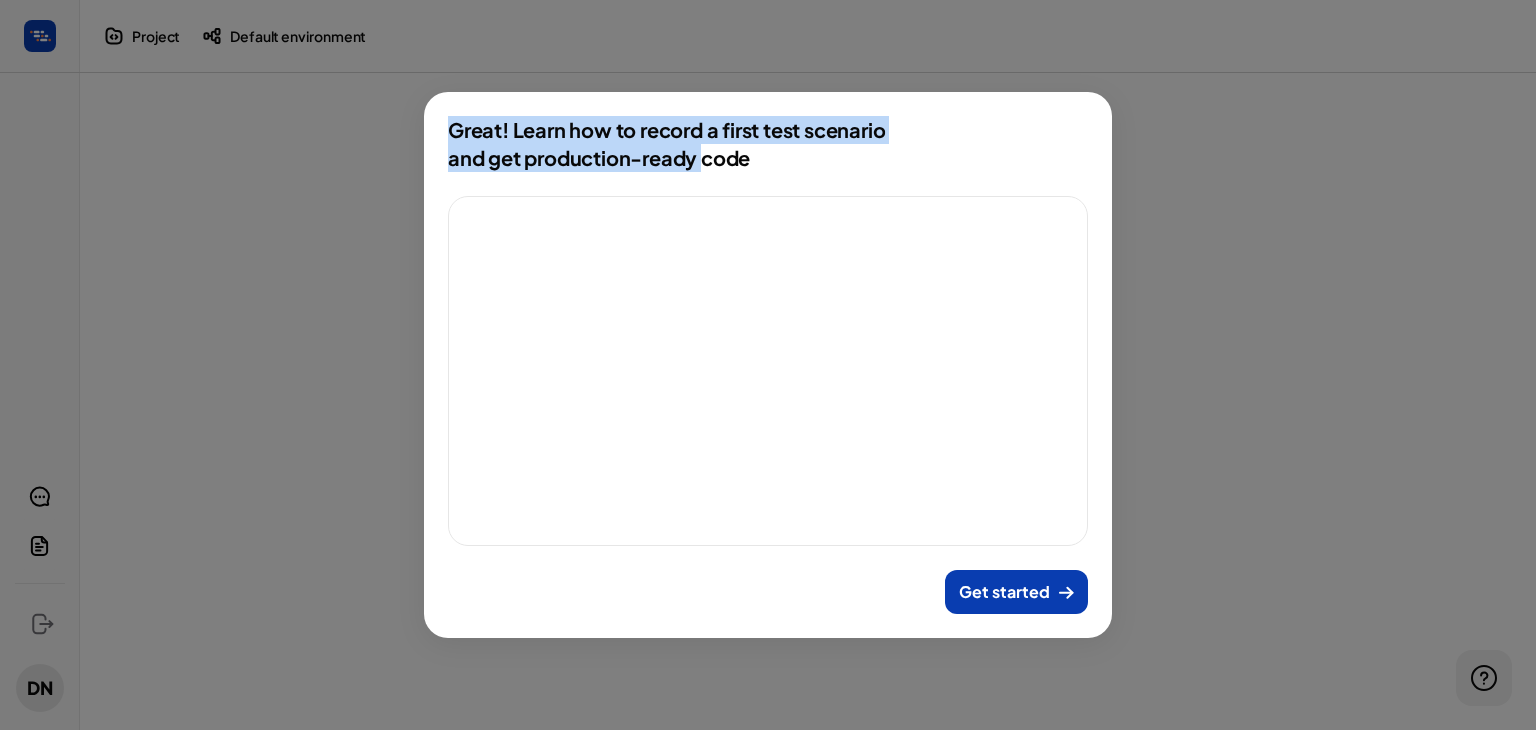 drag, startPoint x: 452, startPoint y: 140, endPoint x: 692, endPoint y: 169, distance: 241.74573 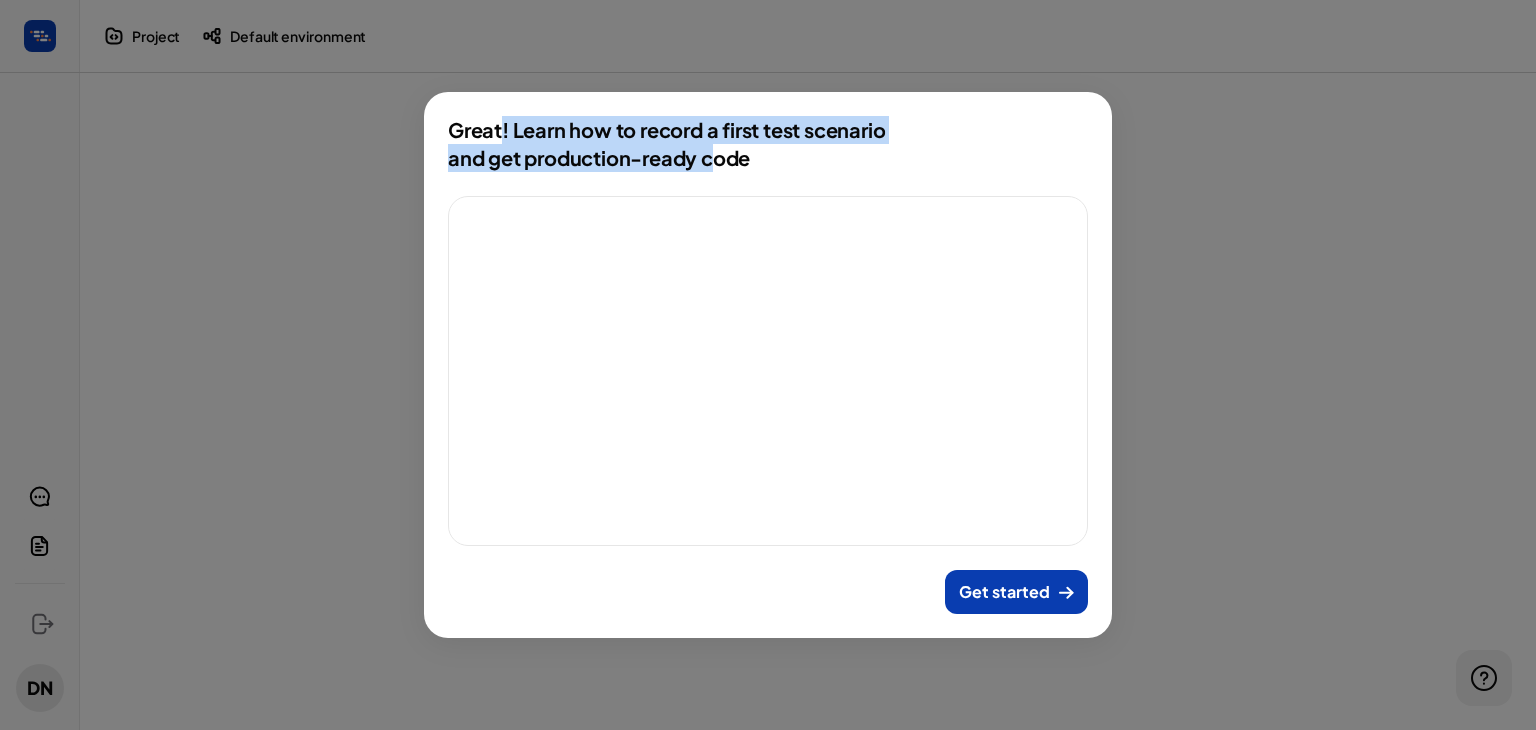 drag, startPoint x: 694, startPoint y: 167, endPoint x: 504, endPoint y: 137, distance: 192.35384 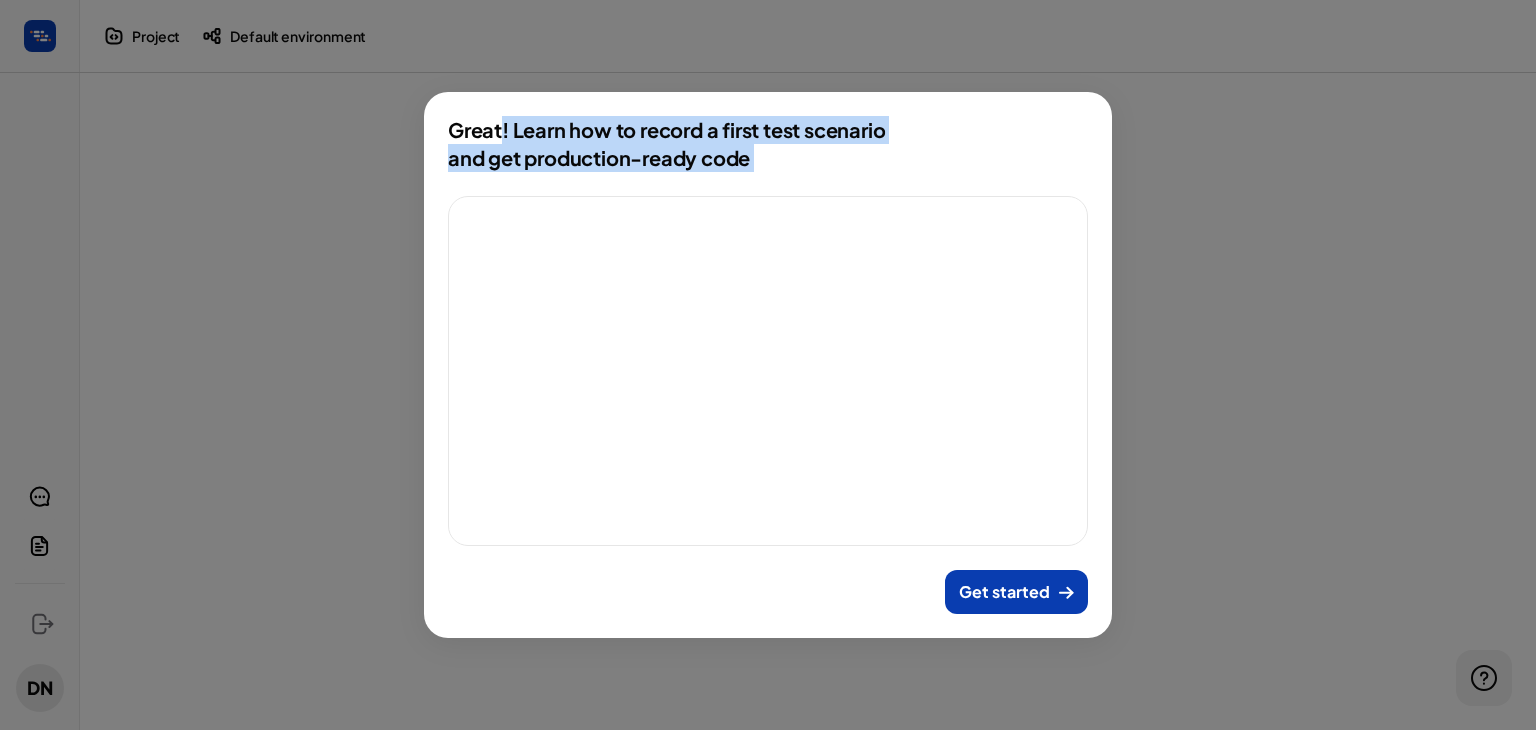 drag, startPoint x: 541, startPoint y: 140, endPoint x: 780, endPoint y: 169, distance: 240.75299 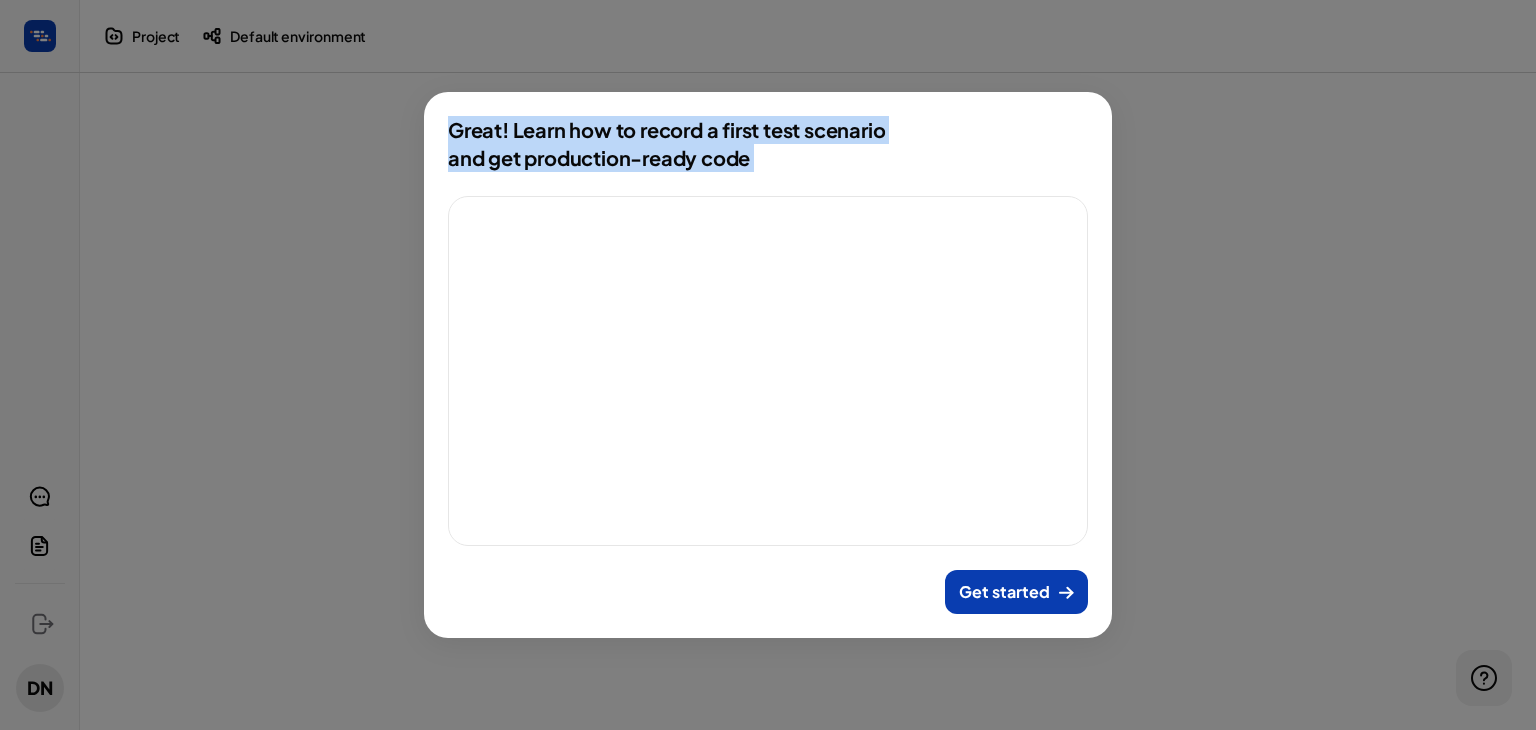 drag, startPoint x: 780, startPoint y: 169, endPoint x: 442, endPoint y: 134, distance: 339.8073 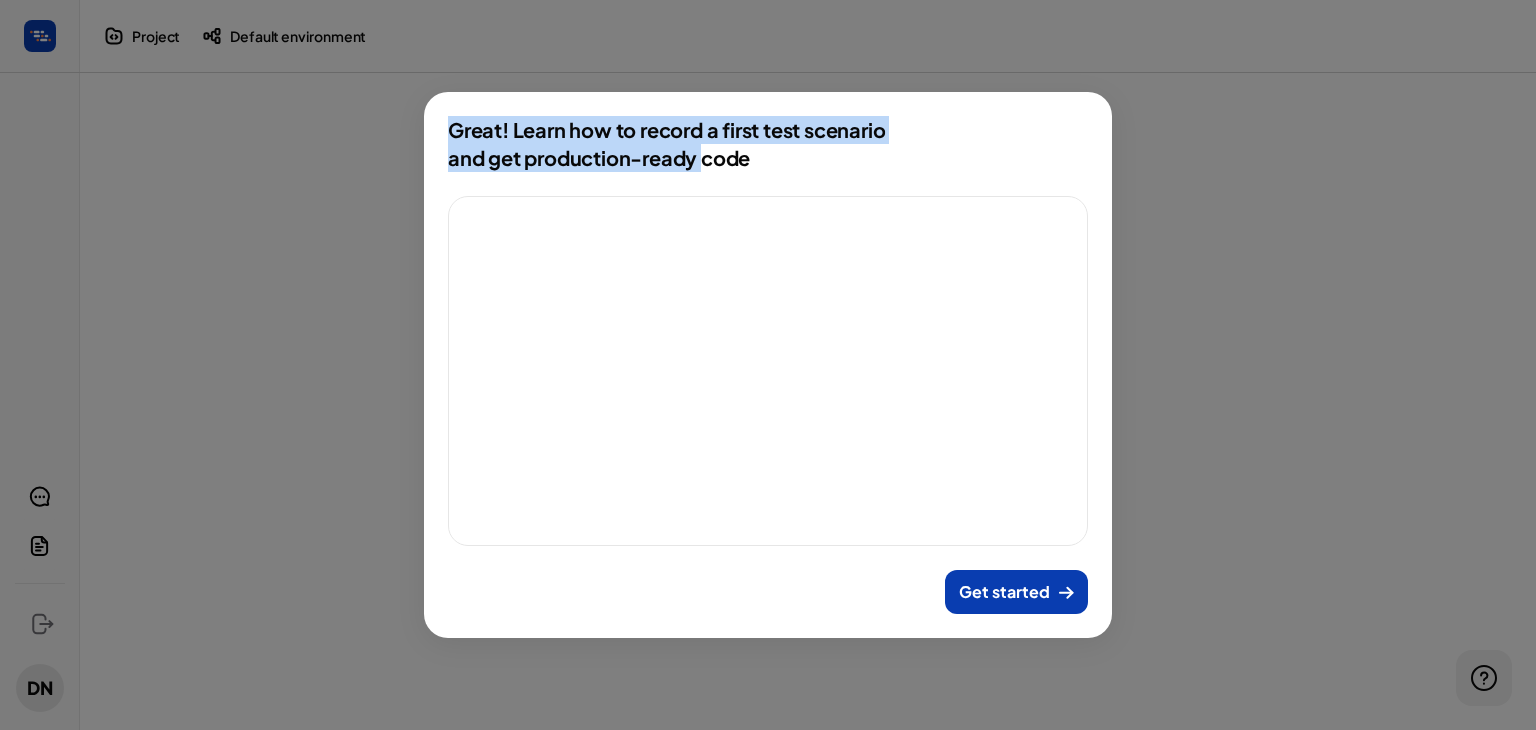 drag, startPoint x: 440, startPoint y: 111, endPoint x: 668, endPoint y: 148, distance: 230.98268 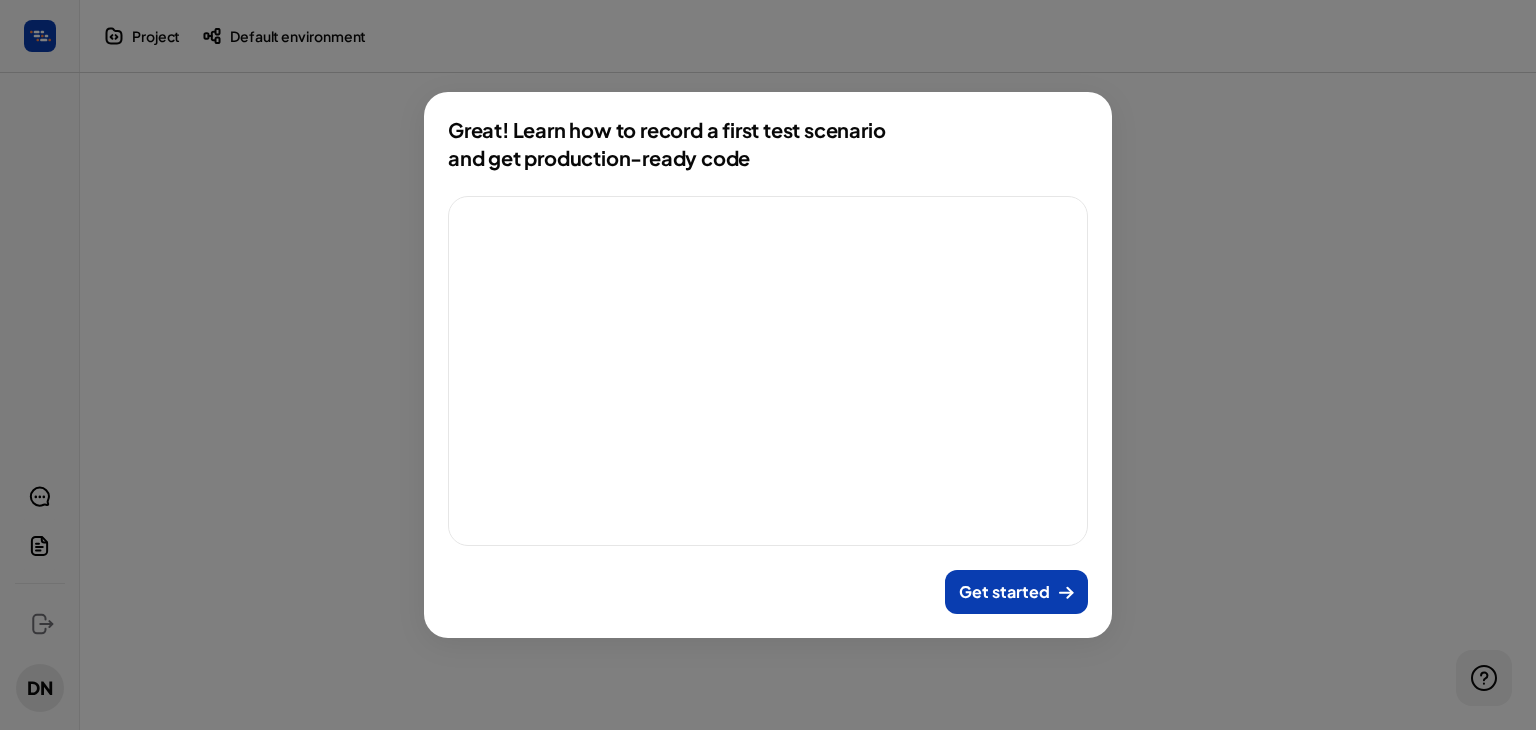click on "Great! Learn how to record a first test scenario  and get production-ready code  3:59 Get started" at bounding box center (768, 365) 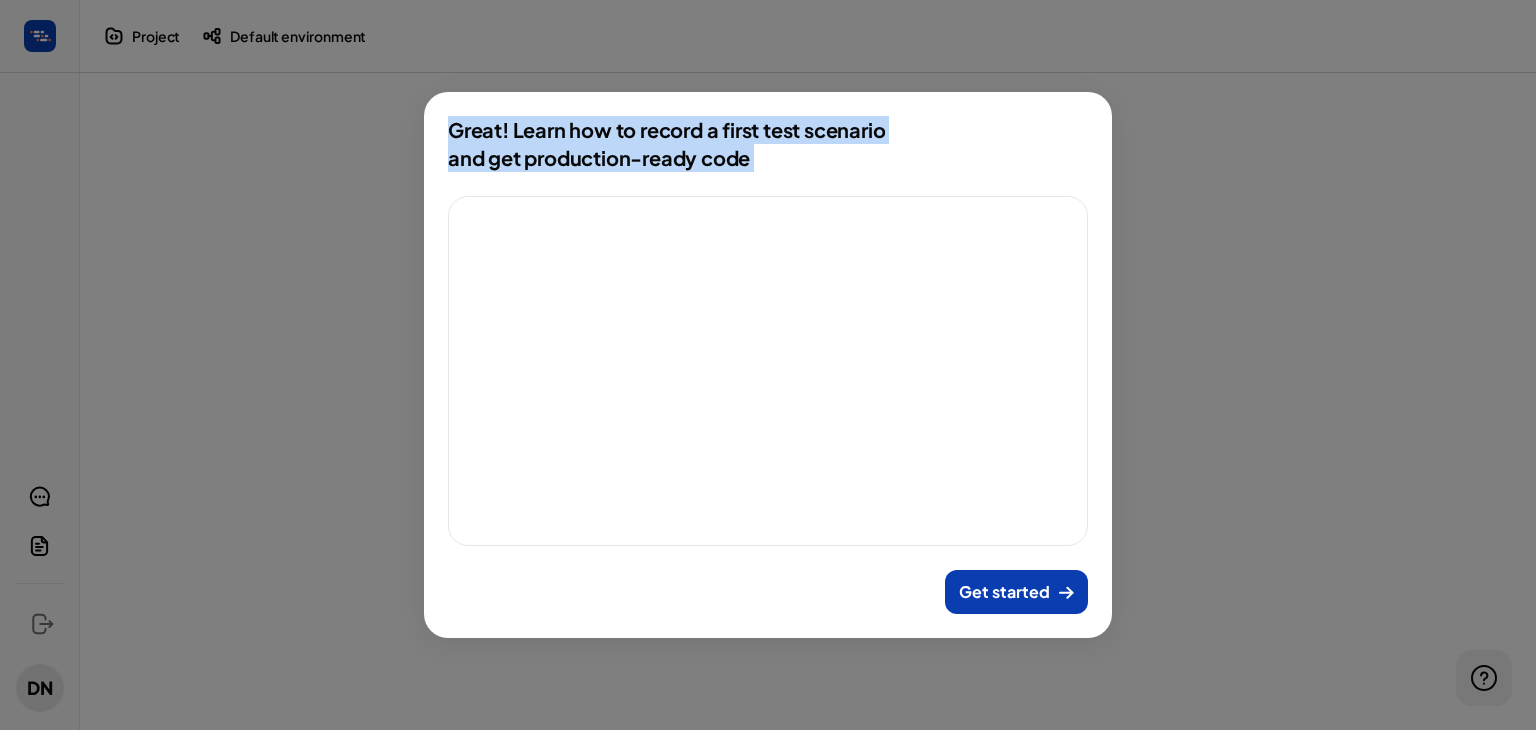 drag, startPoint x: 623, startPoint y: 152, endPoint x: 438, endPoint y: 119, distance: 187.9202 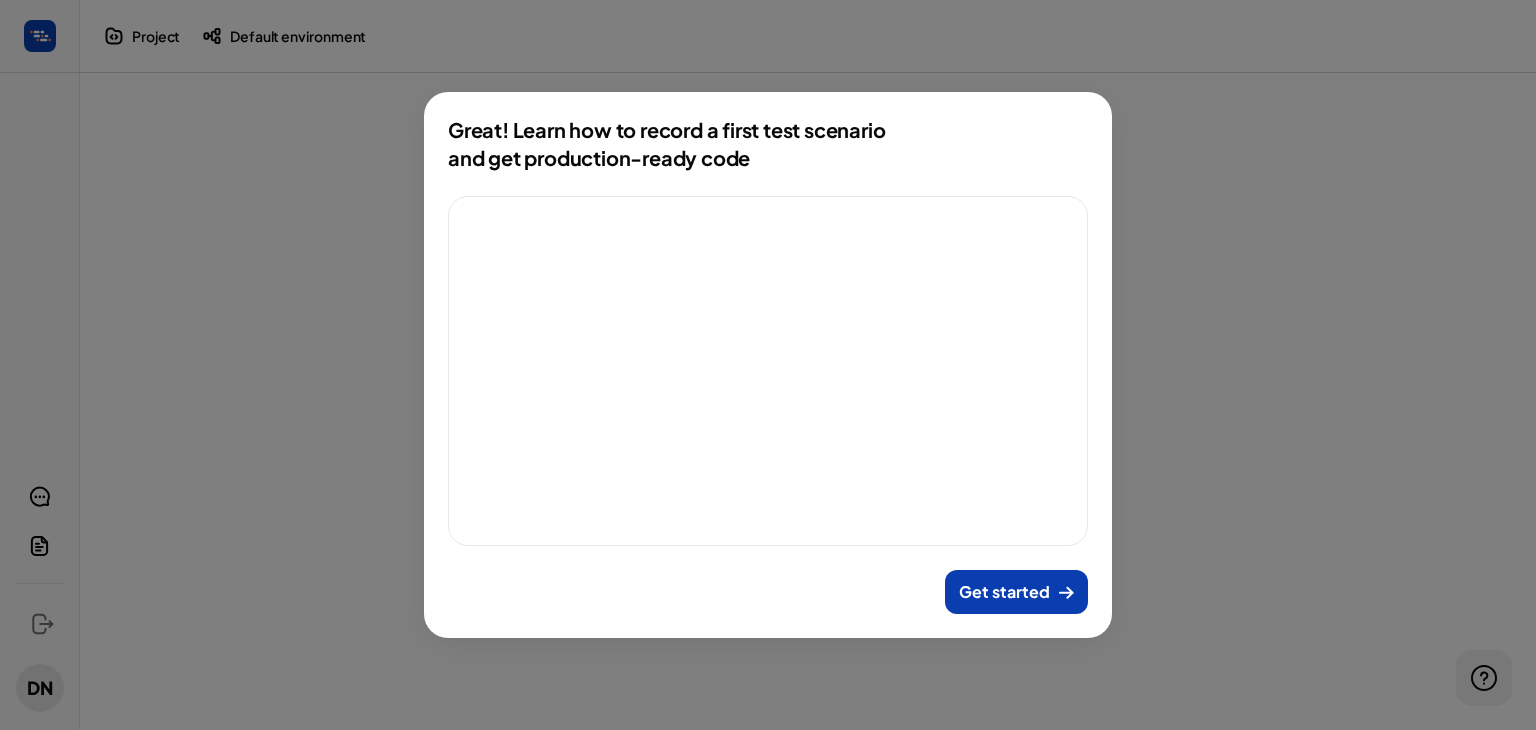 click on "Great! Learn how to record a first test scenario  and get production-ready code  3:59 Get started" at bounding box center [768, 365] 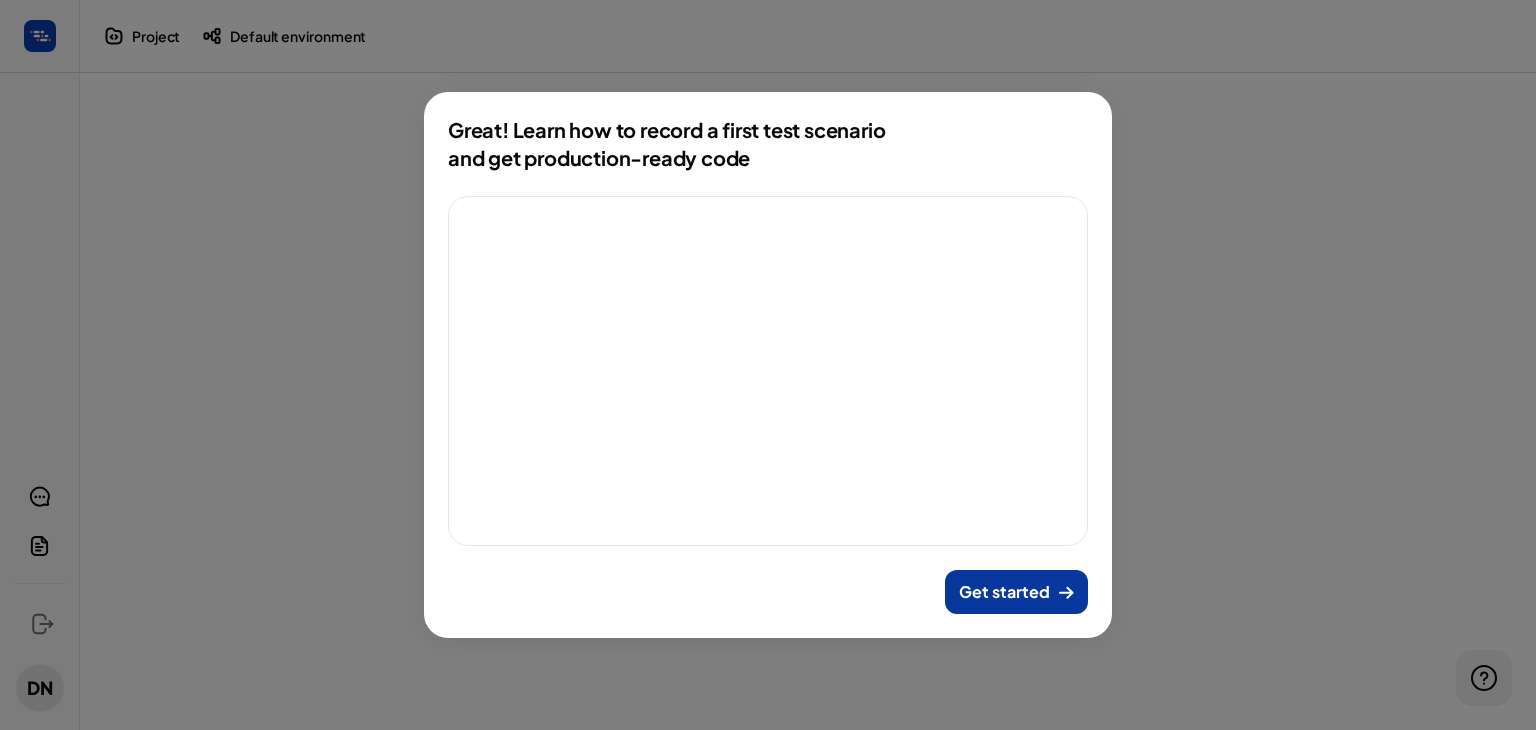 click on "Get started" at bounding box center (1004, 592) 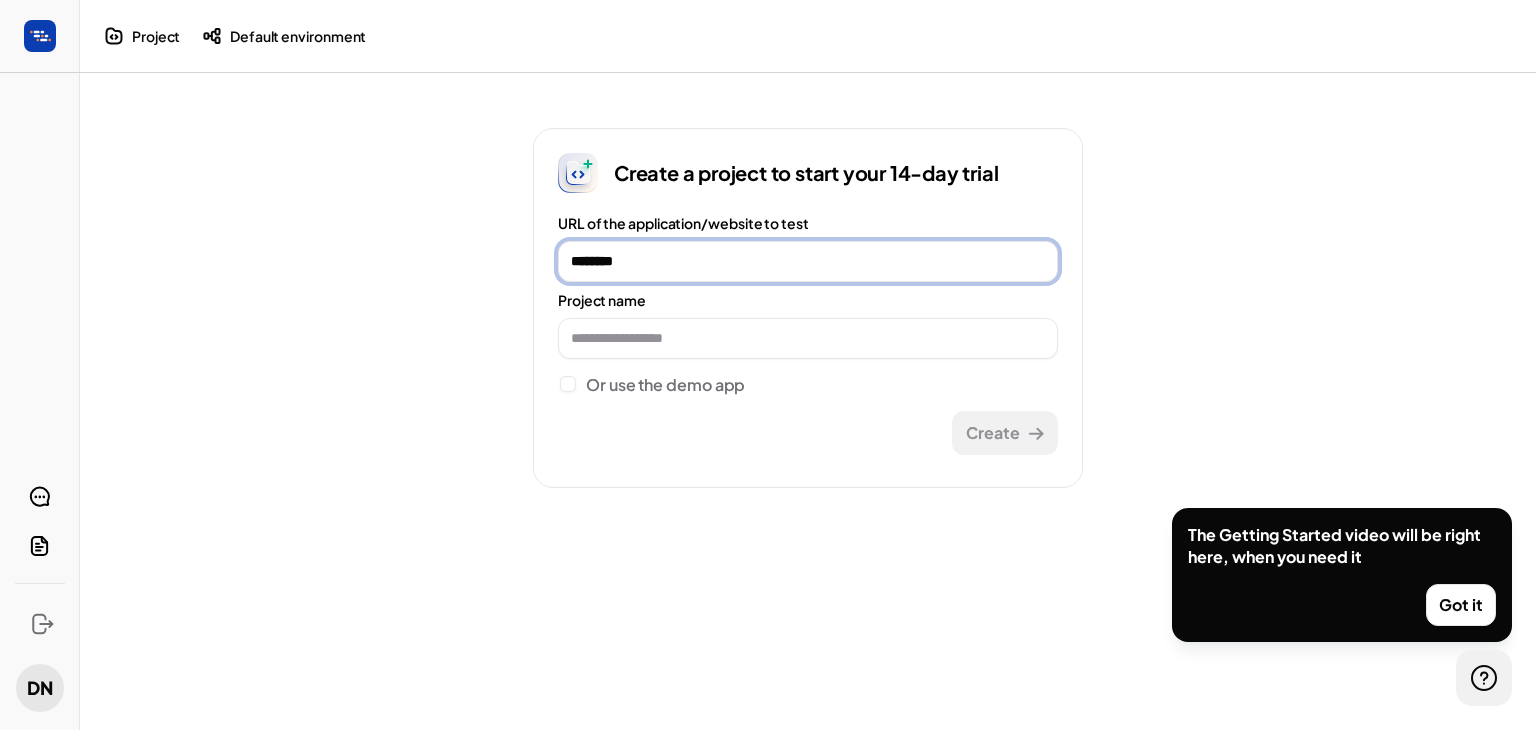 click on "********" at bounding box center [808, 261] 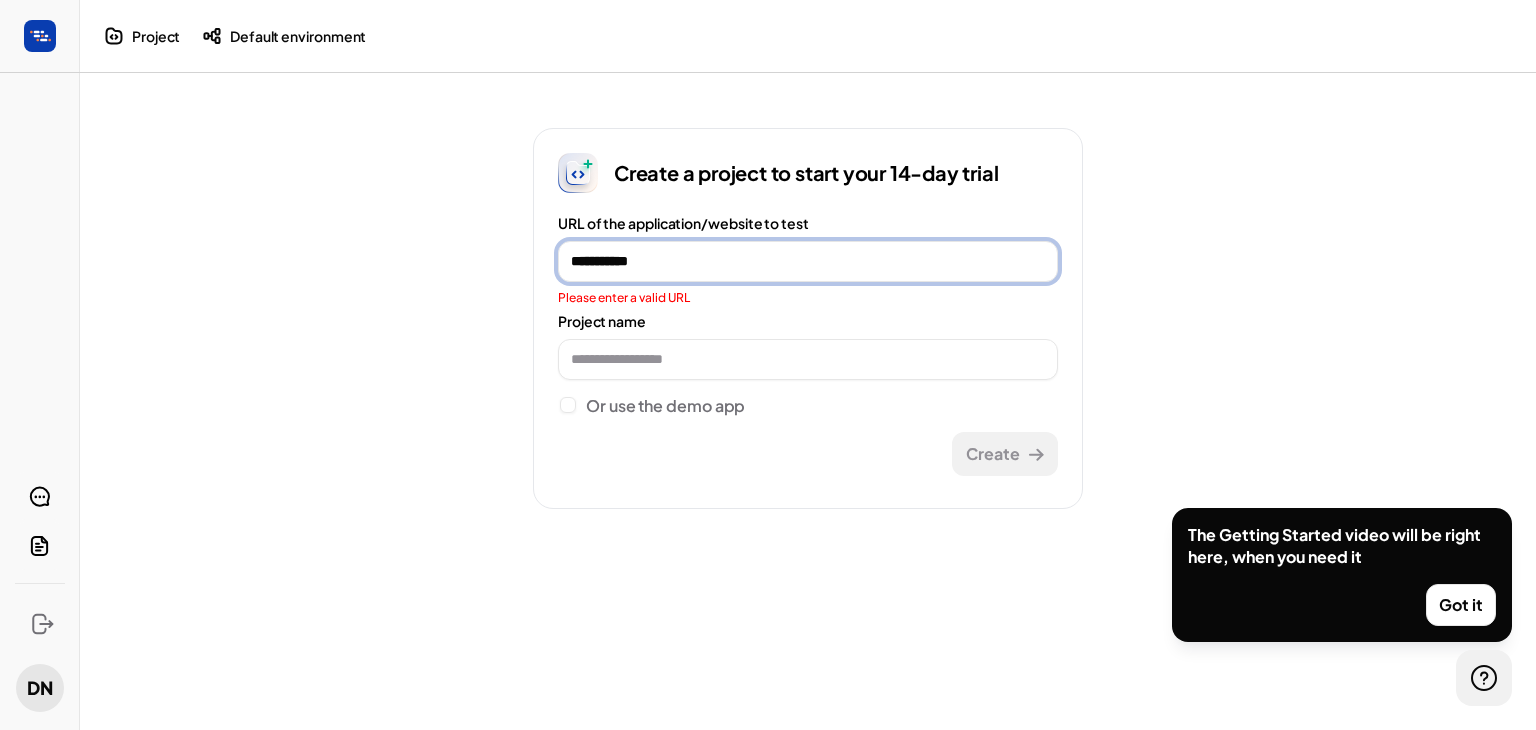 type on "**********" 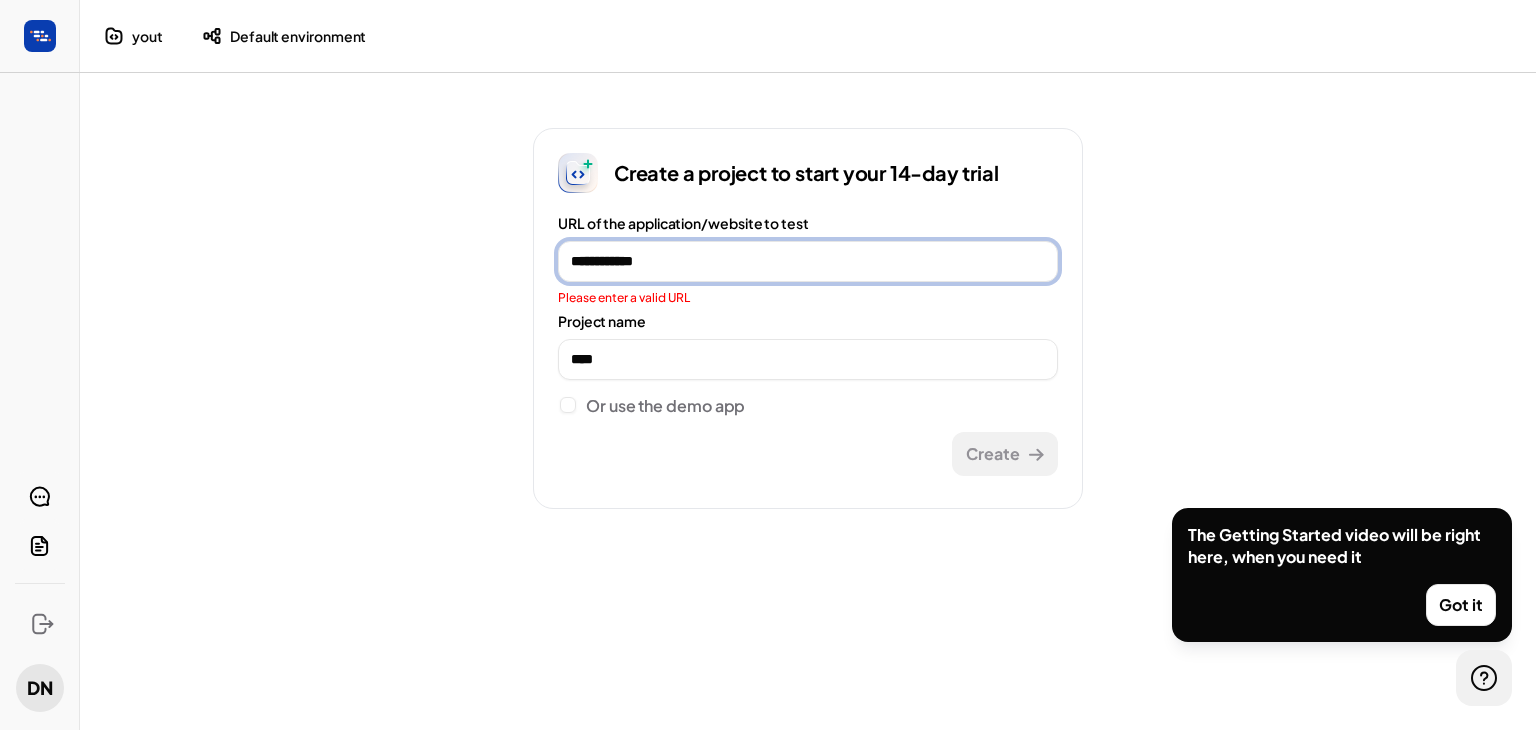 type on "**********" 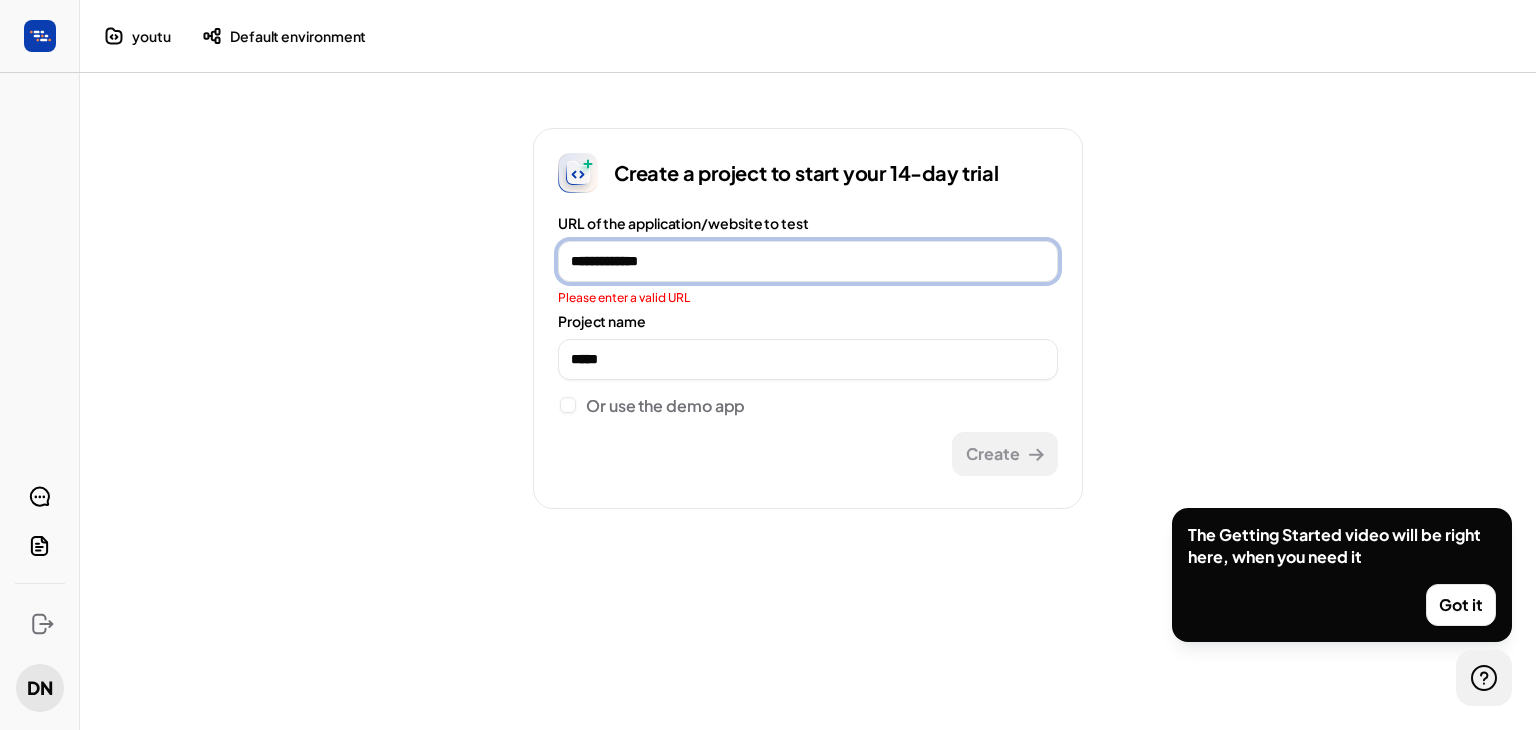 type on "**********" 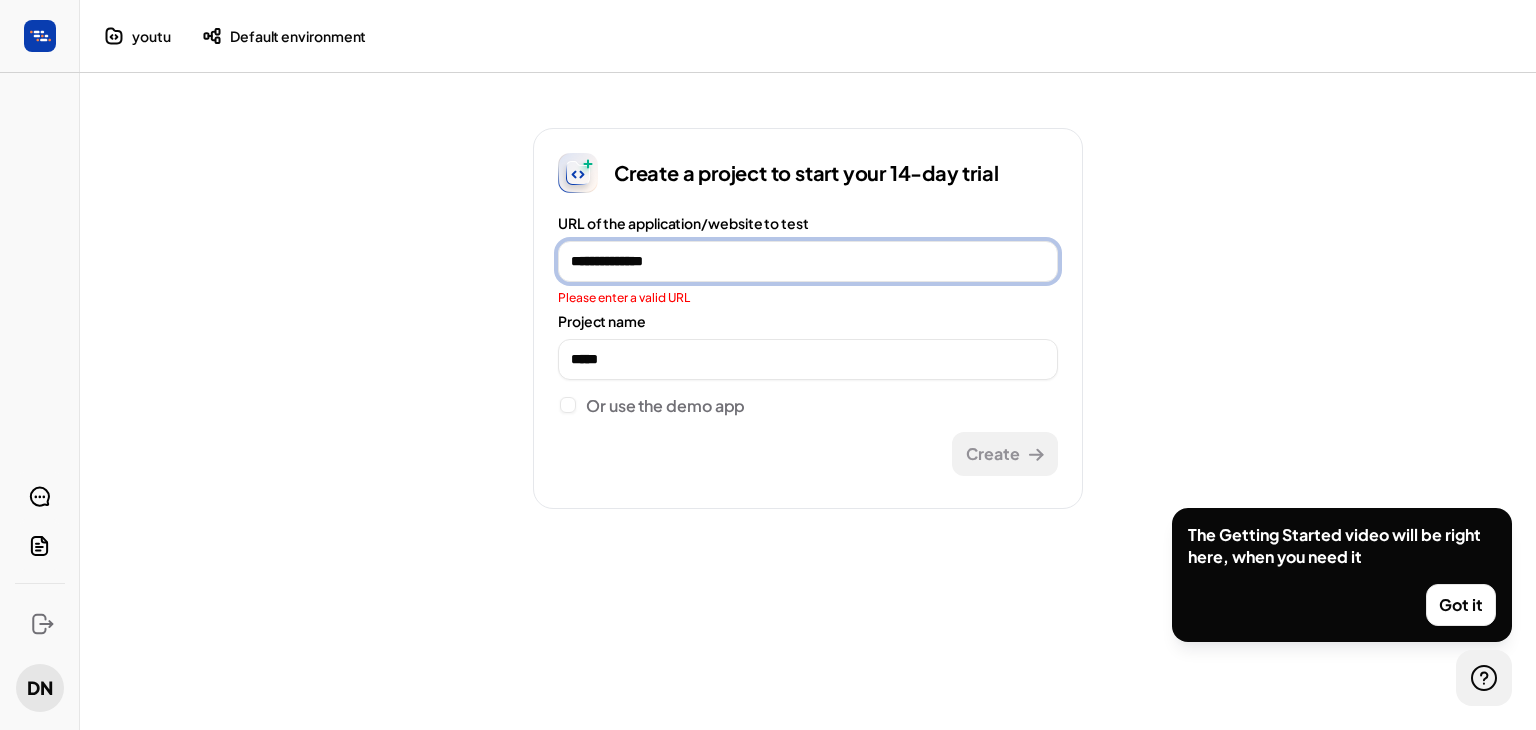 type on "******" 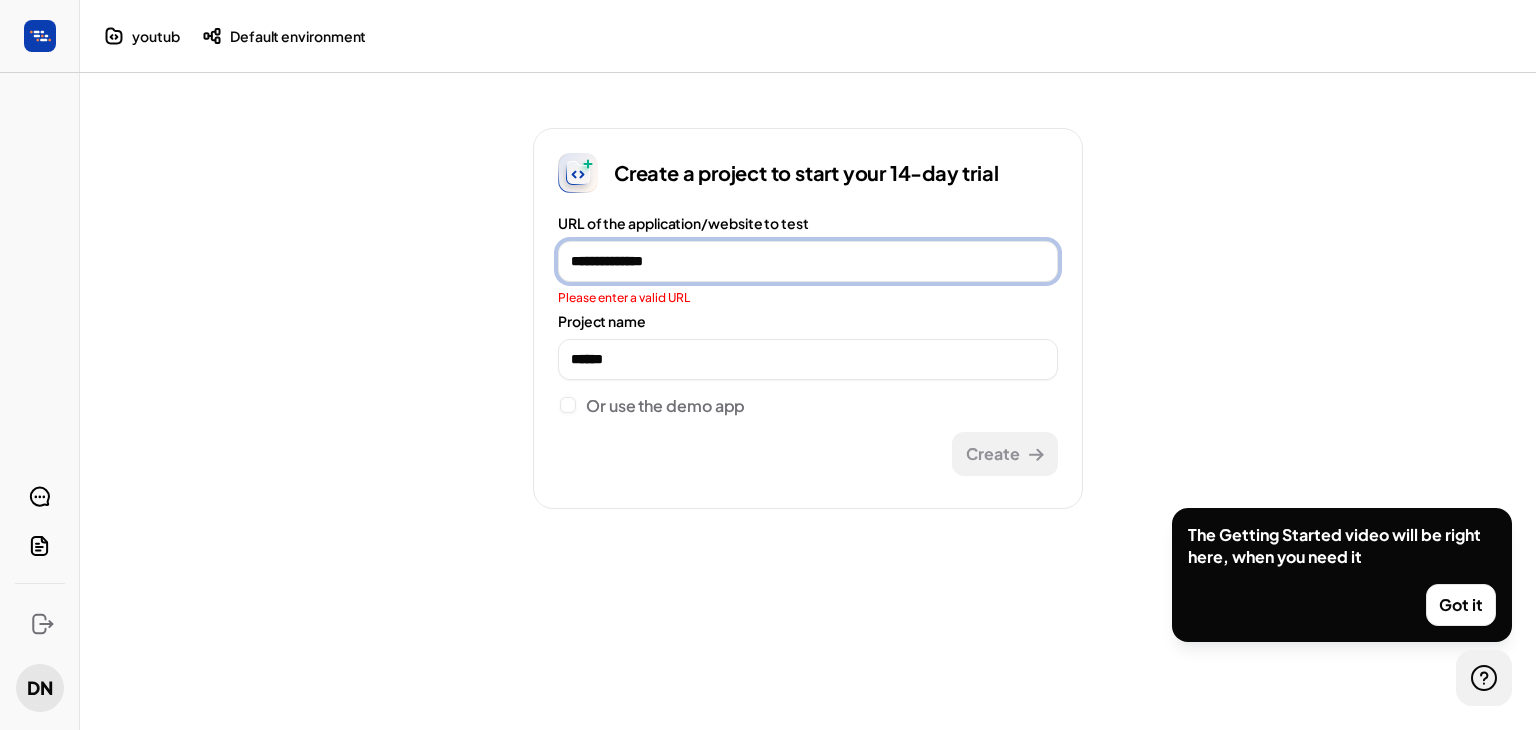 type on "**********" 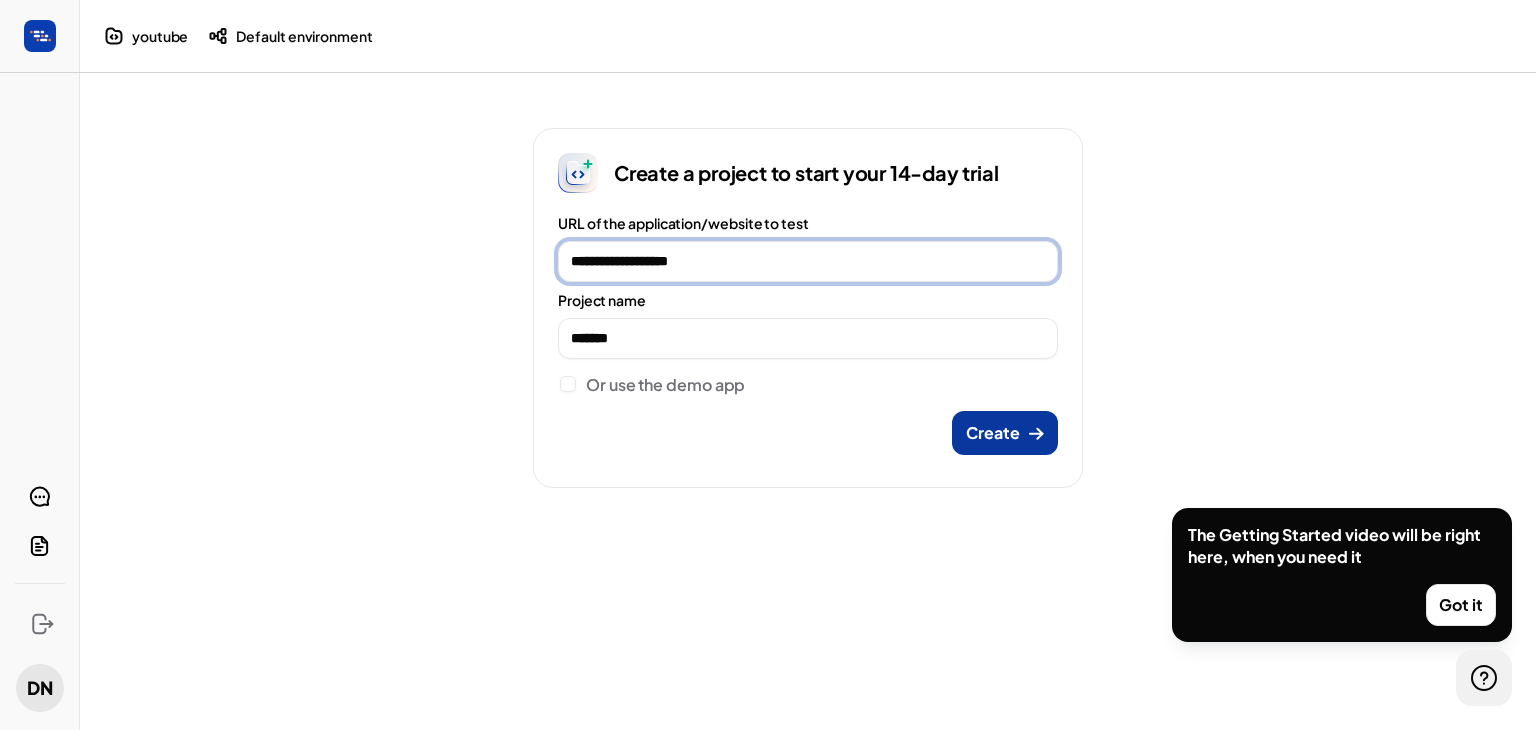 type on "**********" 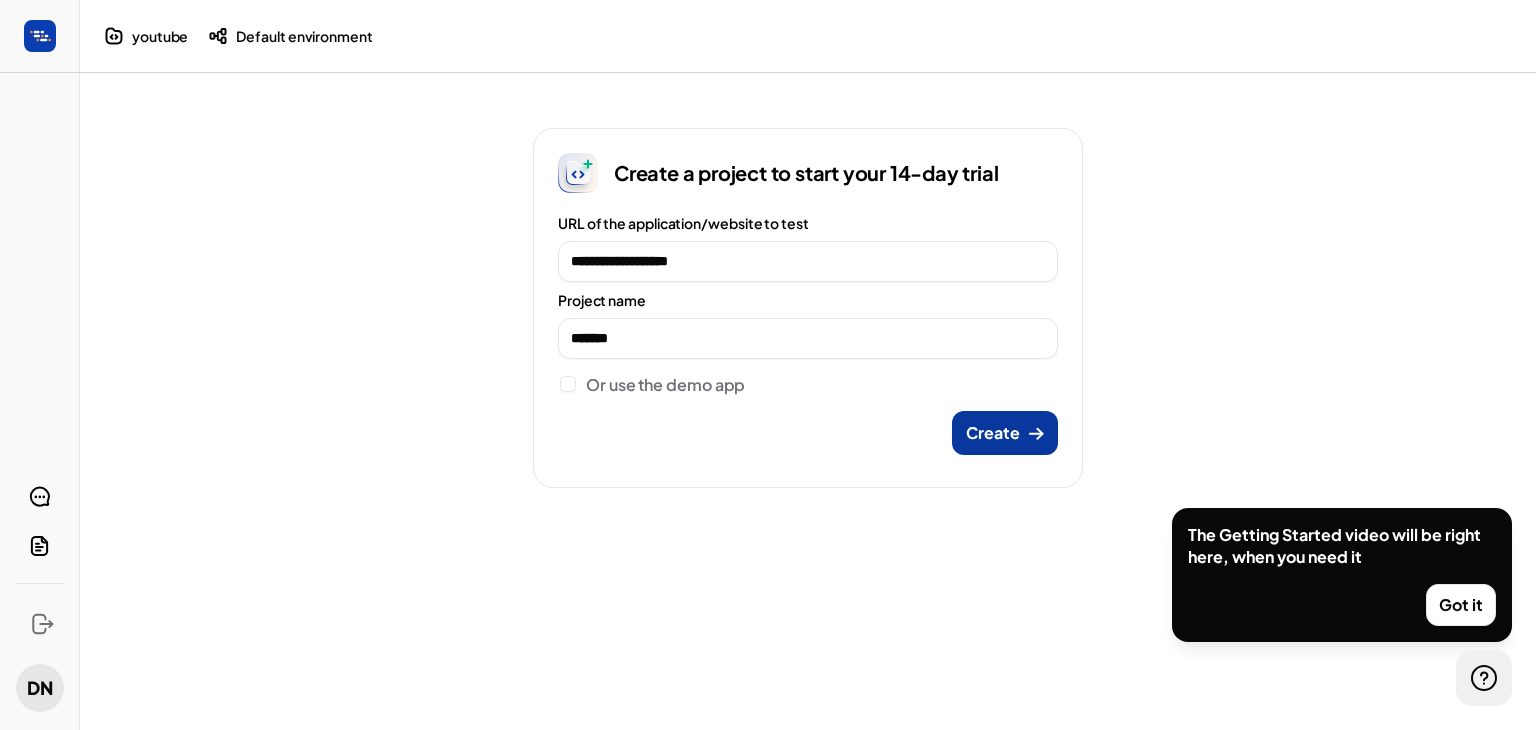 click on "Create" at bounding box center (993, 433) 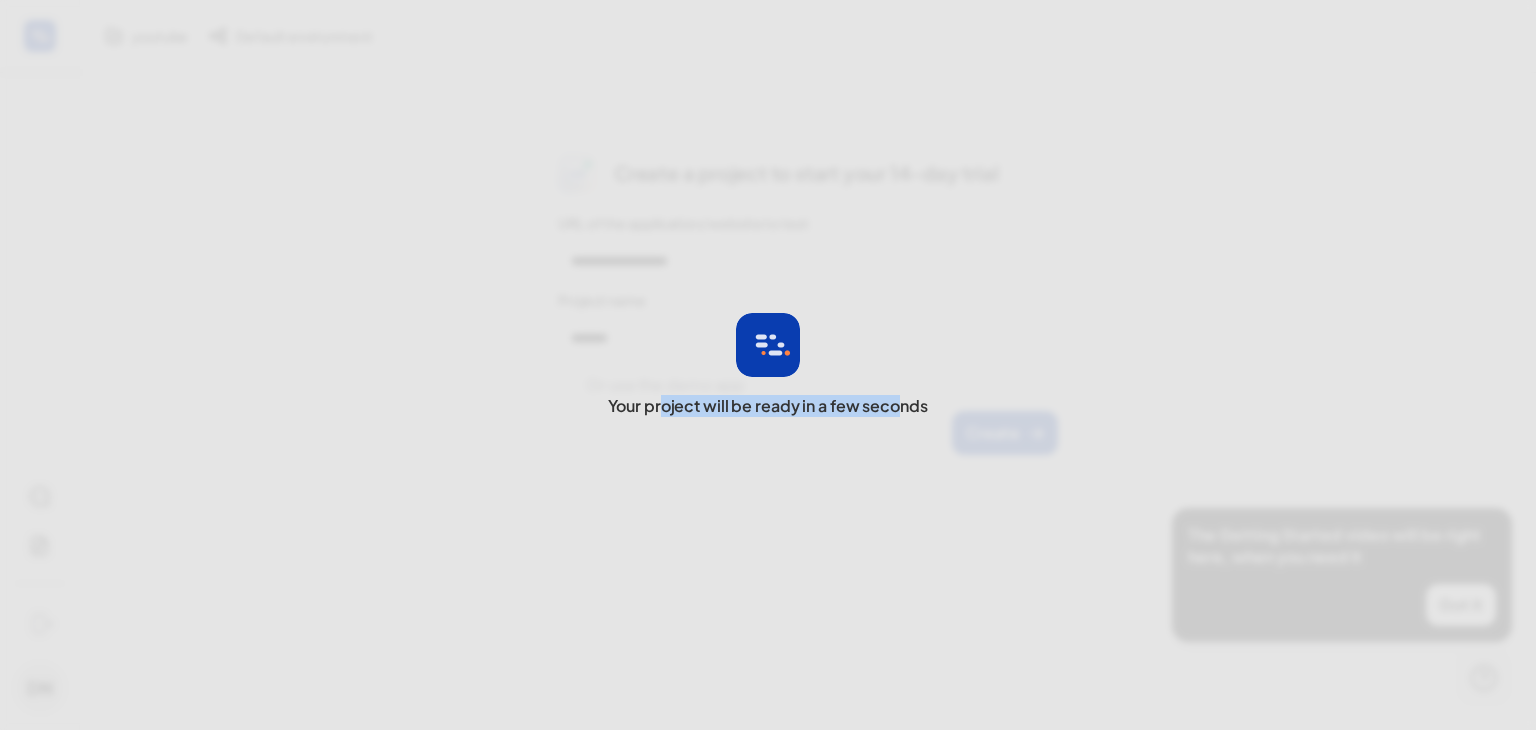 click on "Your project will be ready in a few seconds" at bounding box center [768, 365] 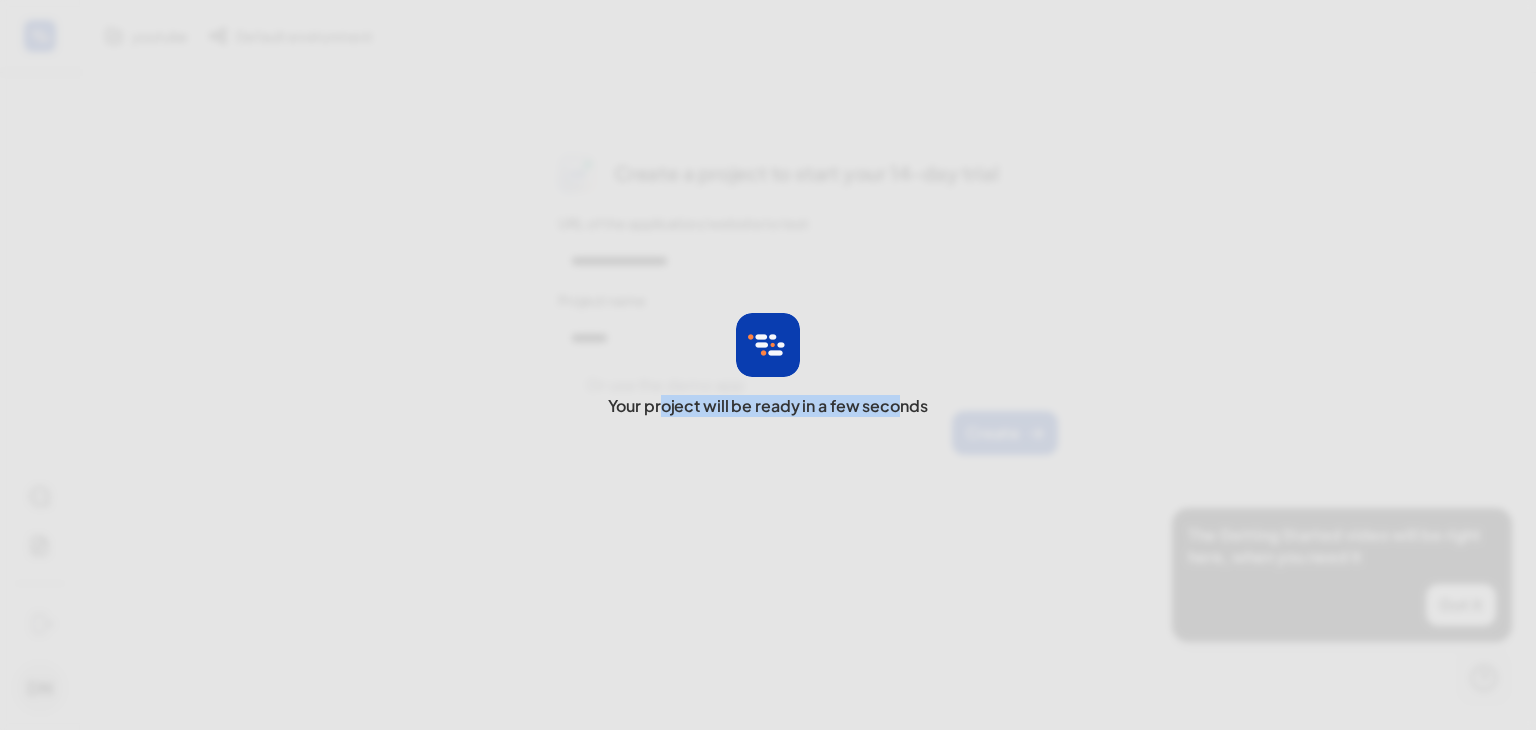 click on "Your project will be ready in a few seconds" at bounding box center [767, 406] 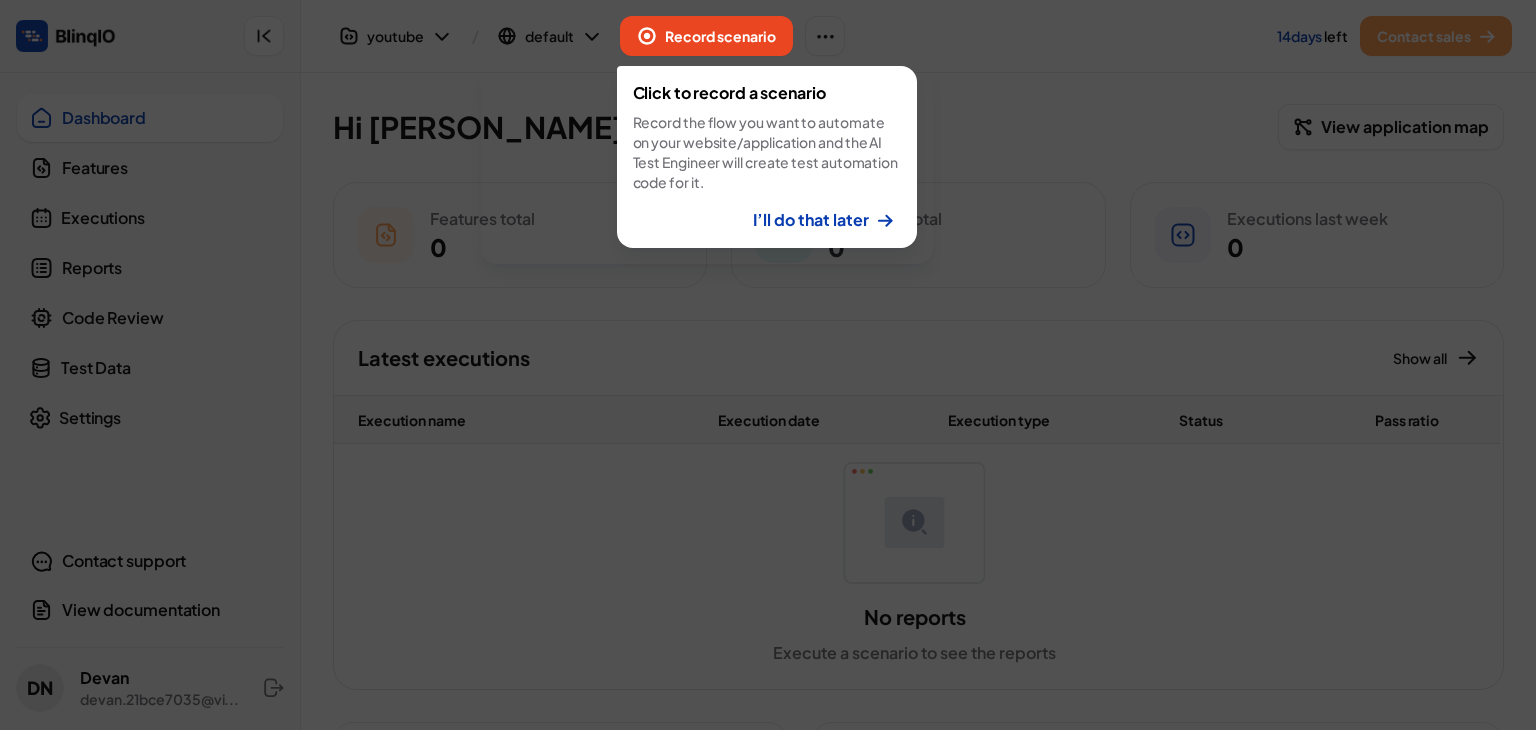 click on "I’ll do that later" at bounding box center (811, 220) 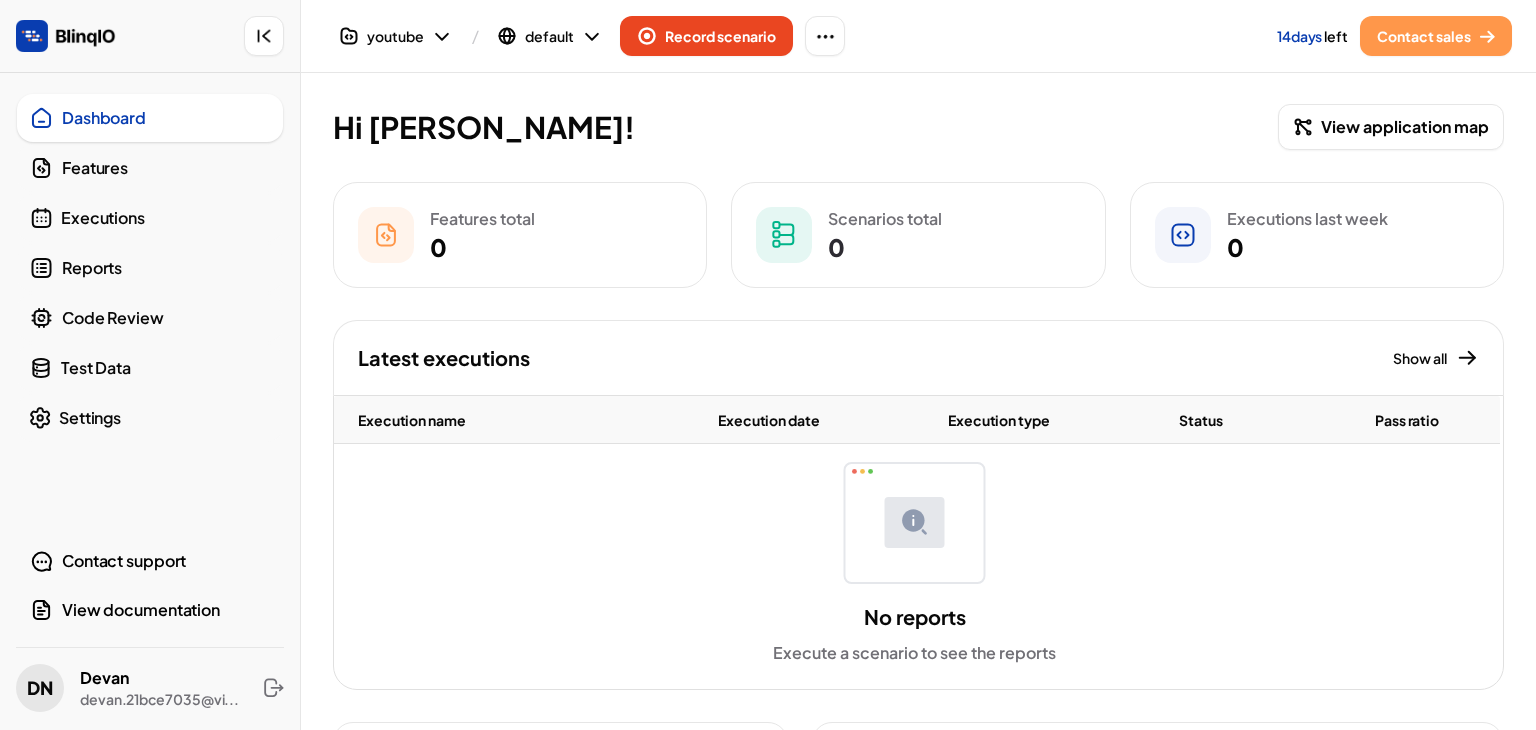 click on "Hi Devan! View application map" at bounding box center (918, 127) 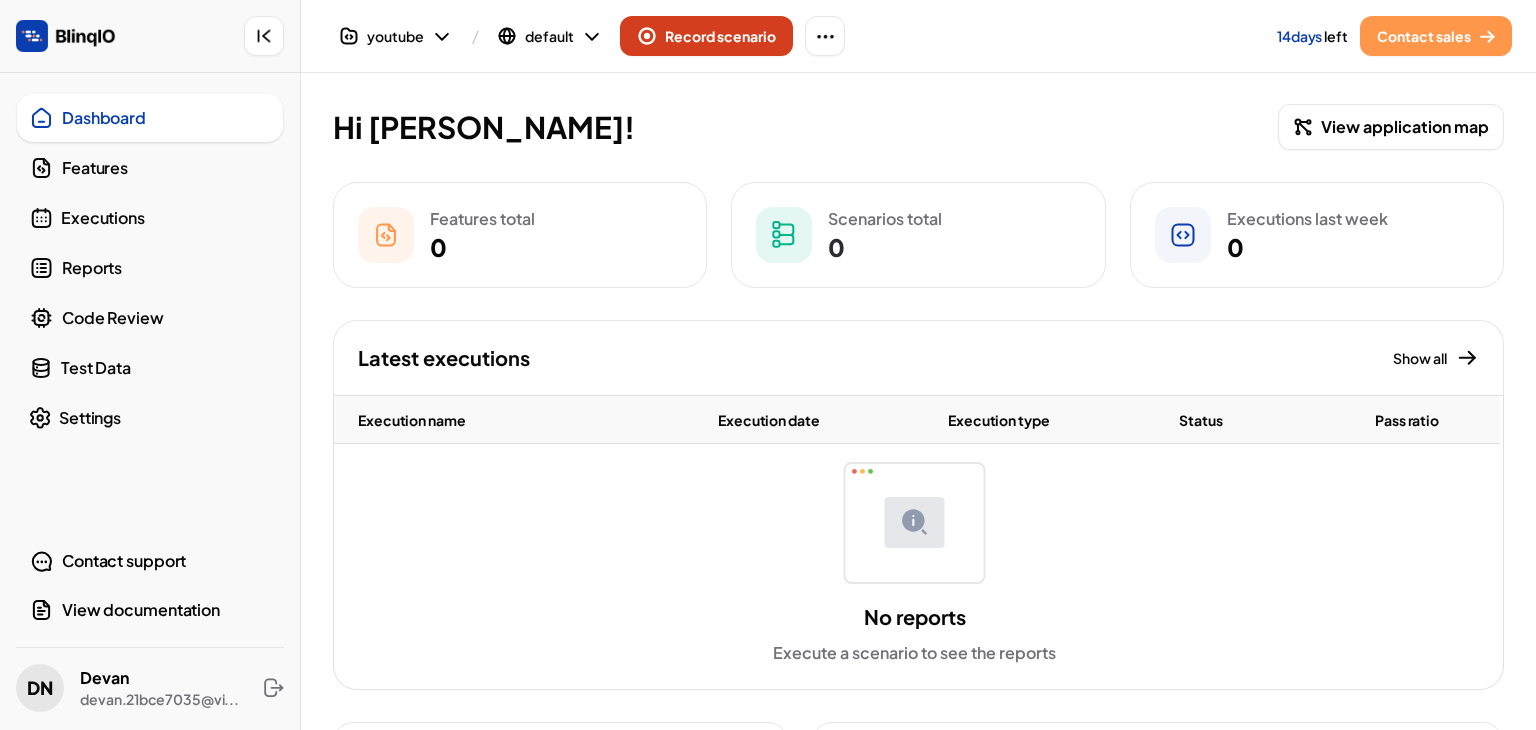 click on "Record scenario" at bounding box center (706, 36) 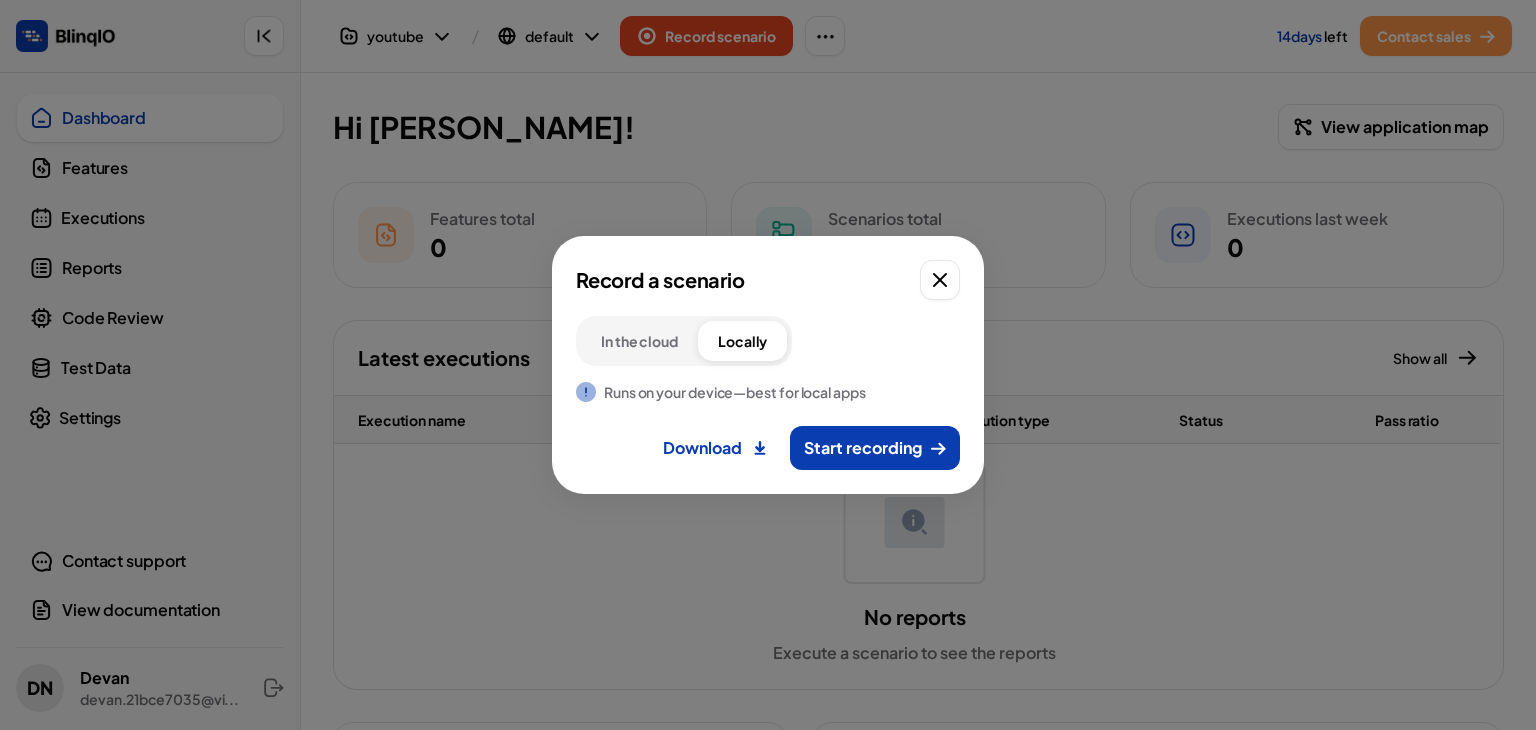 click on "In the cloud" at bounding box center [639, 341] 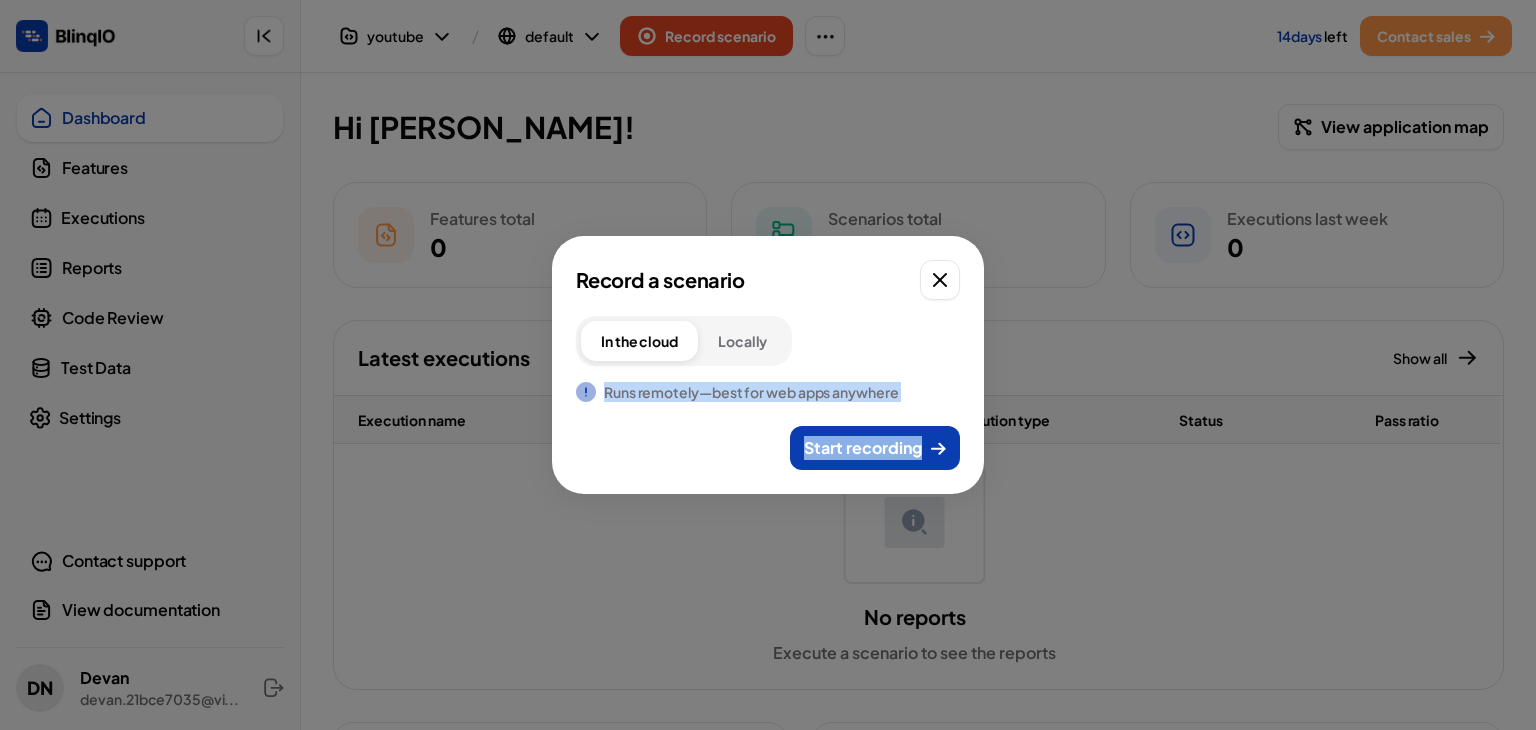 drag, startPoint x: 607, startPoint y: 390, endPoint x: 921, endPoint y: 413, distance: 314.84122 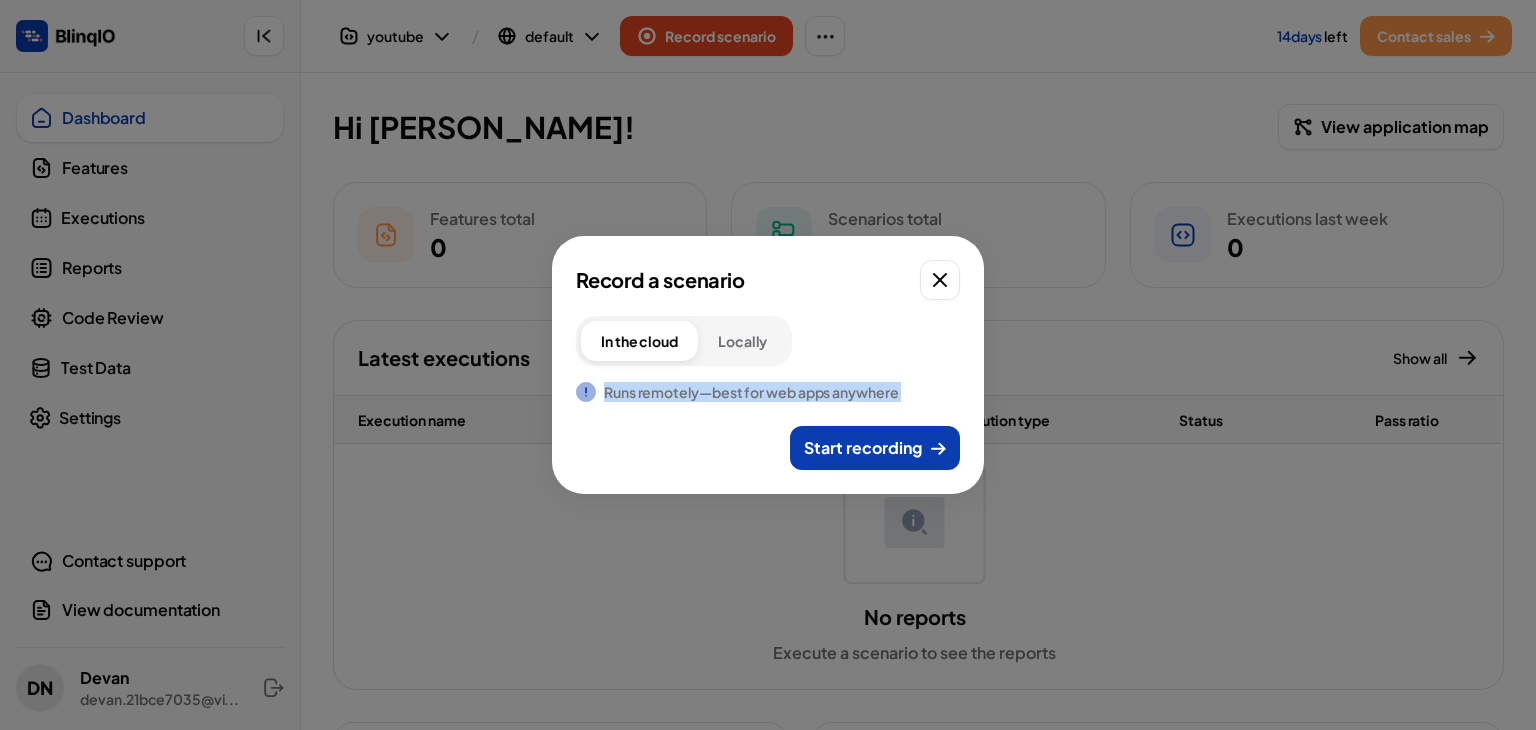 drag, startPoint x: 924, startPoint y: 393, endPoint x: 602, endPoint y: 384, distance: 322.12576 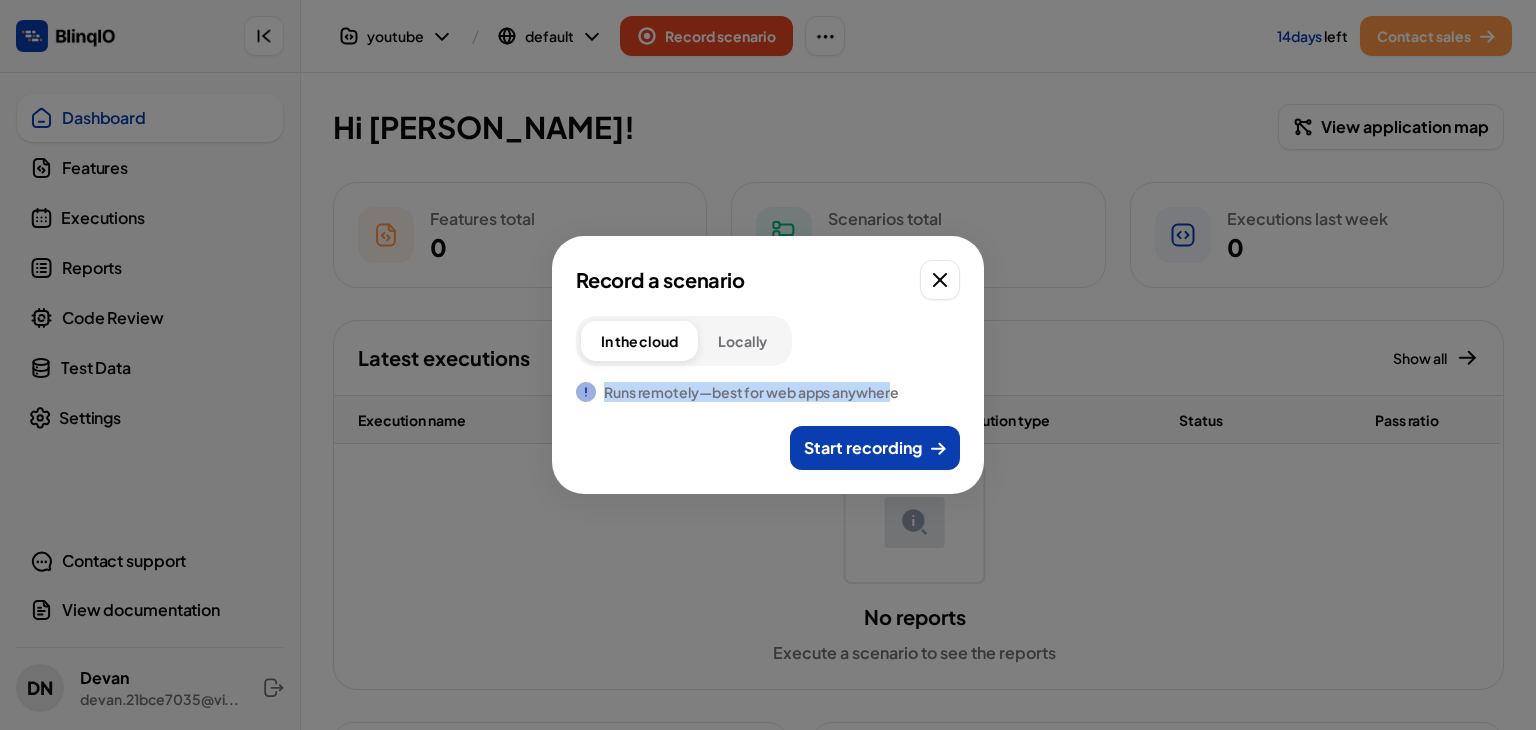 drag, startPoint x: 608, startPoint y: 389, endPoint x: 891, endPoint y: 397, distance: 283.11304 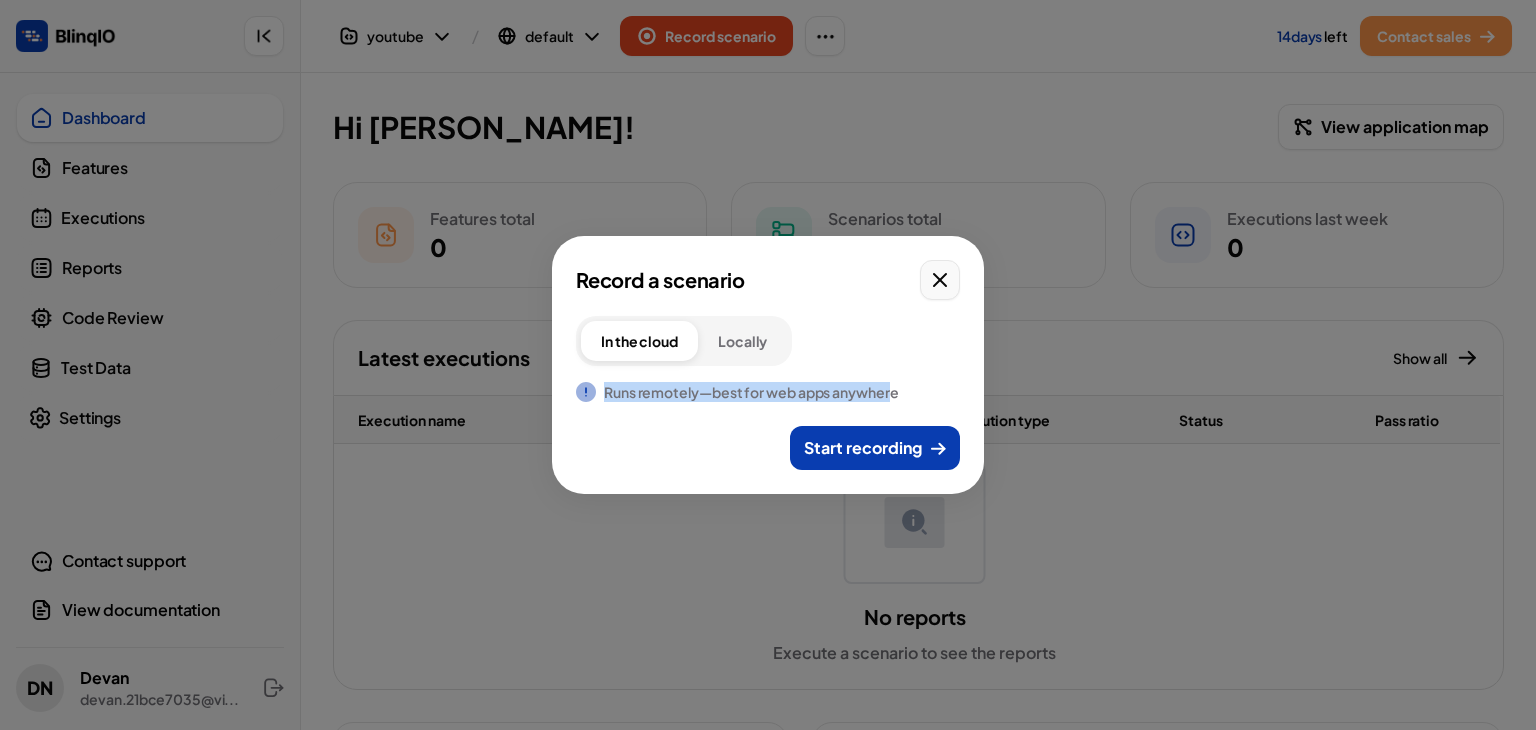 click at bounding box center [940, 280] 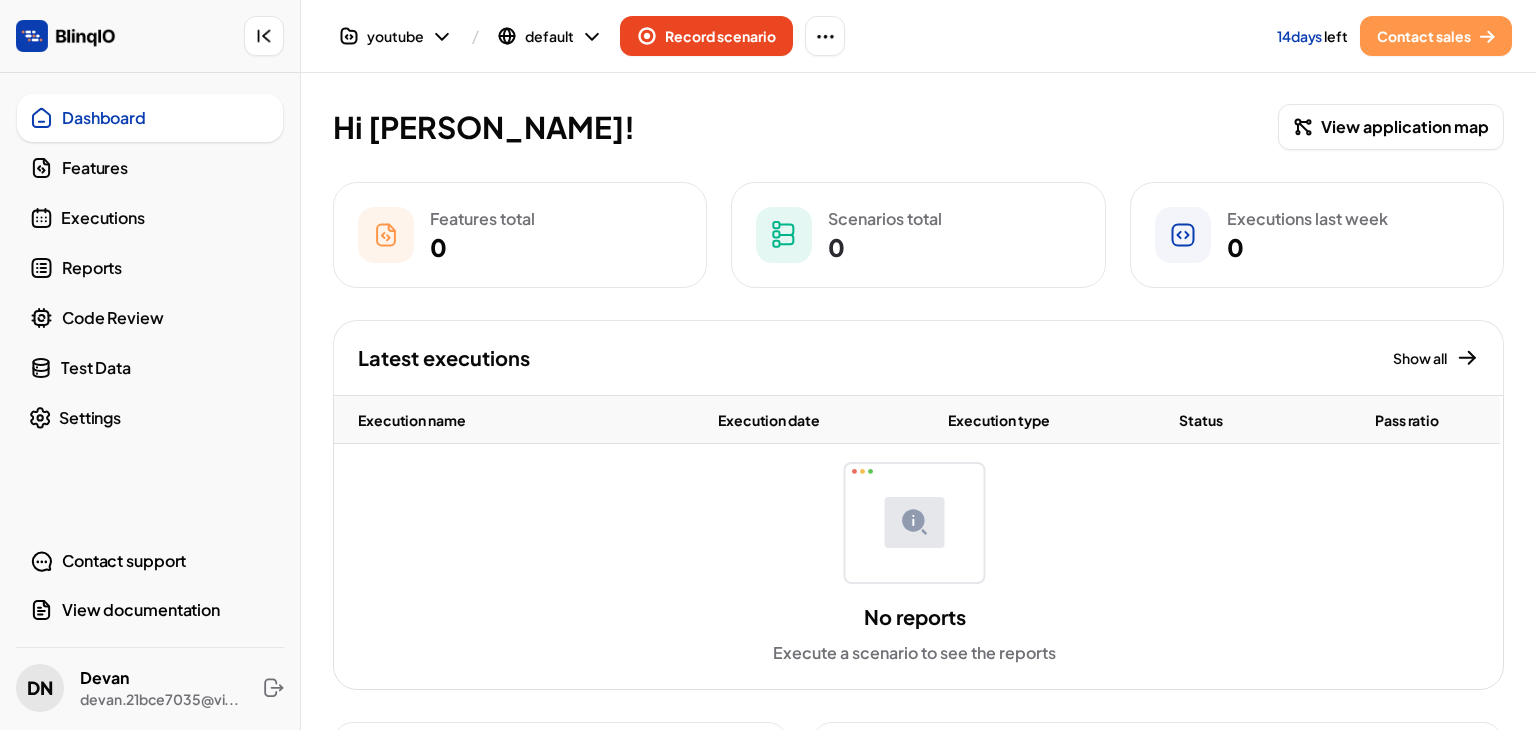 click on "Hi Devan! View application map" at bounding box center (918, 127) 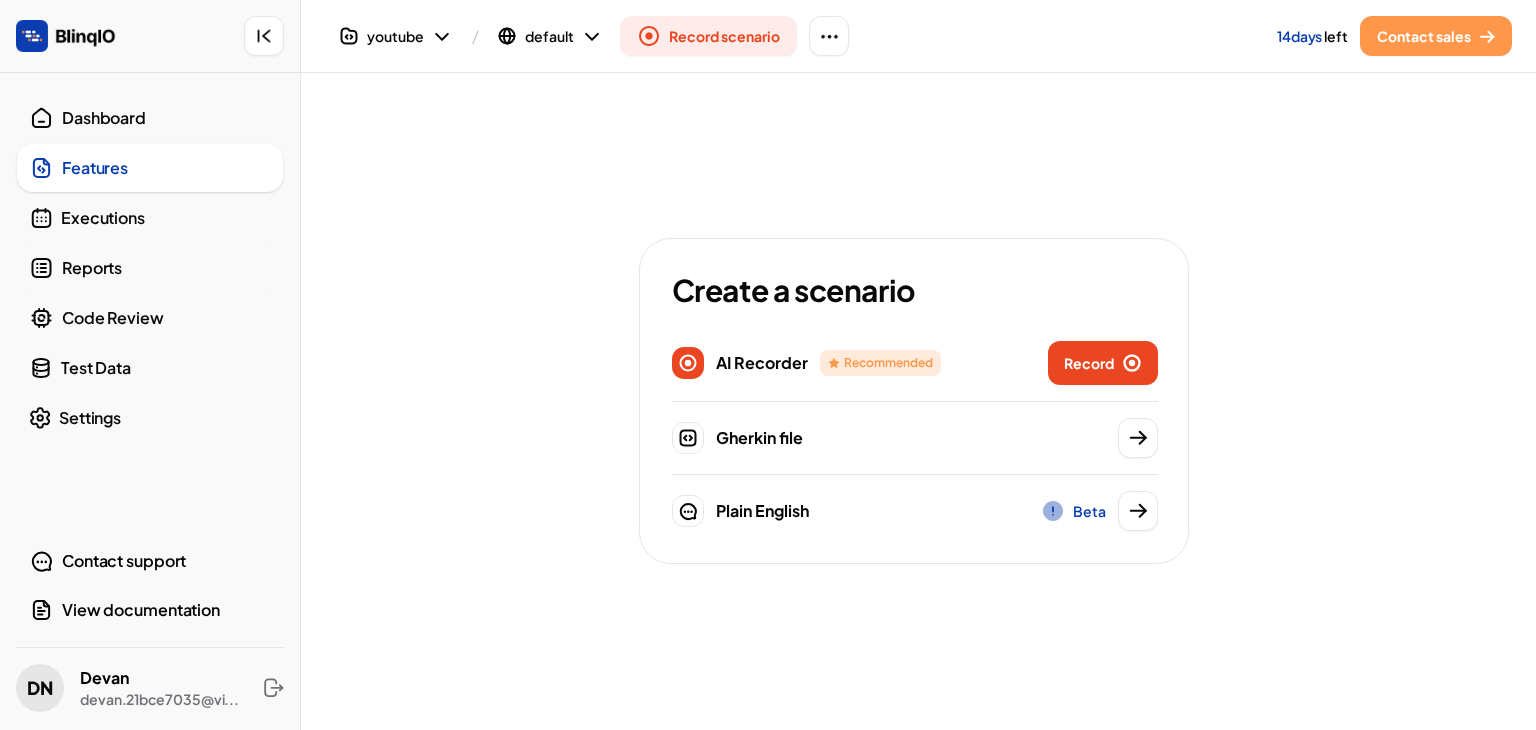 click on "Executions" at bounding box center (166, 218) 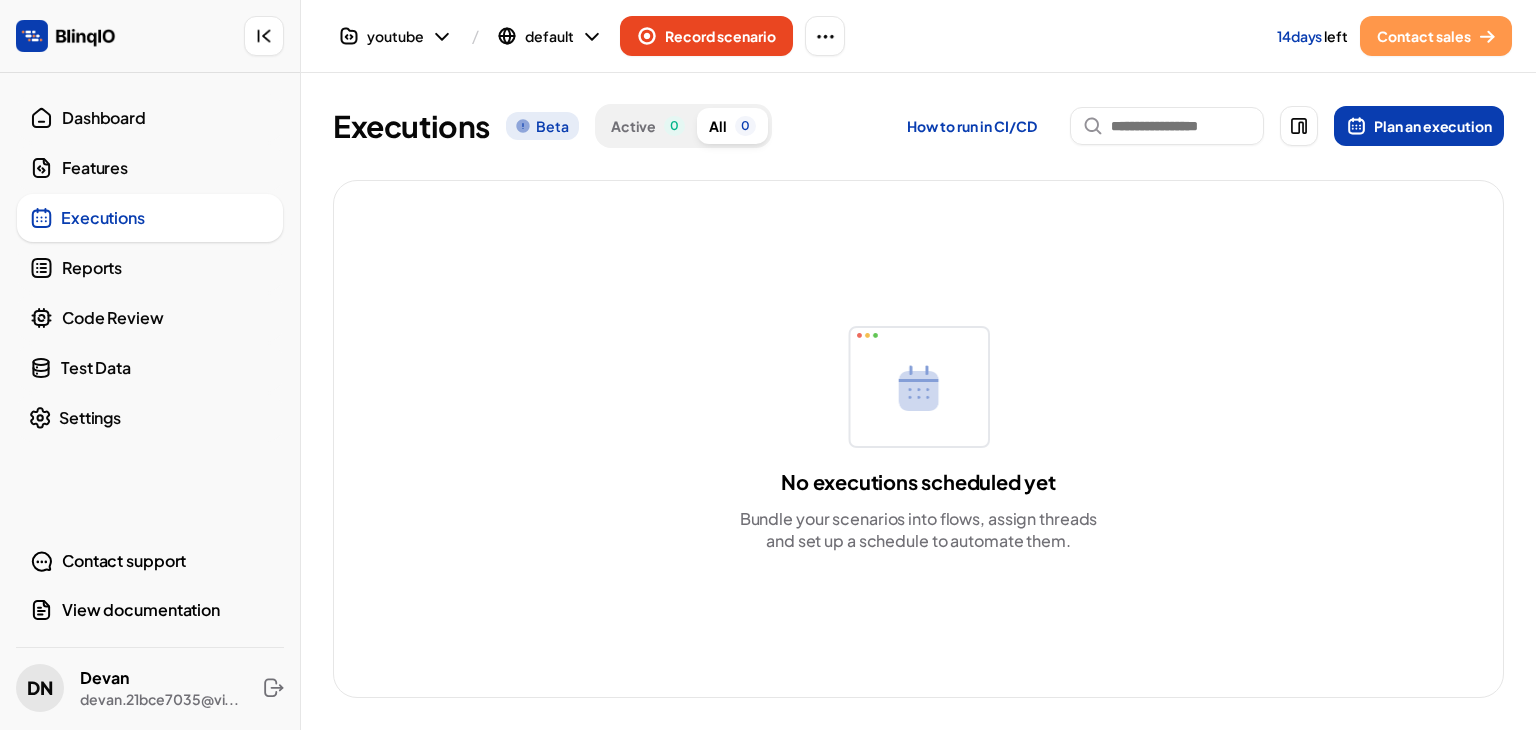 click on "Reports" at bounding box center (150, 268) 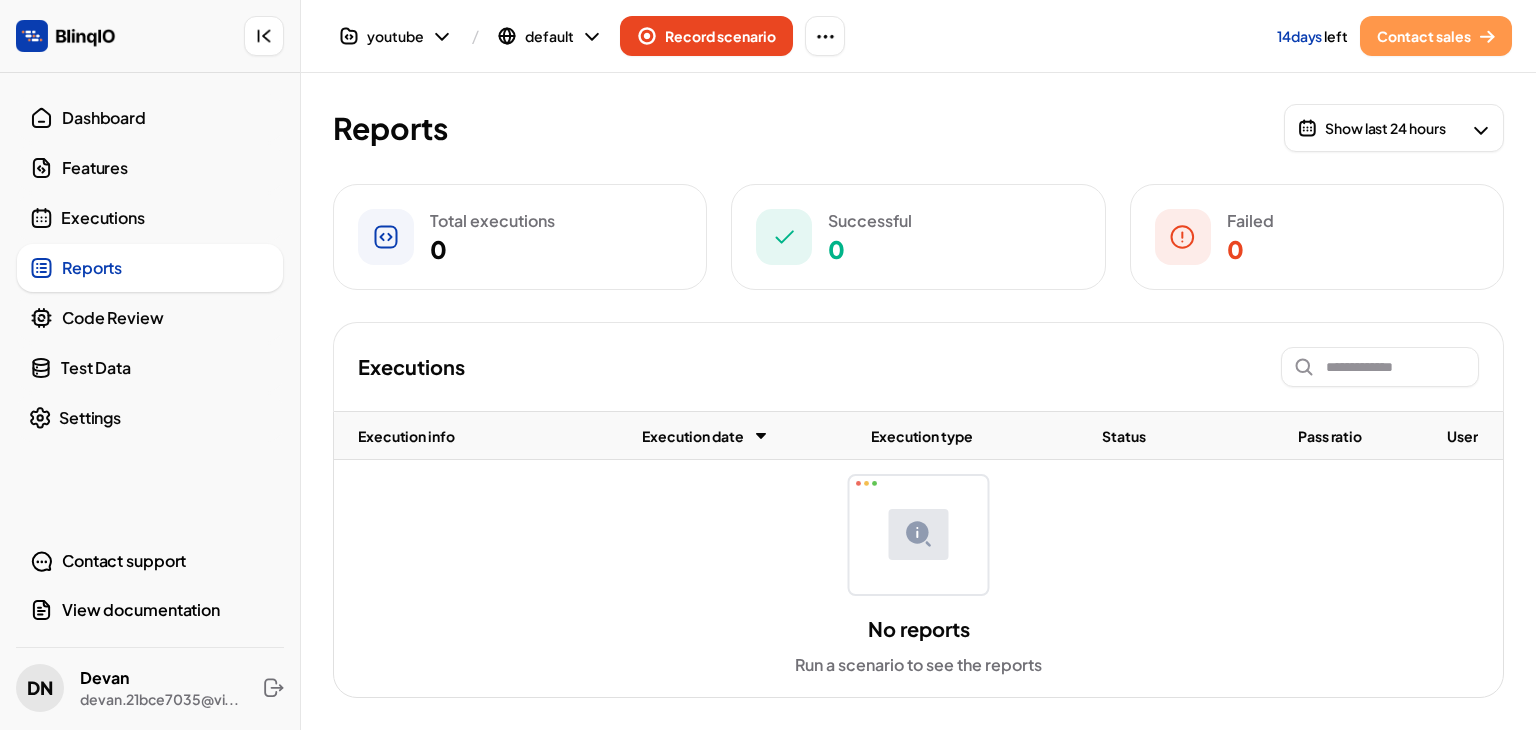 drag, startPoint x: 624, startPoint y: 422, endPoint x: 1083, endPoint y: 439, distance: 459.3147 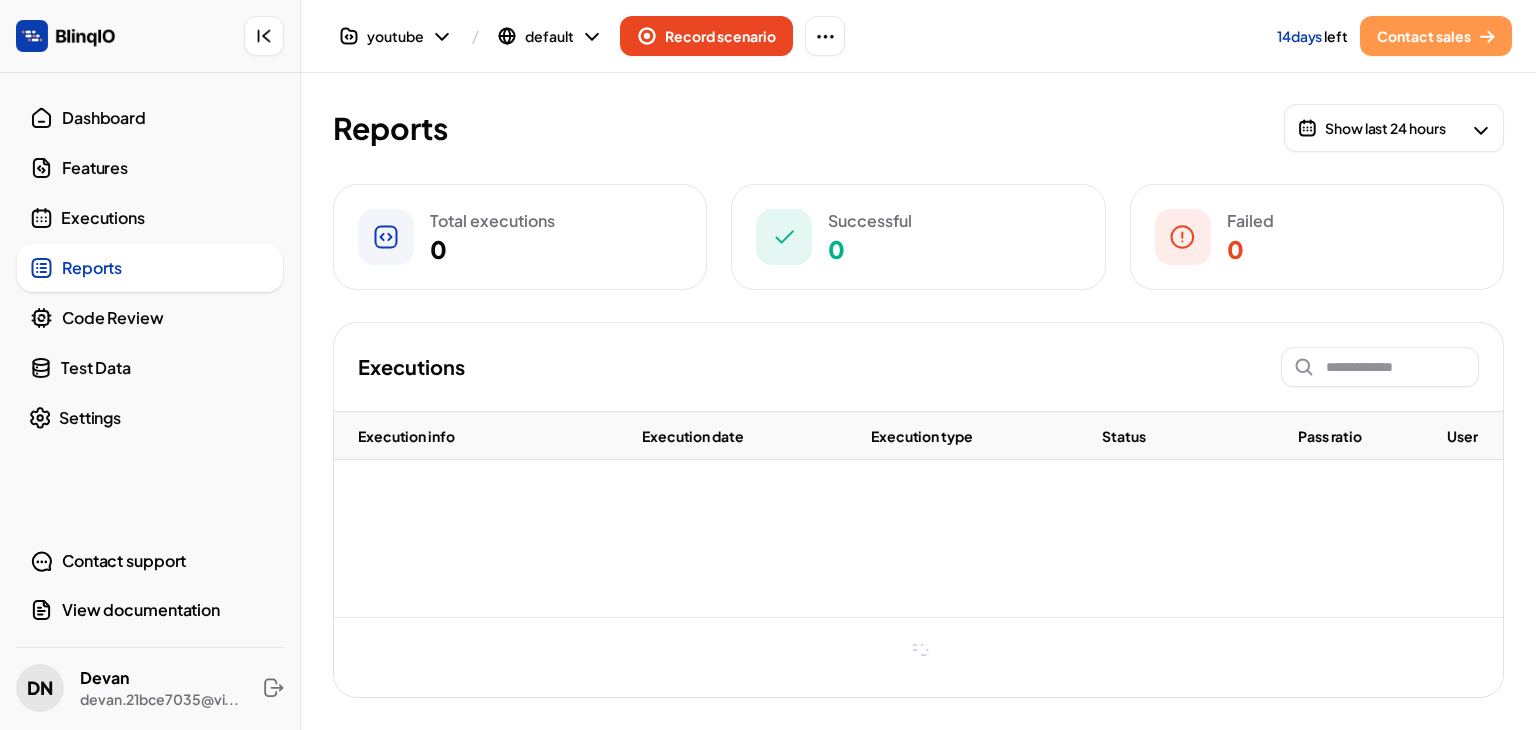 click on "Execution date" at bounding box center [732, 436] 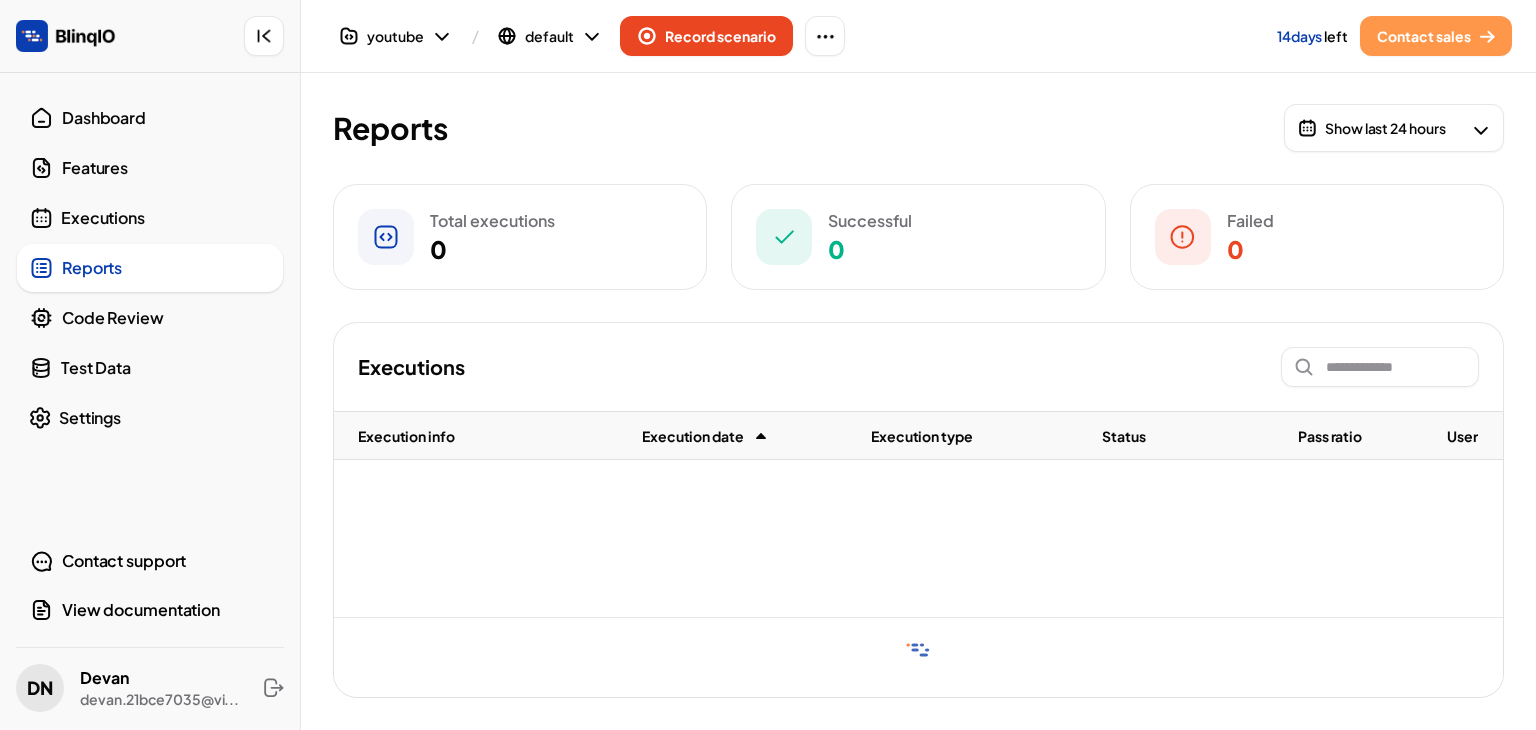 click on "Executions" at bounding box center [918, 366] 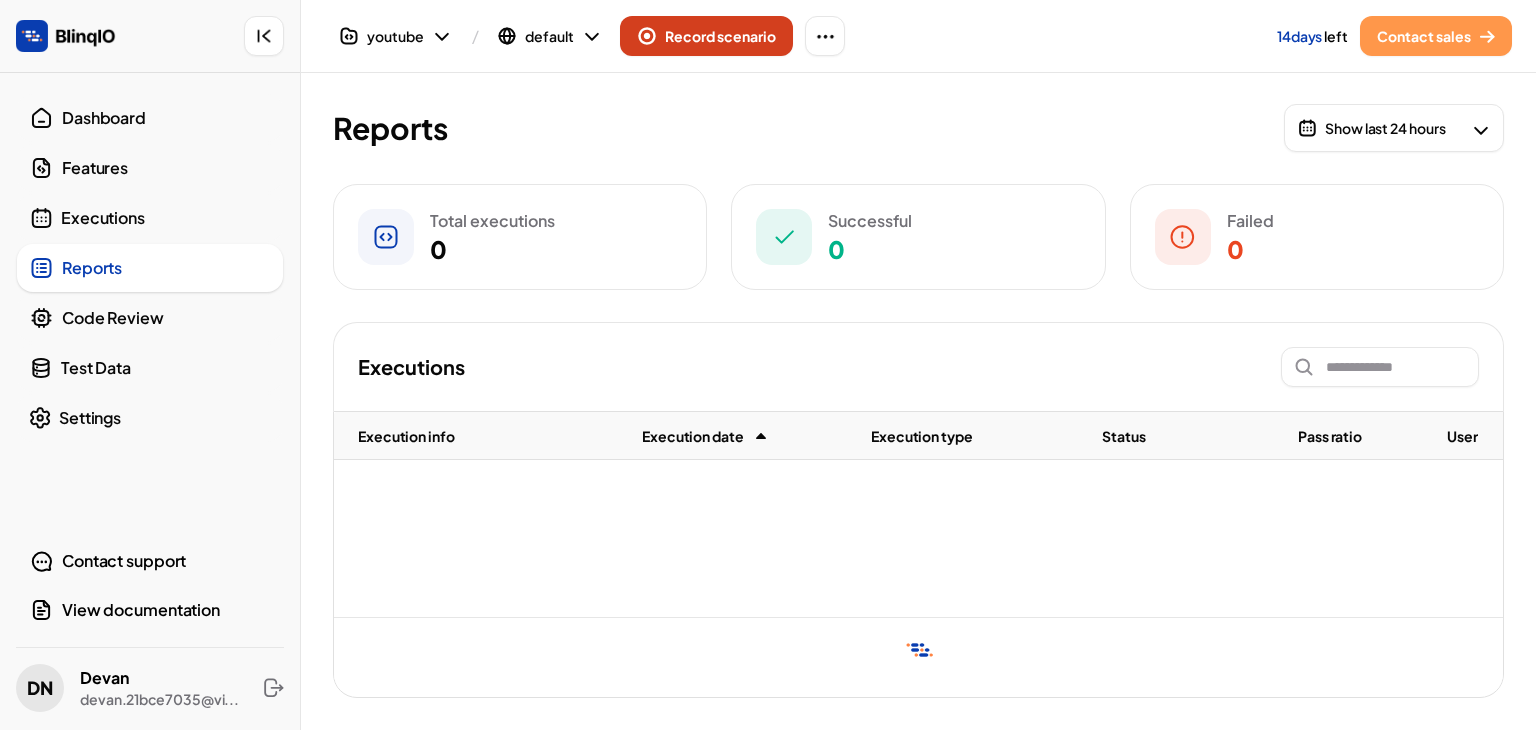 click on "Record scenario" at bounding box center (720, 36) 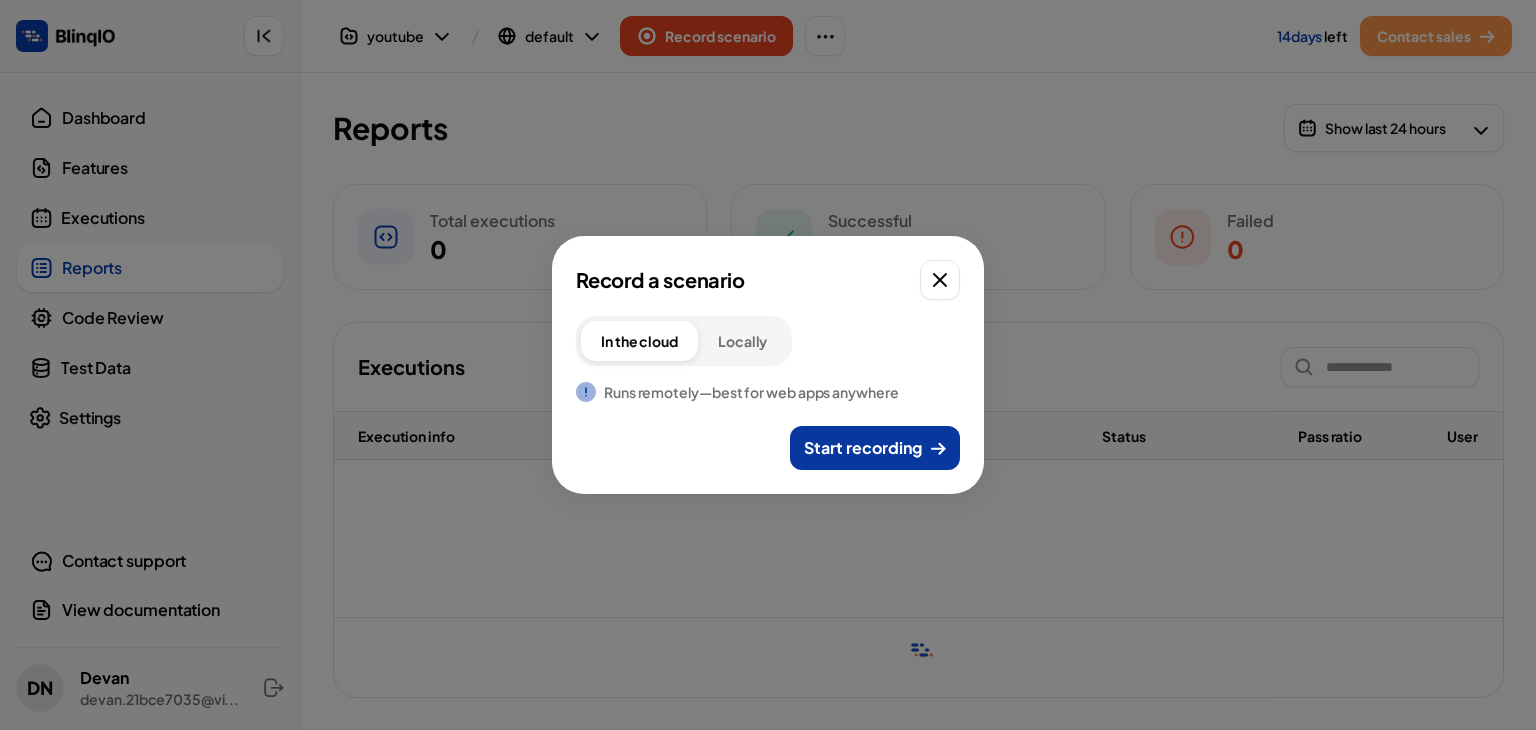 click on "Start recording" at bounding box center (863, 448) 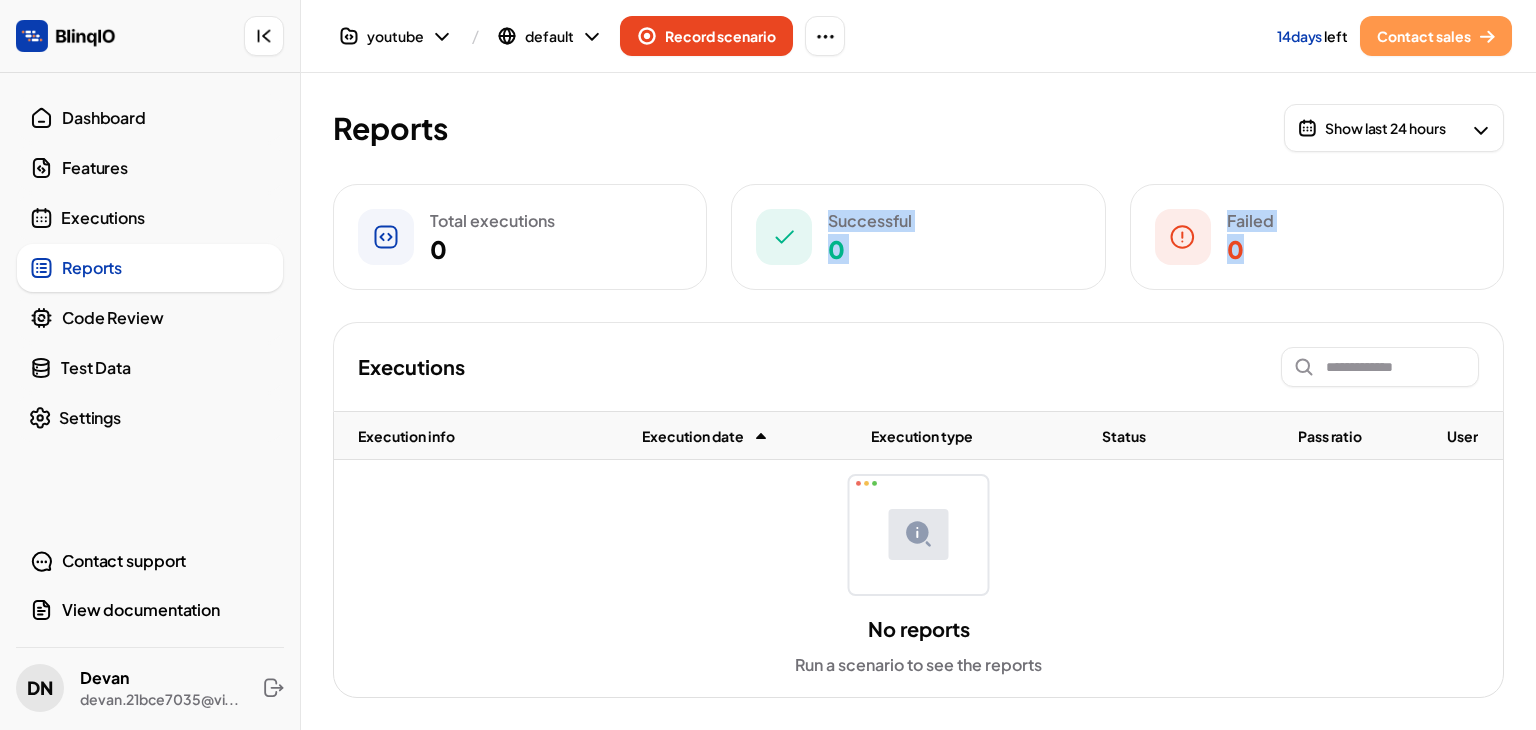 drag, startPoint x: 754, startPoint y: 174, endPoint x: 1084, endPoint y: 181, distance: 330.07425 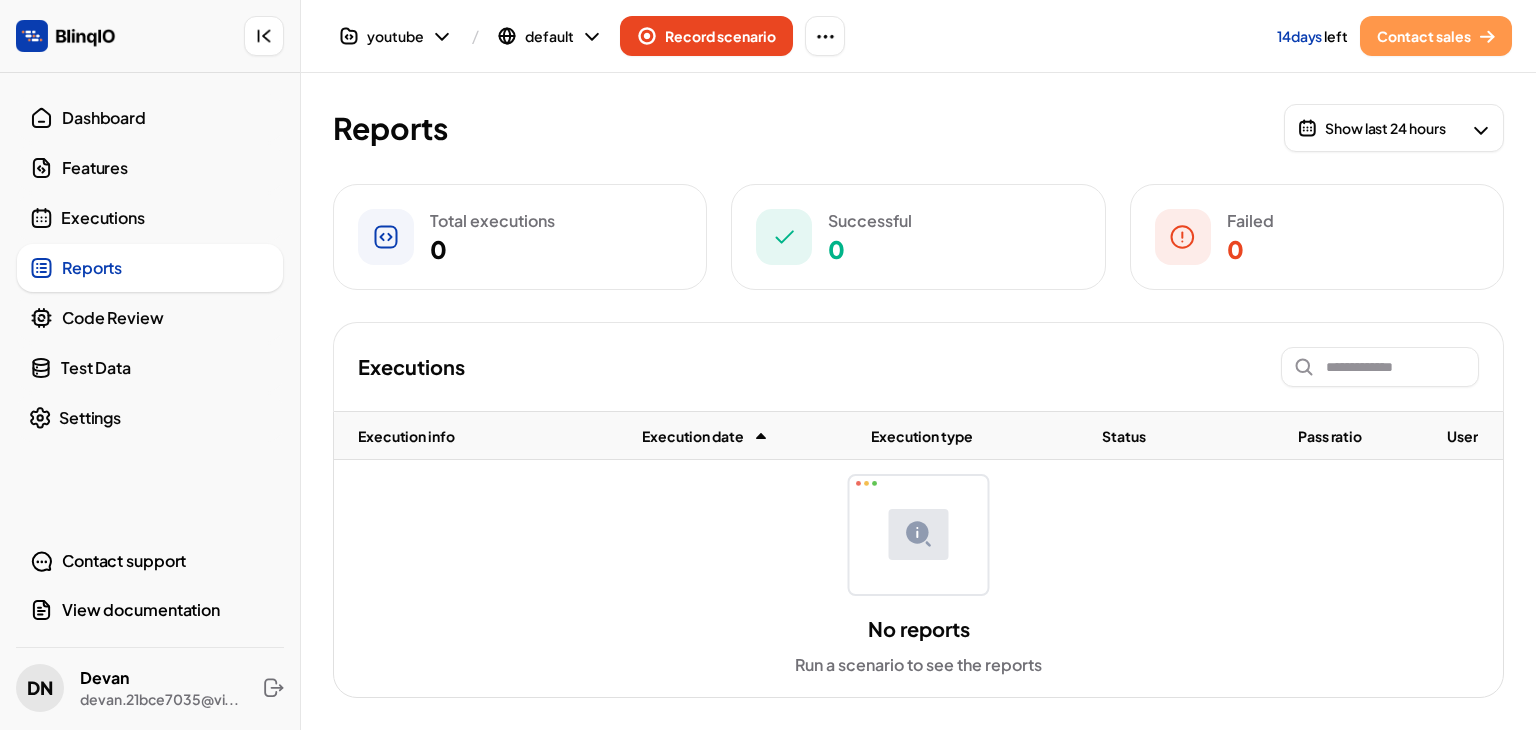 click on "Reports ​ Show last 24 hours * ​ Total executions 0 Successful 0 Failed 0 Executions Execution info Execution date Execution type Status Pass ratio User Environment No reports Run a scenario to see the reports" at bounding box center [918, 417] 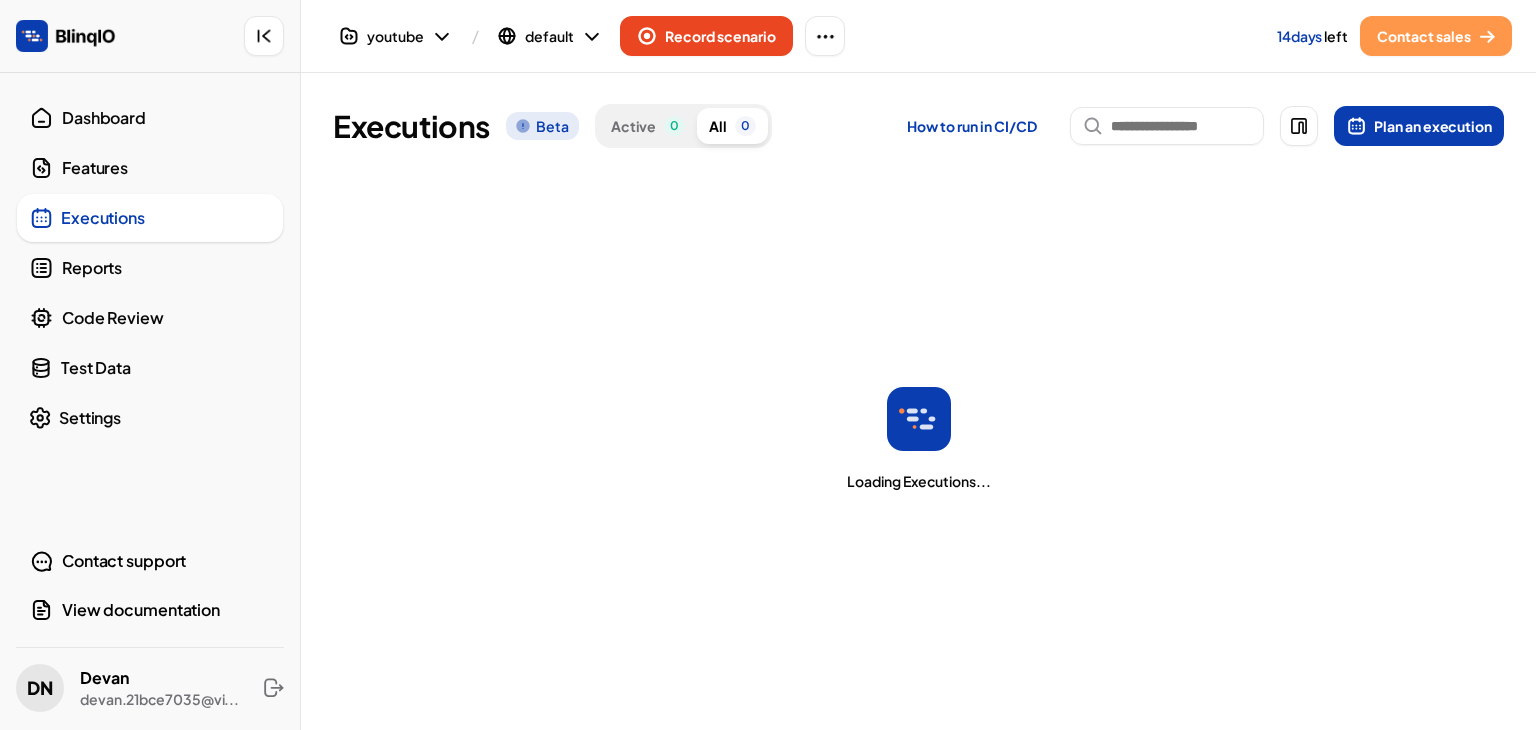 click on "Reports" at bounding box center [166, 268] 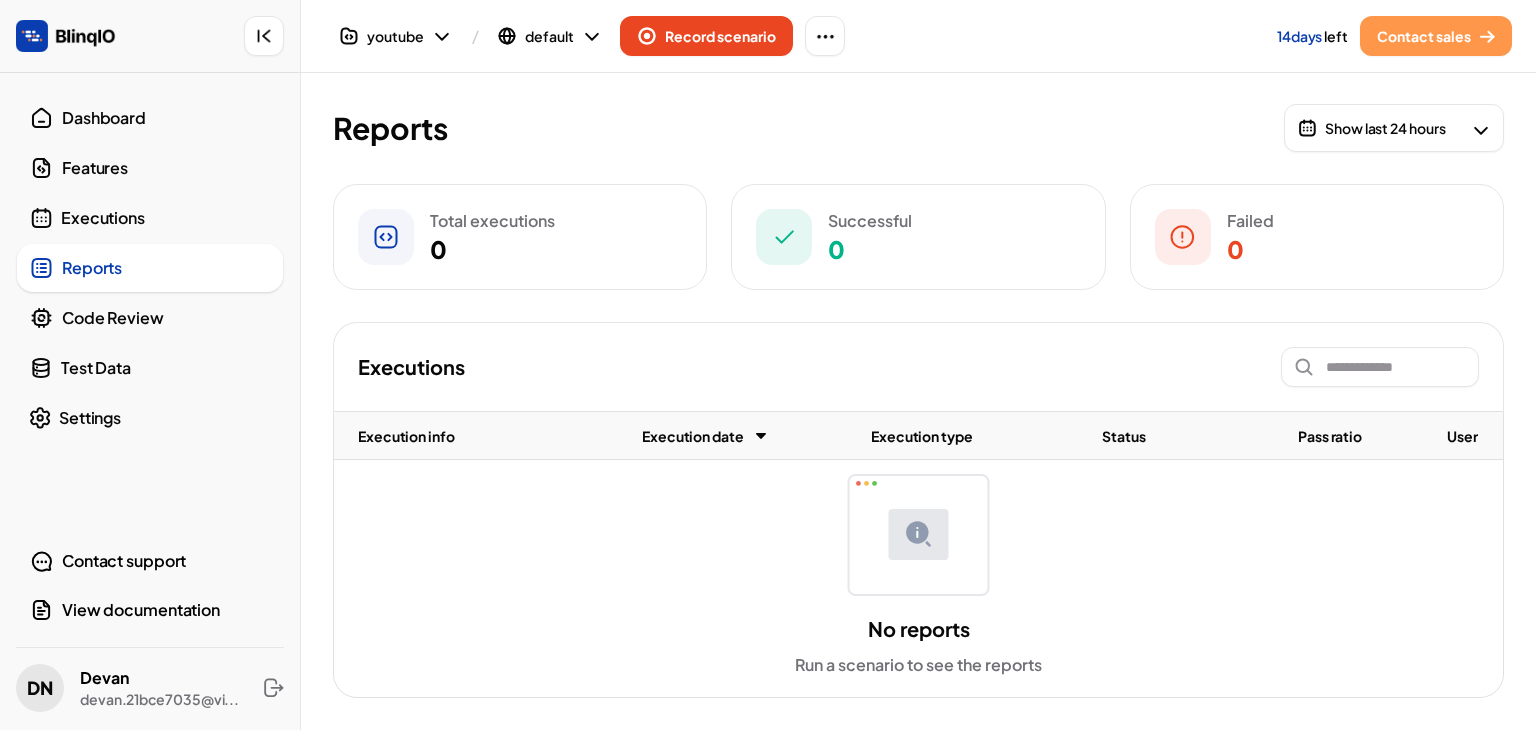 click on "Executions" at bounding box center (166, 218) 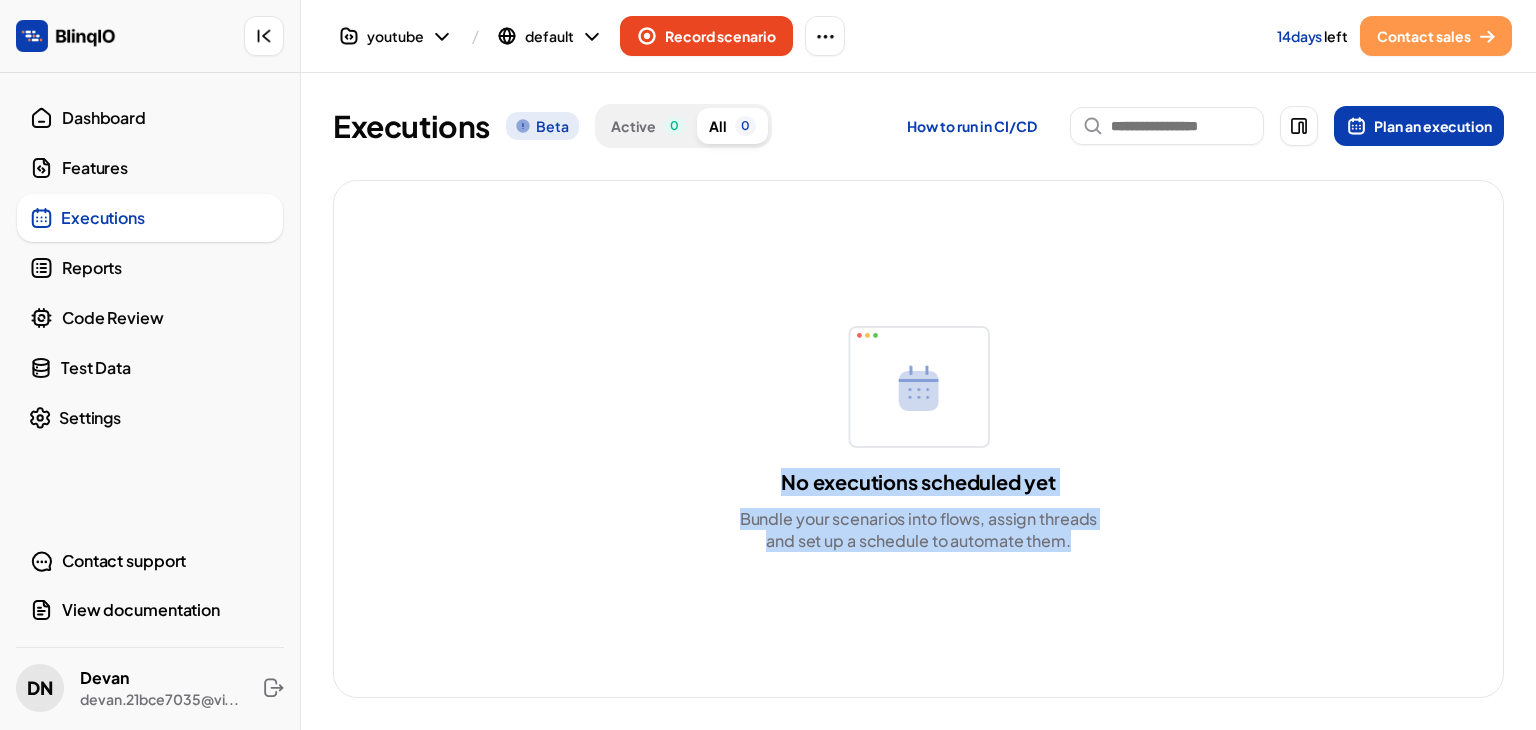 drag, startPoint x: 780, startPoint y: 492, endPoint x: 1275, endPoint y: 553, distance: 498.74442 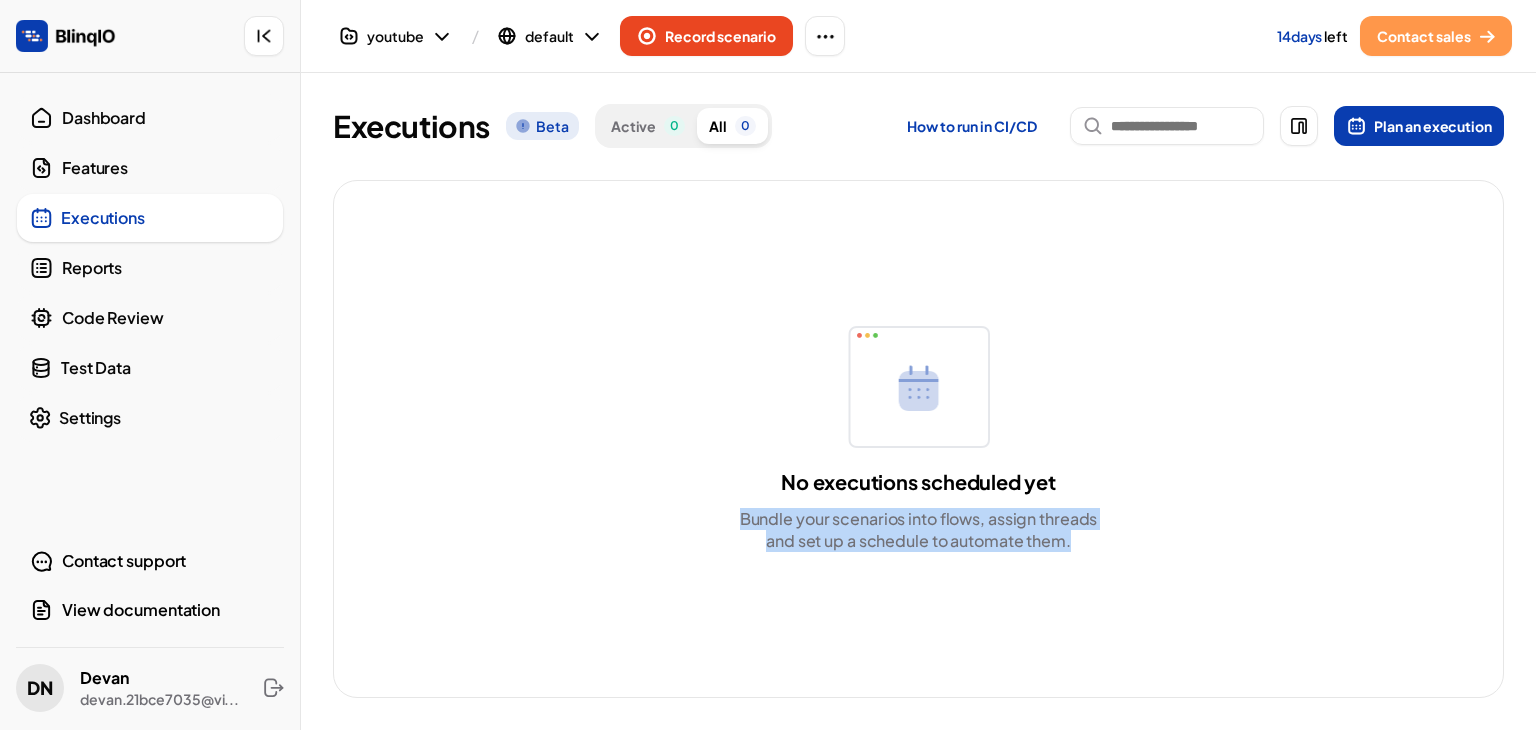 drag, startPoint x: 961, startPoint y: 529, endPoint x: 720, endPoint y: 450, distance: 253.61783 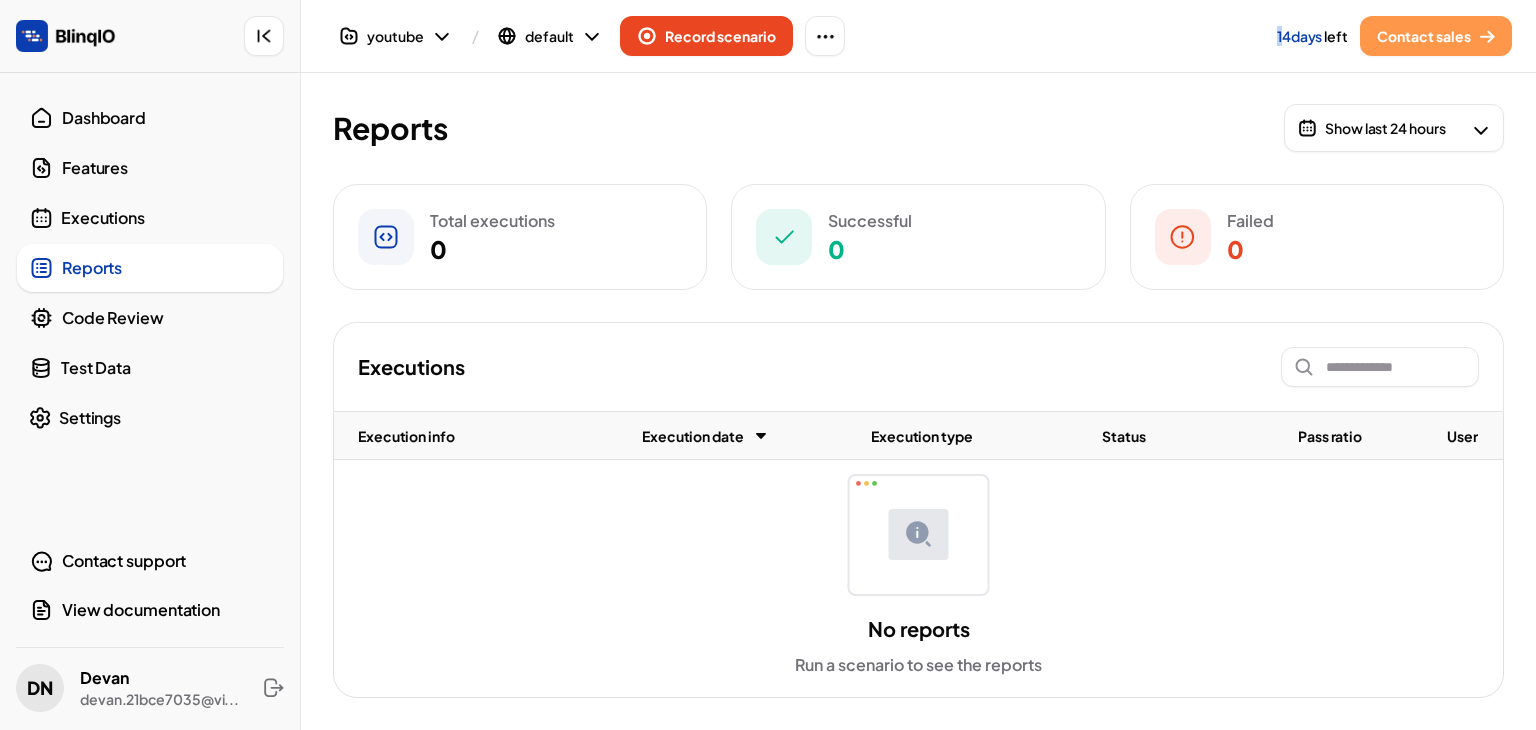 drag, startPoint x: 1279, startPoint y: 31, endPoint x: 1176, endPoint y: 30, distance: 103.00485 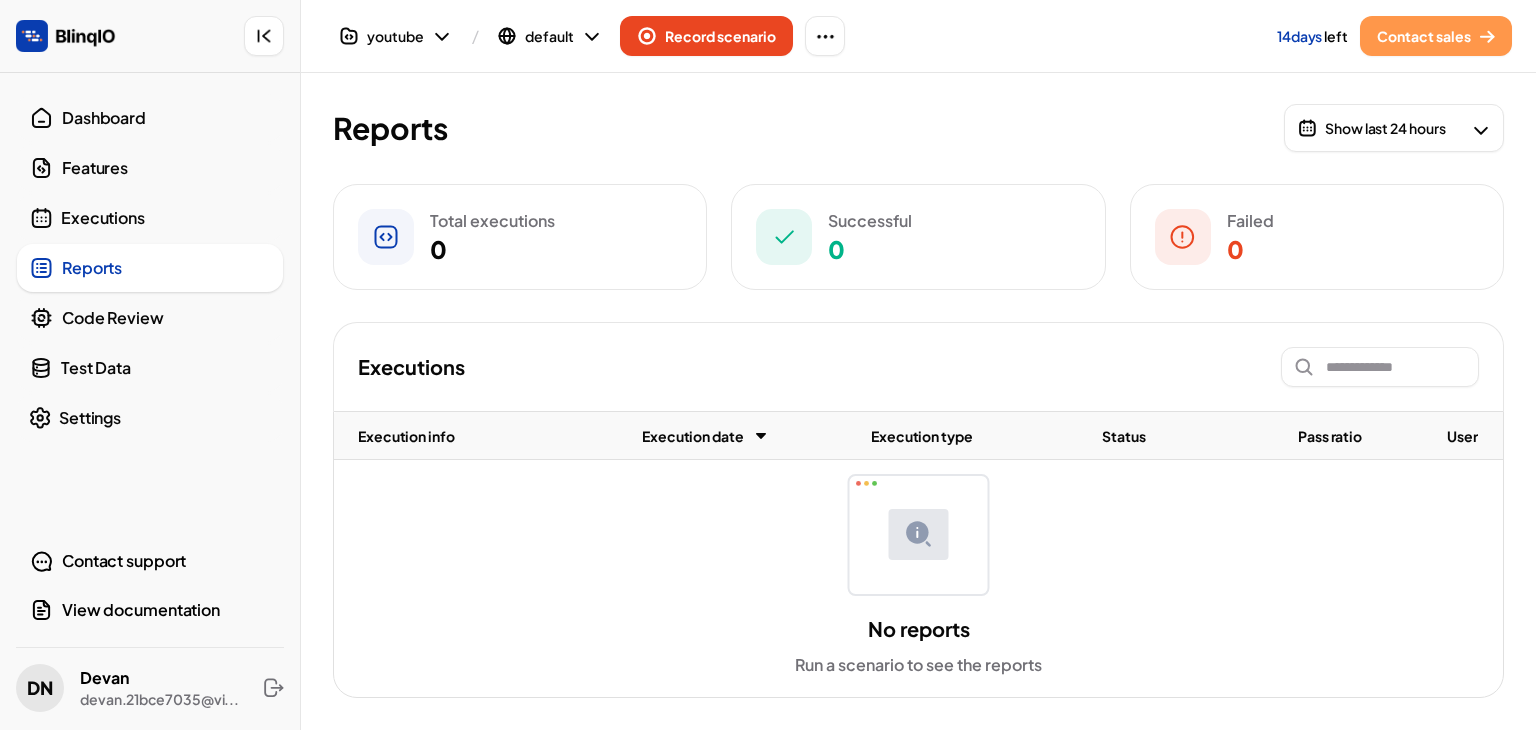 click on "Settings" at bounding box center [165, 418] 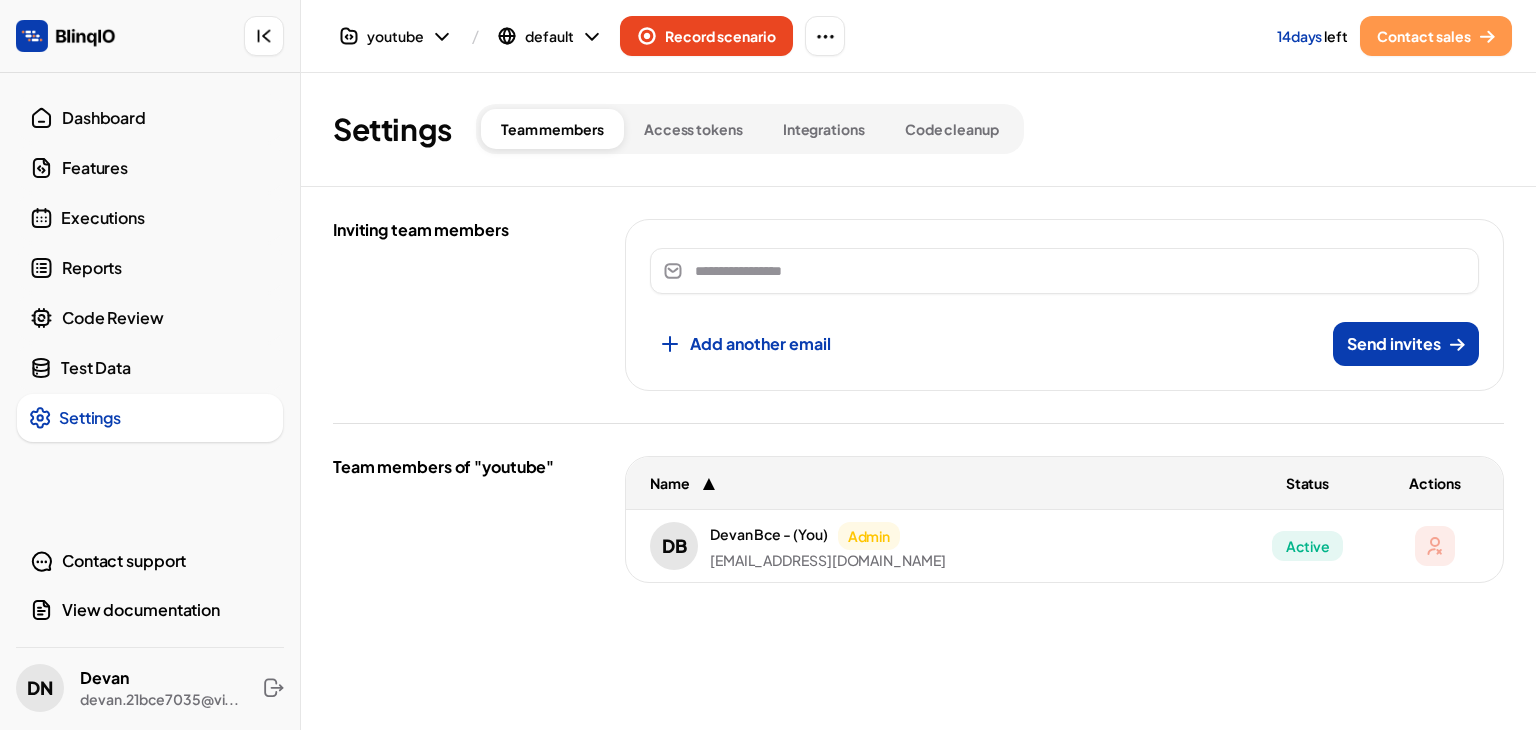 click on "Devan Bce" at bounding box center (746, 534) 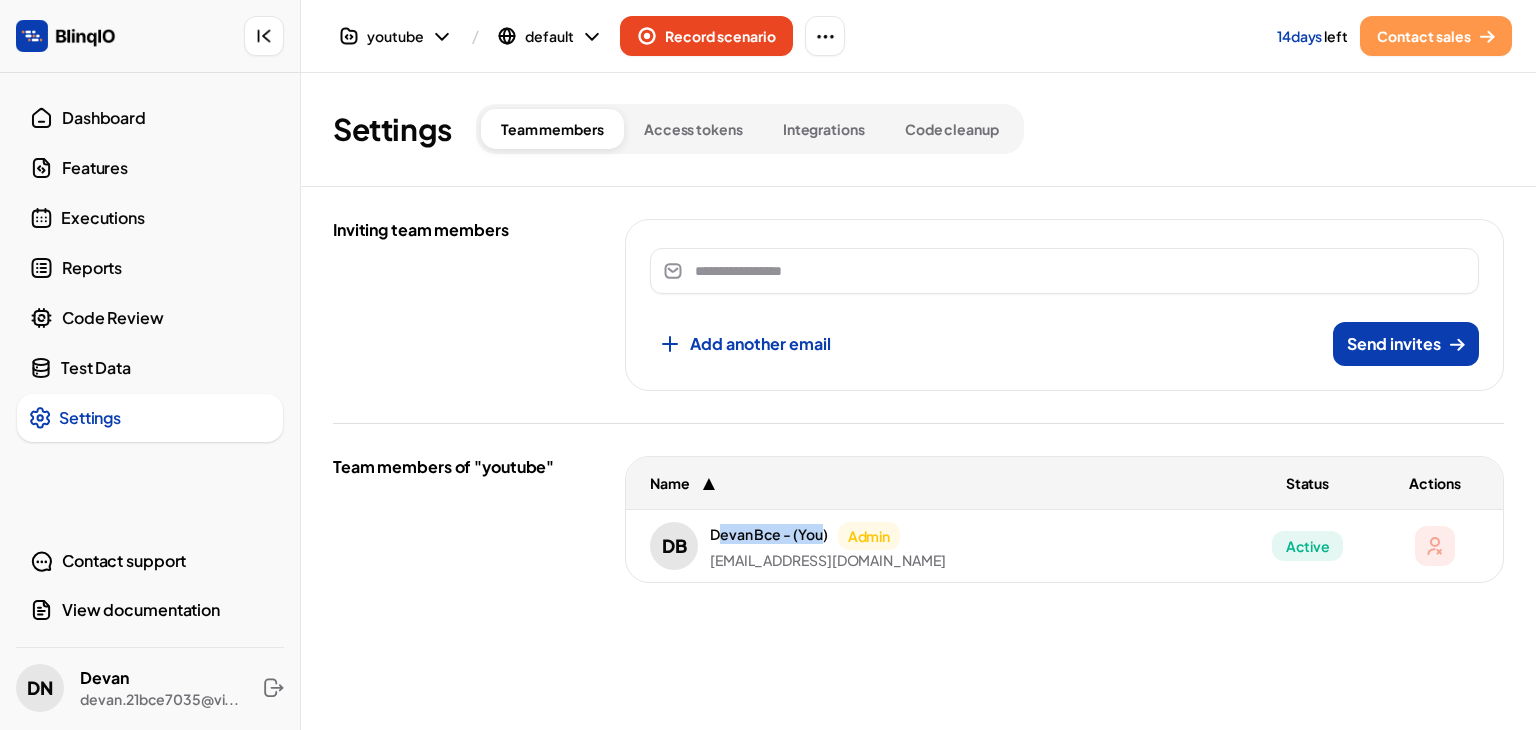 drag, startPoint x: 715, startPoint y: 530, endPoint x: 818, endPoint y: 530, distance: 103 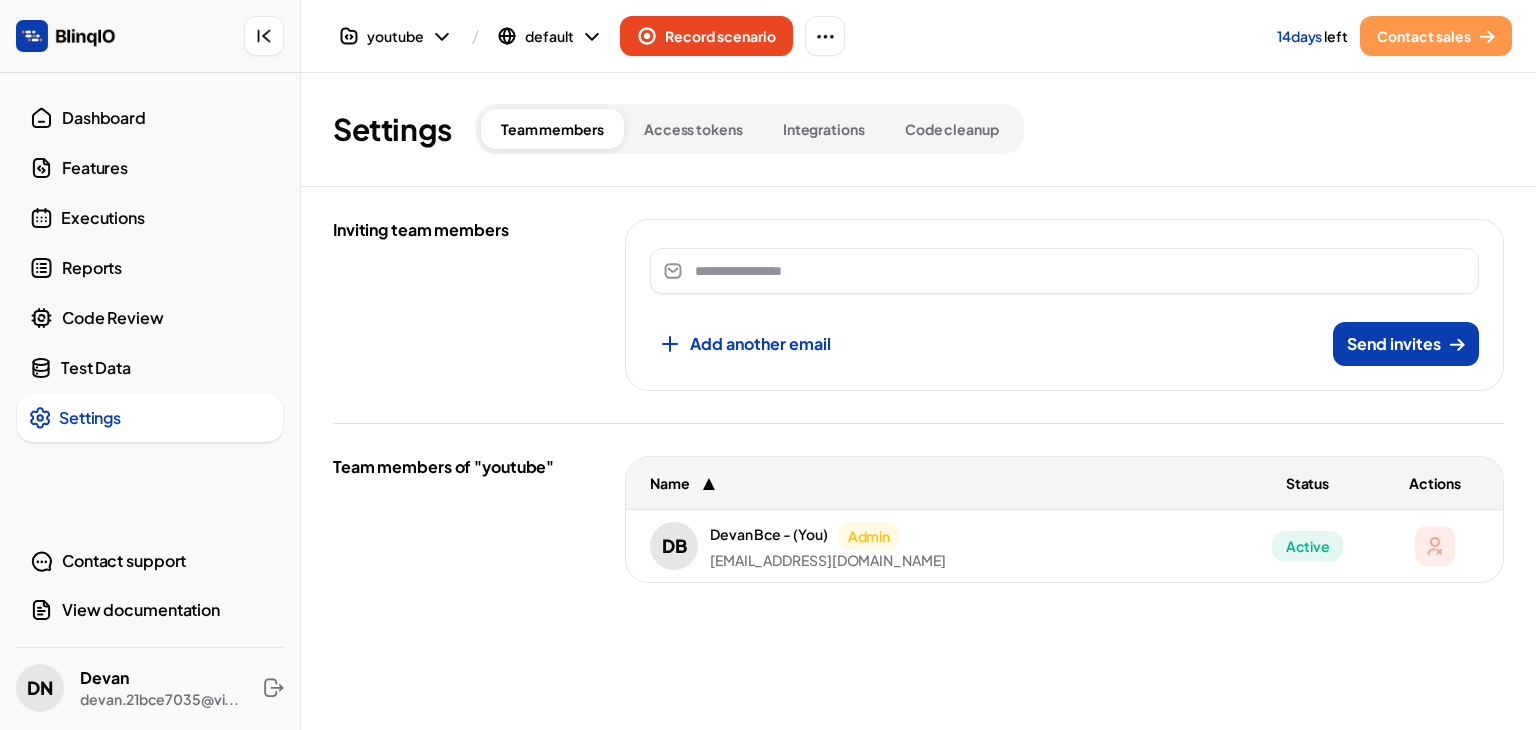 click on "Access tokens" at bounding box center [693, 129] 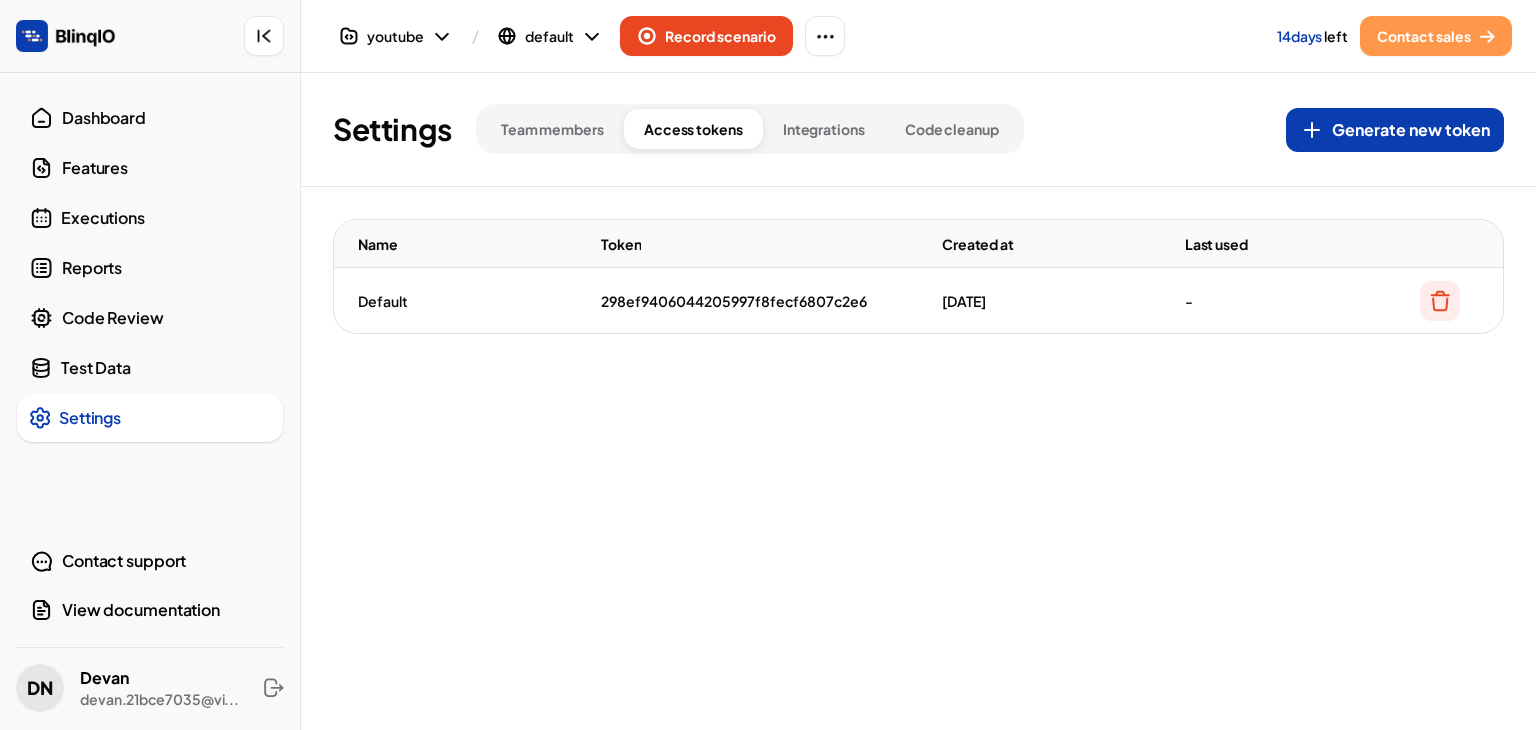click on "Integrations" at bounding box center (824, 129) 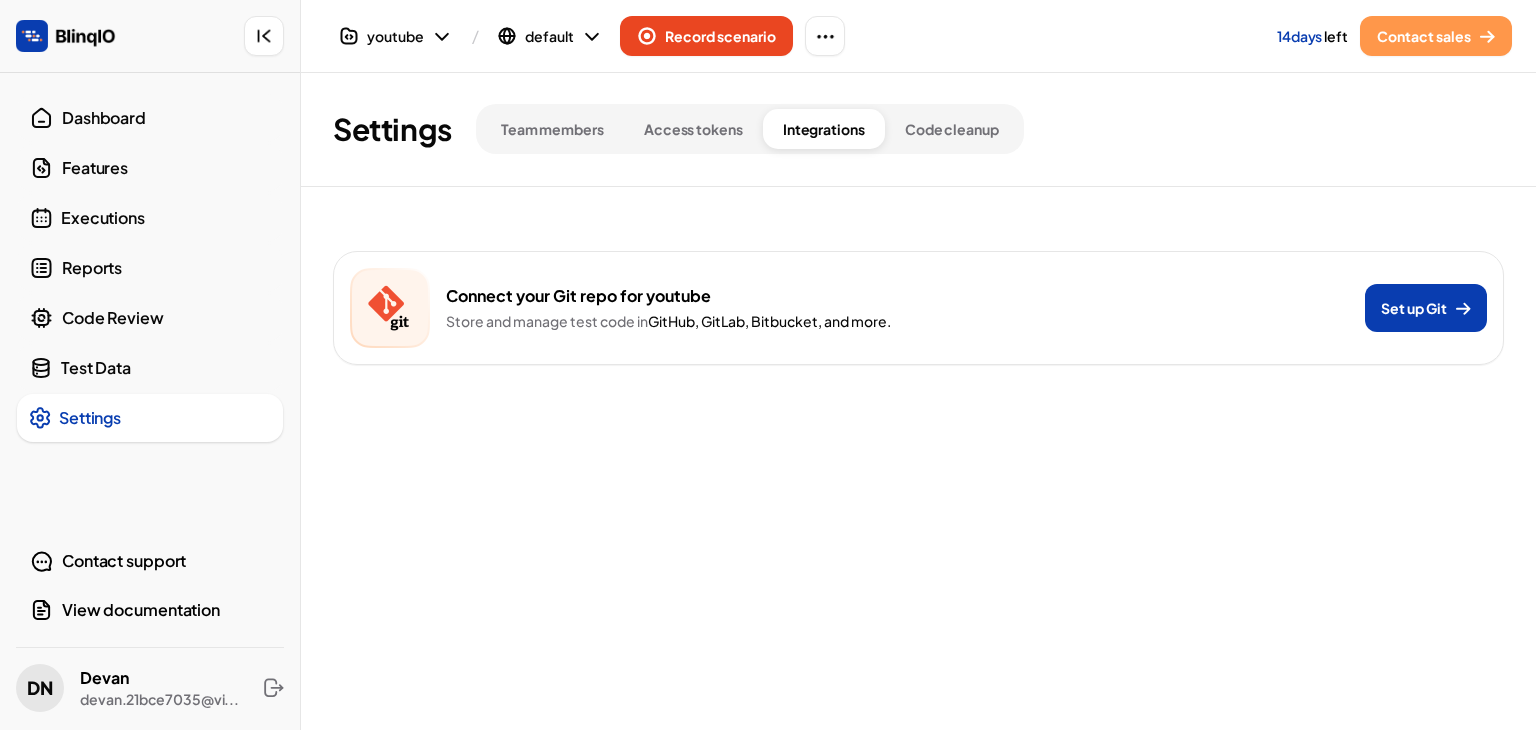click on "Code cleanup" at bounding box center [952, 129] 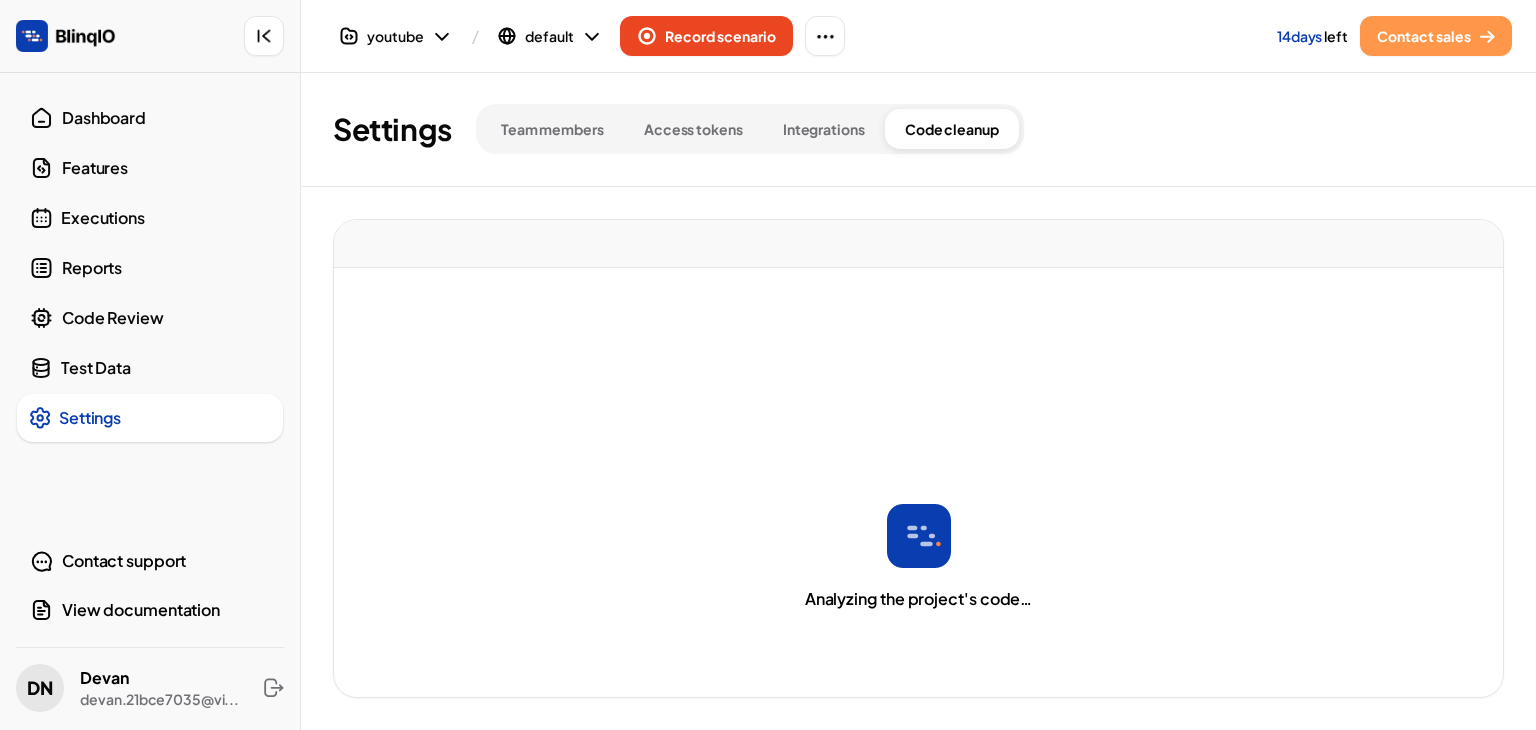 click on "Team members" at bounding box center [552, 129] 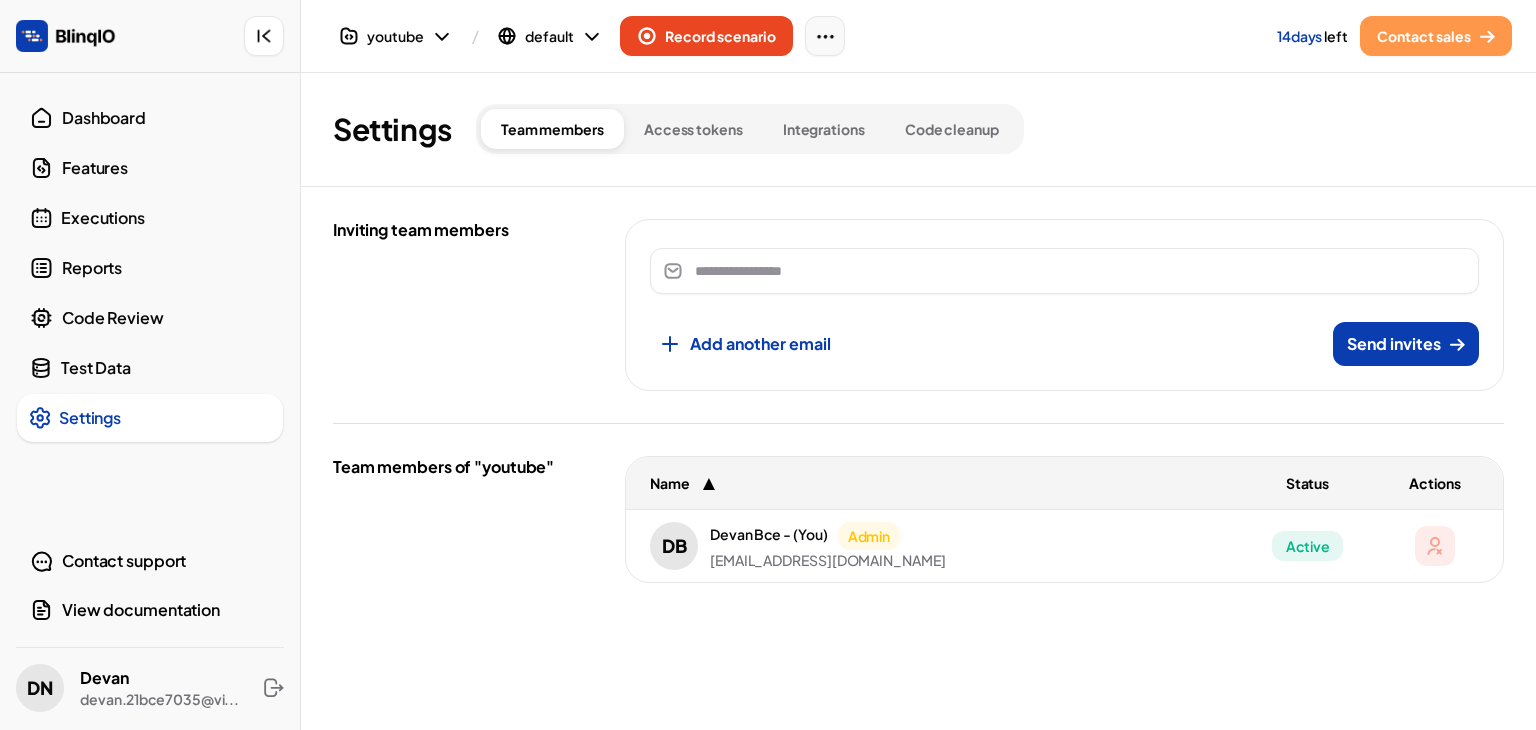 click at bounding box center [825, 36] 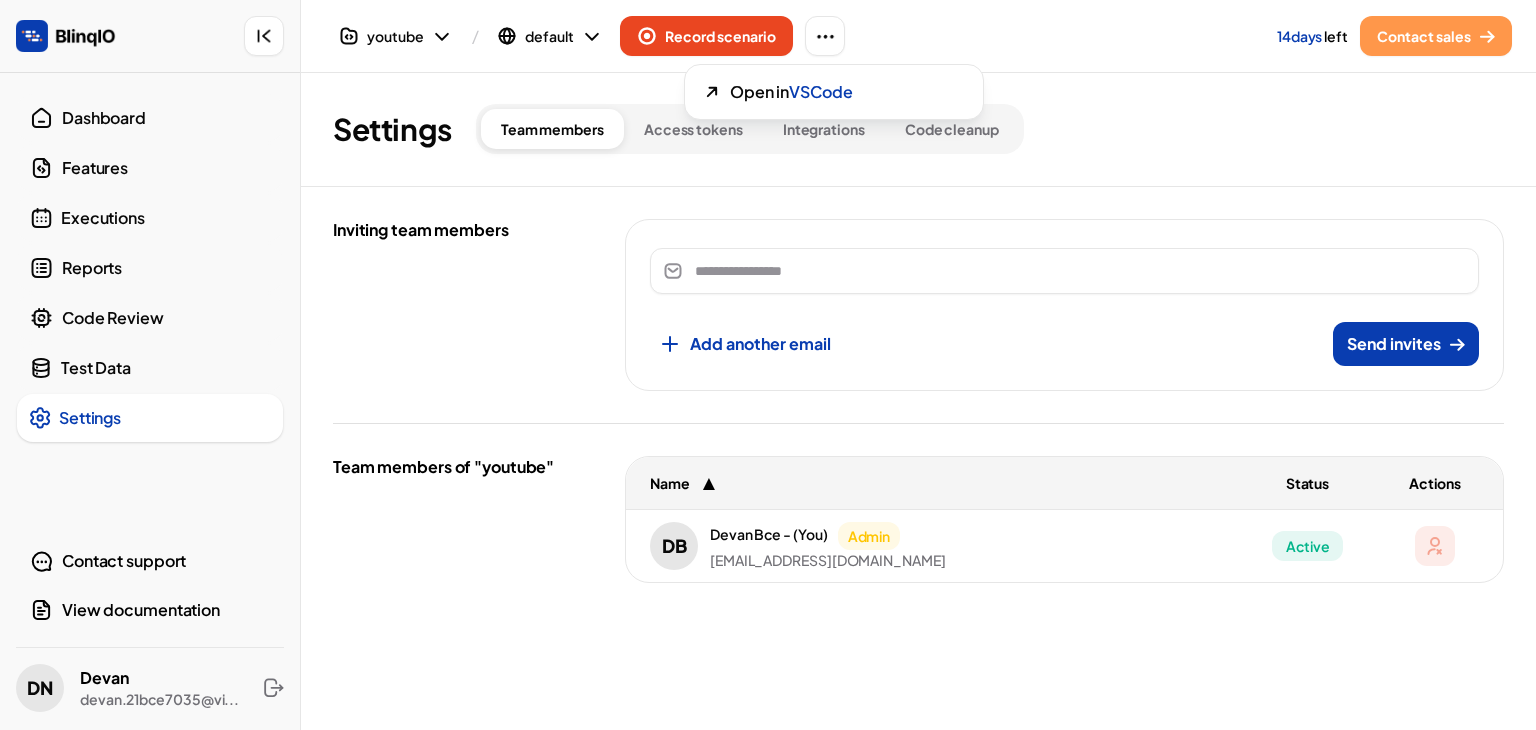 click at bounding box center [648, 365] 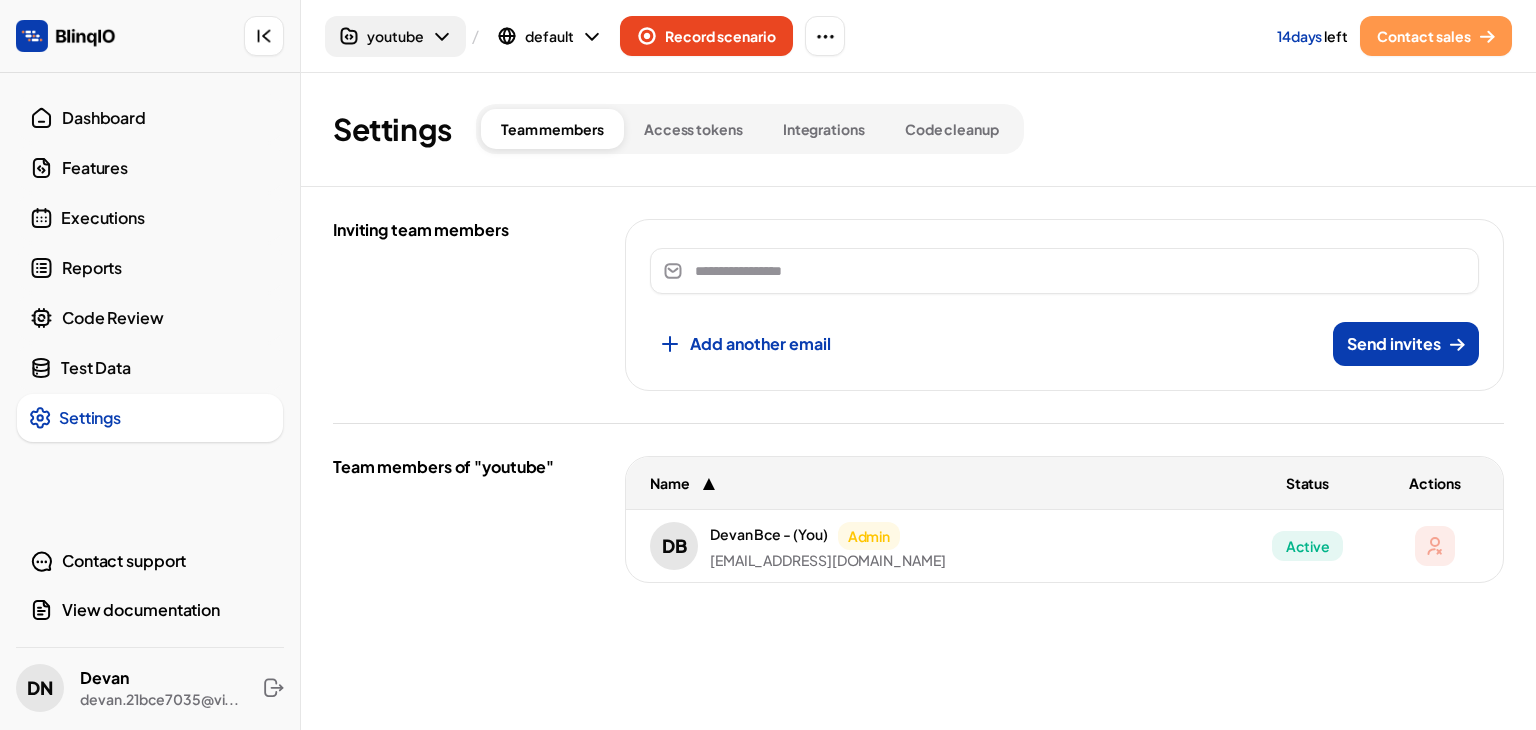 click 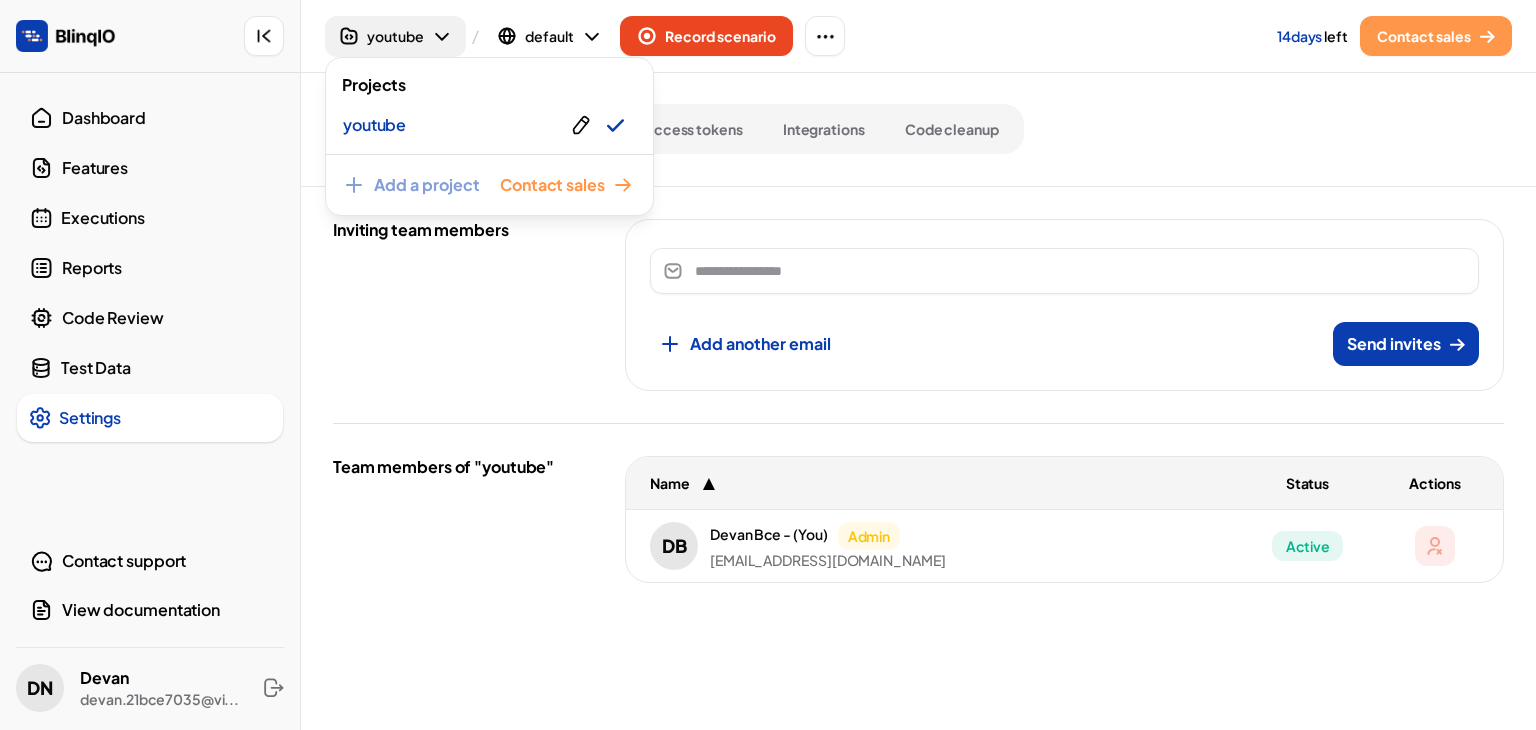 click at bounding box center [768, 365] 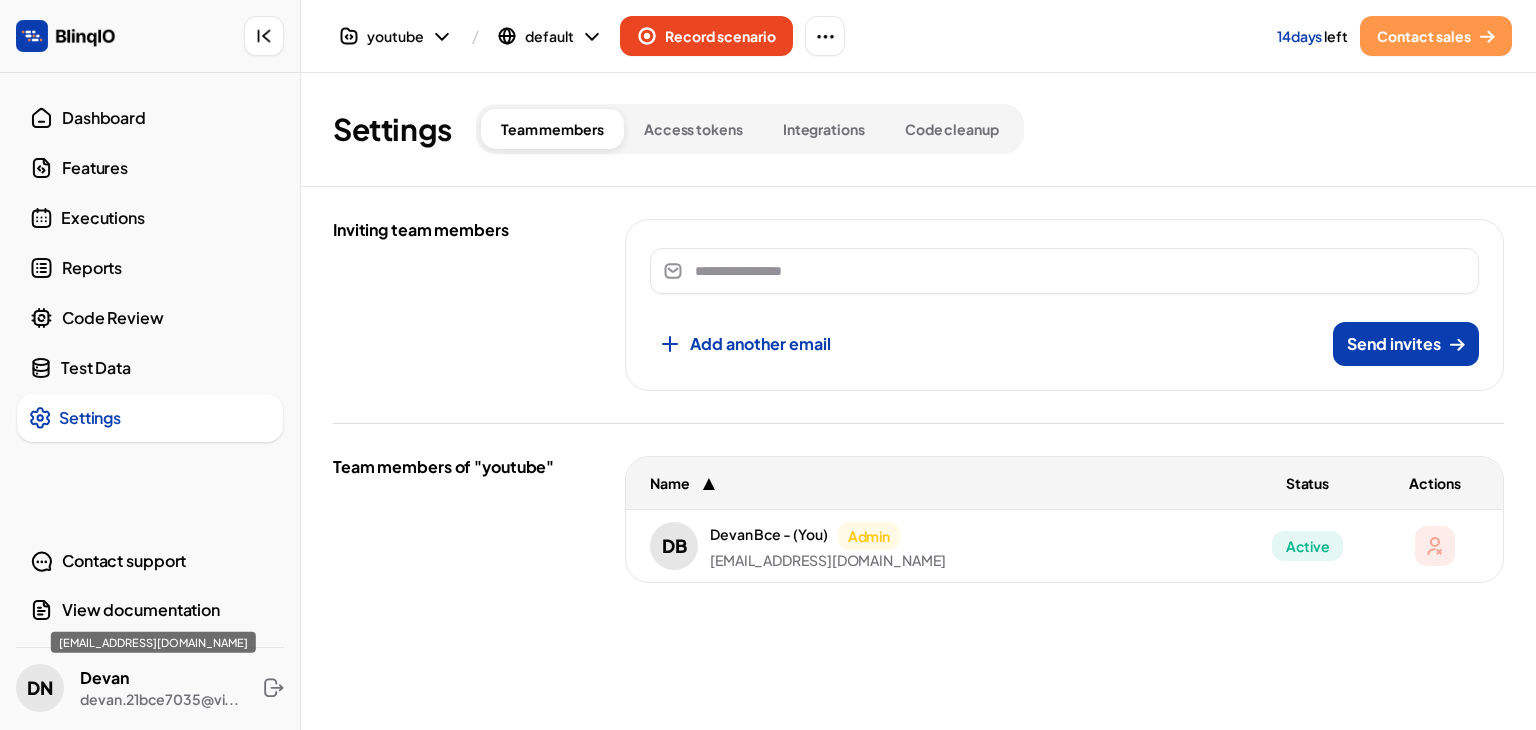 click on "devan.21bce7035@vi..." at bounding box center (160, 699) 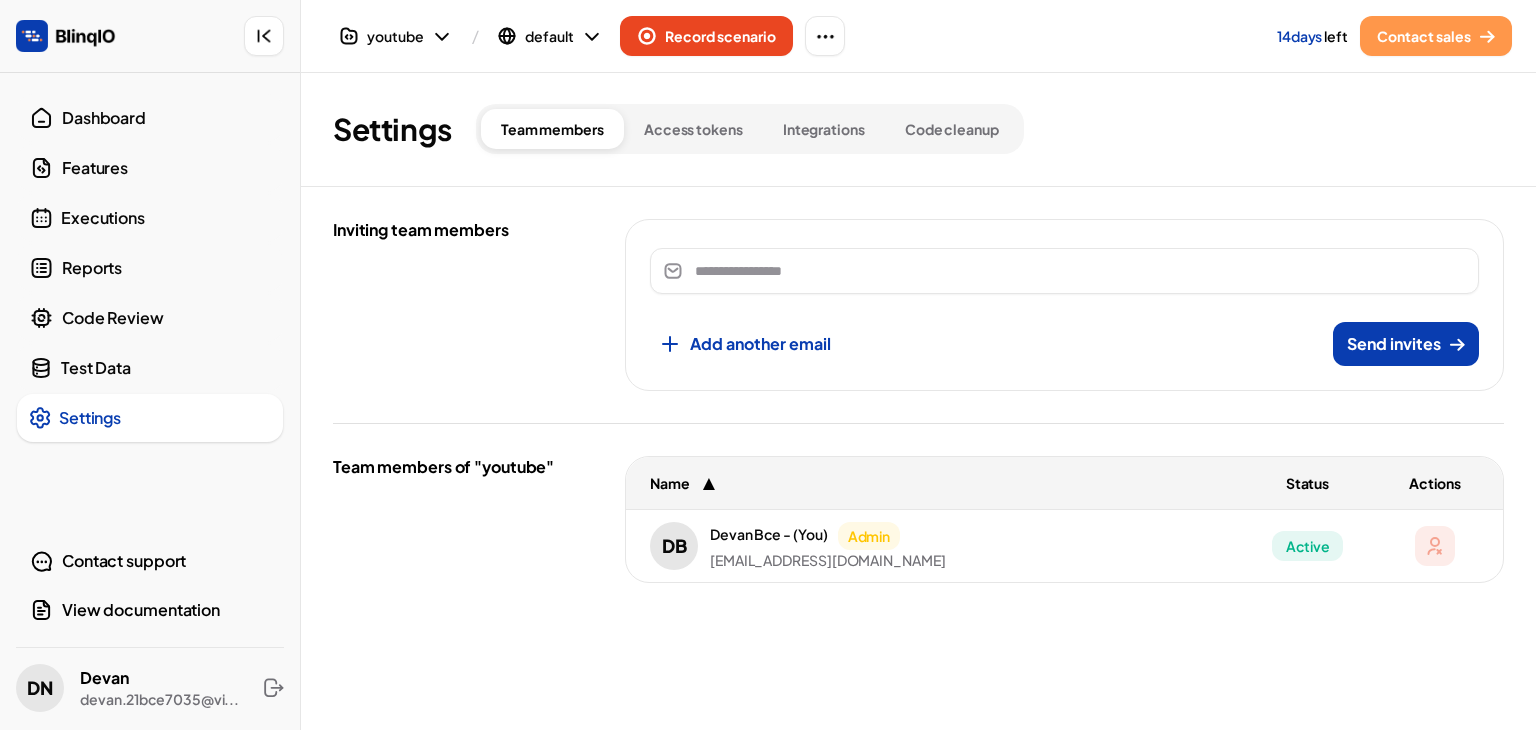 click on "DN" at bounding box center [40, 688] 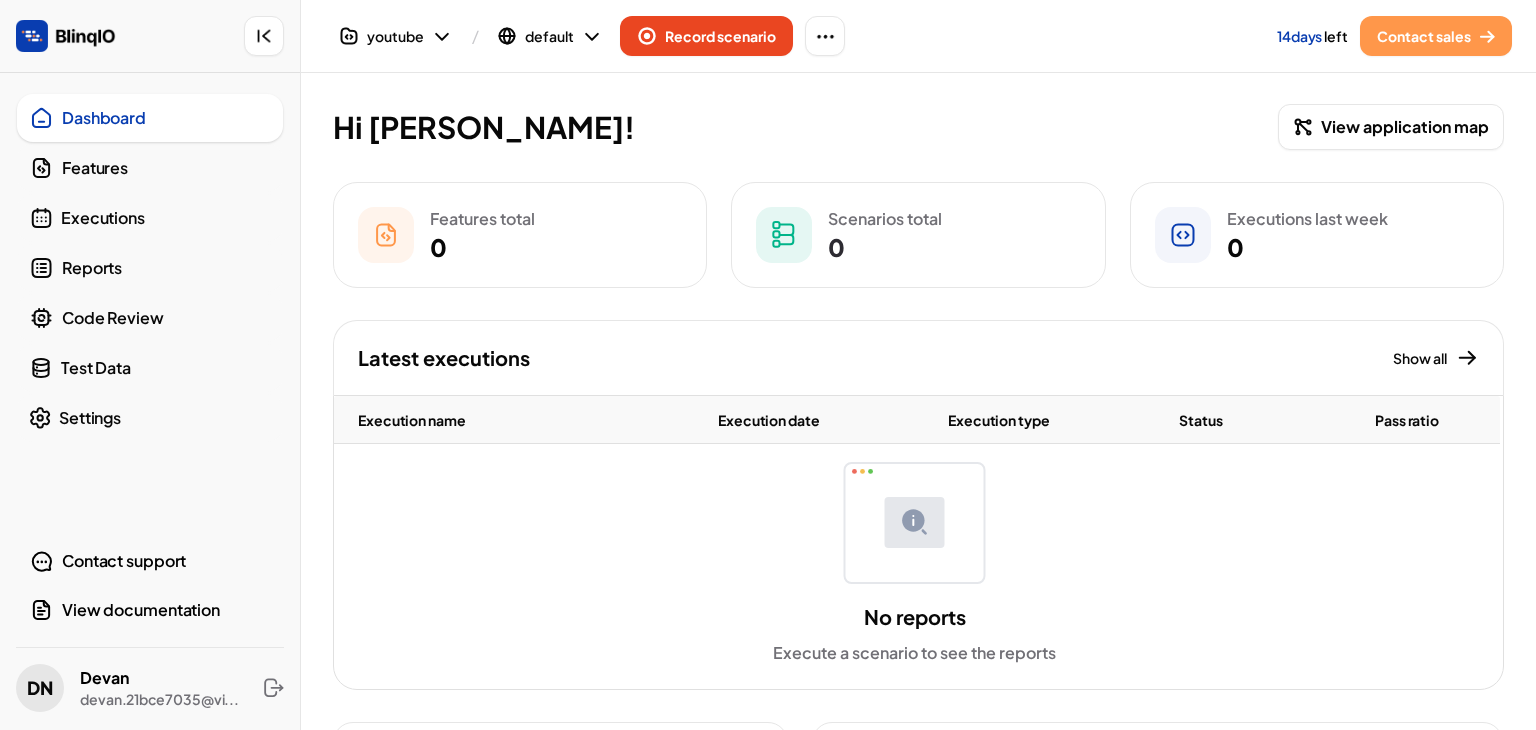 click on "Features" at bounding box center (150, 168) 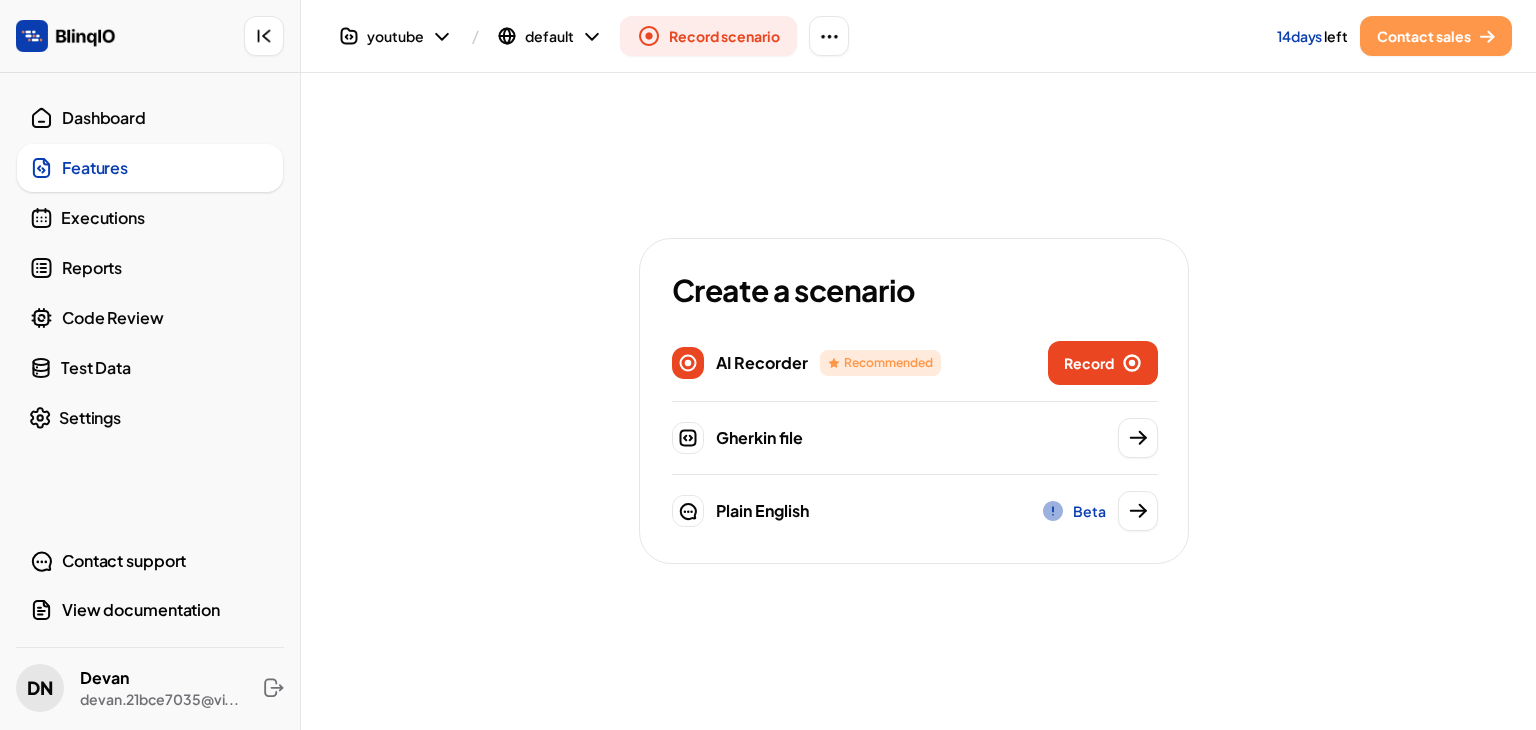 click on "Test Data" at bounding box center [166, 368] 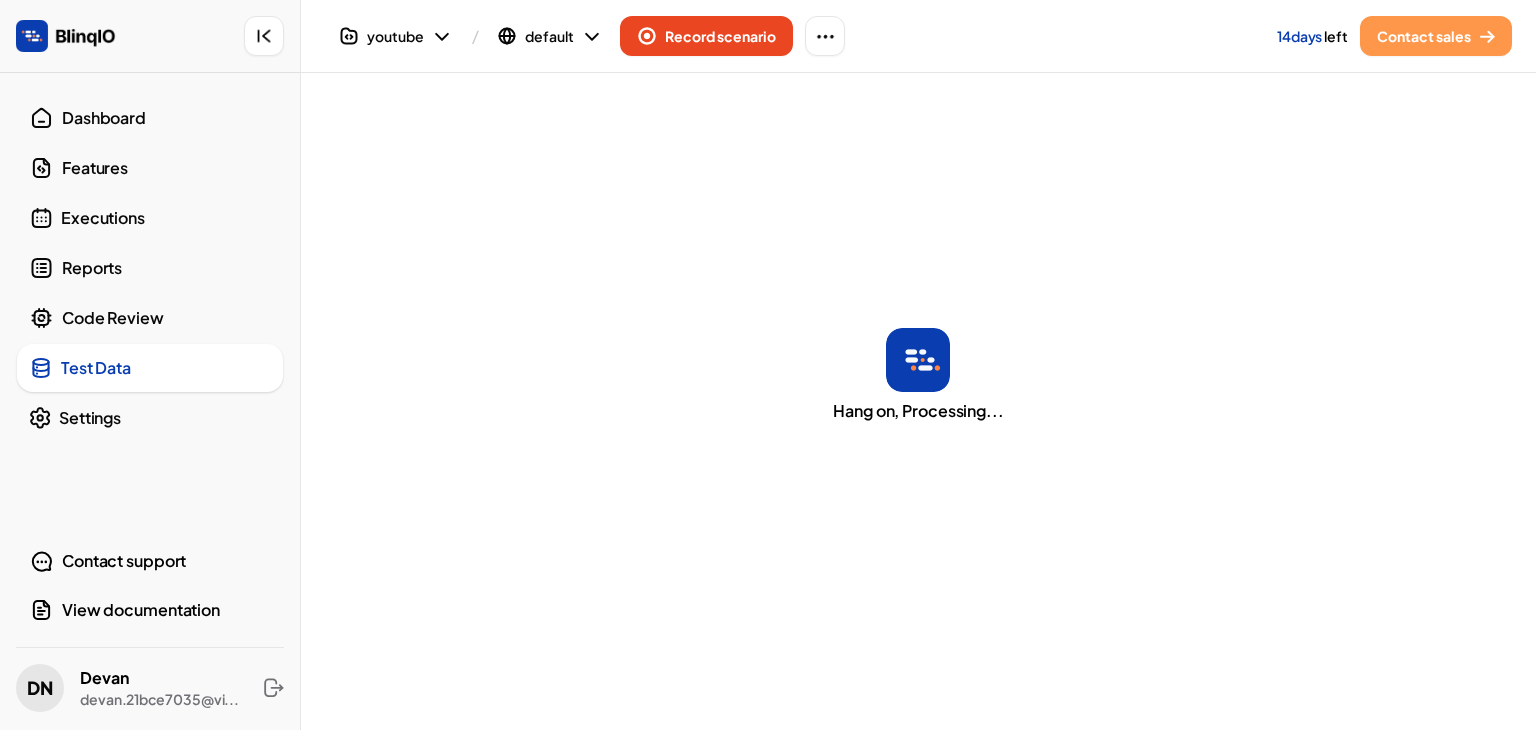click on "Settings" at bounding box center (165, 418) 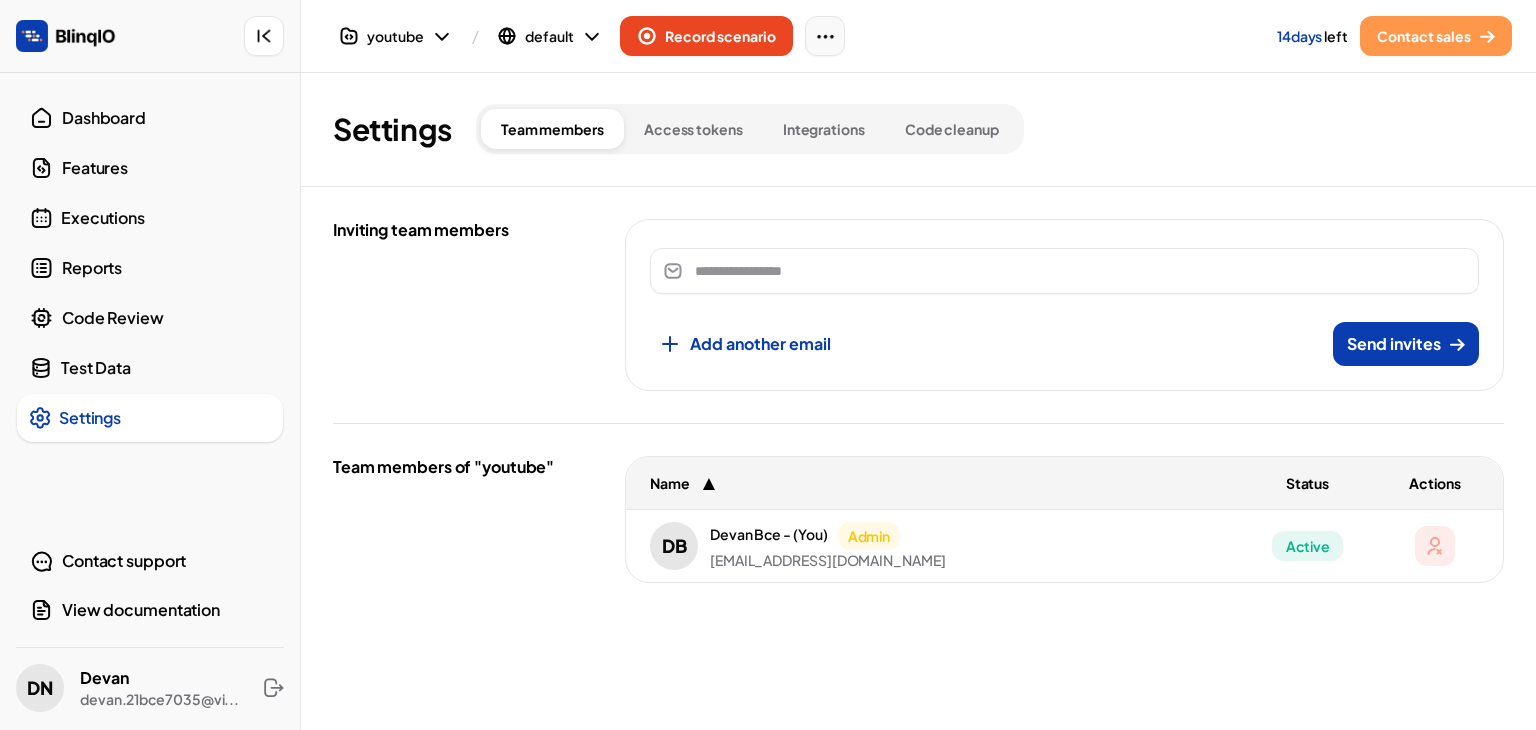 click at bounding box center [825, 36] 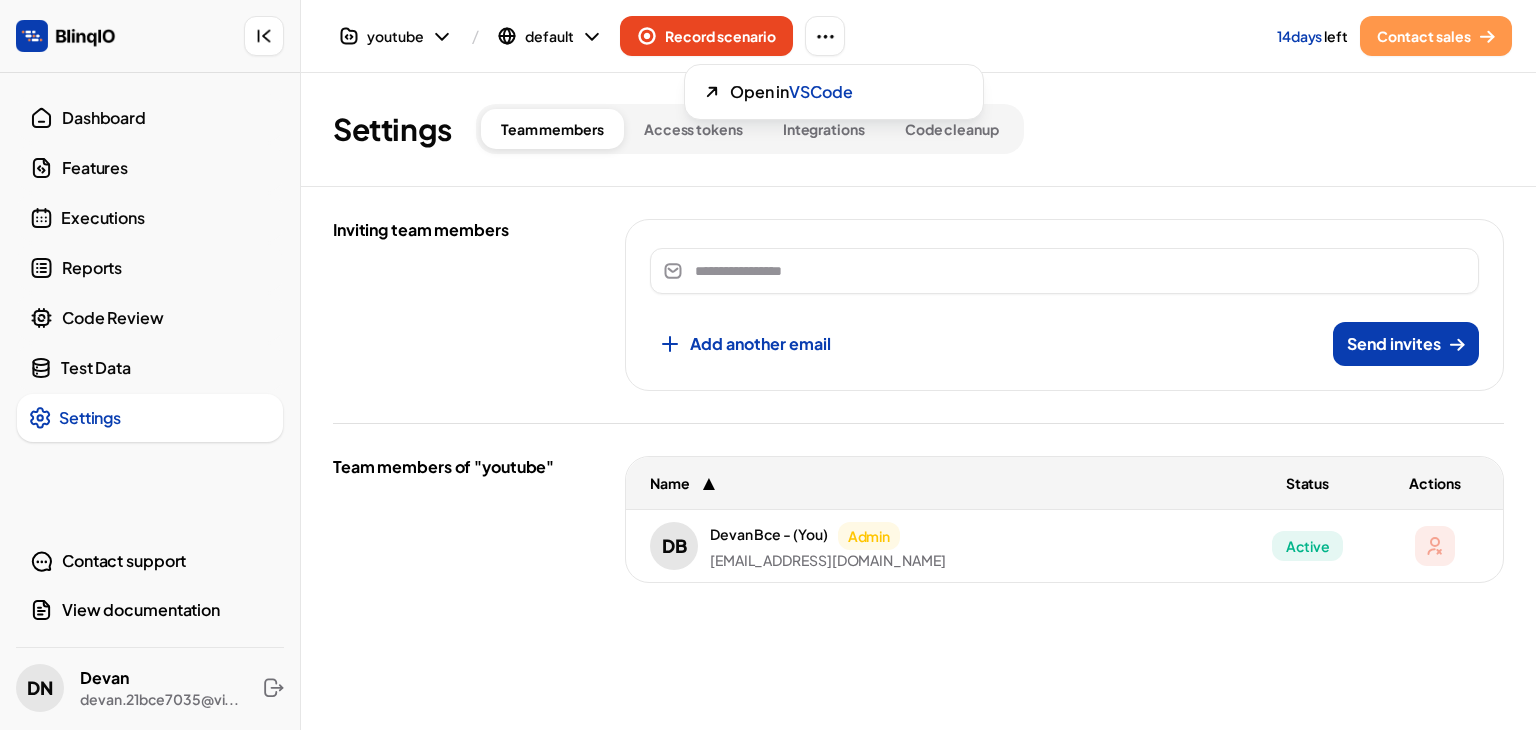 click at bounding box center (648, 365) 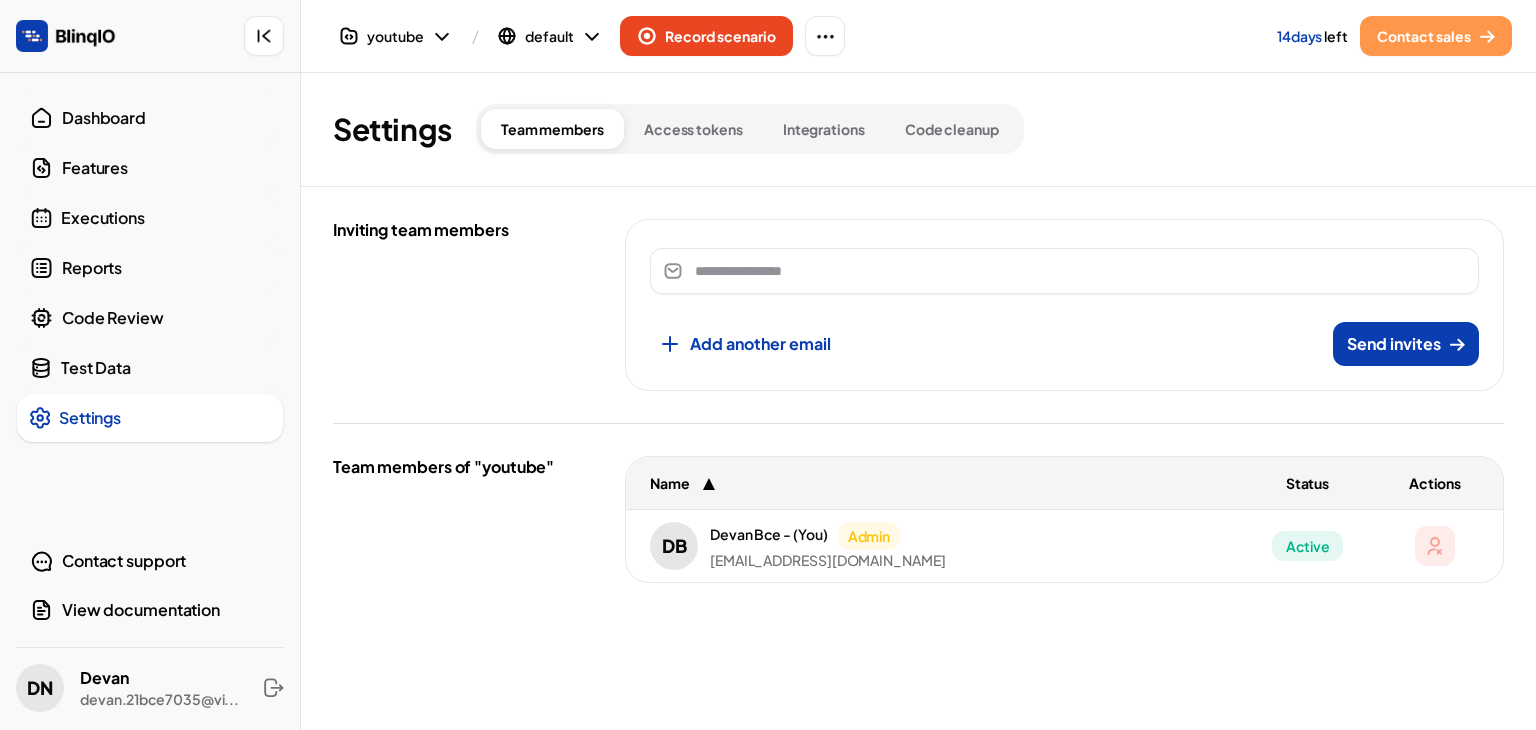 click on "Access tokens" at bounding box center [693, 129] 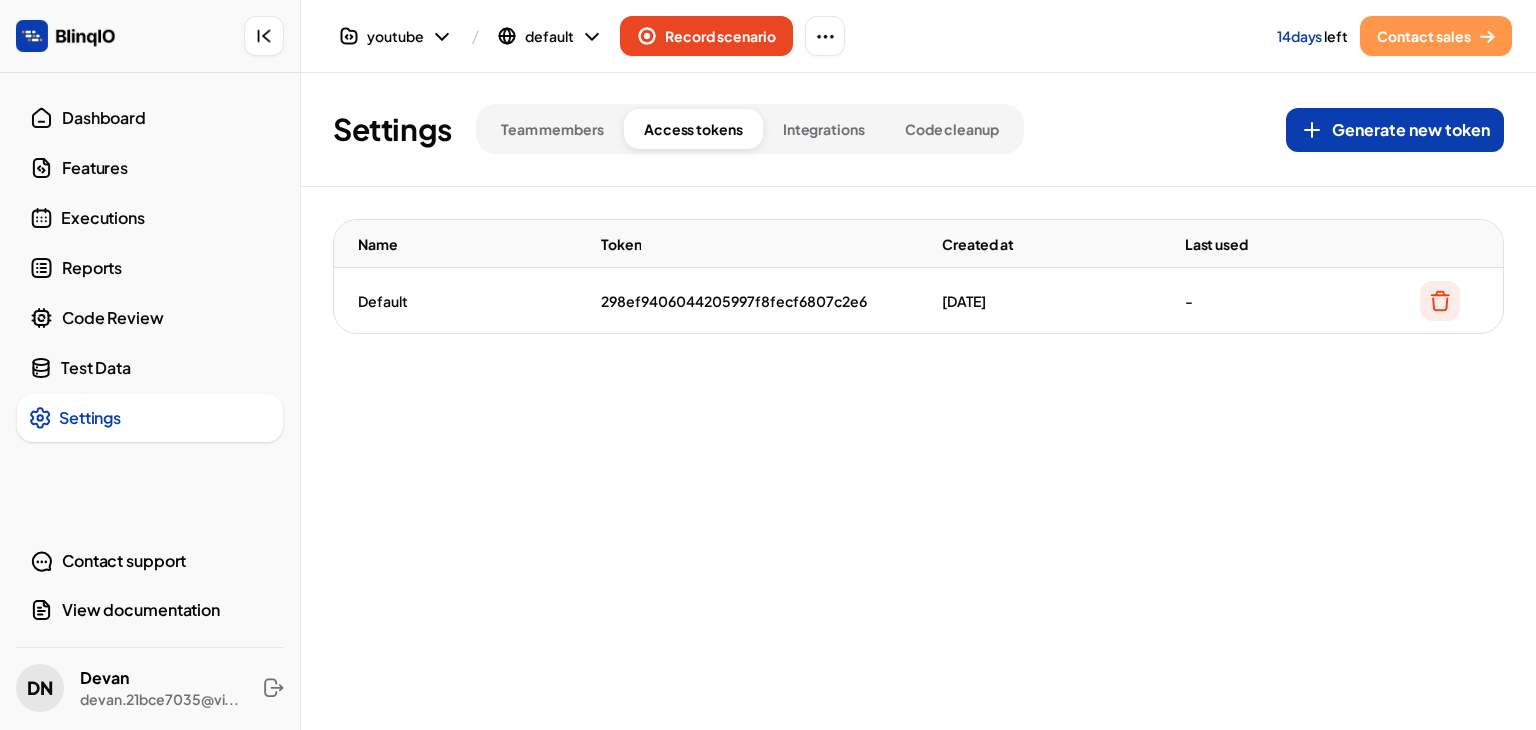 click on "Integrations" at bounding box center (824, 129) 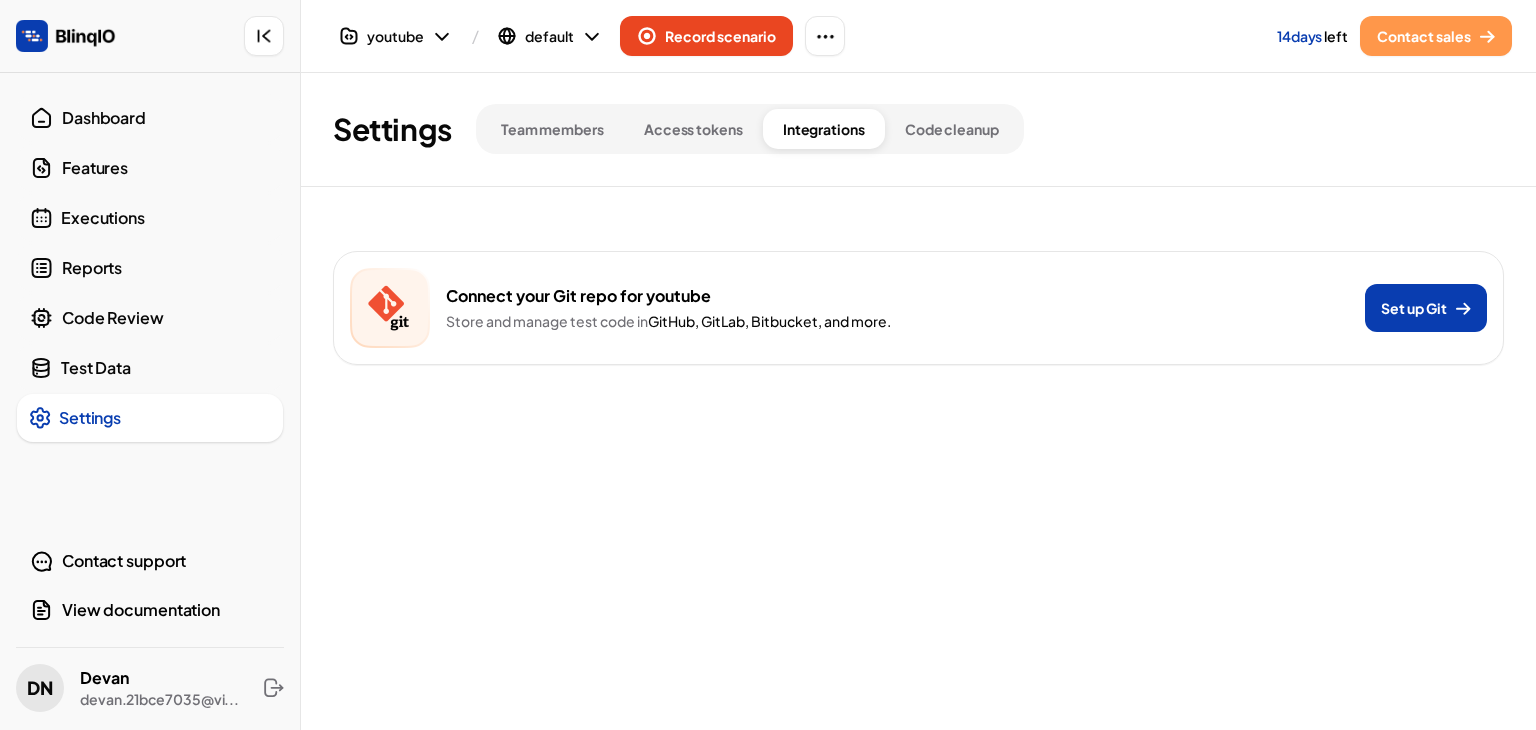 click on "Code cleanup" at bounding box center [952, 129] 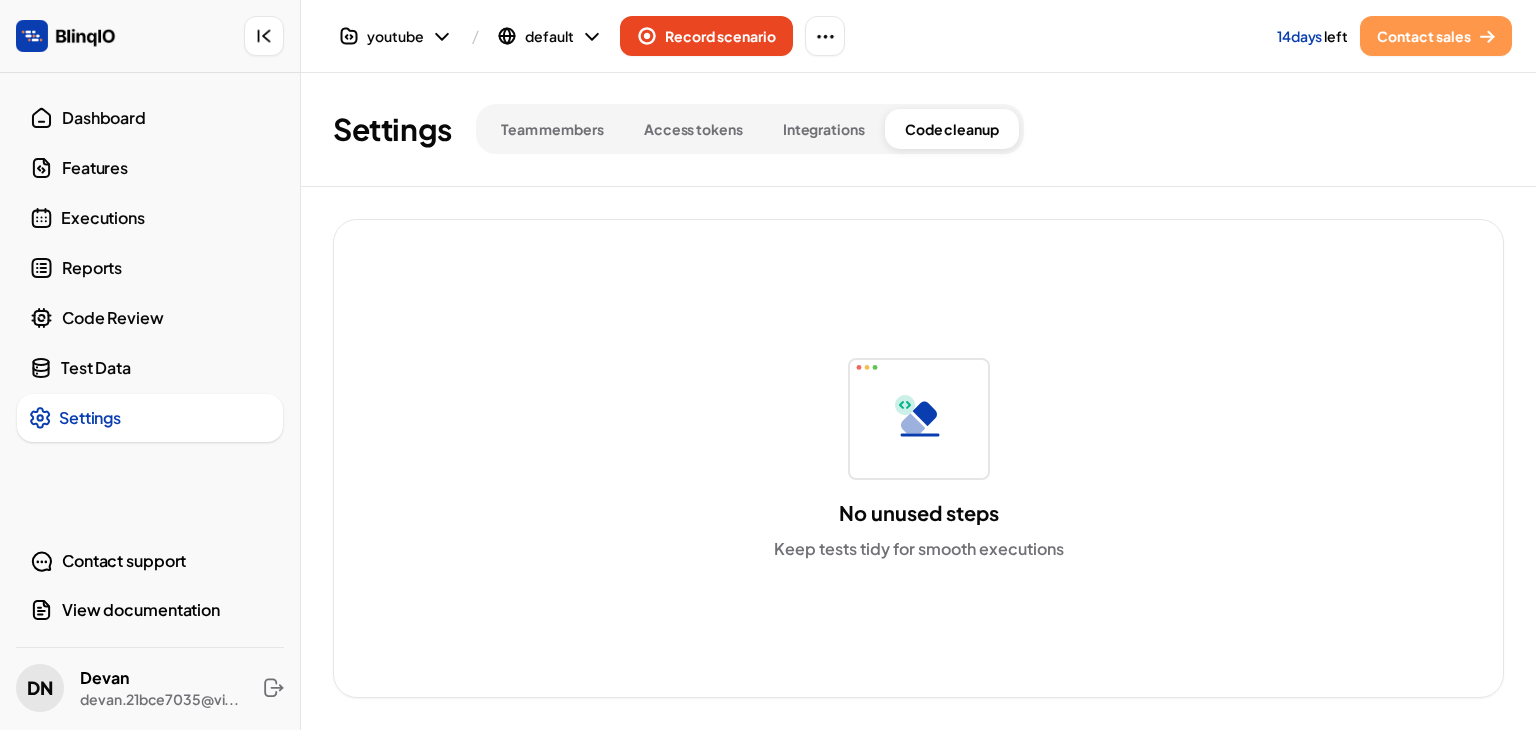 click on "Team members" at bounding box center [552, 129] 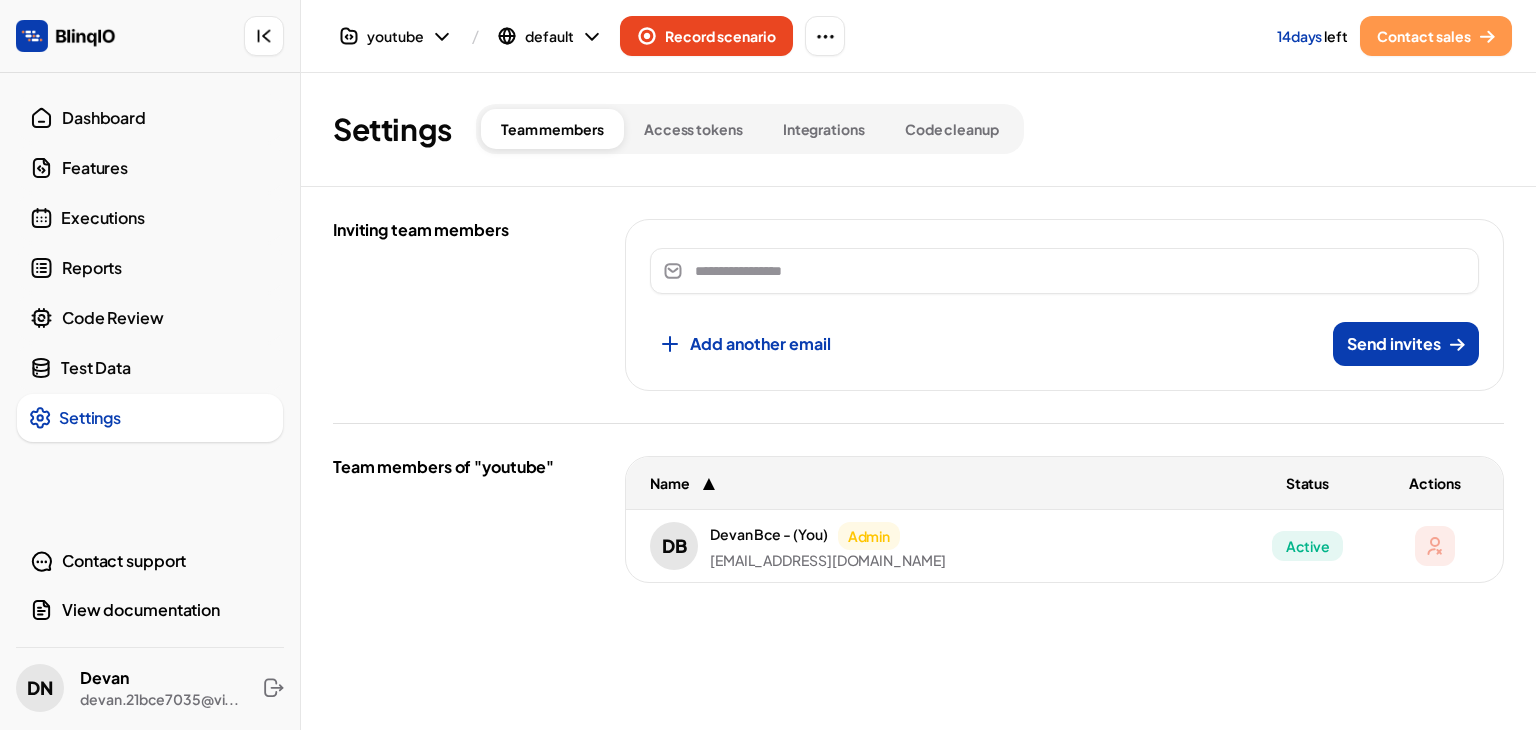 click on "Devan Bce" at bounding box center (746, 534) 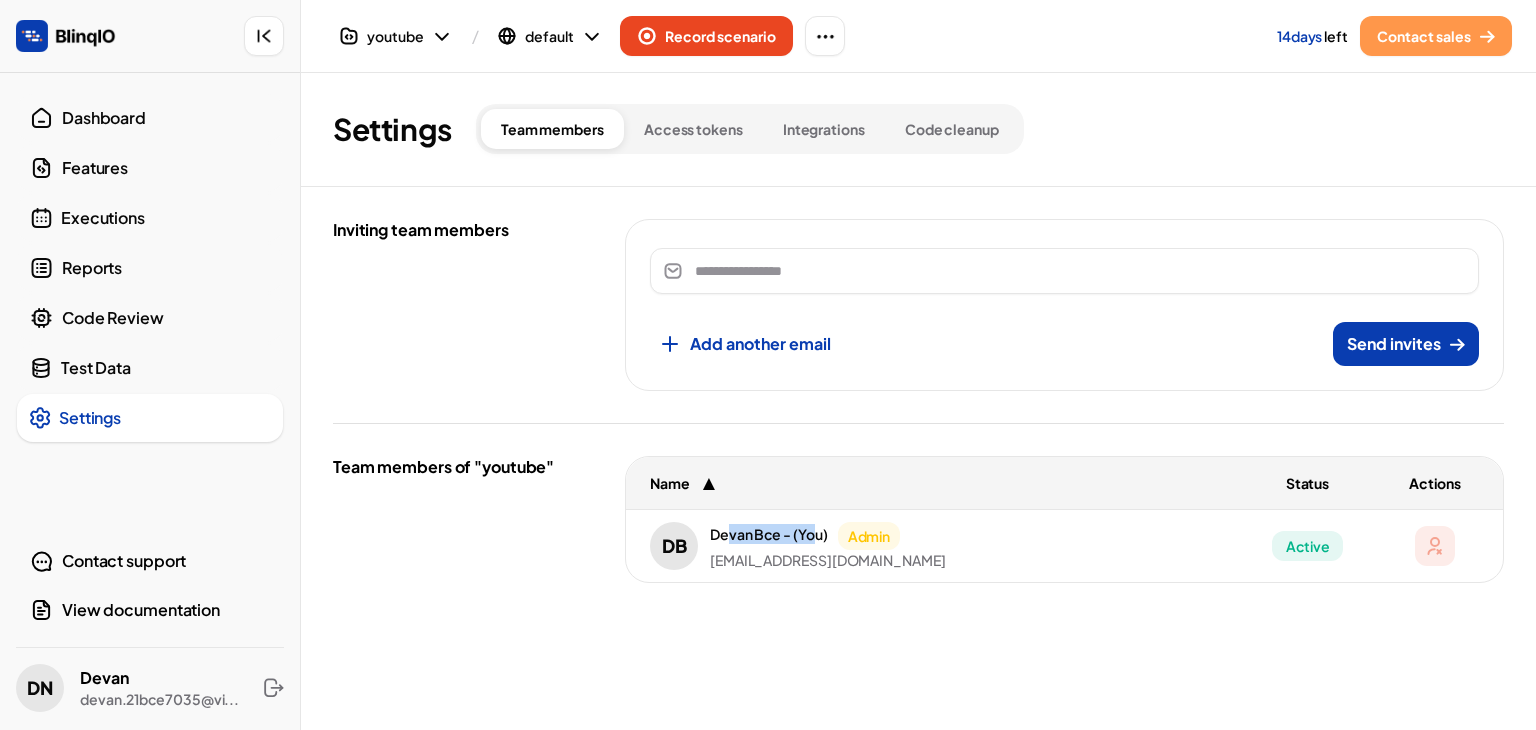 drag, startPoint x: 726, startPoint y: 532, endPoint x: 807, endPoint y: 531, distance: 81.00617 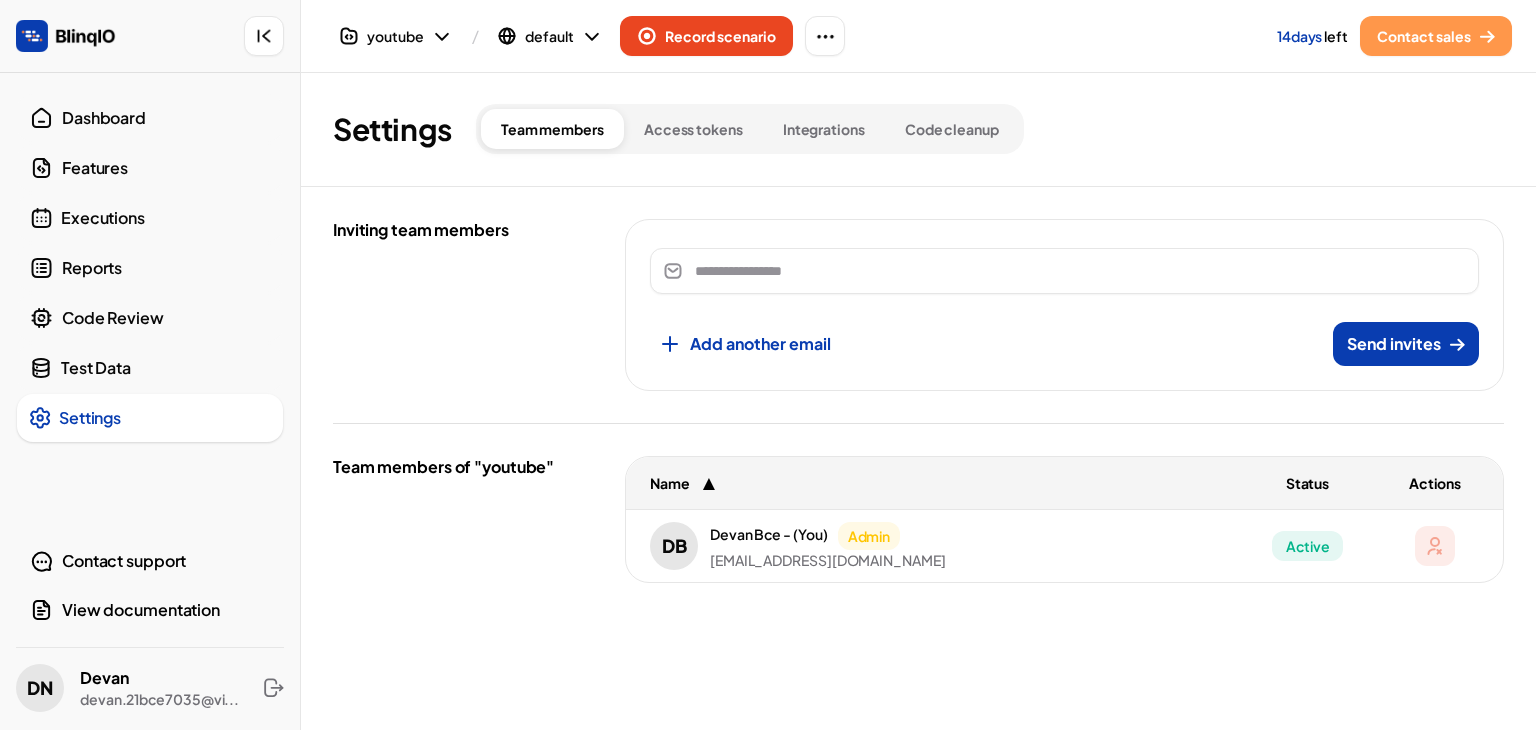 click on "DB Devan Bce    - (You) Admin devan.21bce7035@vitapstudent.ac.in" at bounding box center [937, 546] 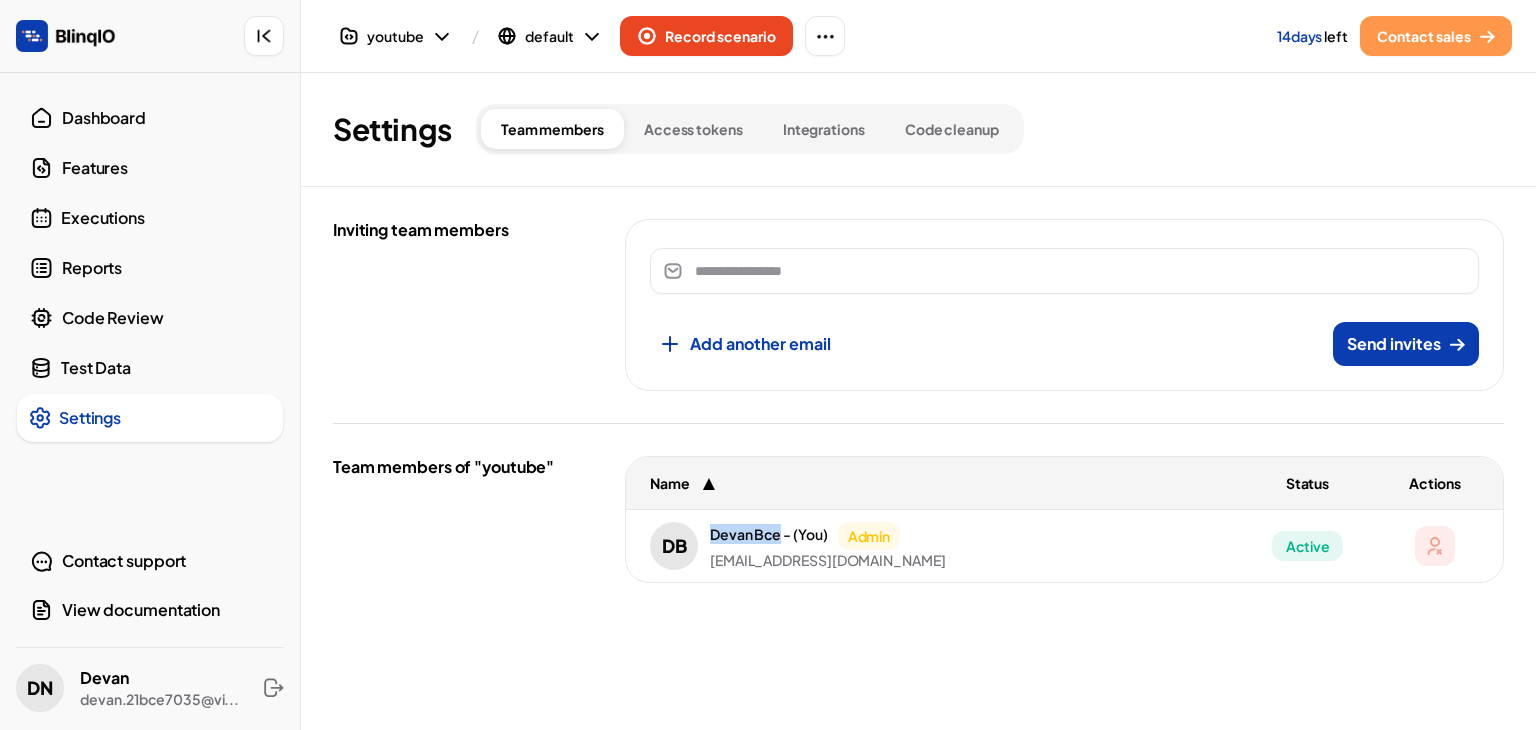 drag, startPoint x: 780, startPoint y: 531, endPoint x: 688, endPoint y: 531, distance: 92 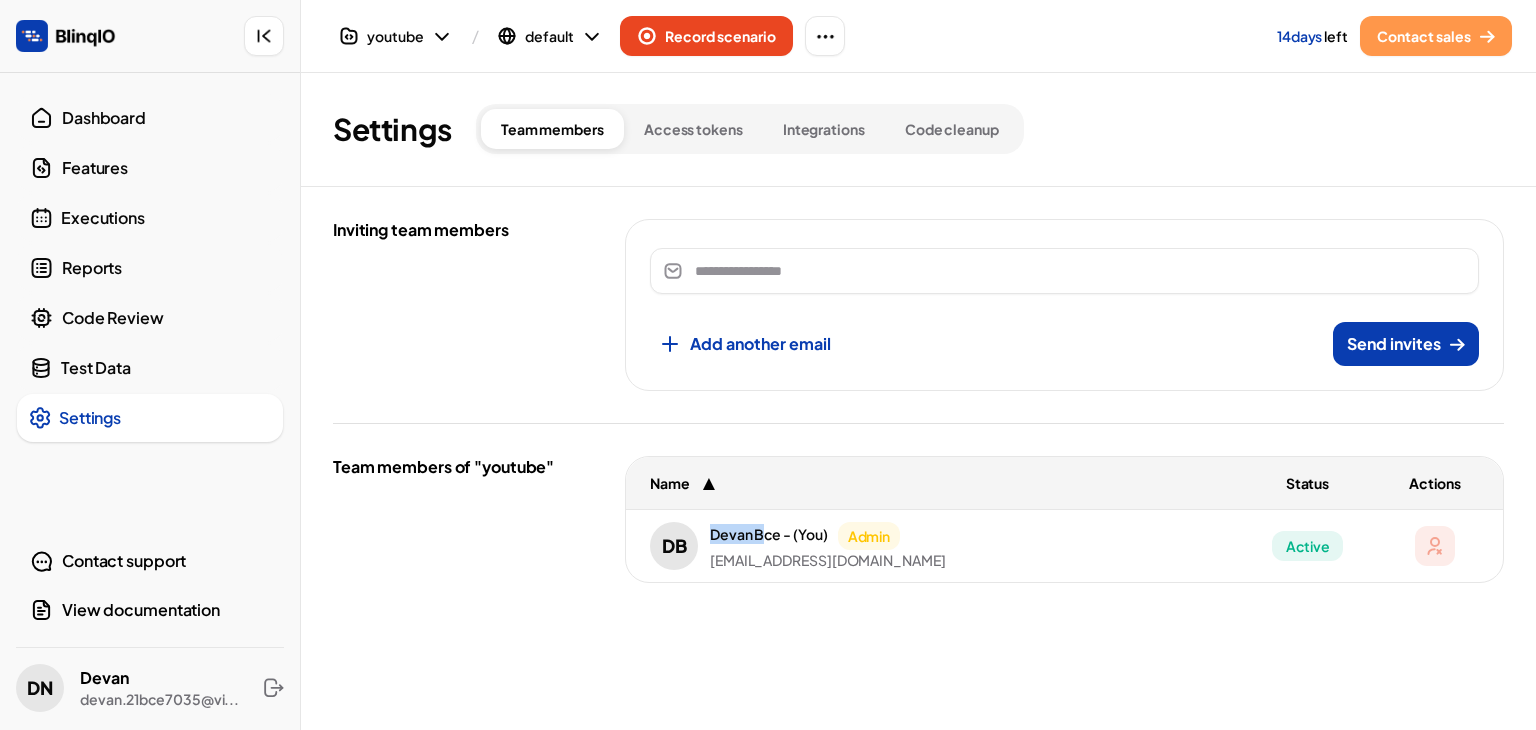 drag, startPoint x: 720, startPoint y: 531, endPoint x: 760, endPoint y: 536, distance: 40.311287 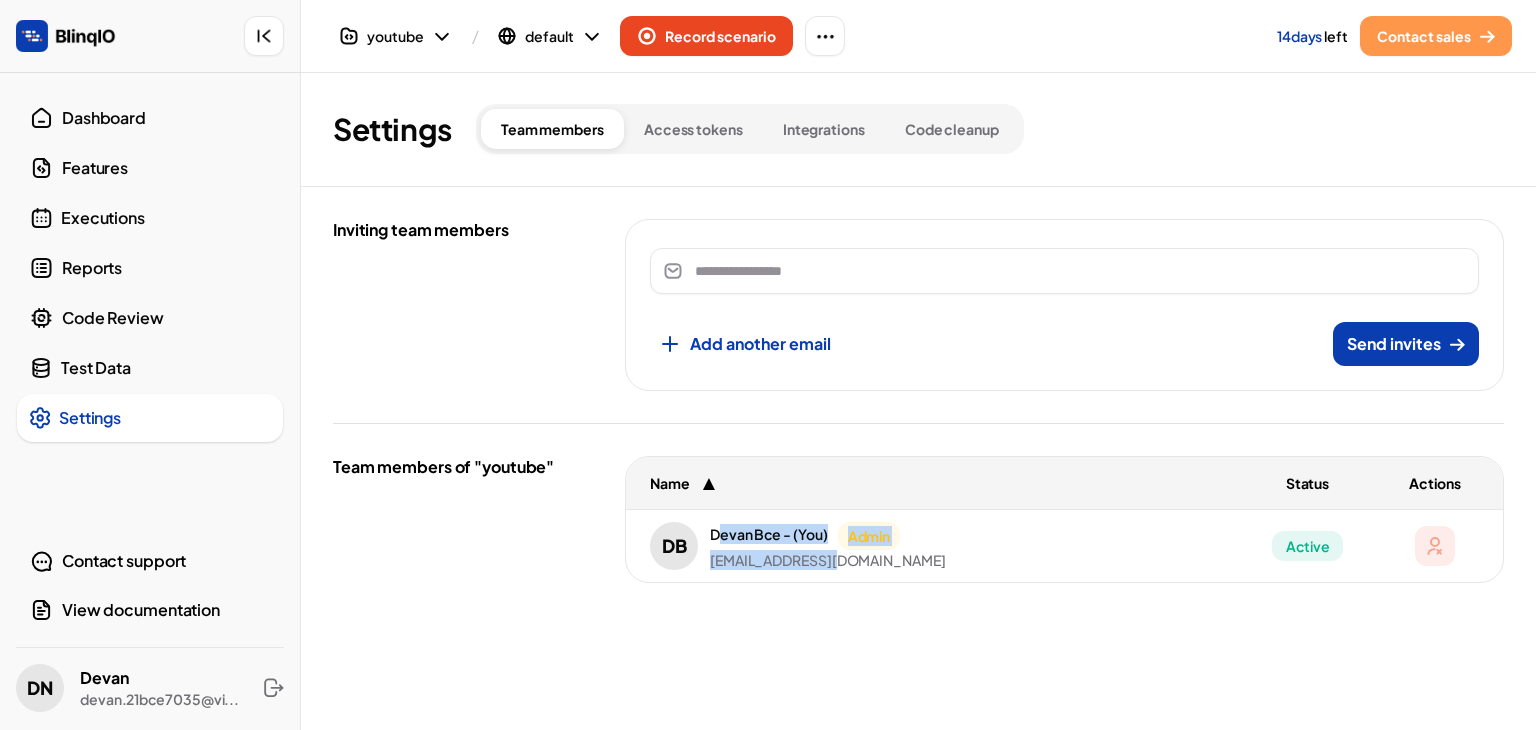 drag, startPoint x: 721, startPoint y: 534, endPoint x: 840, endPoint y: 549, distance: 119.94165 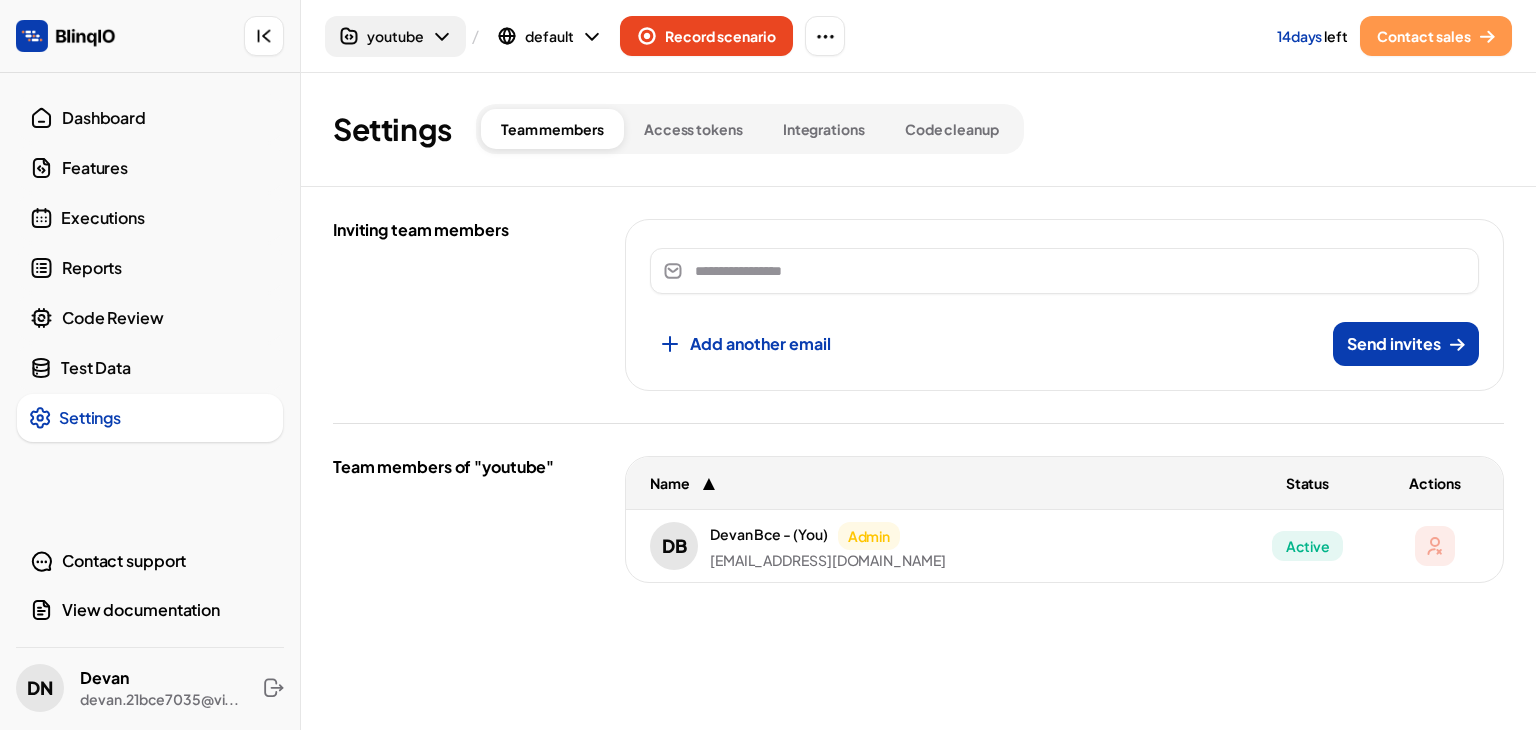 click on "youtube" at bounding box center (395, 36) 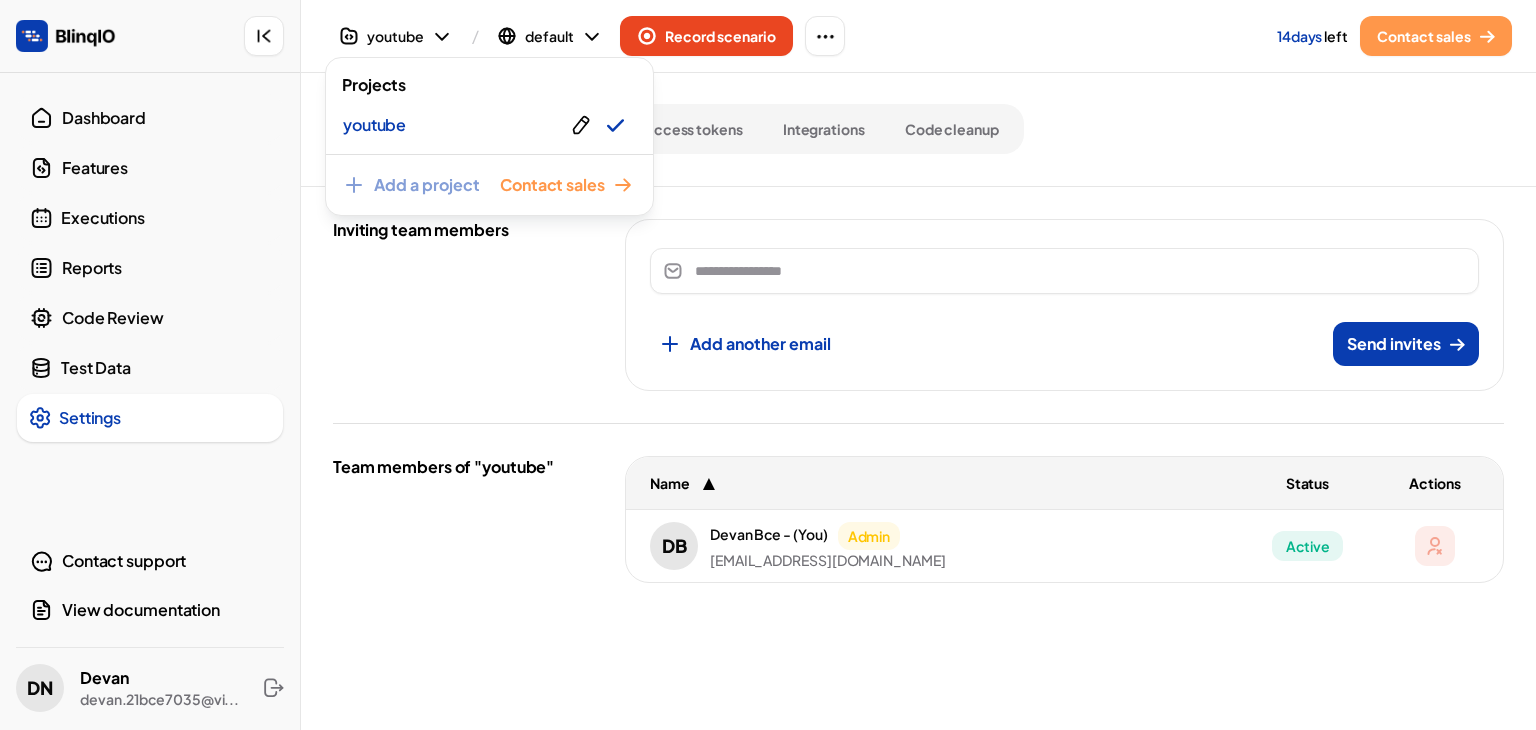 click at bounding box center [768, 365] 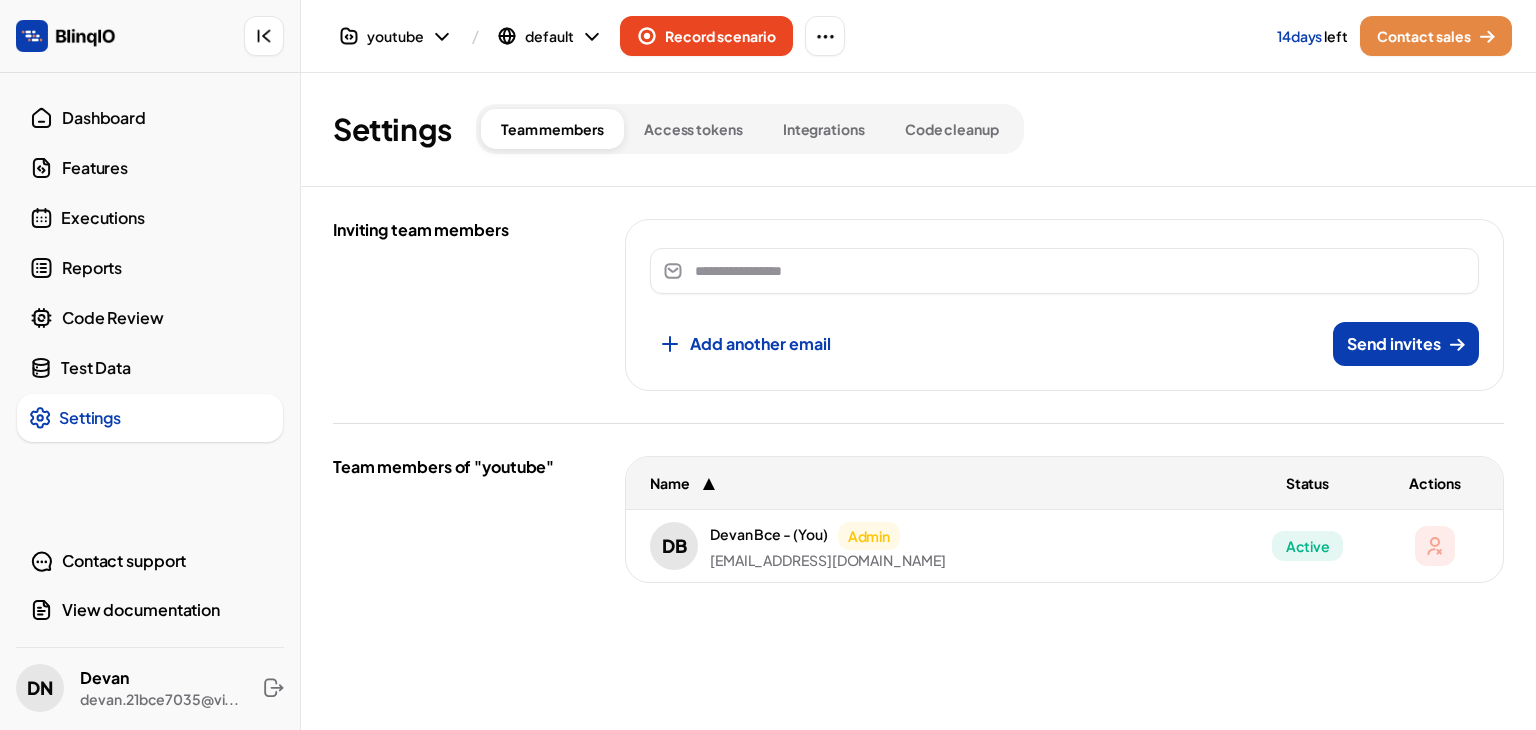 click on "Contact sales" at bounding box center (1424, 36) 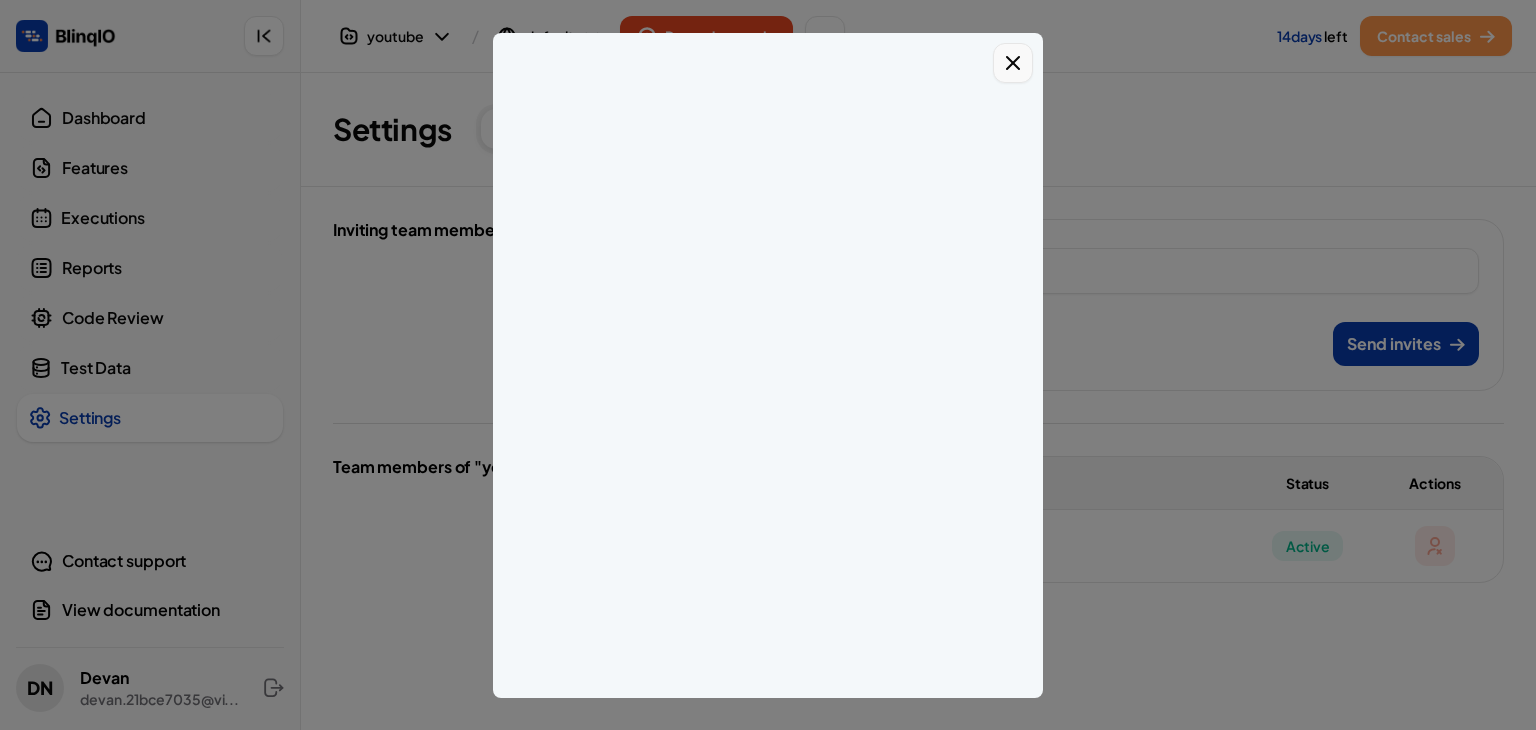 click 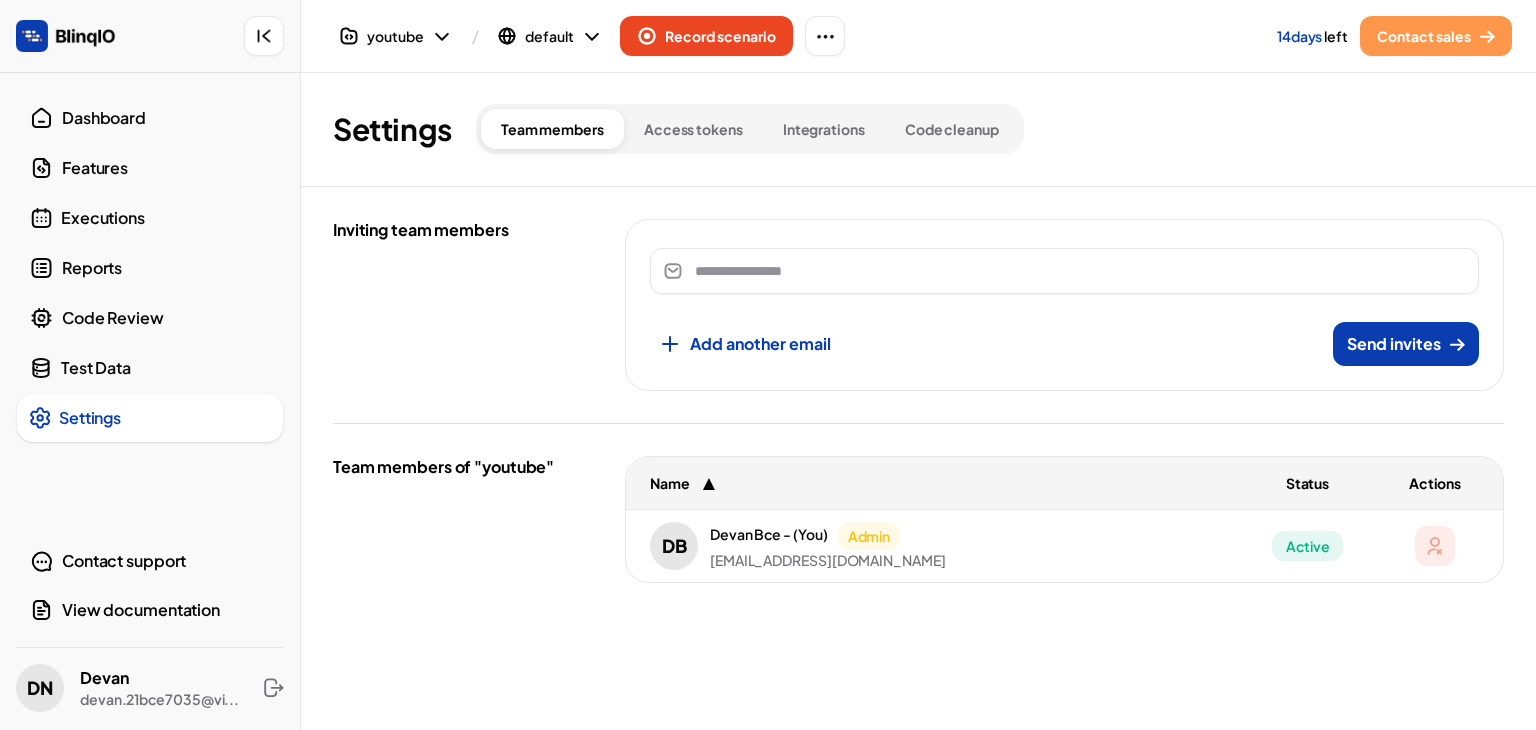 click on "youtube / default Record scenario 14  days   left Contact sales" at bounding box center [918, 36] 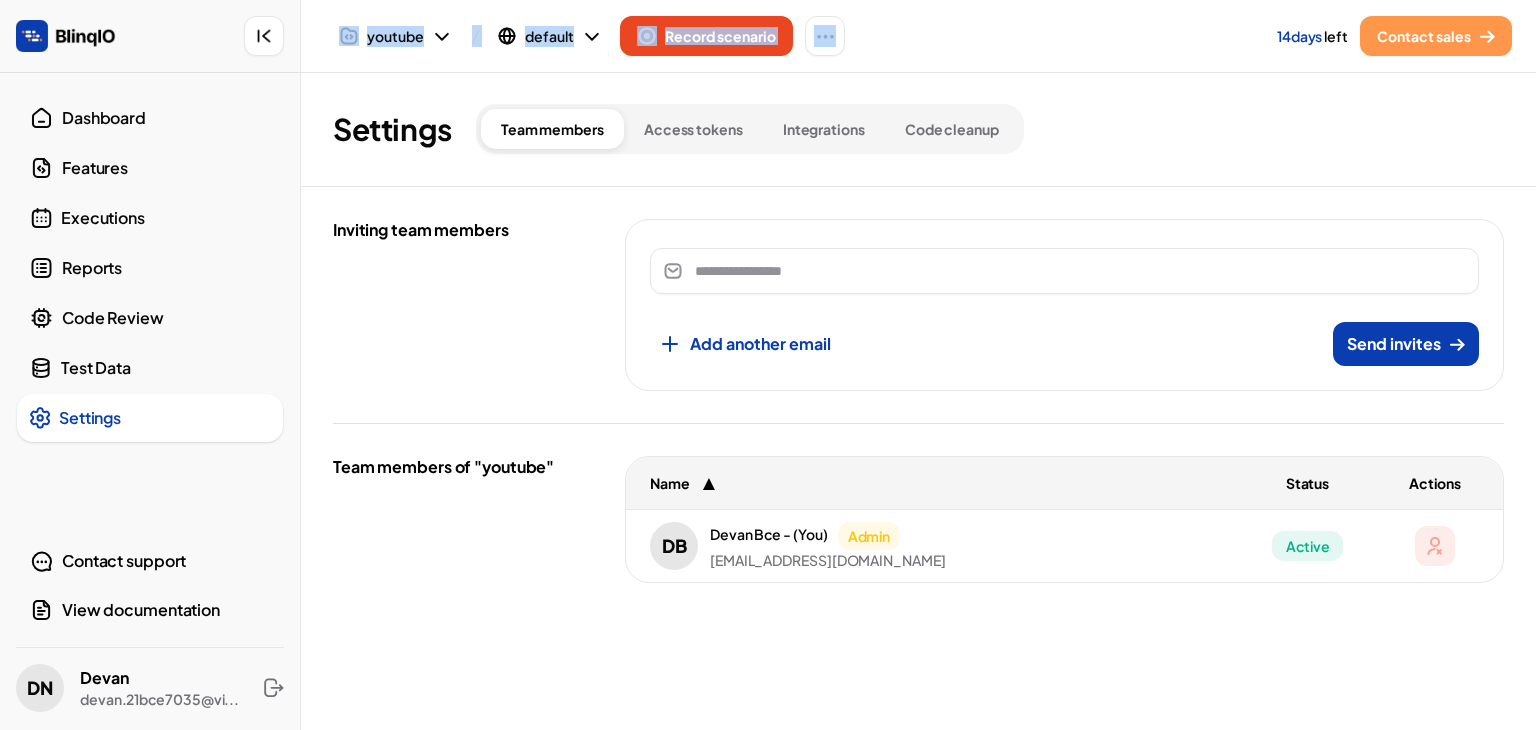 drag, startPoint x: 1005, startPoint y: 52, endPoint x: 300, endPoint y: 77, distance: 705.4431 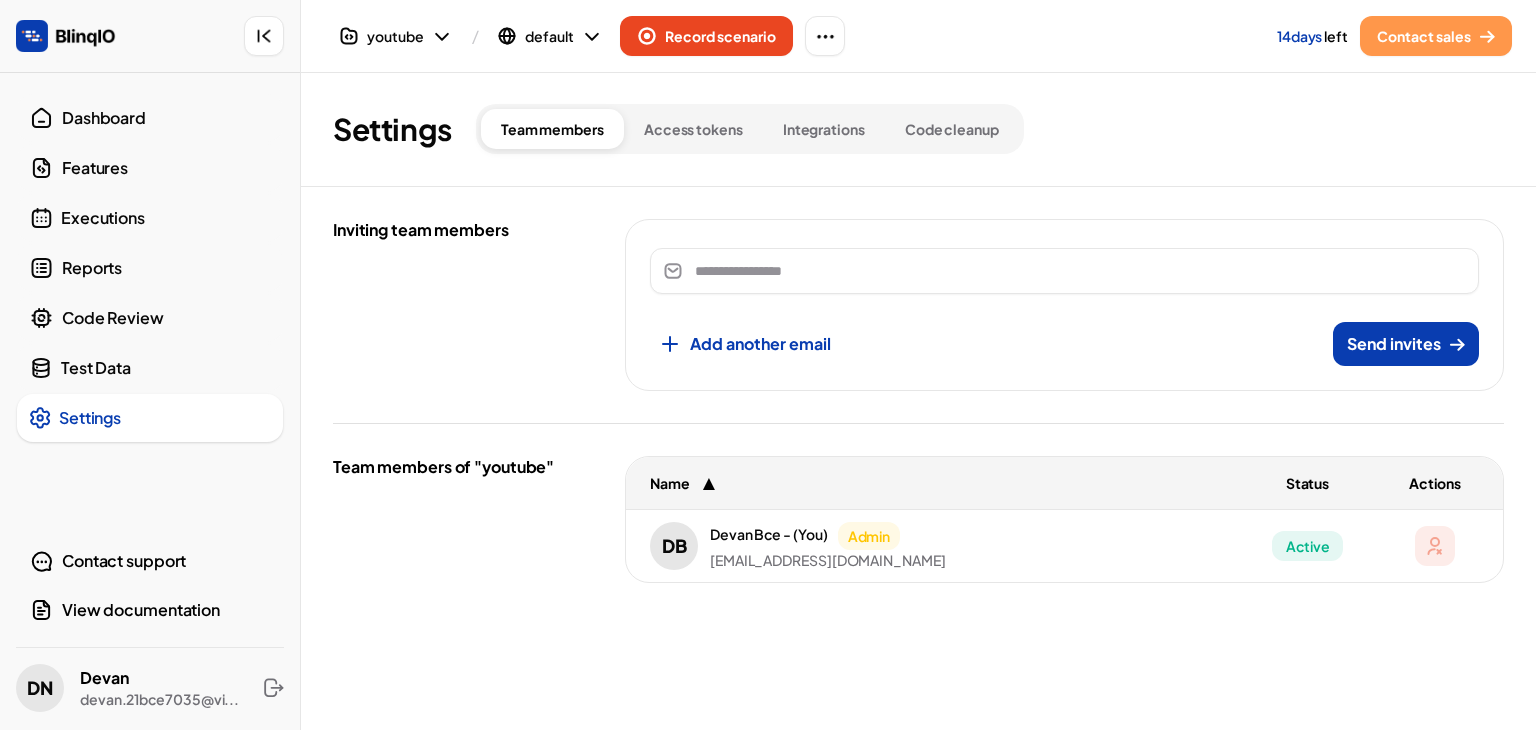 click on "Dashboard Features Executions Reports Code Review Test Data Settings Contact support View documentation DN Devan devan.21bce7035@vi..." at bounding box center [150, 365] 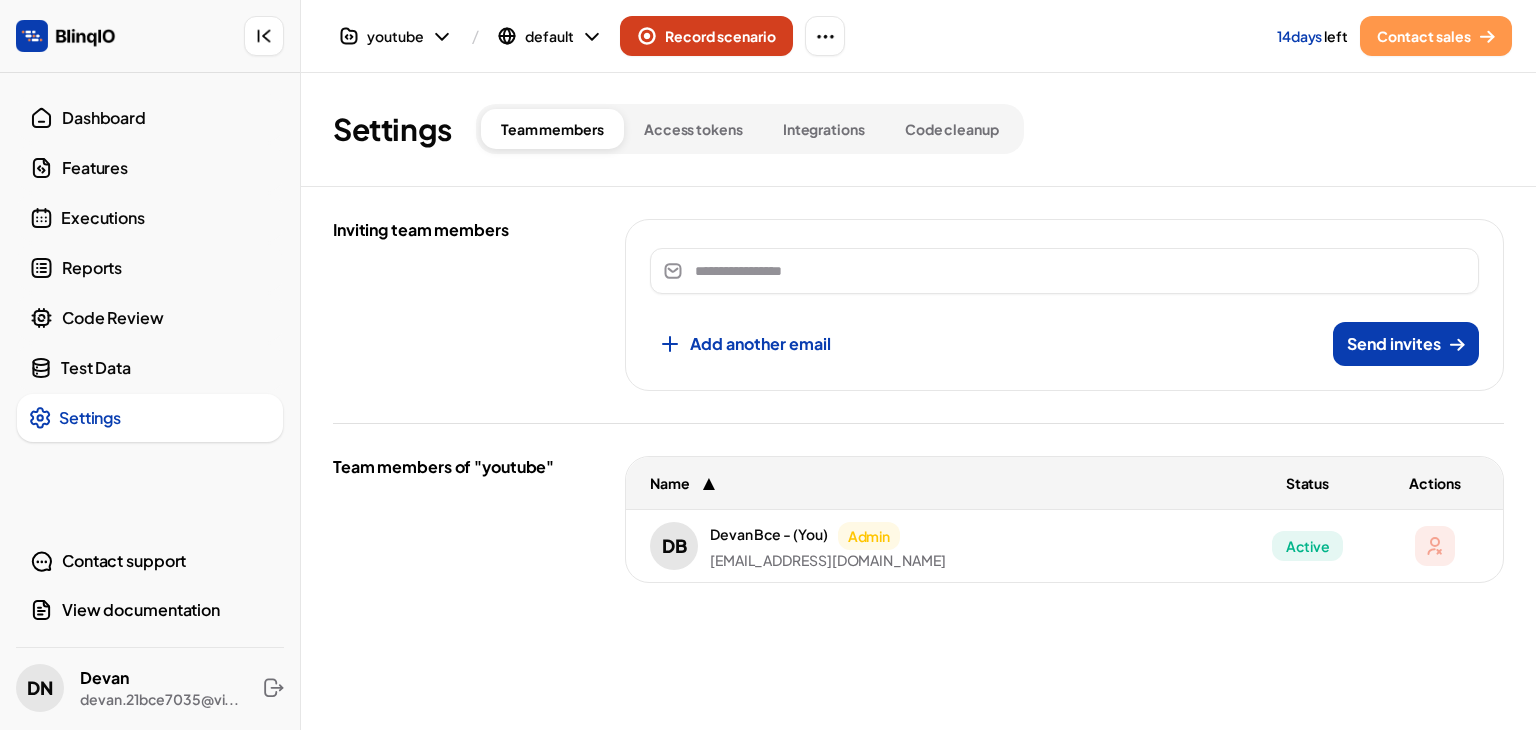 click on "Record scenario" at bounding box center [720, 36] 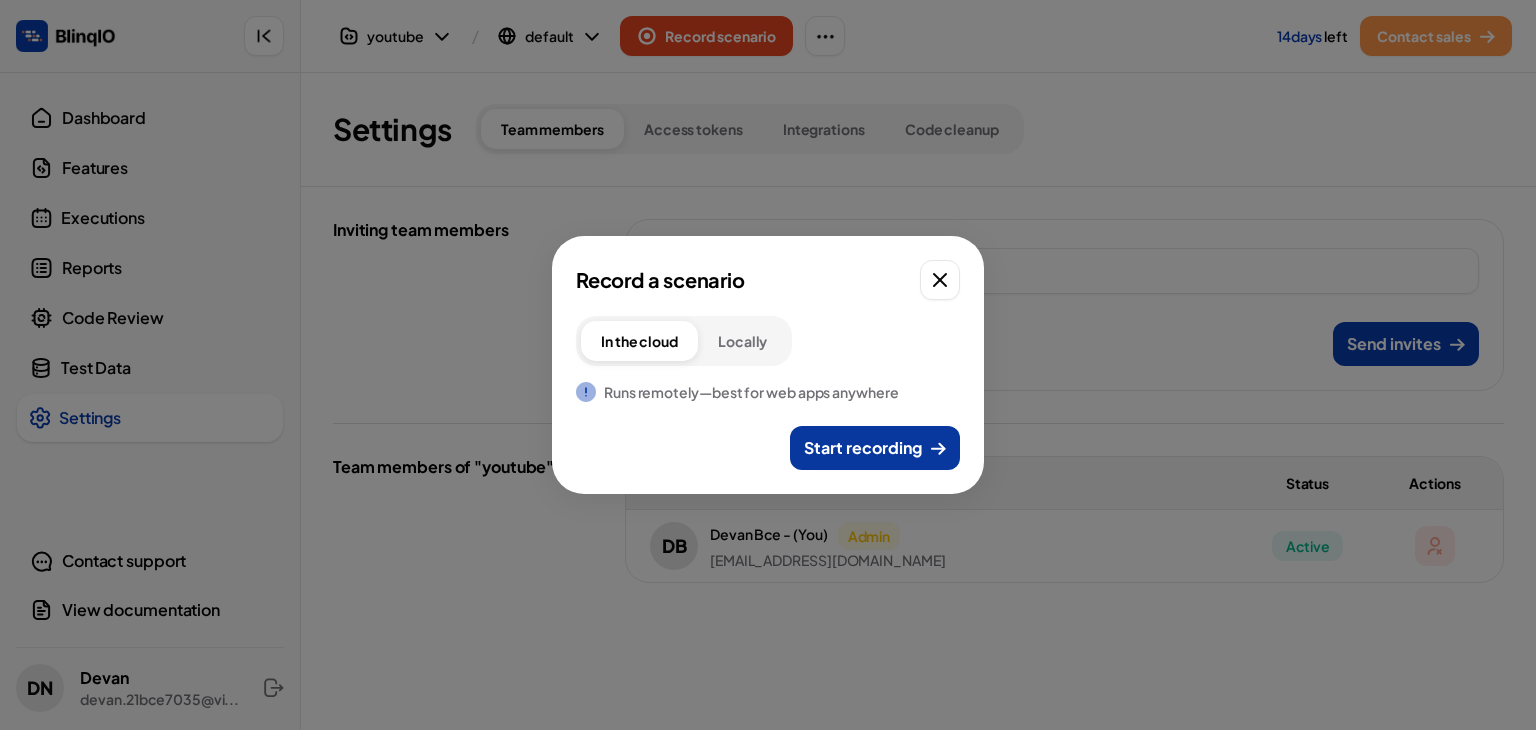 click on "Start recording" at bounding box center (863, 448) 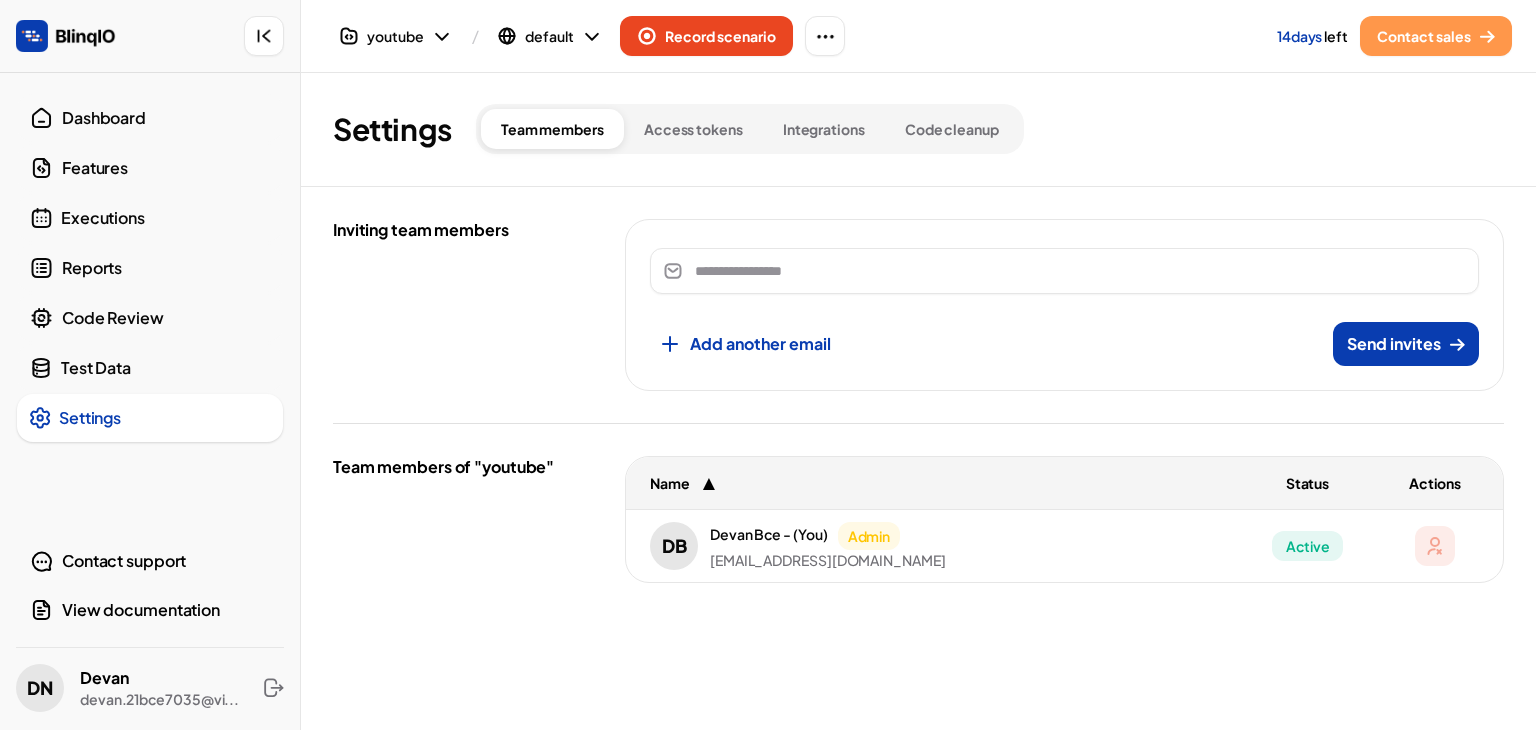 drag, startPoint x: 756, startPoint y: 113, endPoint x: 692, endPoint y: 135, distance: 67.6757 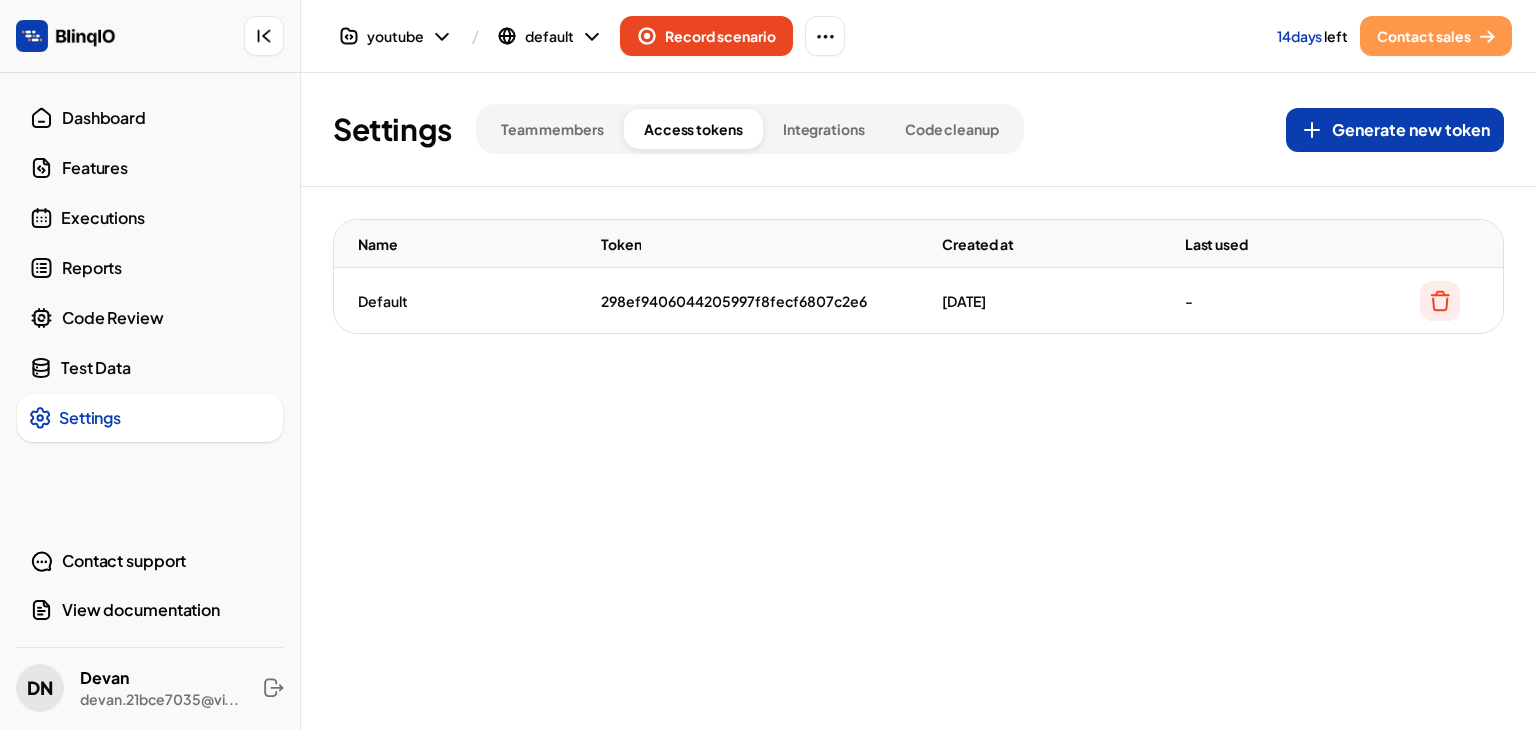 click on "Access tokens" at bounding box center (693, 129) 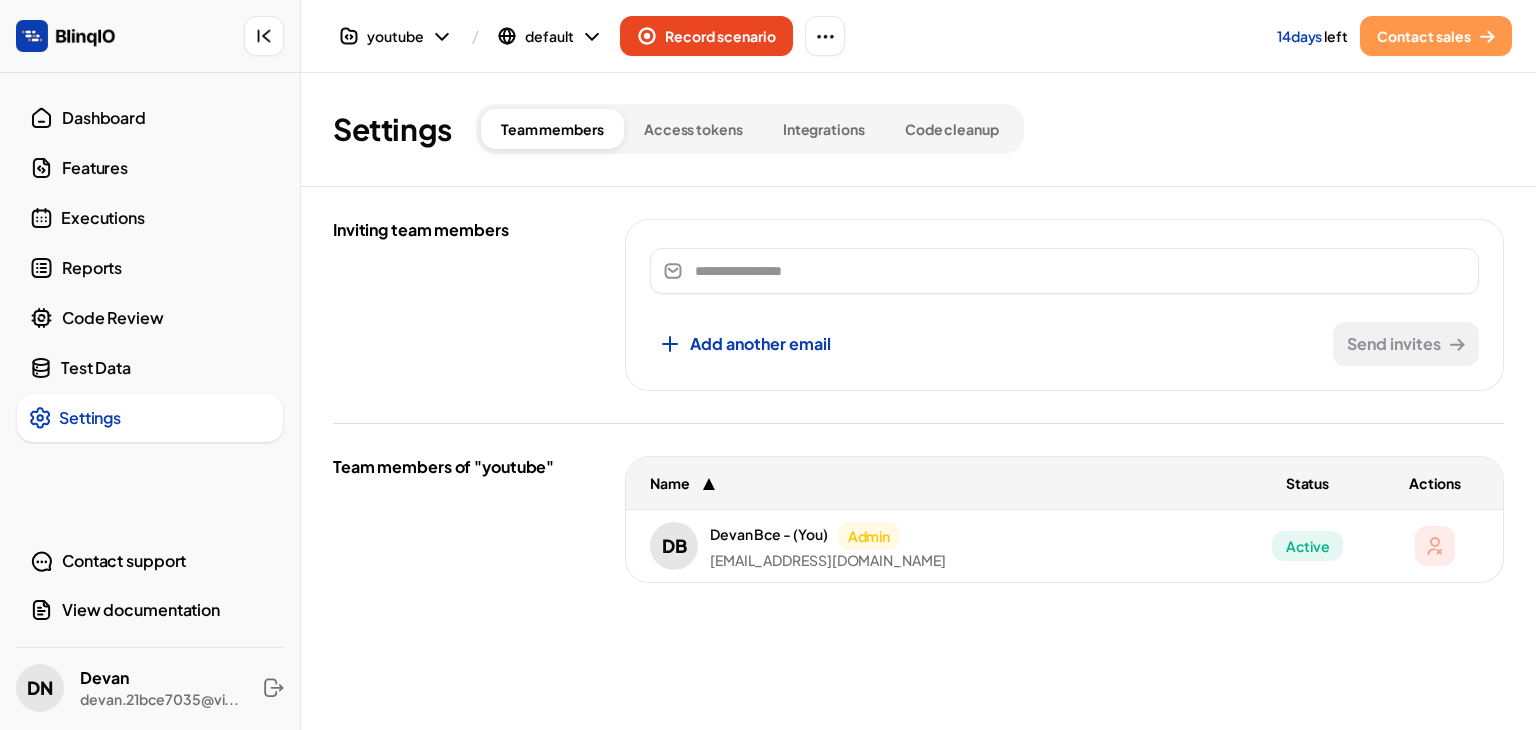 click on "Access tokens" at bounding box center (693, 129) 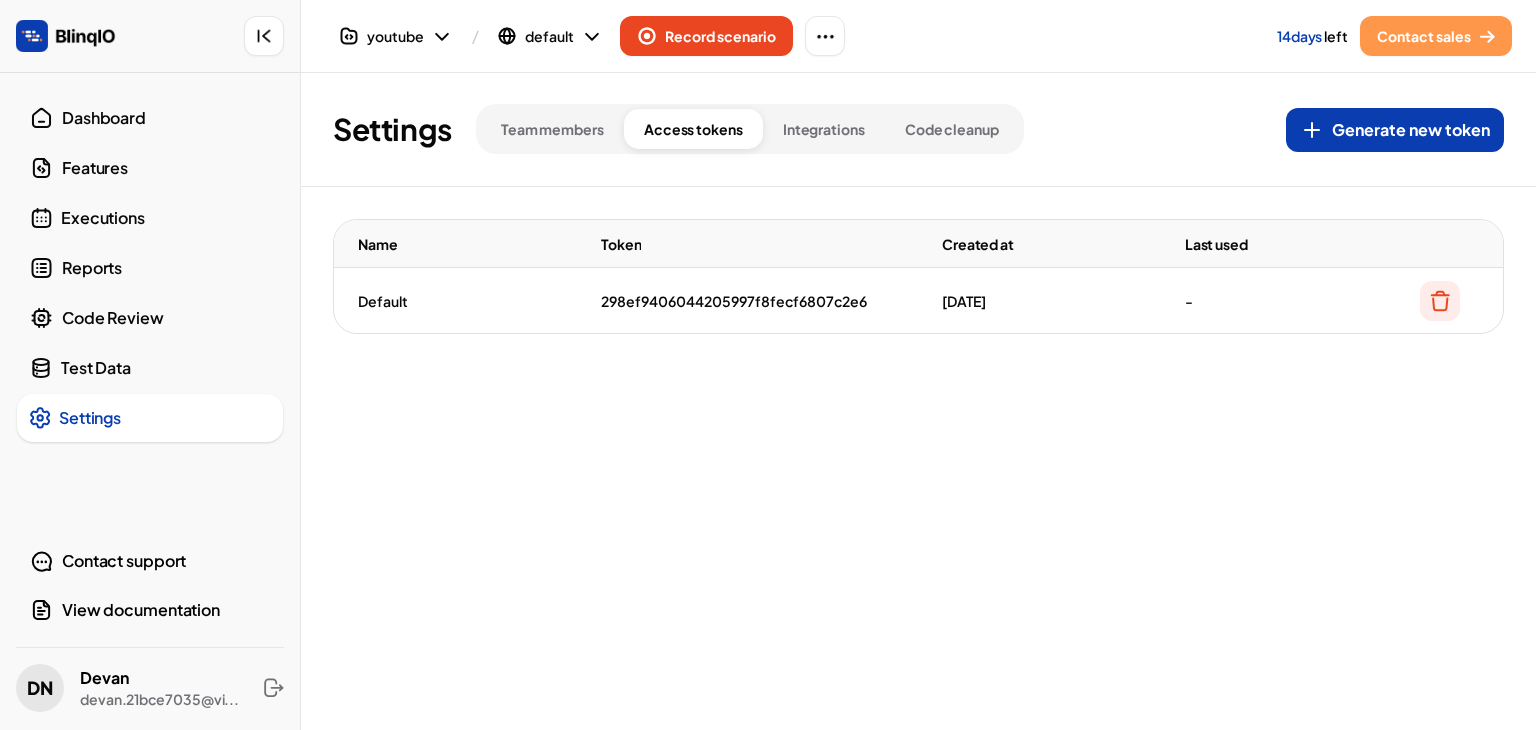 click on "Team members" at bounding box center [552, 129] 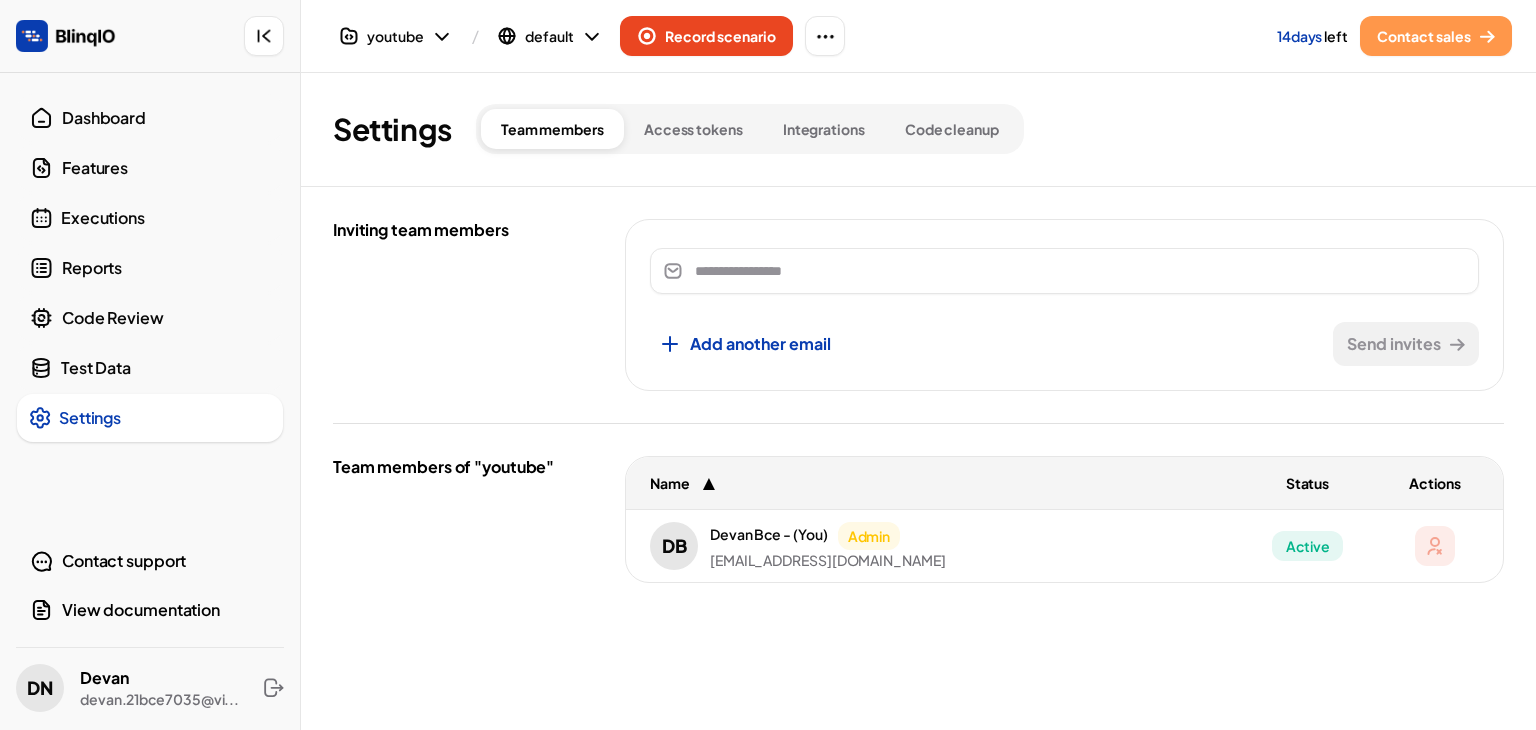 click on "Reports" at bounding box center (166, 268) 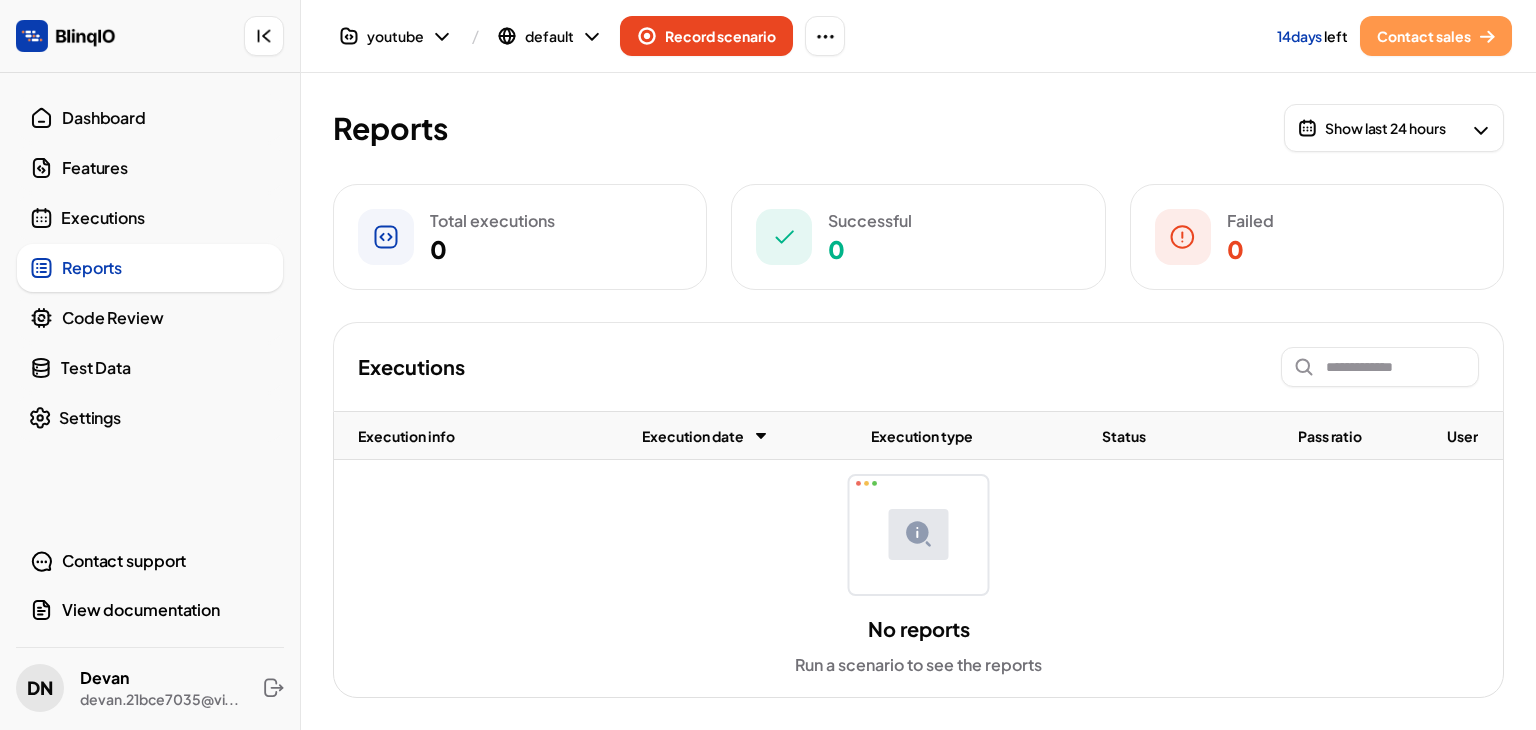 click on "Executions" at bounding box center (166, 218) 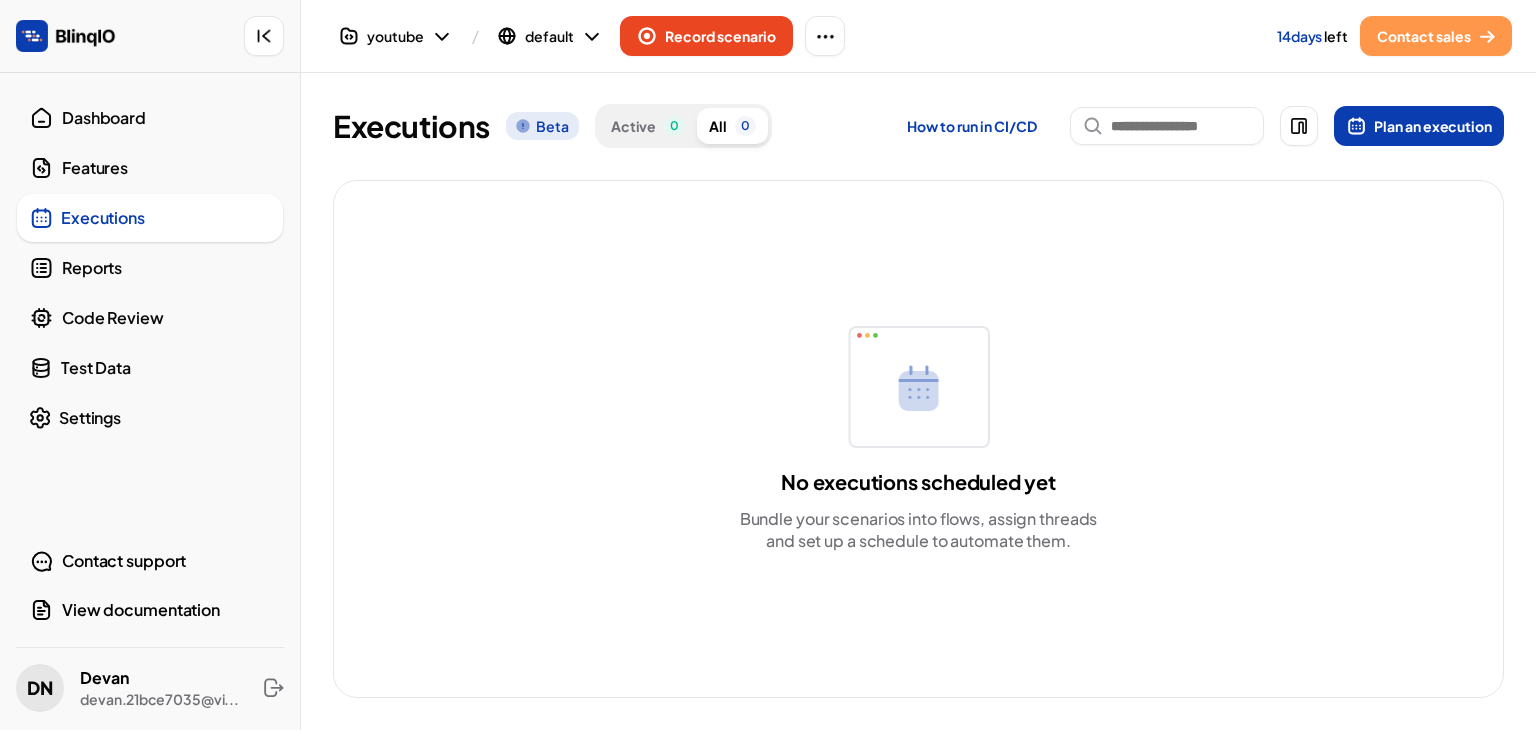 click on "Reports" at bounding box center [166, 268] 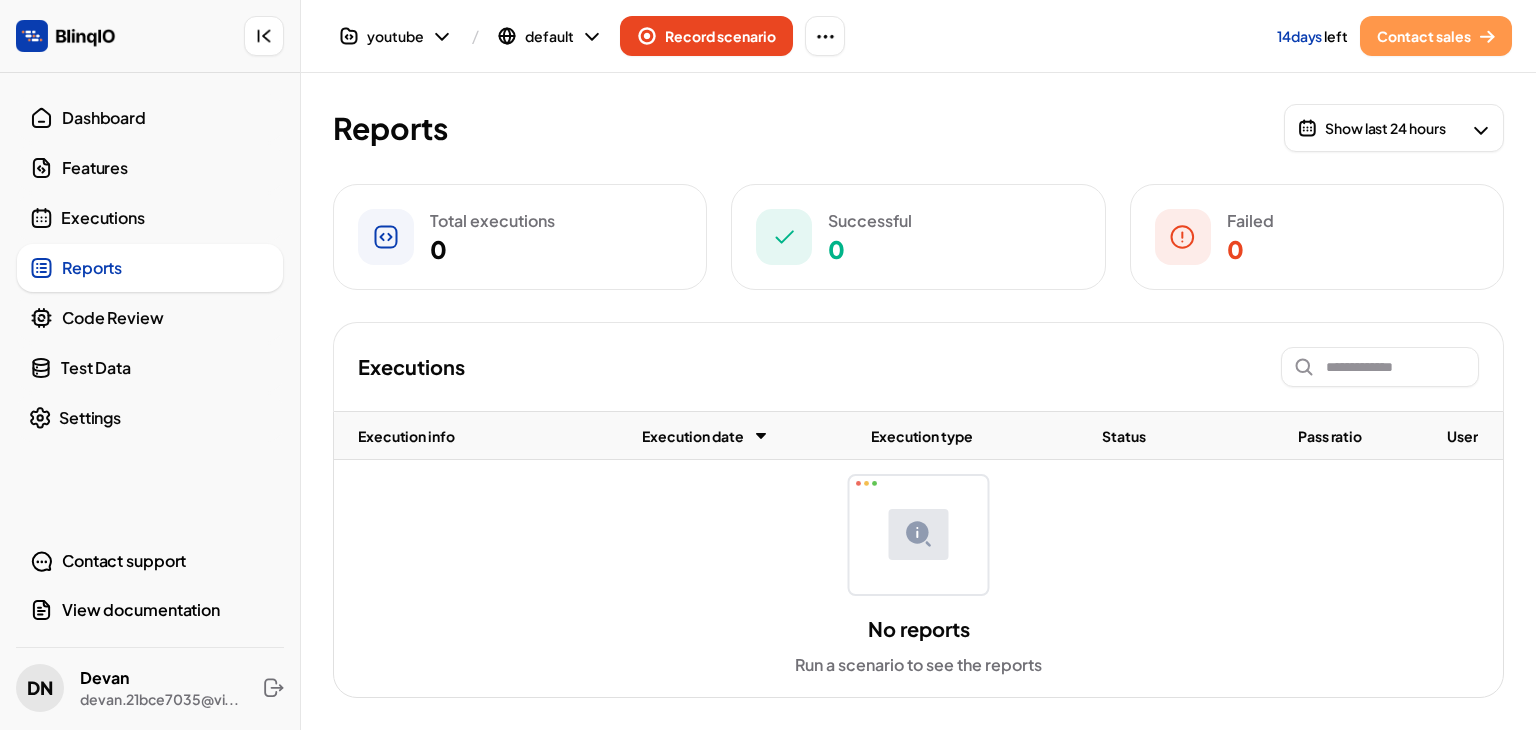 click on "Features" at bounding box center [150, 168] 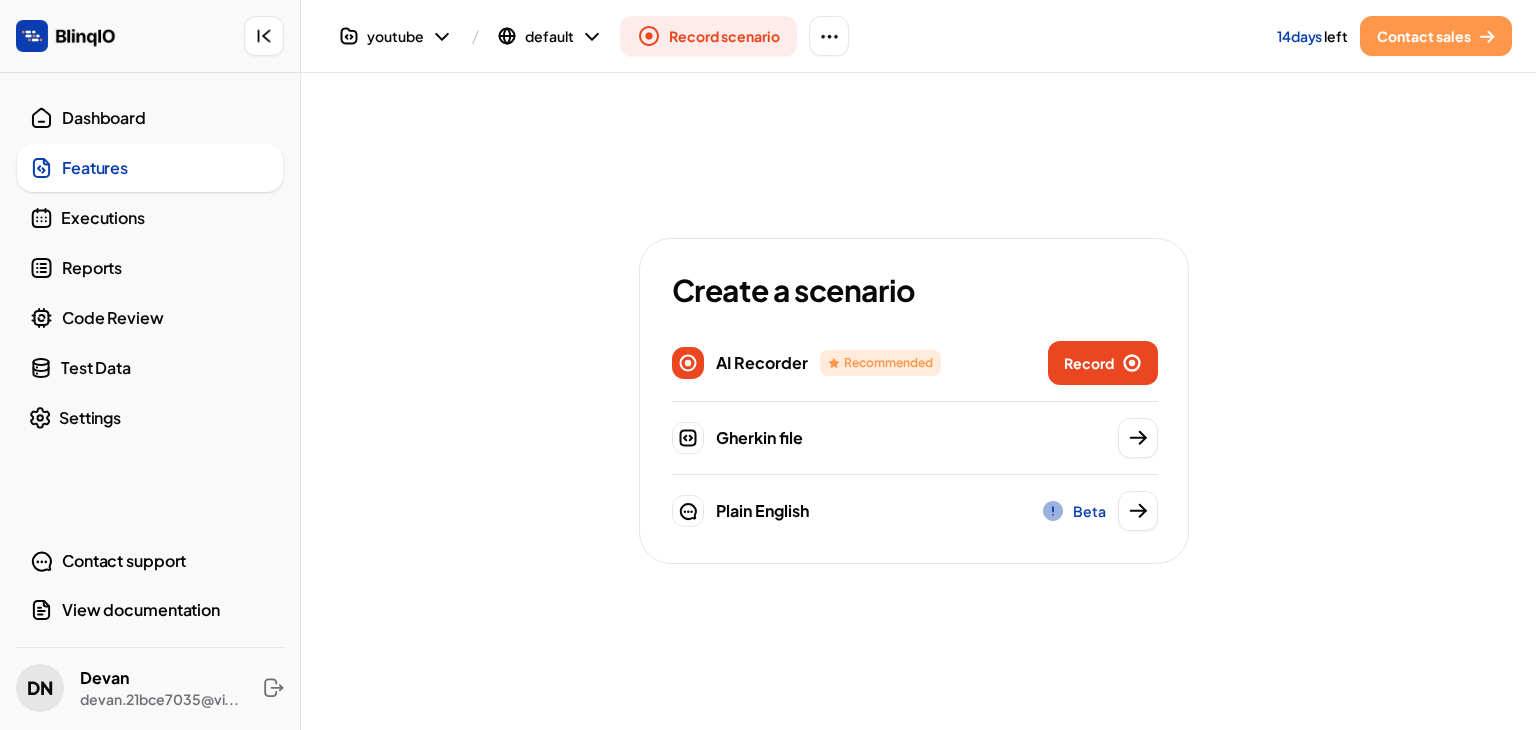 click on "Executions" at bounding box center [166, 218] 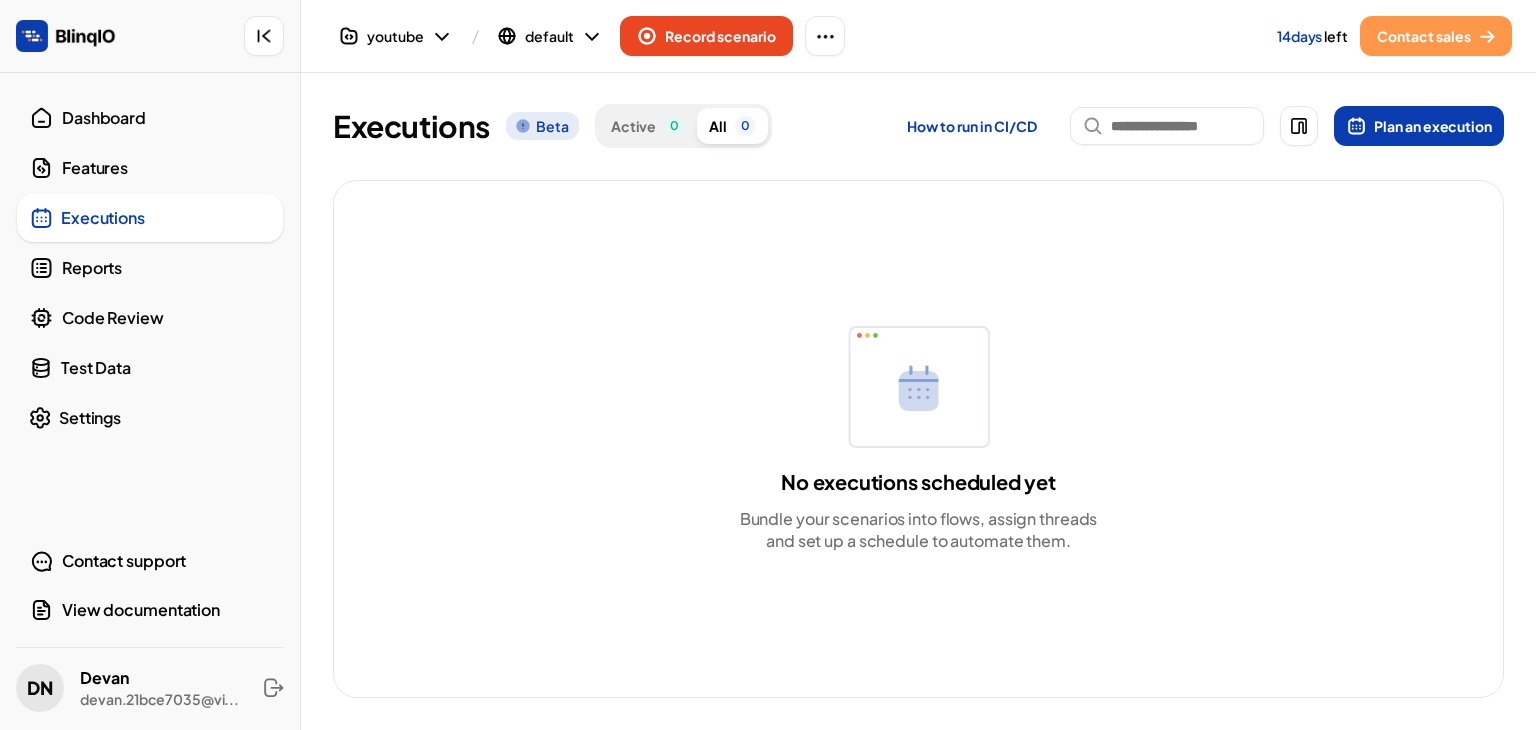 click on "Features" at bounding box center [150, 168] 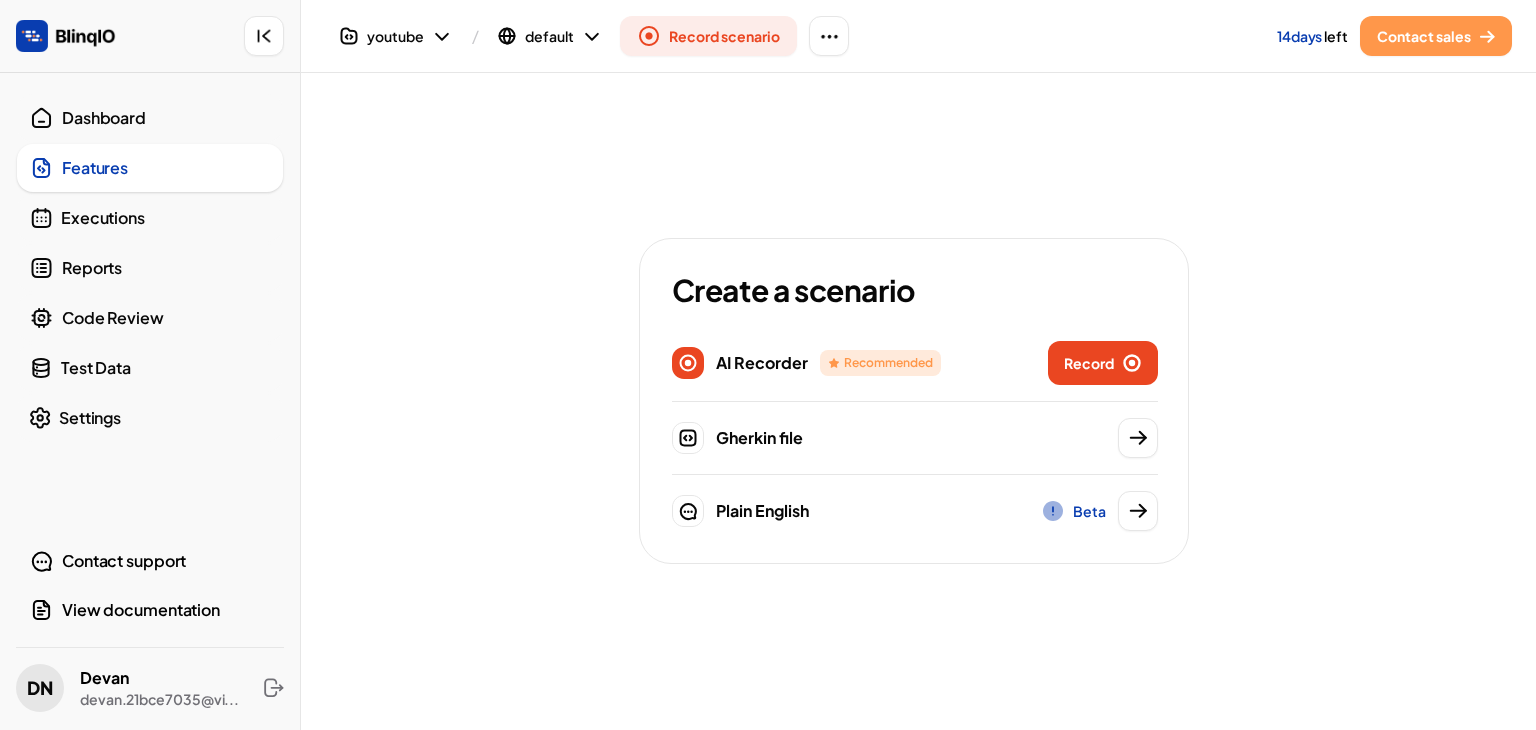 click on "Executions" at bounding box center (150, 218) 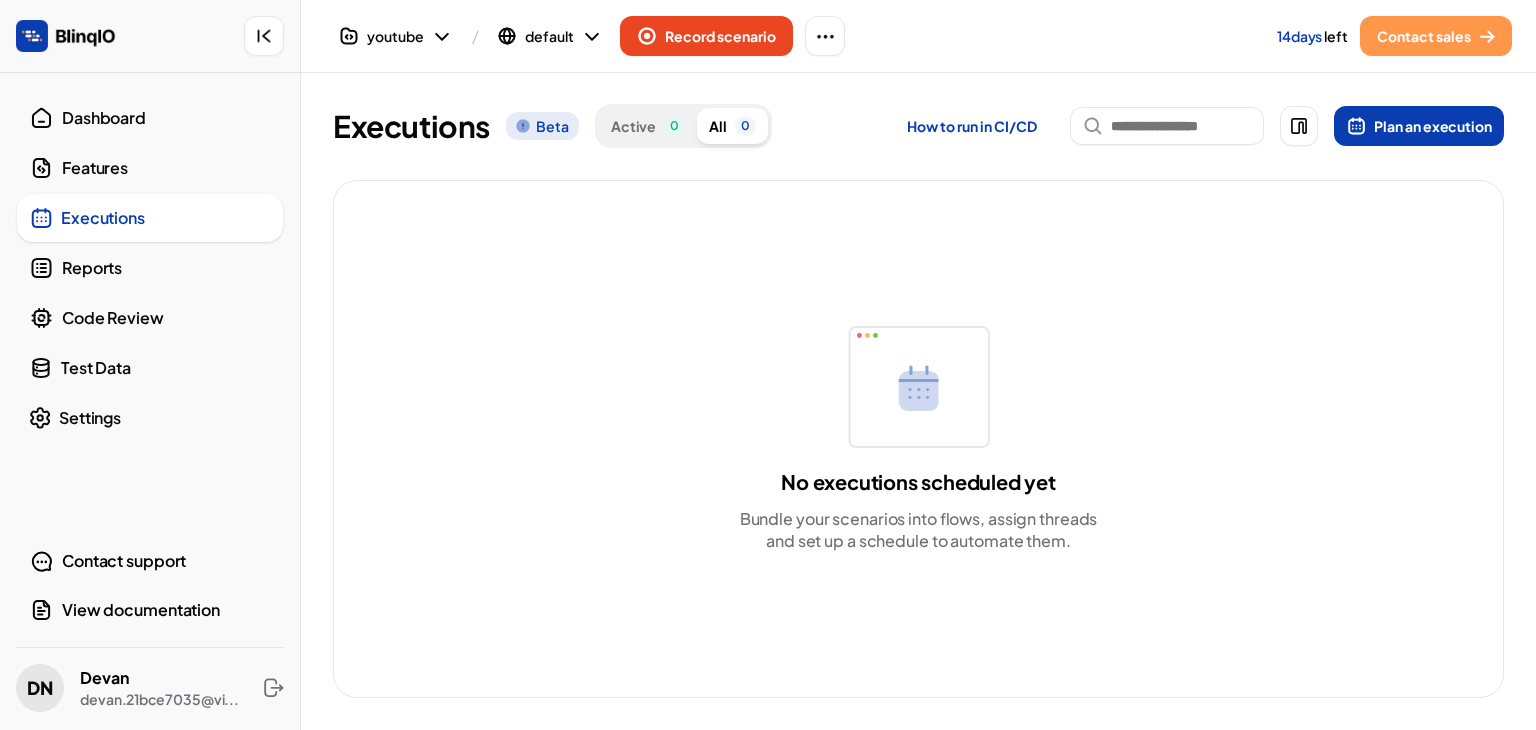 click on "Dashboard" at bounding box center (166, 118) 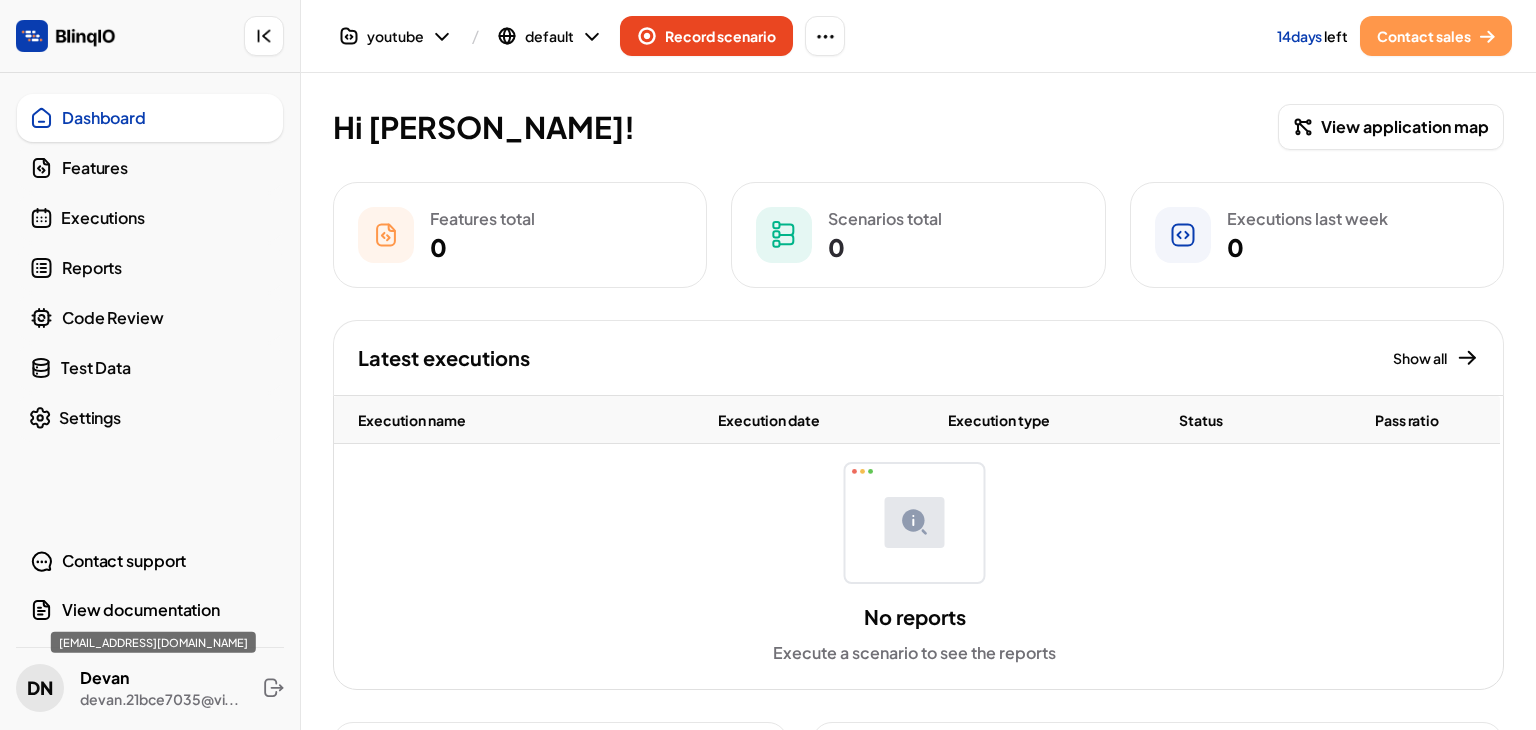 click on "devan.21bce7035@vi..." at bounding box center [160, 699] 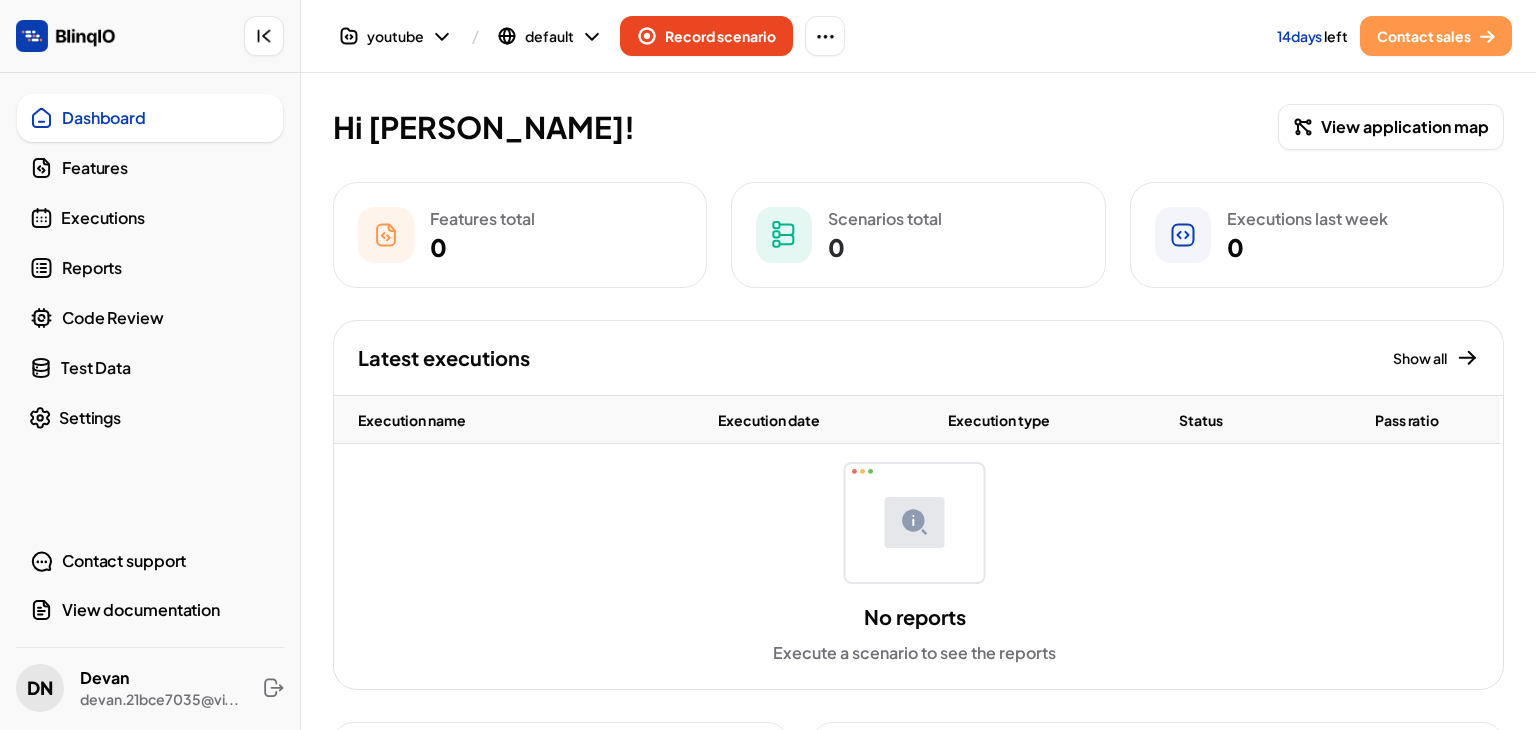 click on "DN Devan devan.21bce7035@vi..." at bounding box center (150, 688) 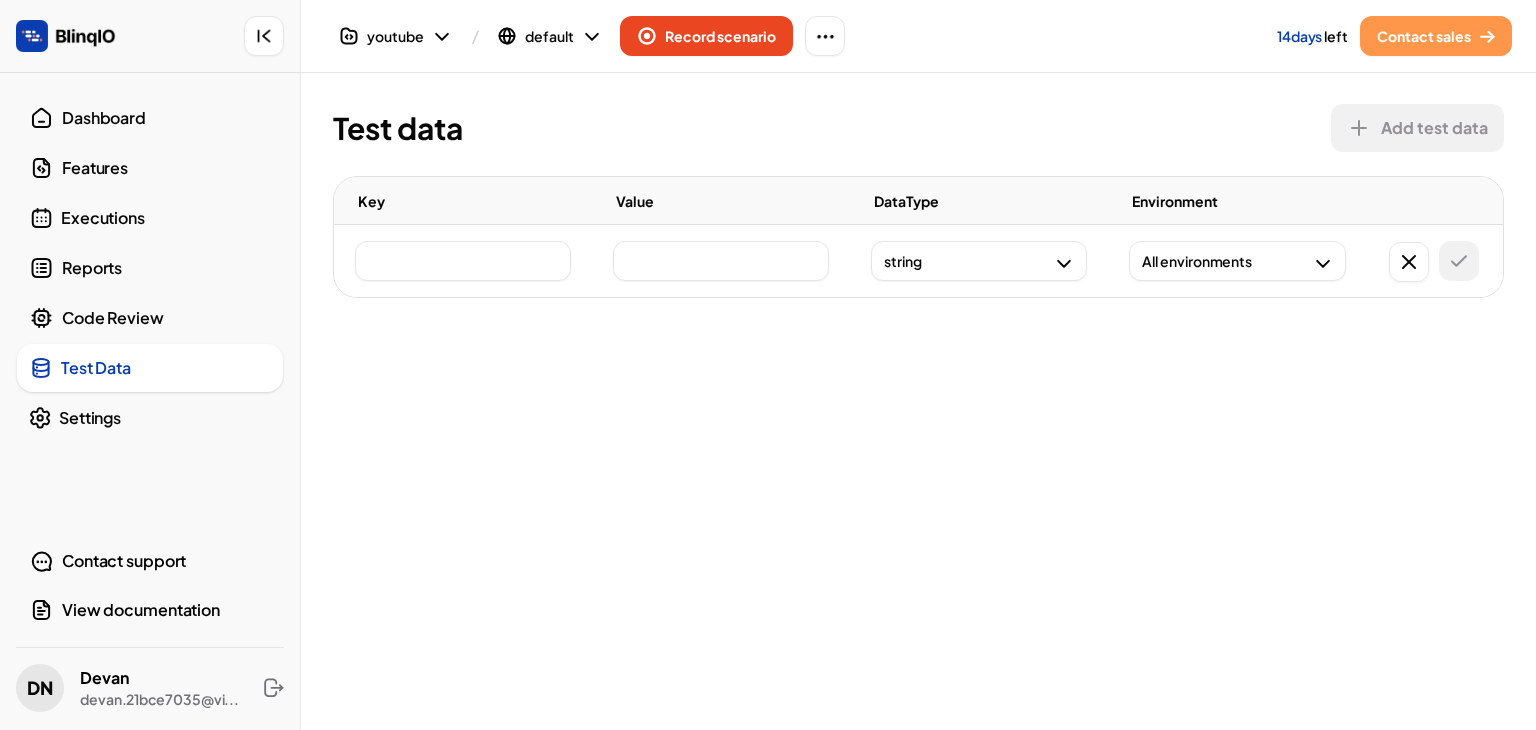 click on "Settings" at bounding box center [165, 418] 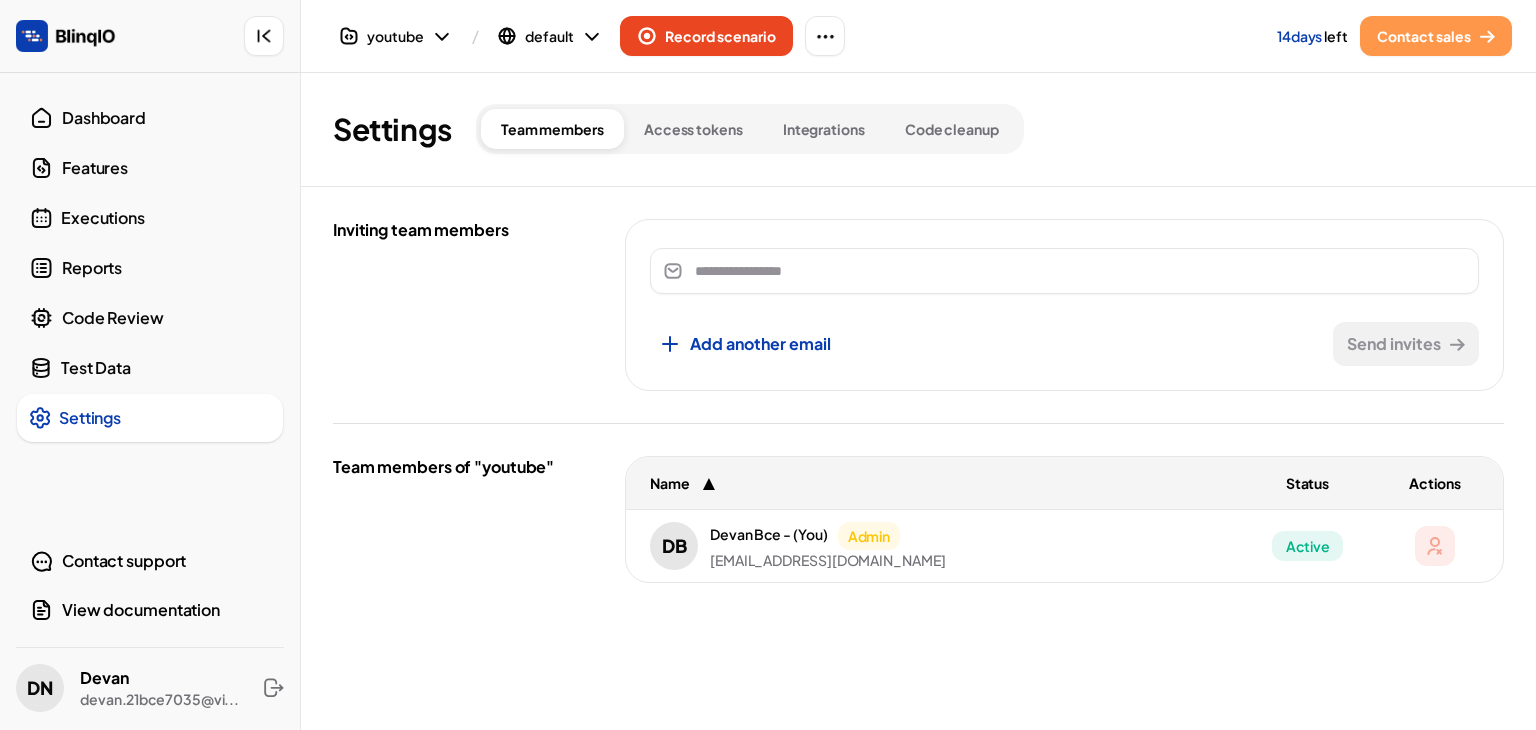 click on "Code Review" at bounding box center (166, 318) 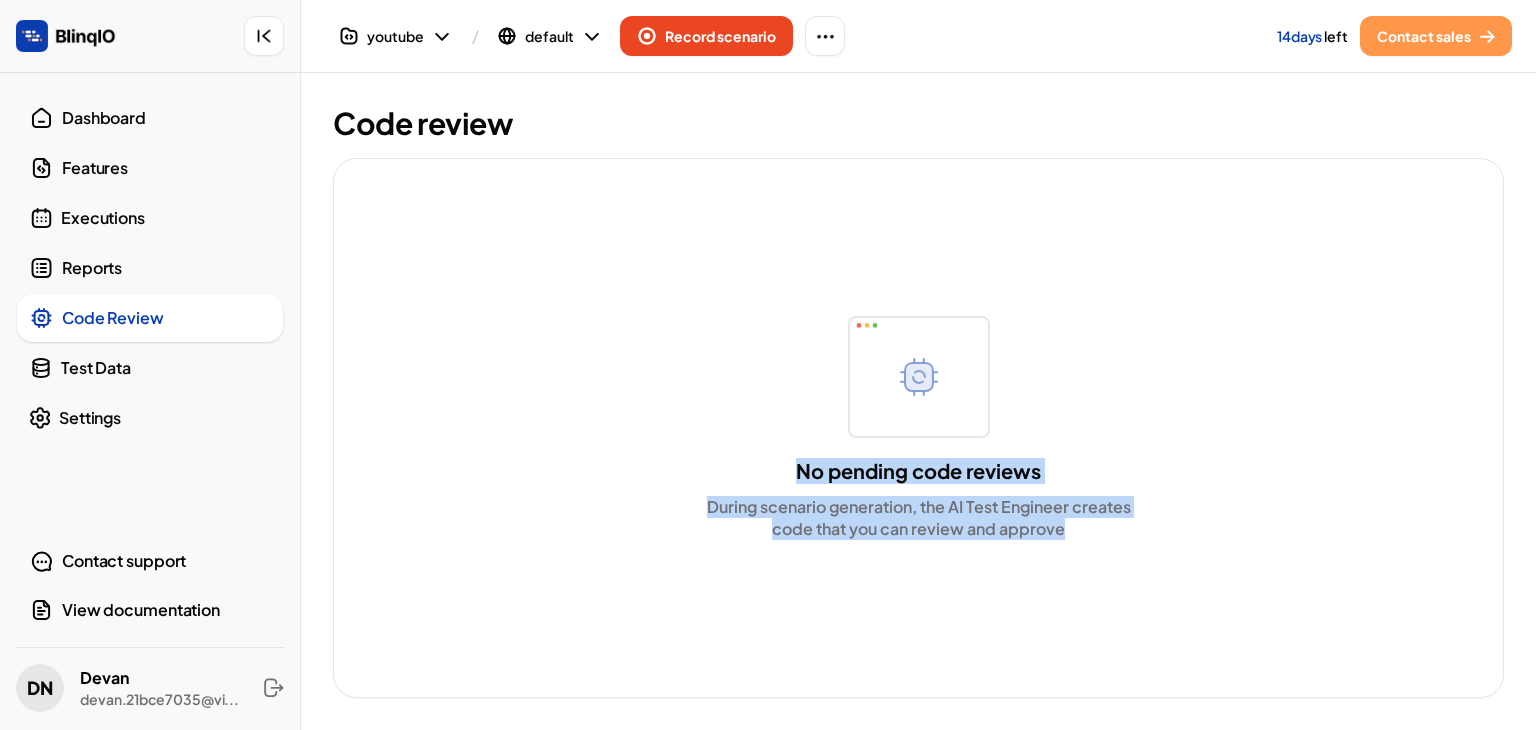 drag, startPoint x: 857, startPoint y: 475, endPoint x: 1116, endPoint y: 546, distance: 268.5554 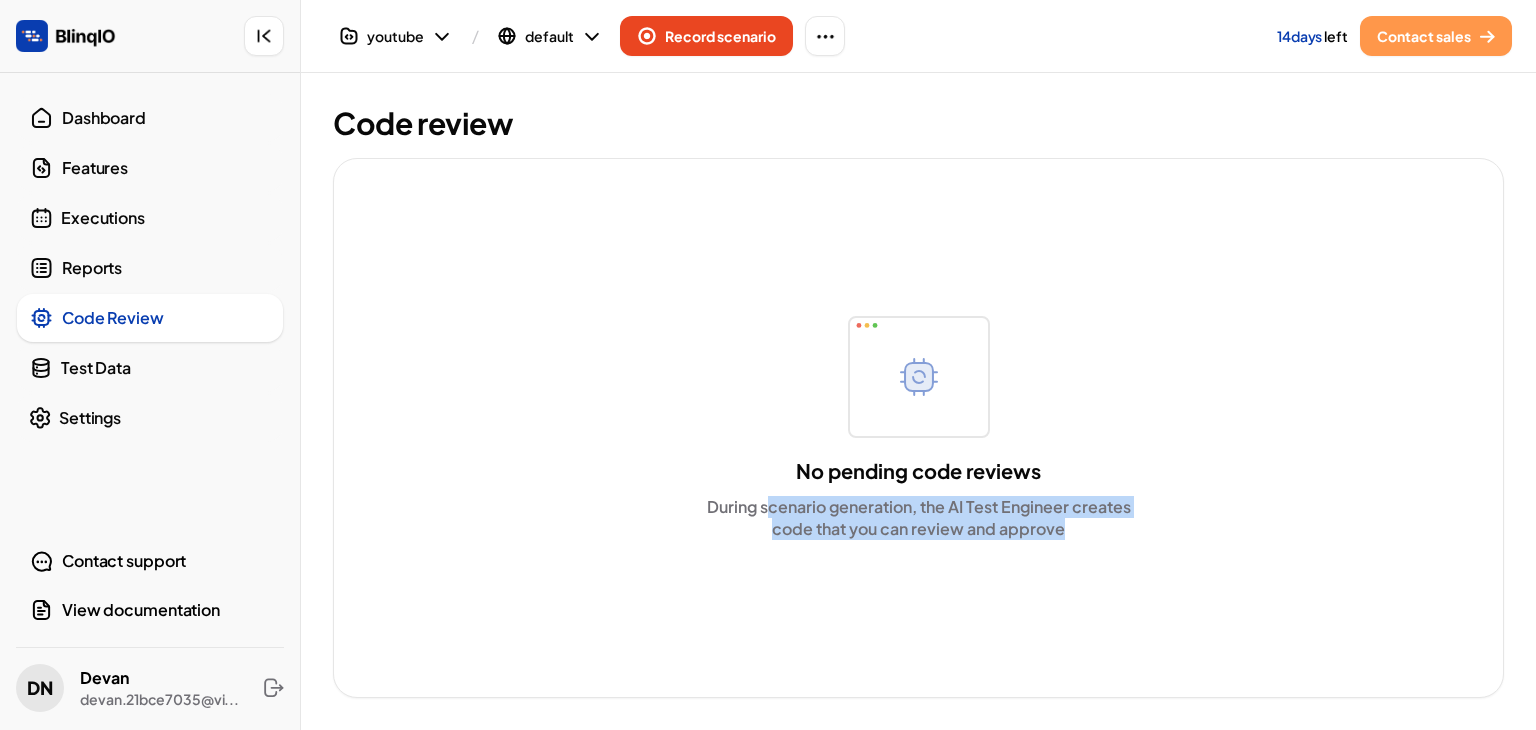 drag, startPoint x: 1092, startPoint y: 525, endPoint x: 766, endPoint y: 470, distance: 330.60703 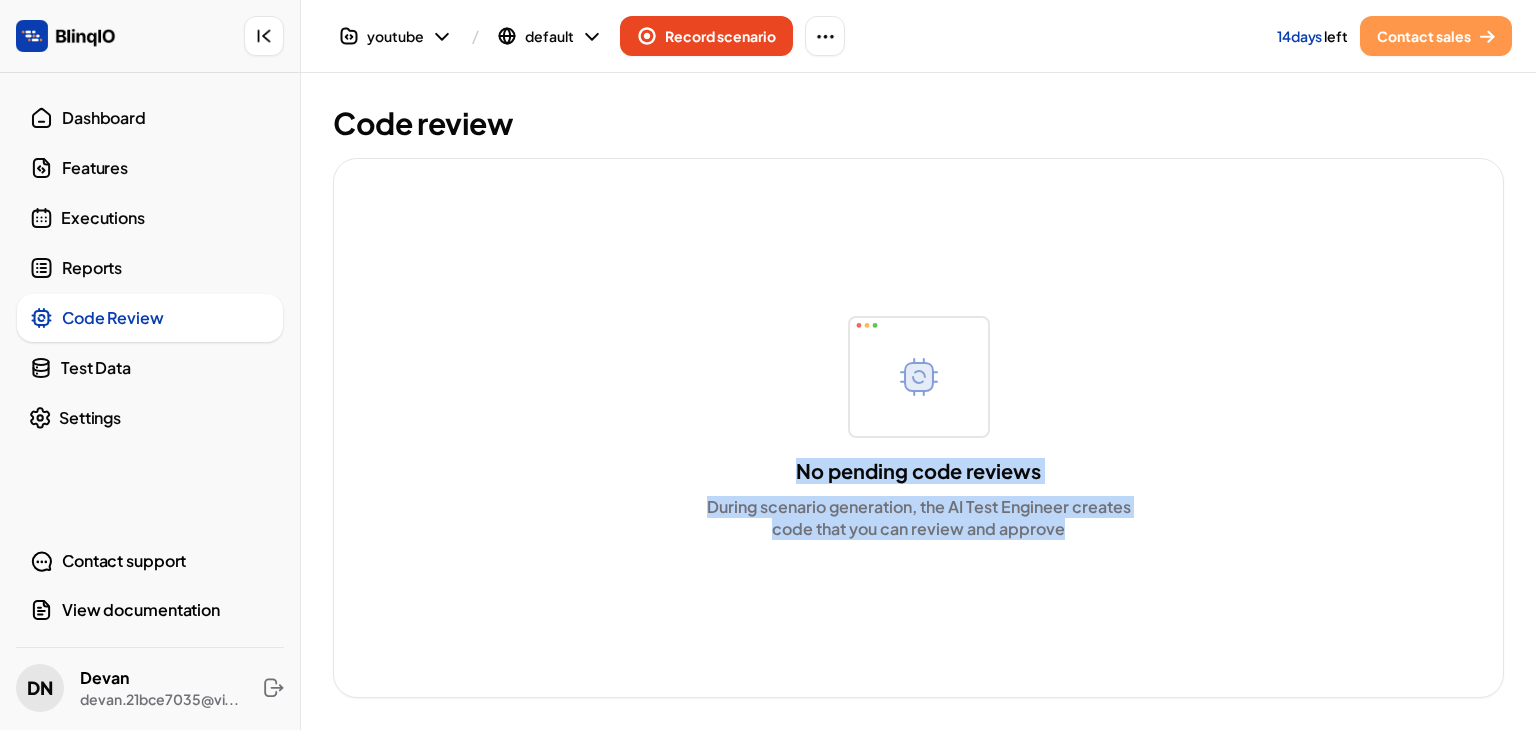 drag, startPoint x: 773, startPoint y: 473, endPoint x: 1069, endPoint y: 525, distance: 300.53287 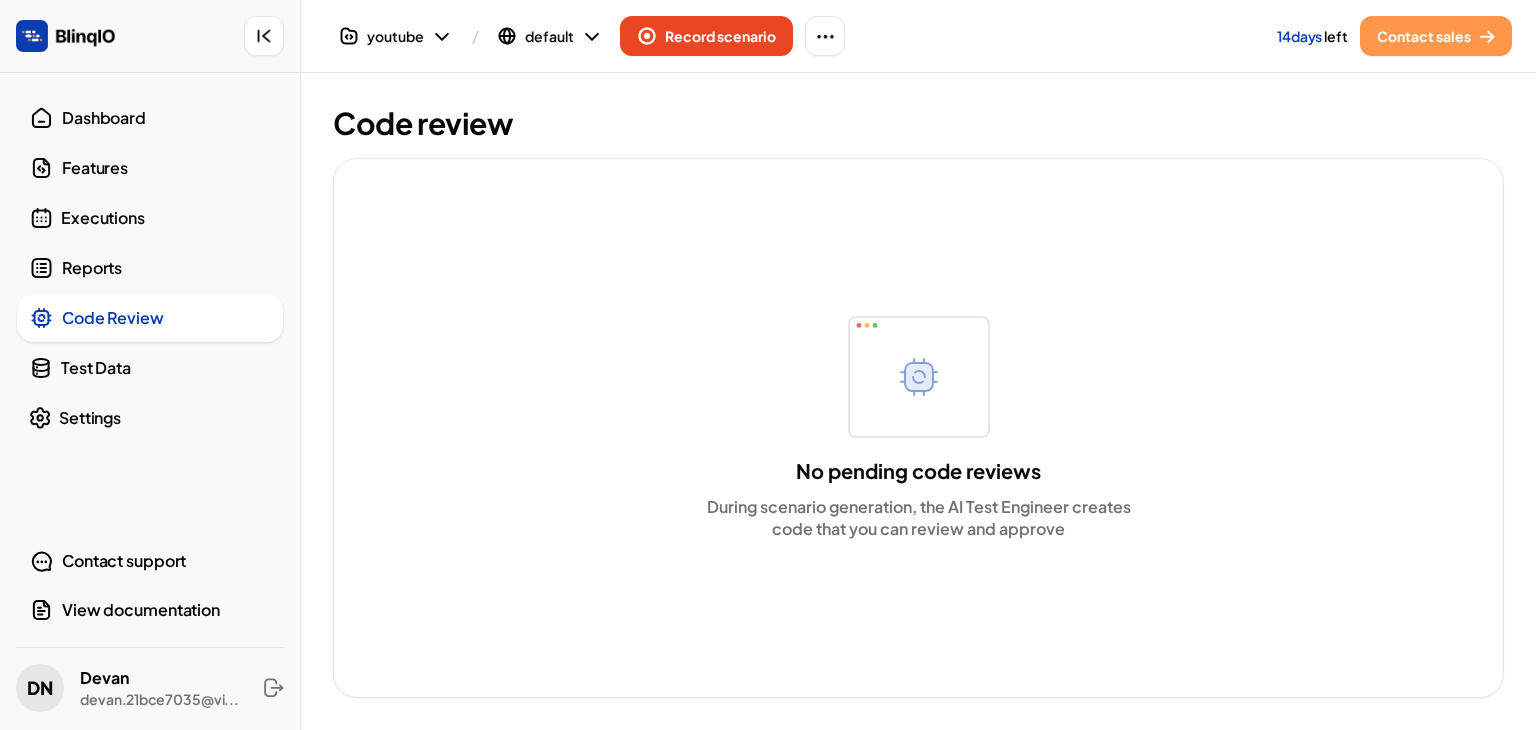 click on "Executions" at bounding box center [166, 218] 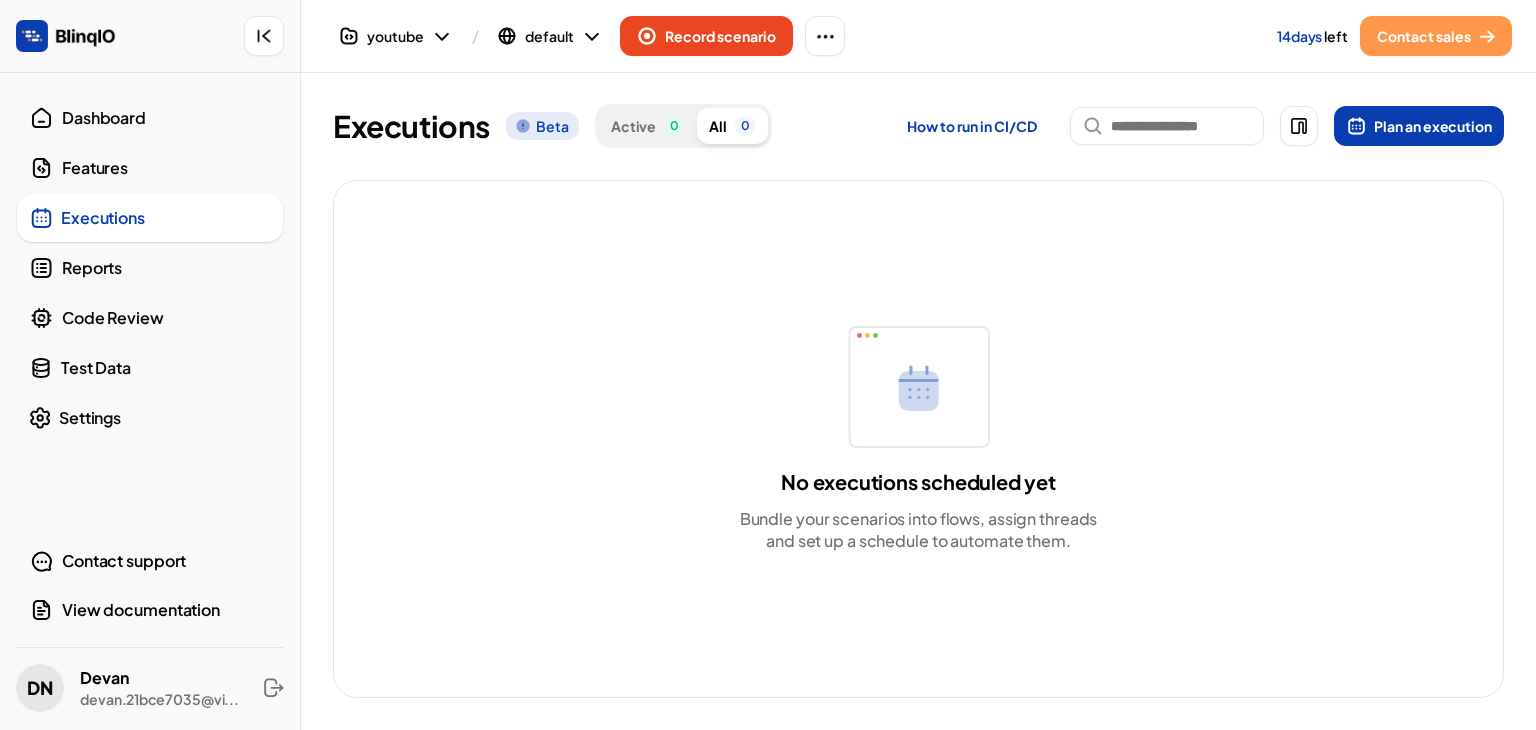 click on "Features" at bounding box center [166, 168] 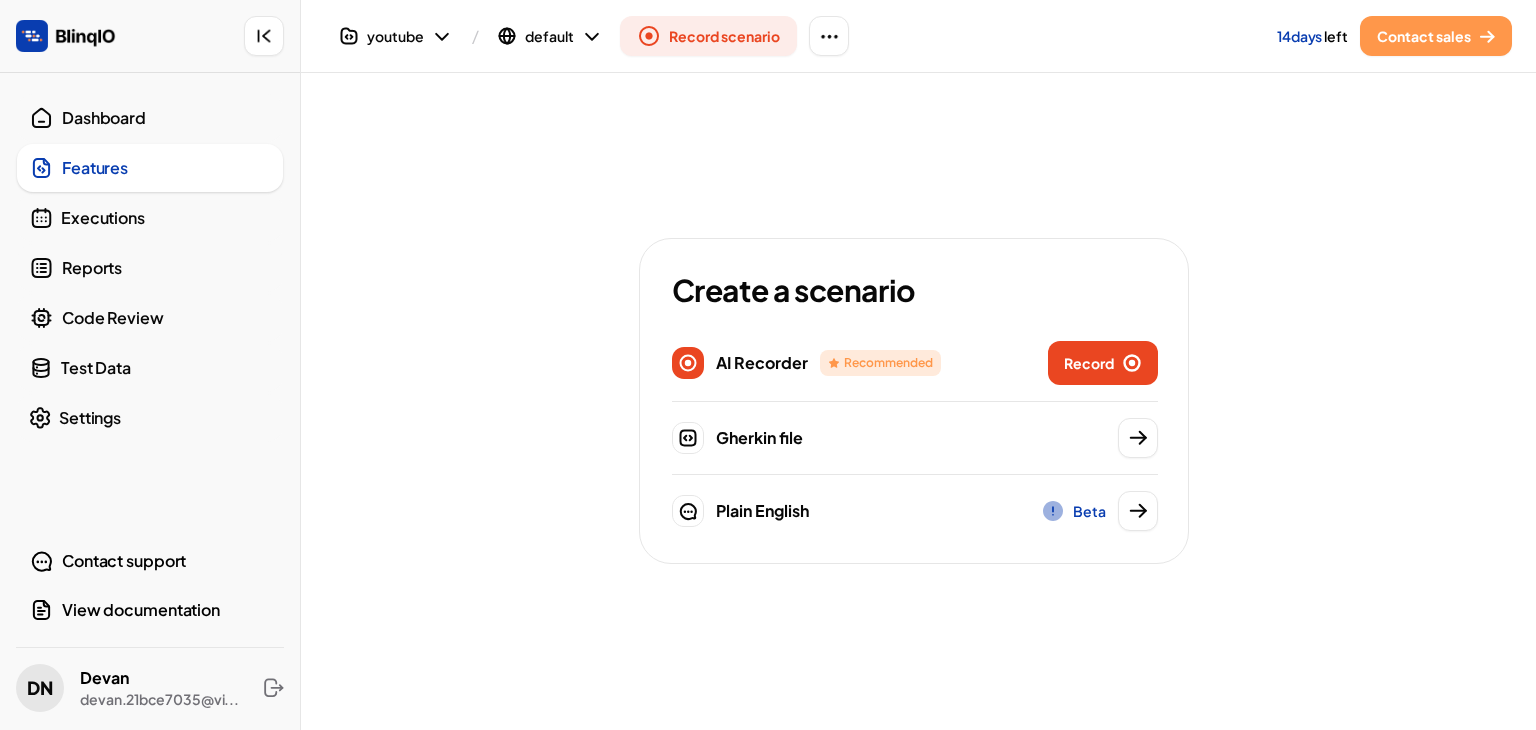 click on "Dashboard" at bounding box center (166, 118) 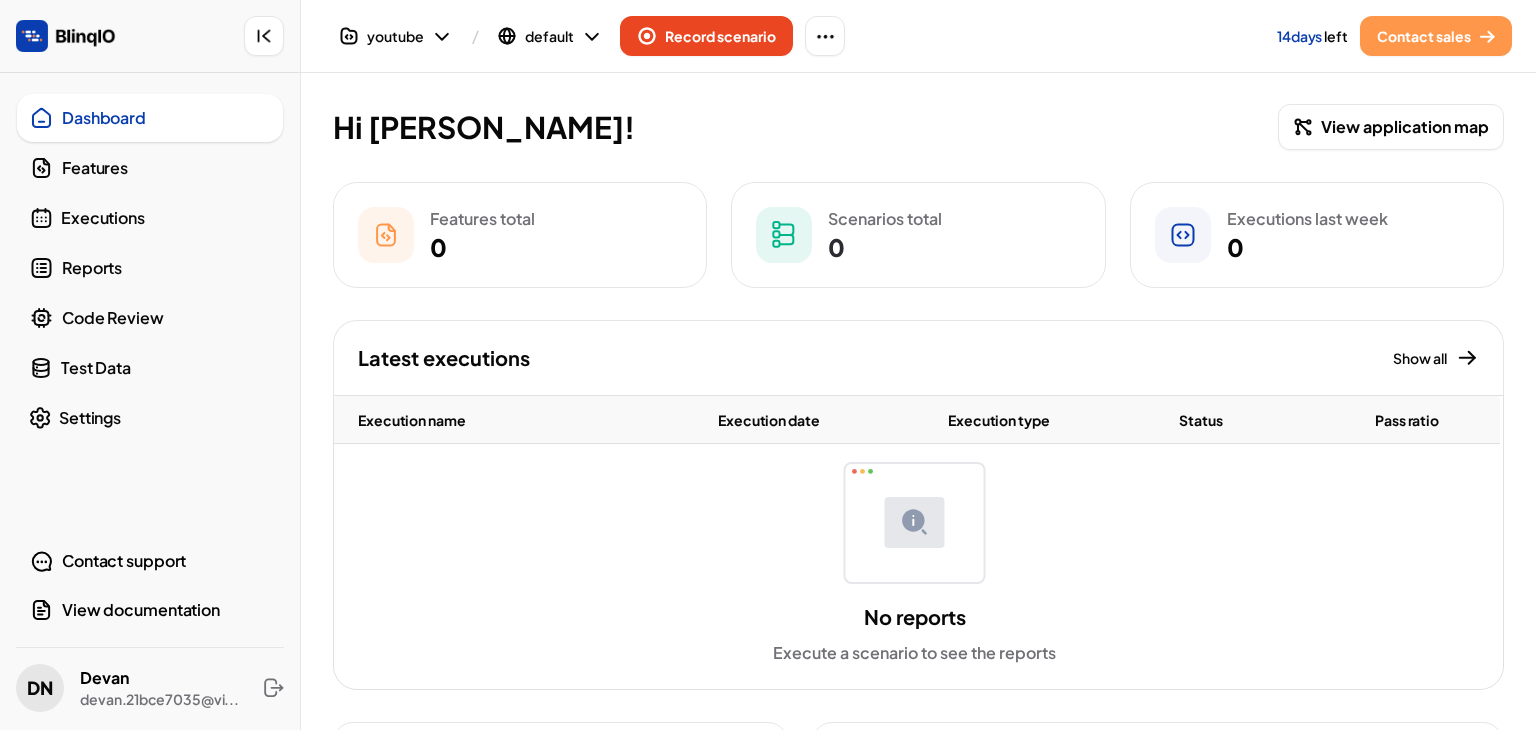 drag, startPoint x: 680, startPoint y: 410, endPoint x: 1396, endPoint y: 434, distance: 716.4021 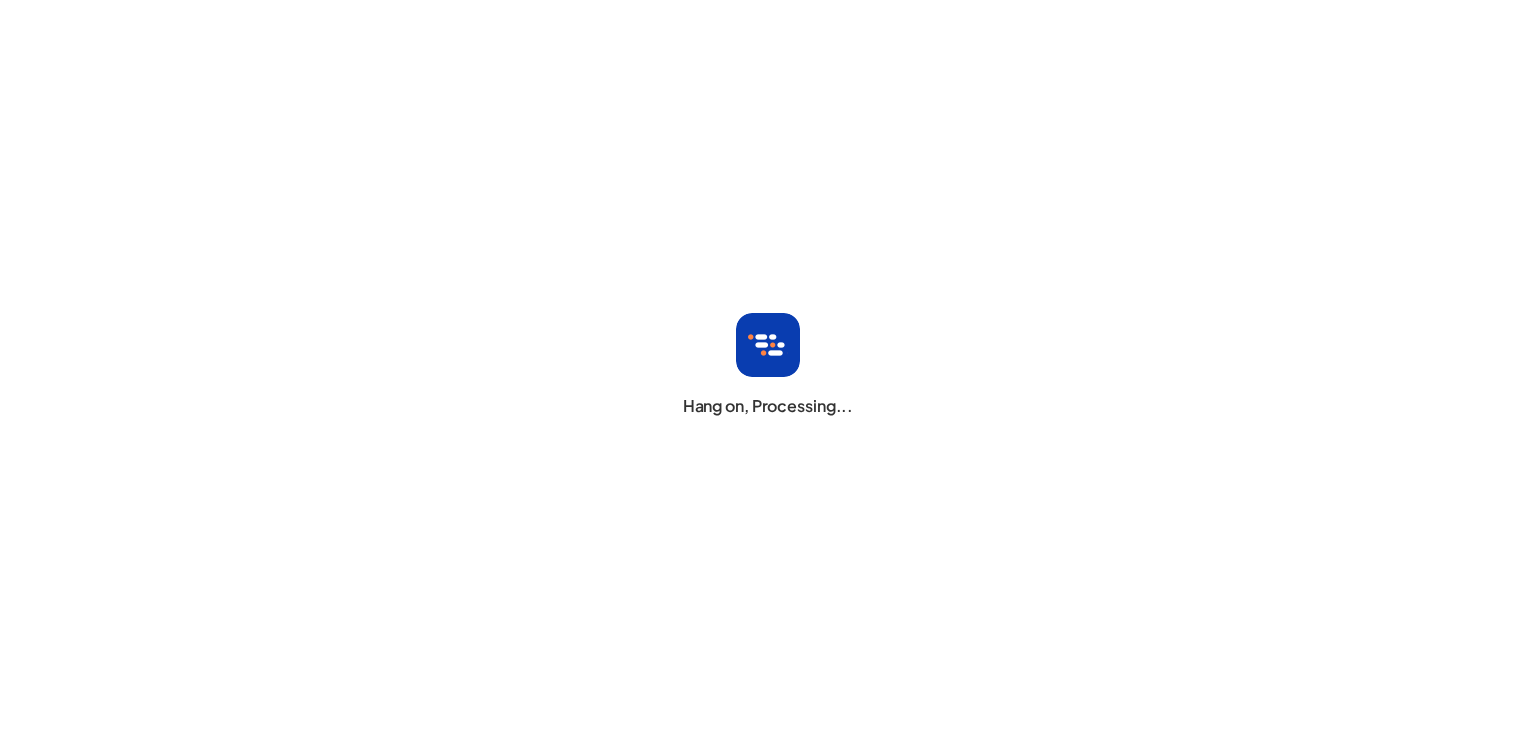 scroll, scrollTop: 0, scrollLeft: 0, axis: both 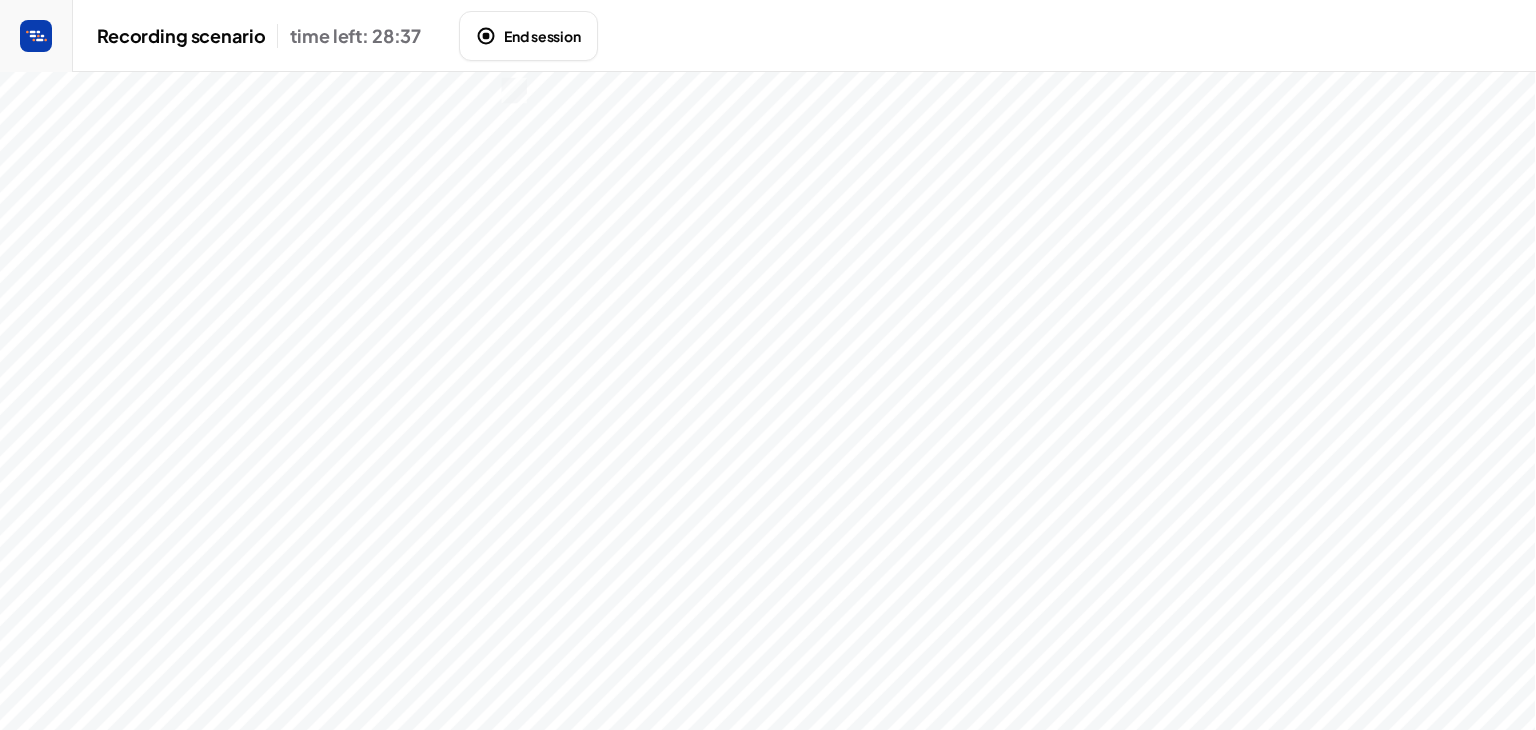 click on "End session" at bounding box center (528, 36) 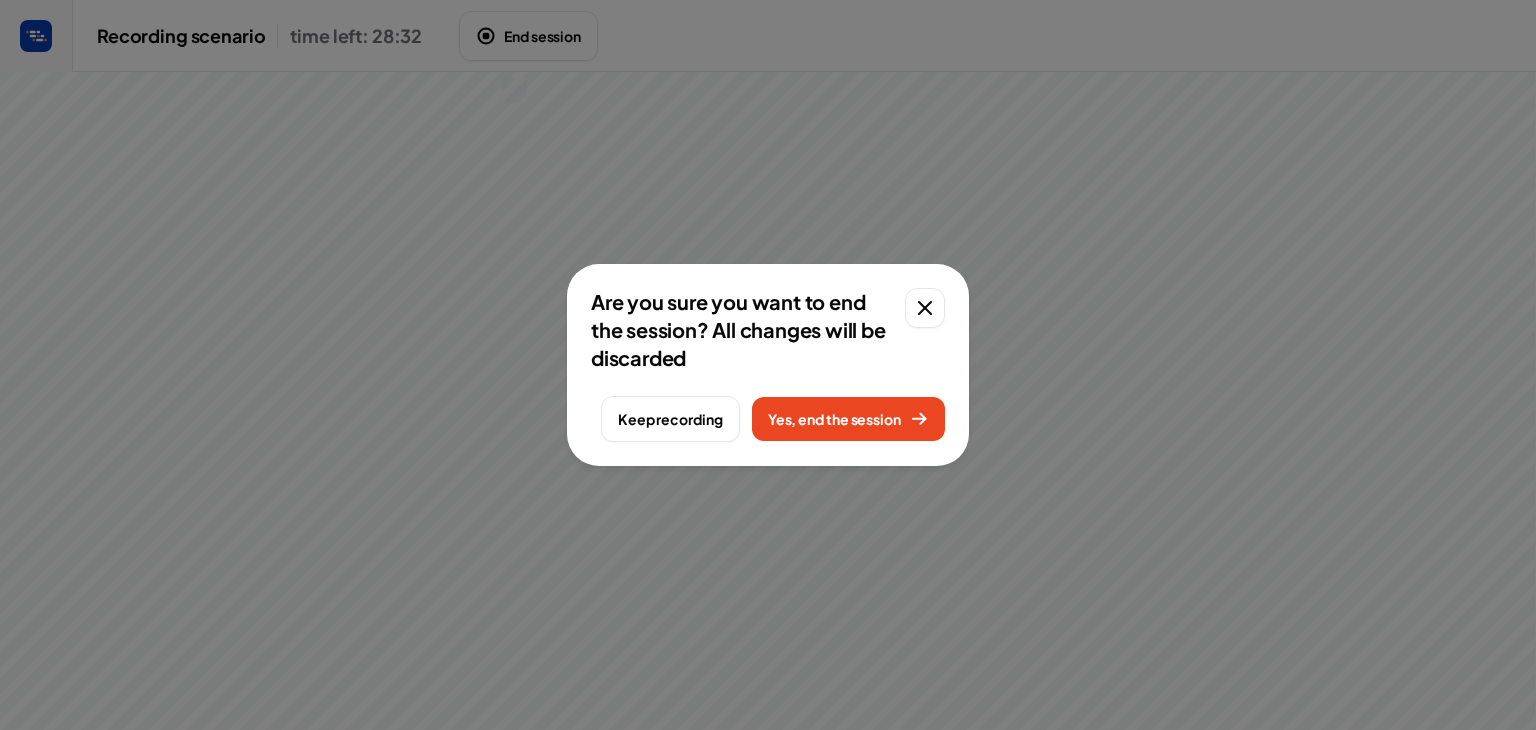 click on "Yes, end the session" at bounding box center [848, 419] 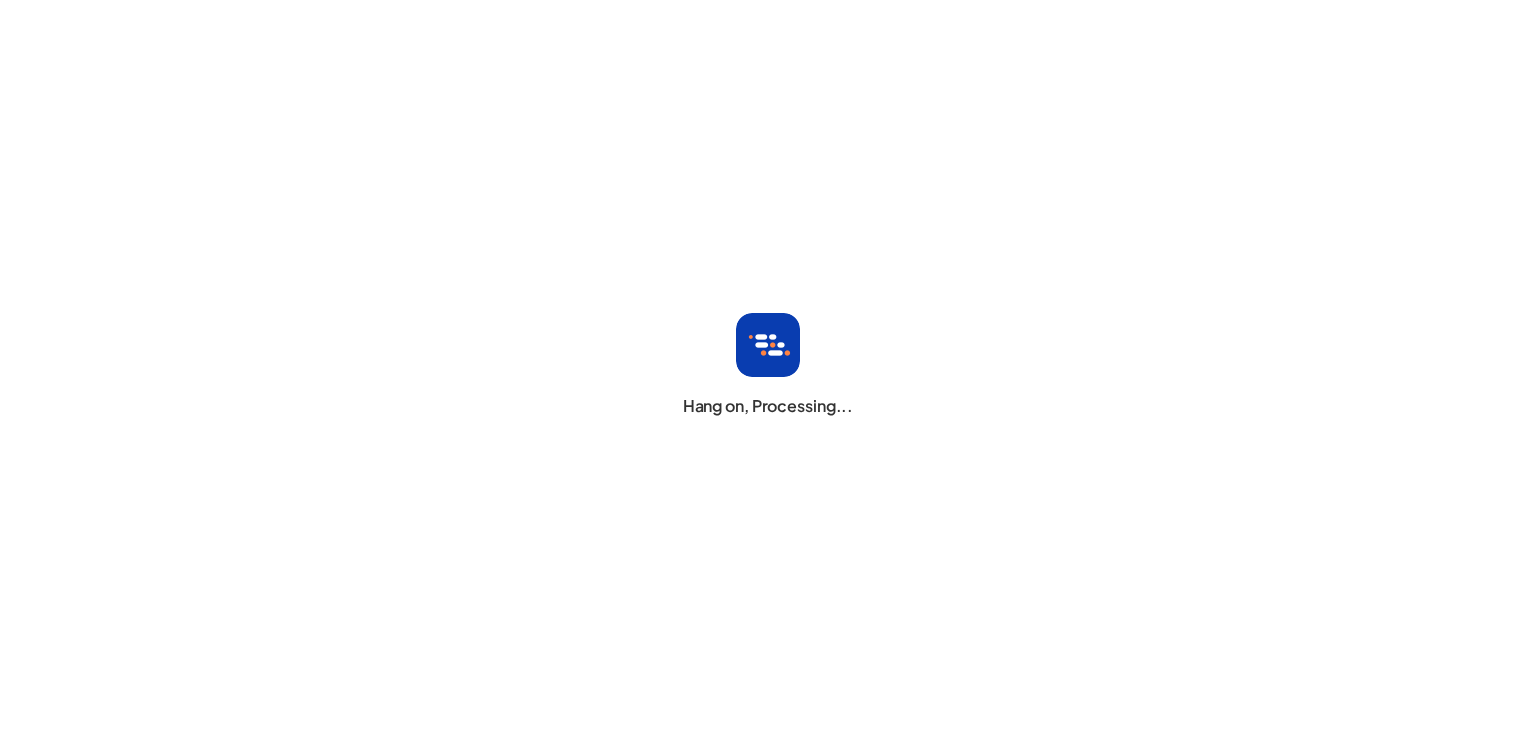 scroll, scrollTop: 0, scrollLeft: 0, axis: both 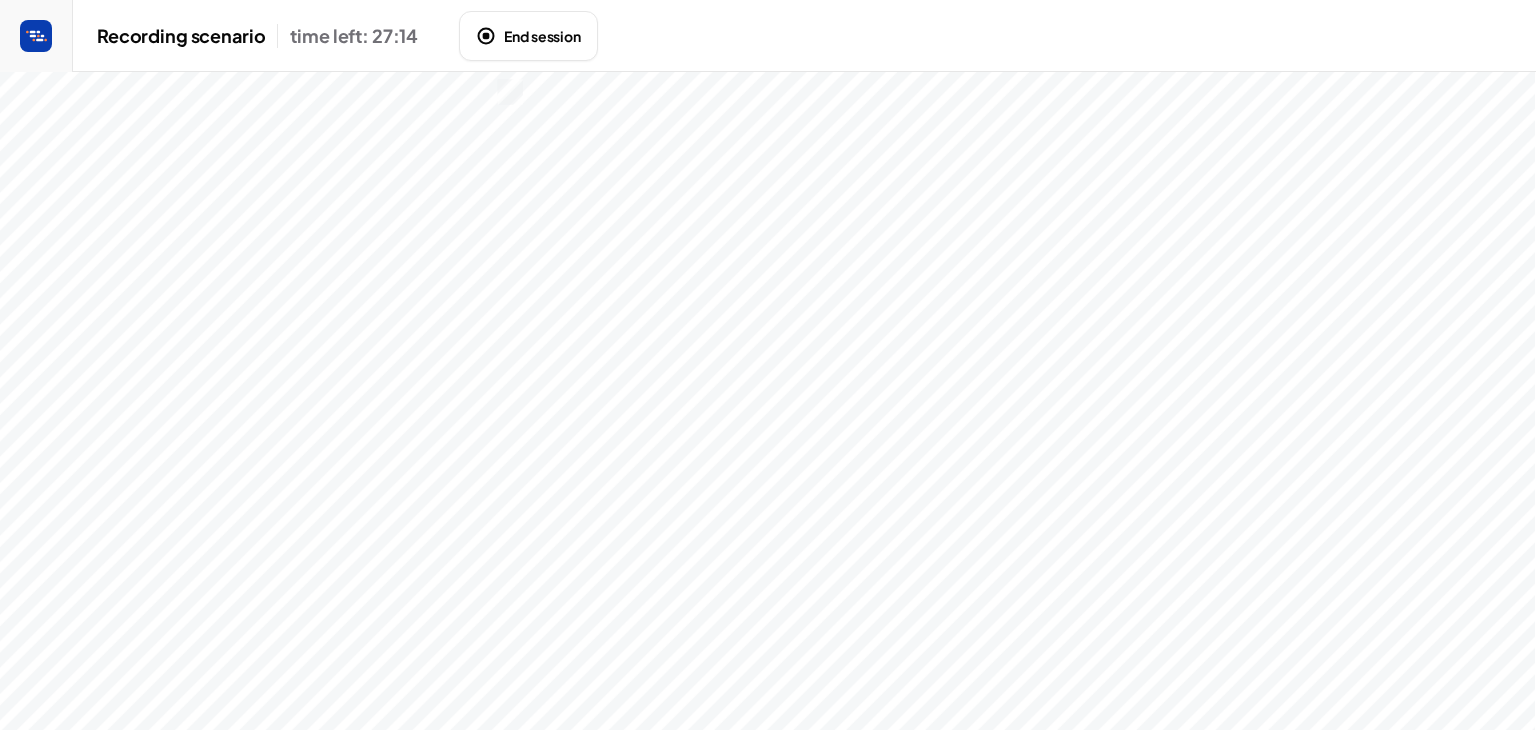 click on "End session" at bounding box center [528, 36] 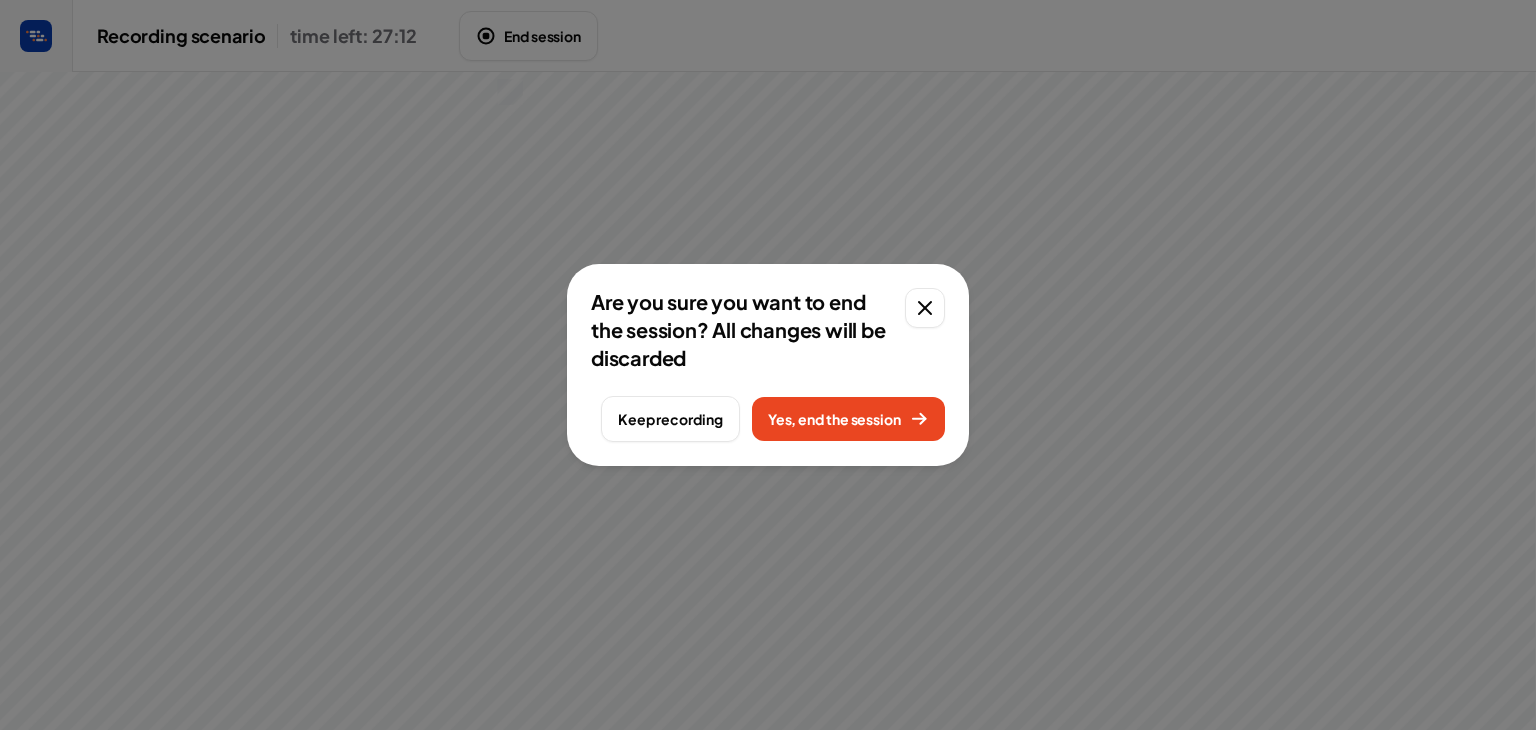 click on "Yes, end the session" at bounding box center [848, 419] 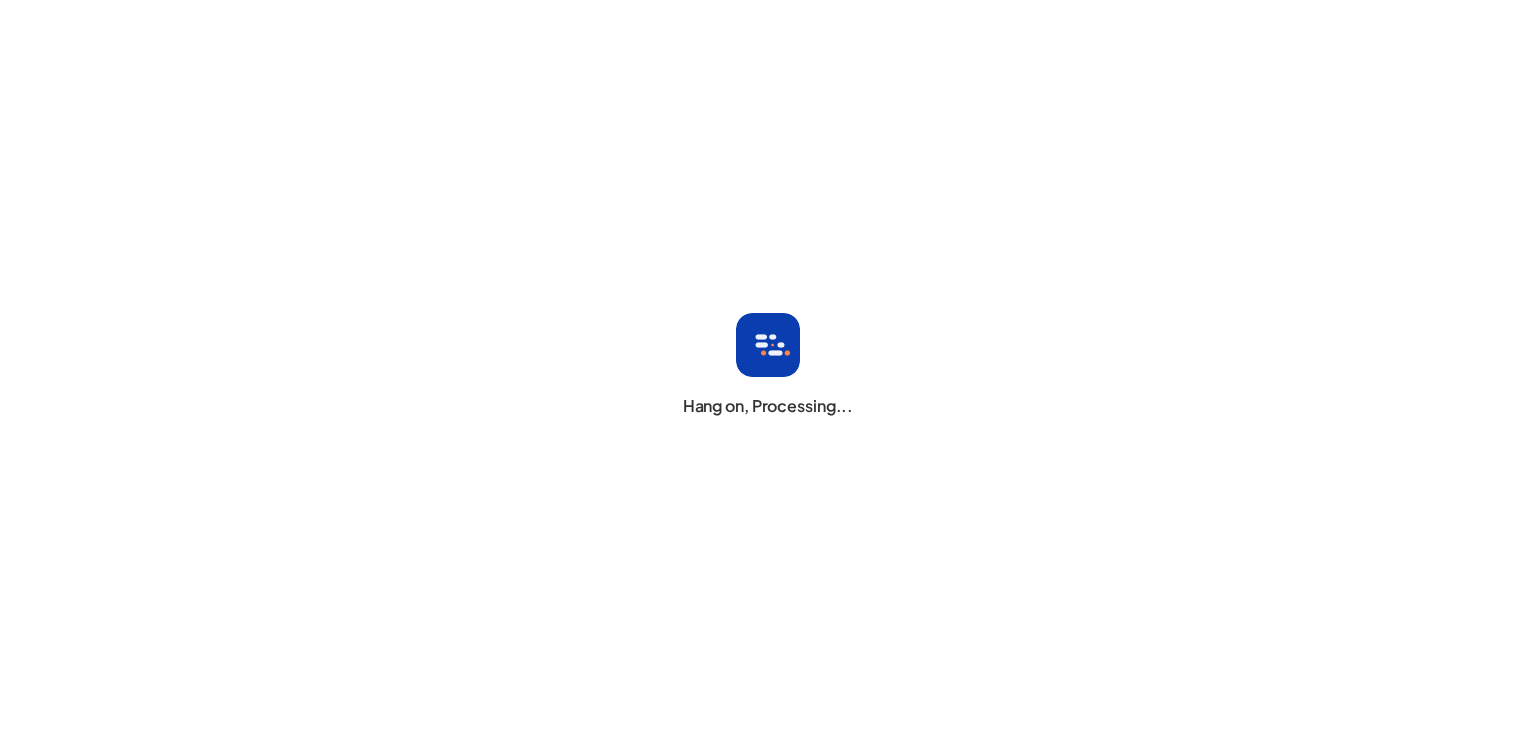 scroll, scrollTop: 0, scrollLeft: 0, axis: both 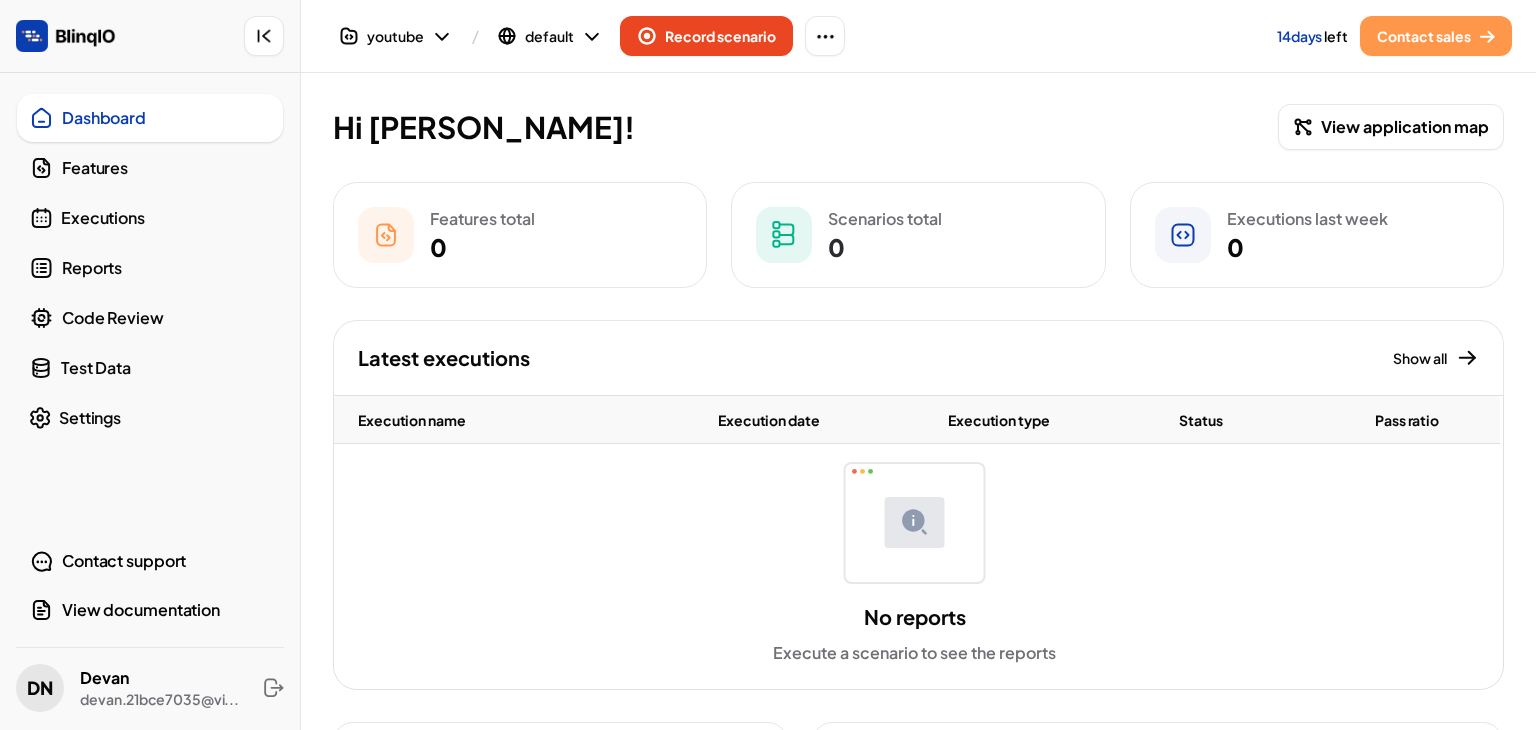 click on "Features" at bounding box center (166, 168) 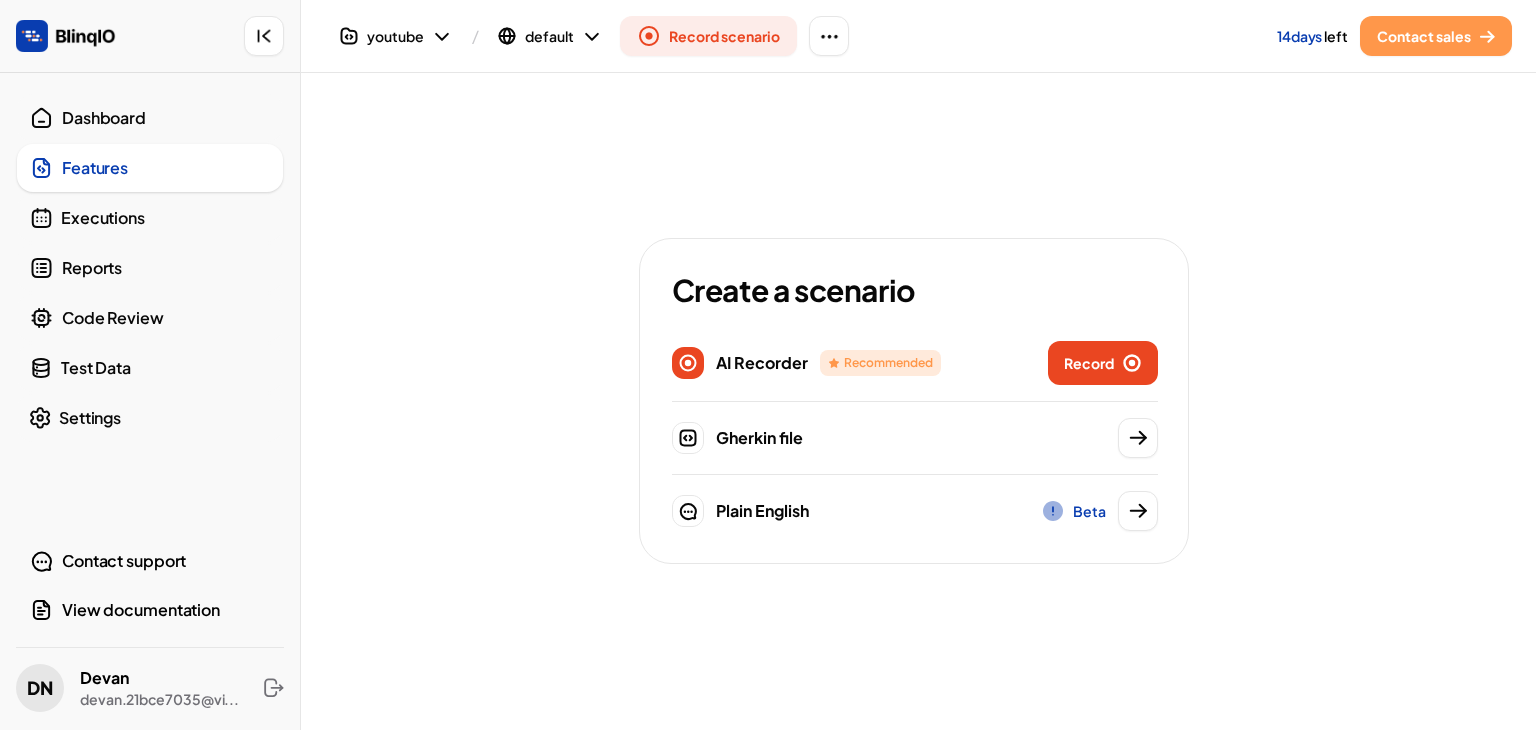 click on "Executions" at bounding box center (166, 218) 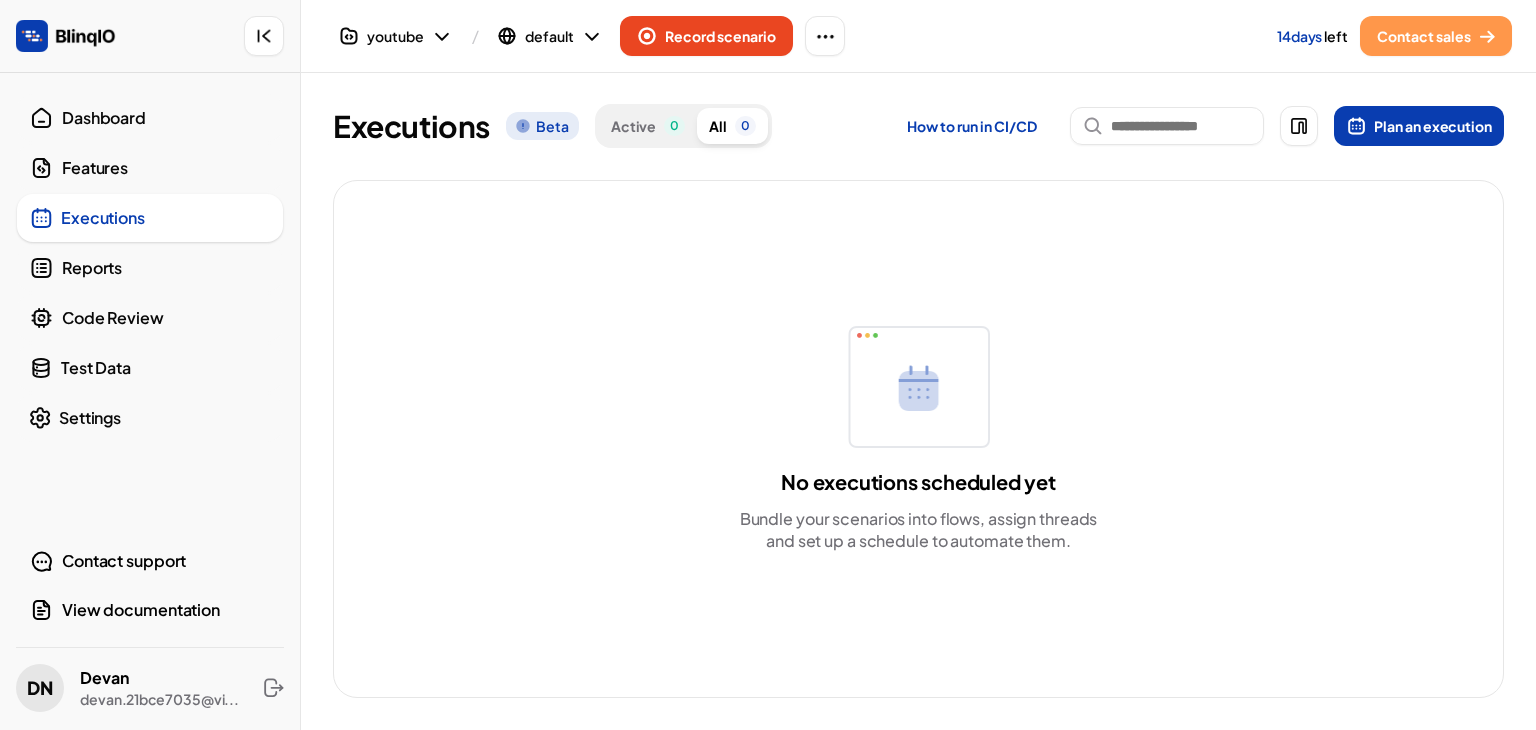 click on "Reports" at bounding box center [166, 268] 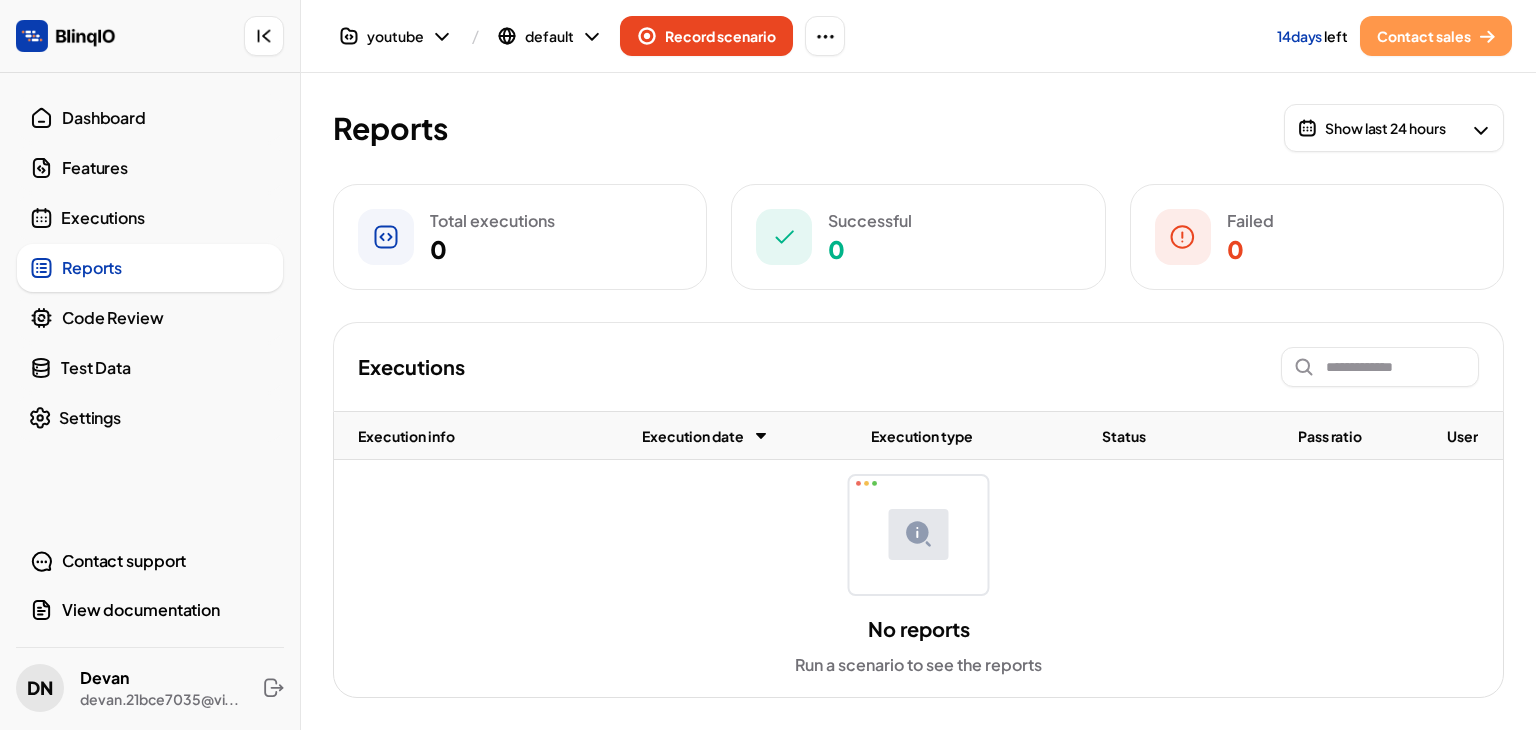 click on "Code Review" at bounding box center [166, 318] 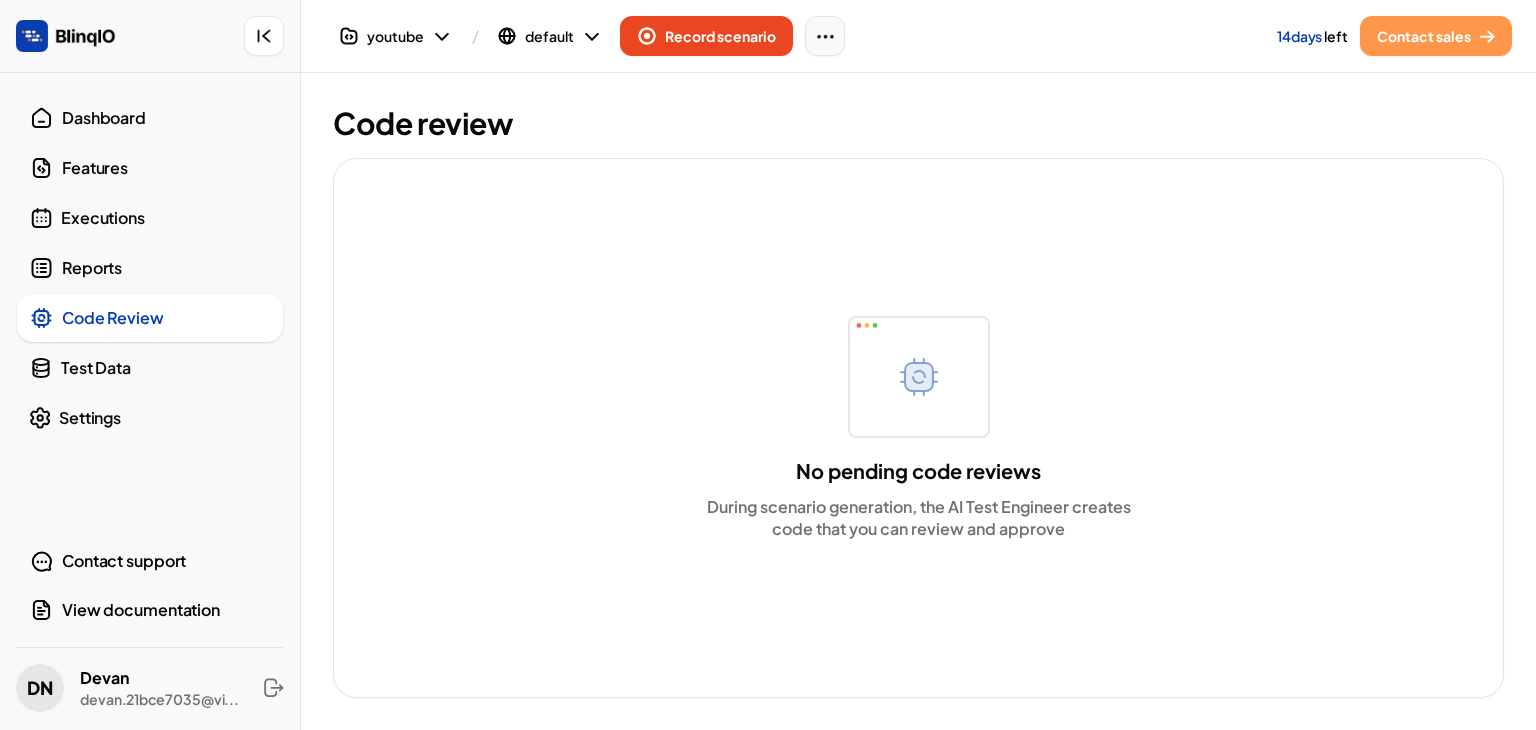 click at bounding box center [825, 36] 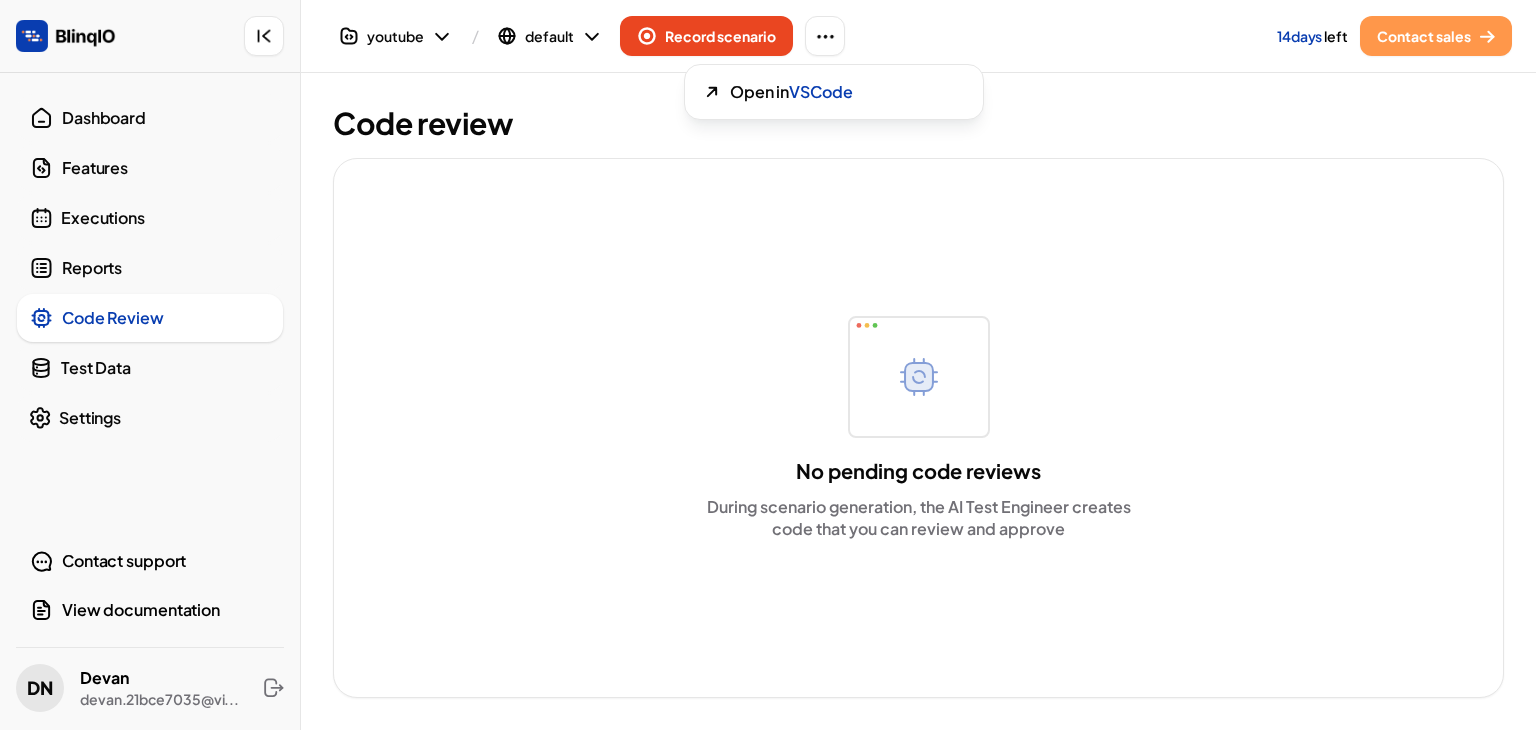 click at bounding box center [648, 365] 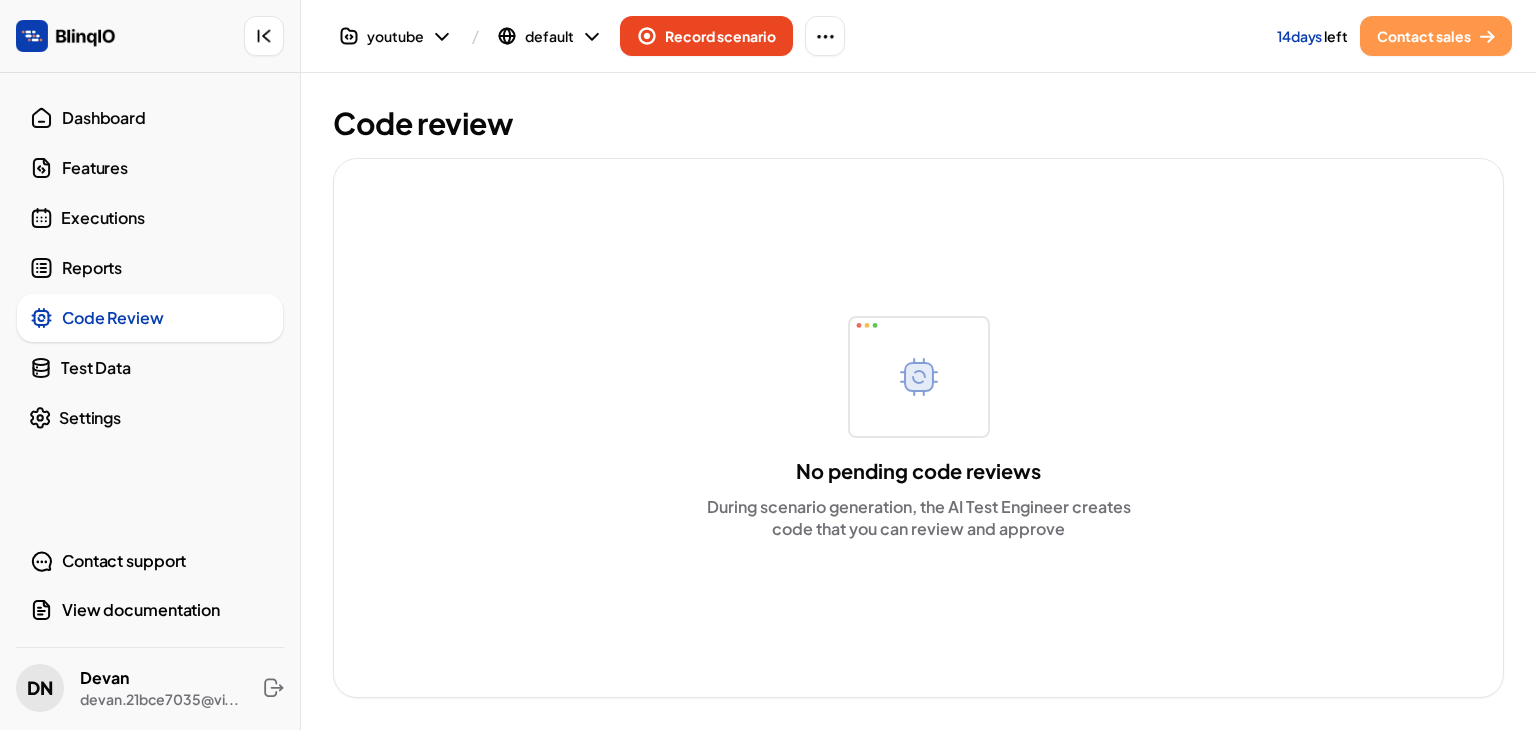 click on "Test Data" at bounding box center [166, 368] 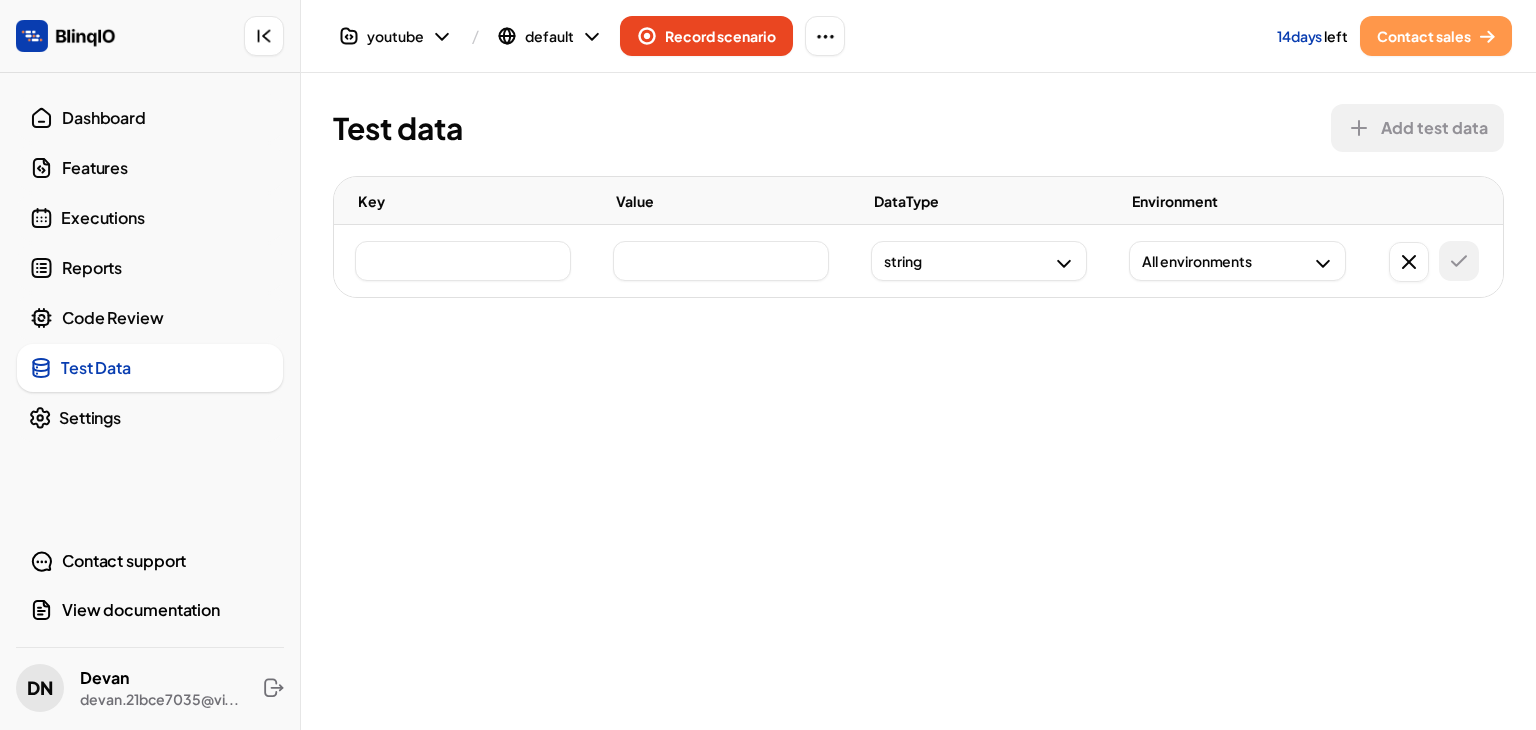 click on "Settings" at bounding box center [165, 418] 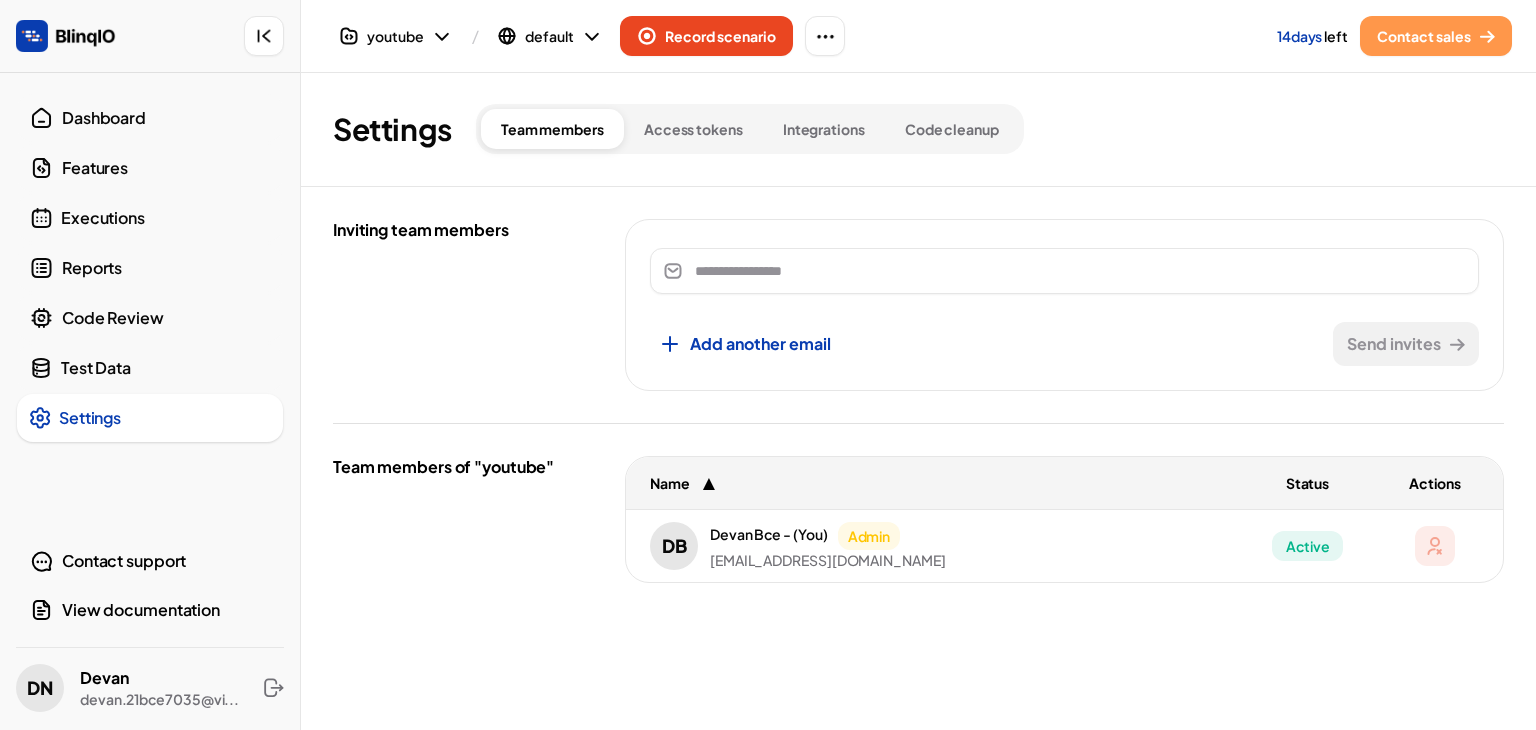 click on "Test Data" at bounding box center [166, 368] 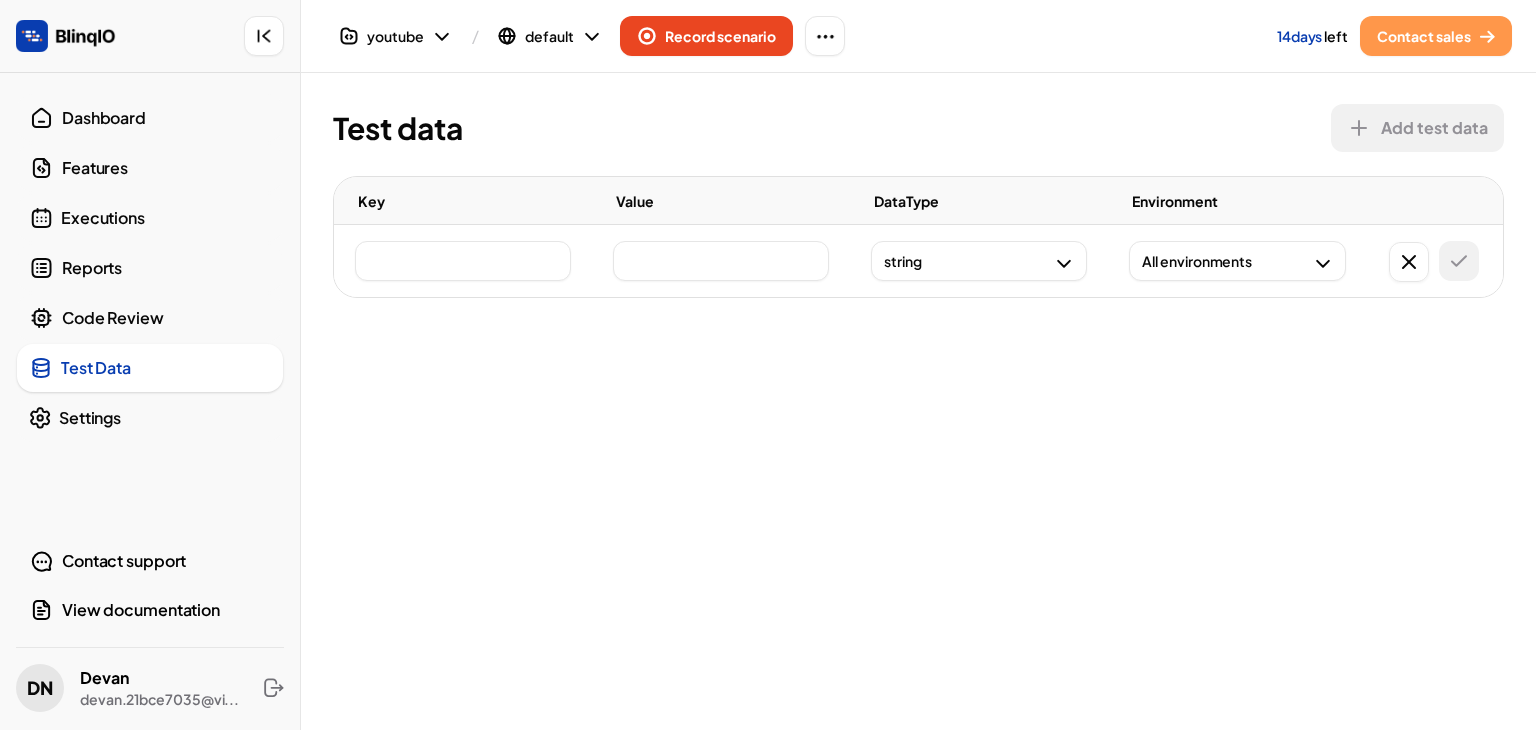 click on "Code Review" at bounding box center [166, 318] 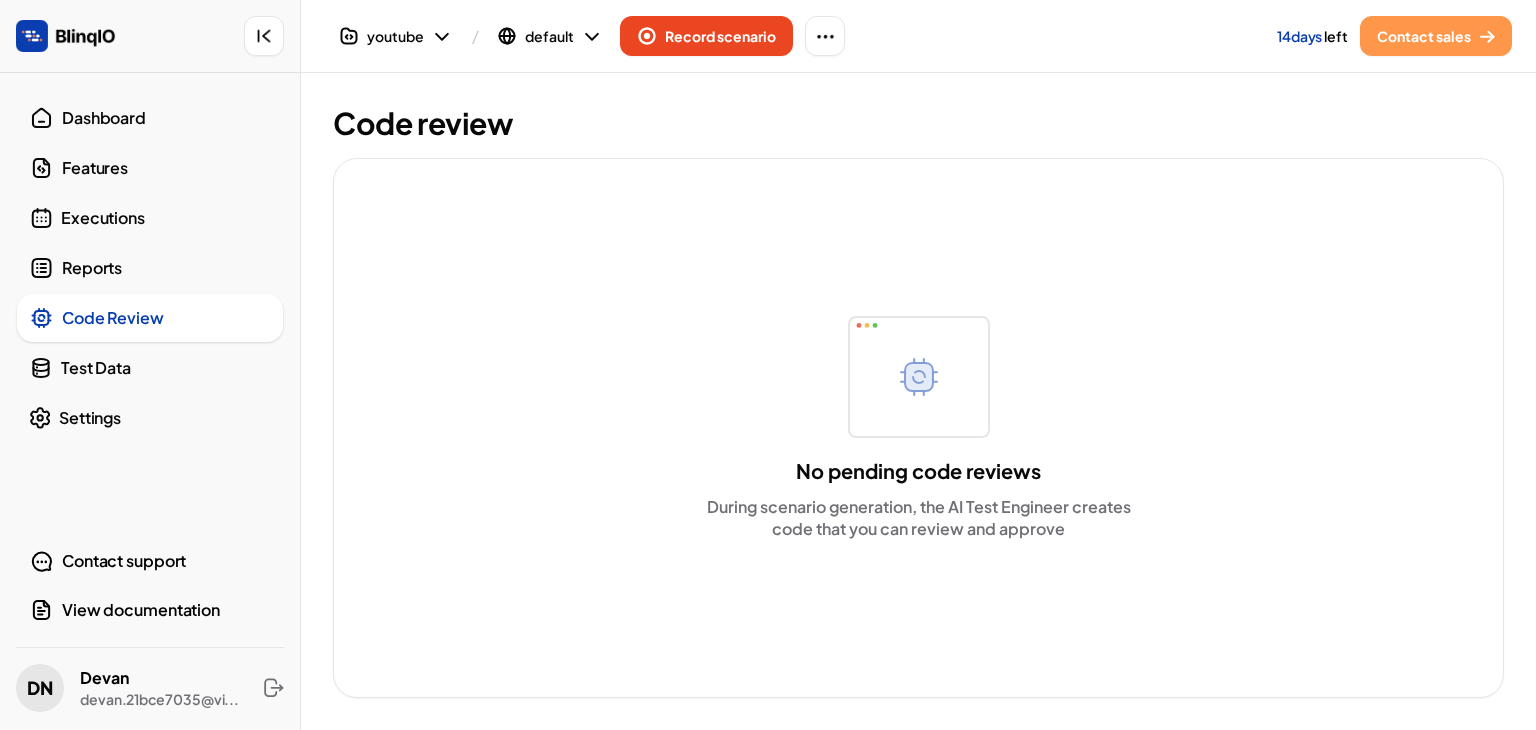 click on "Reports" at bounding box center [166, 268] 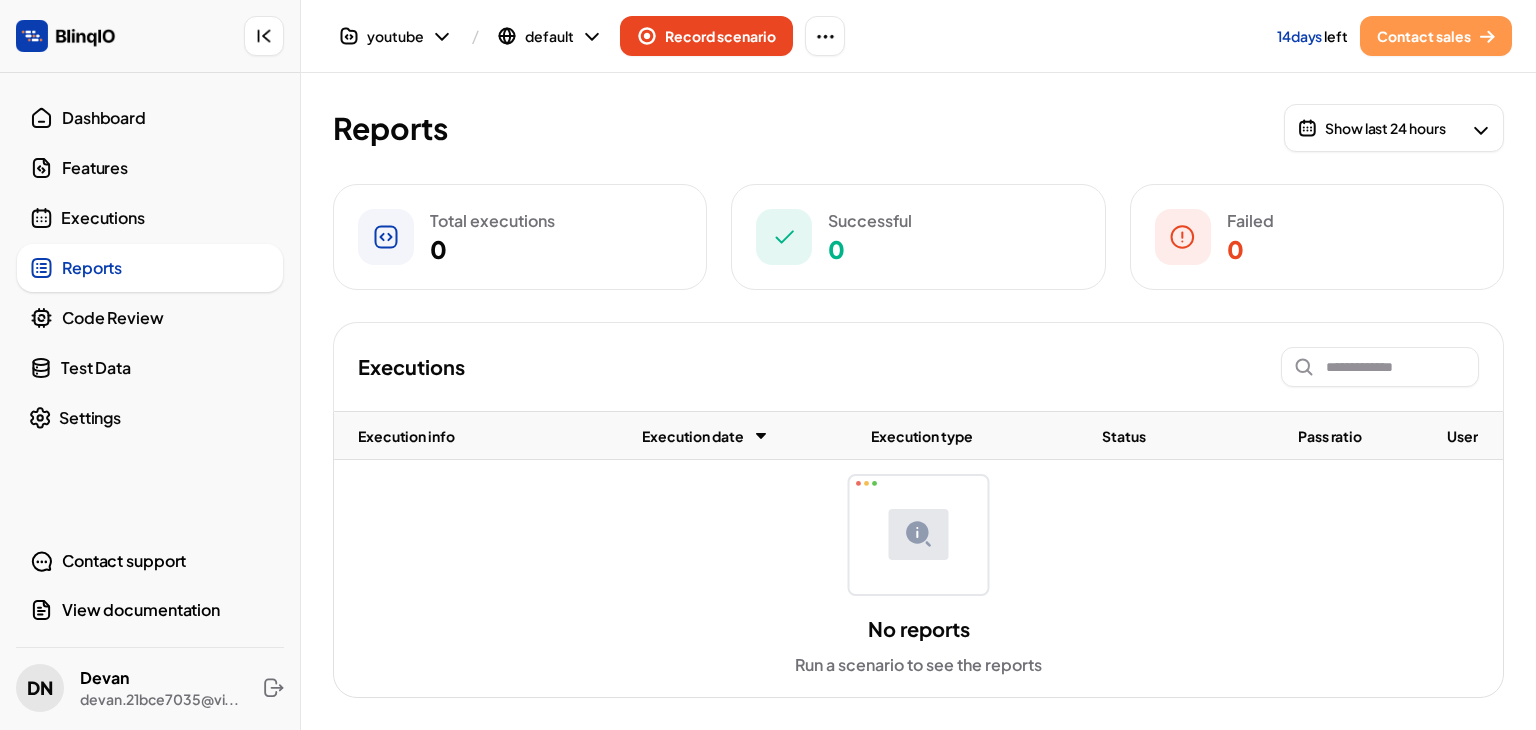 click on "Executions" at bounding box center [150, 218] 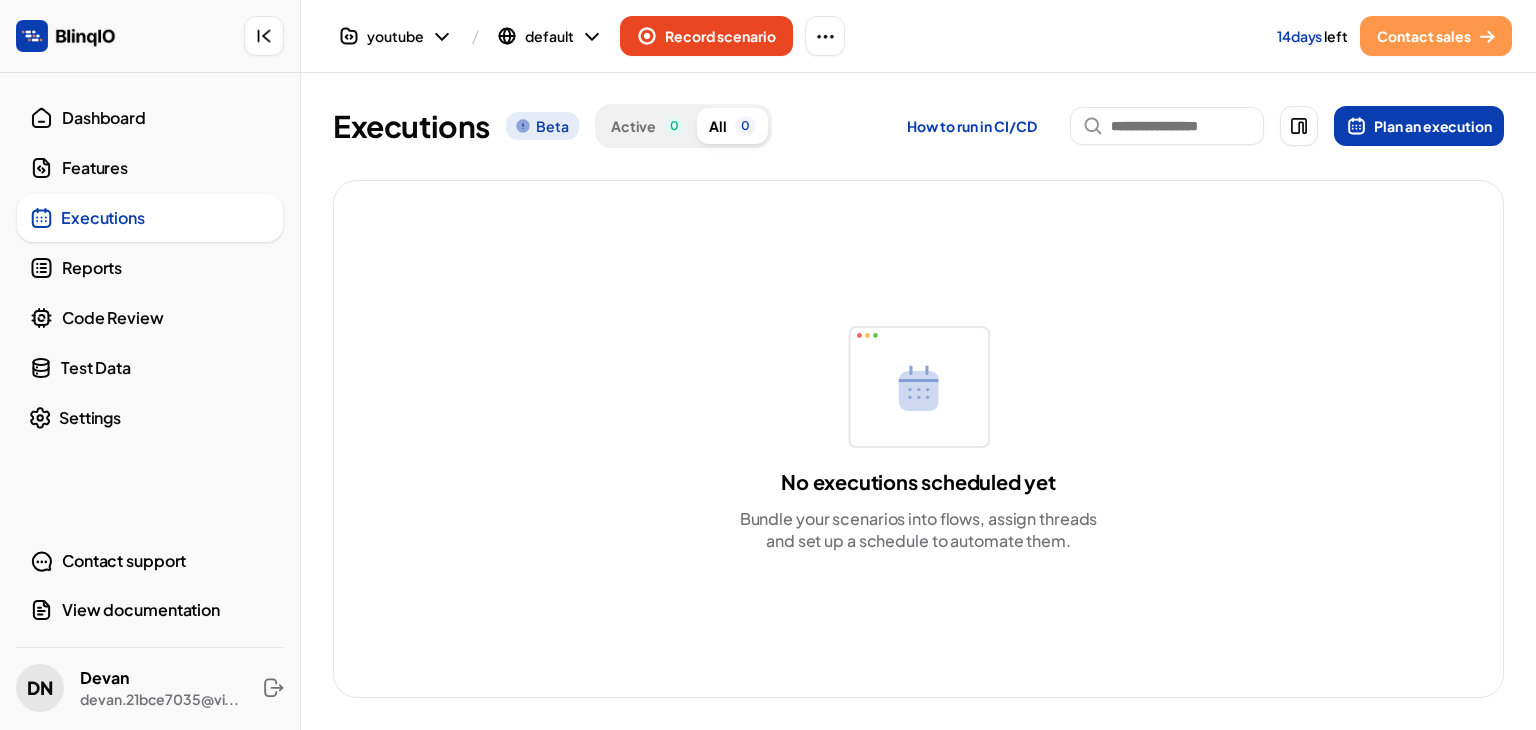 click on "Features" at bounding box center [166, 168] 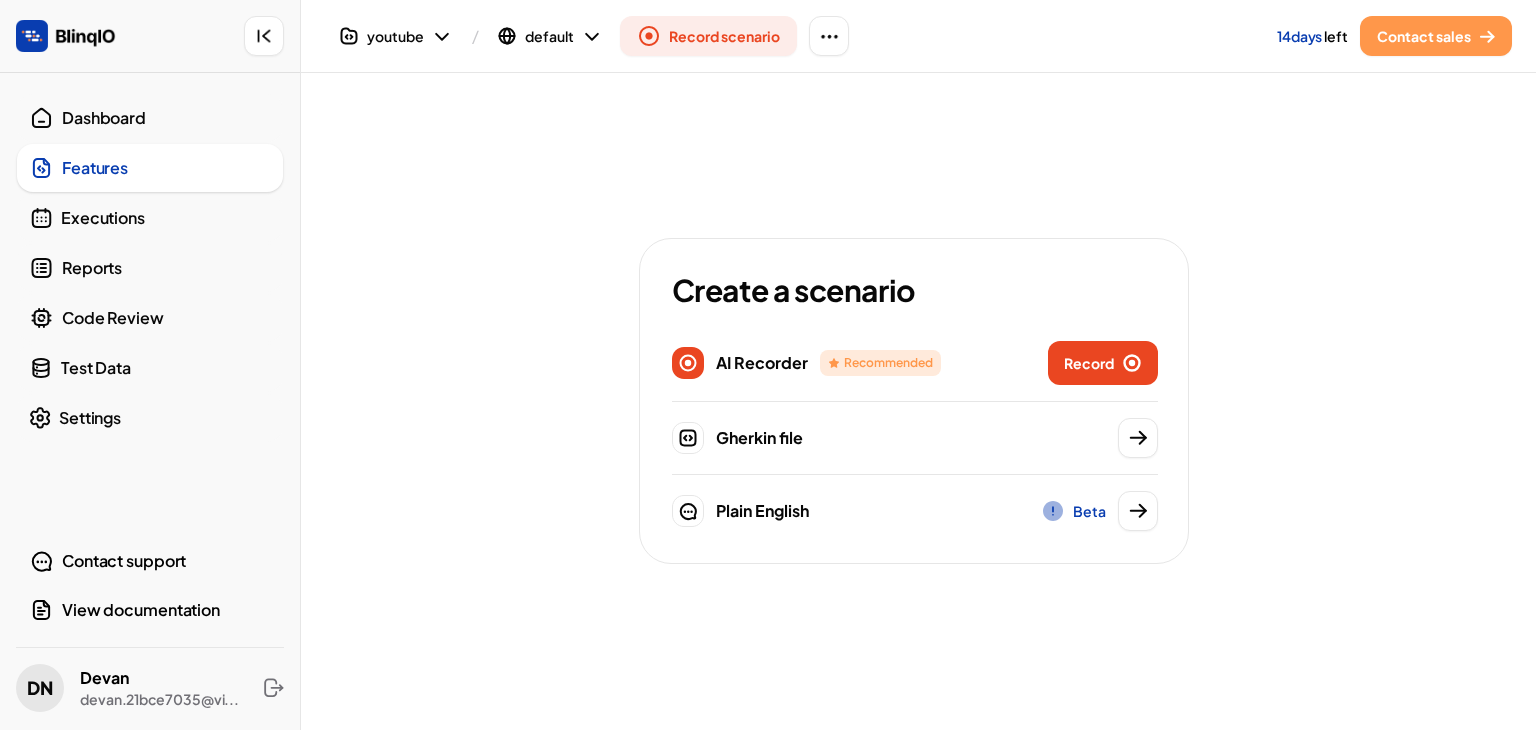 click on "Dashboard" at bounding box center (150, 118) 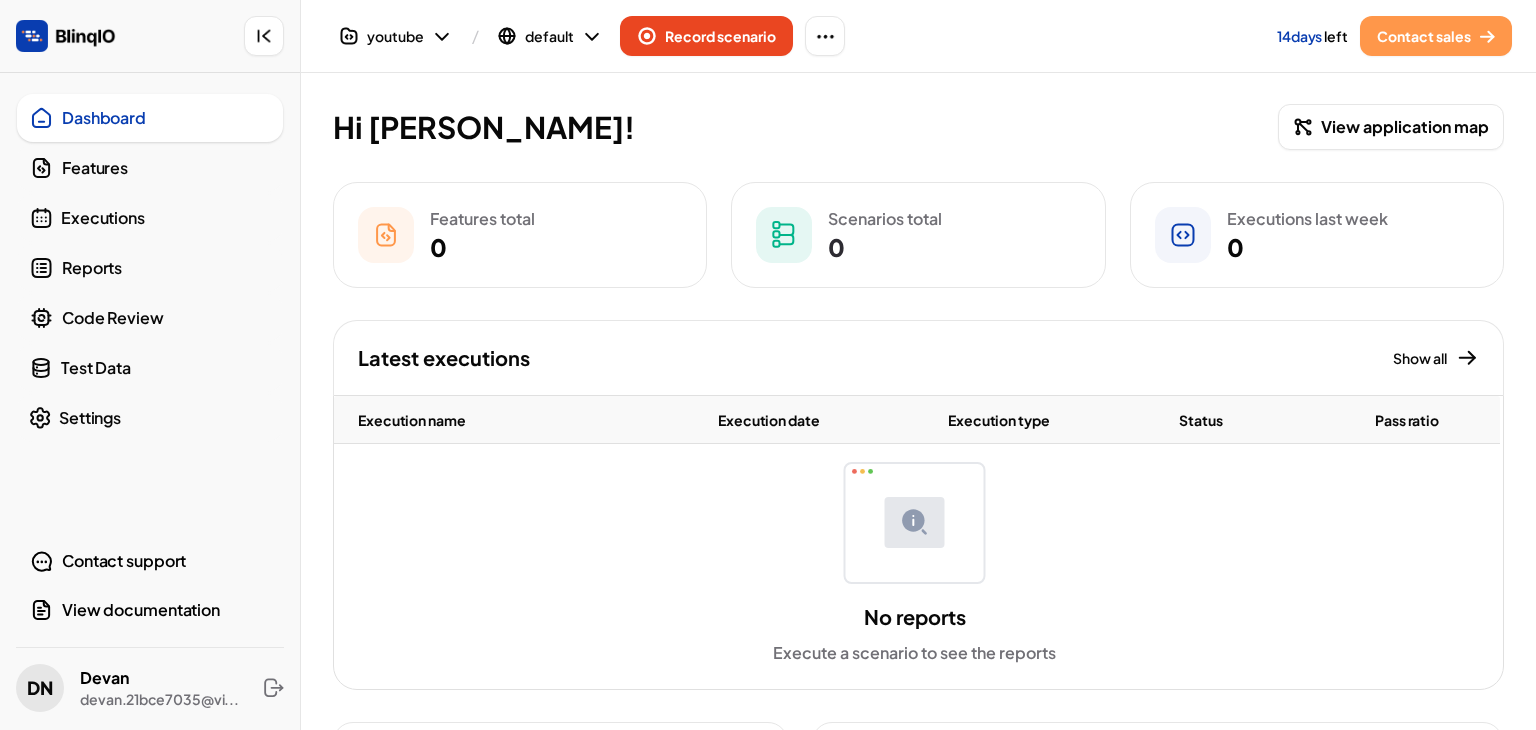 click on "Features" at bounding box center [150, 168] 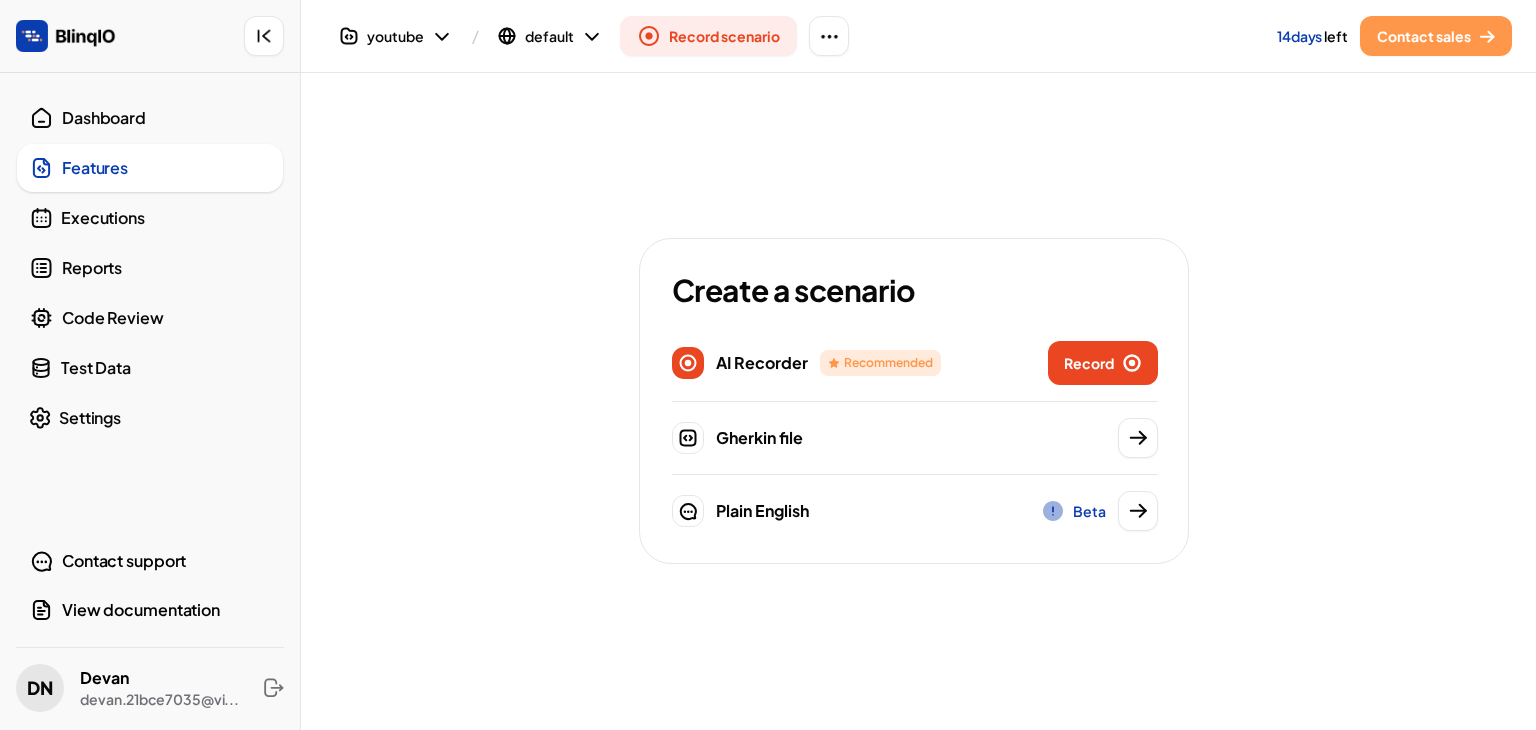 click on "Record" at bounding box center [1089, 363] 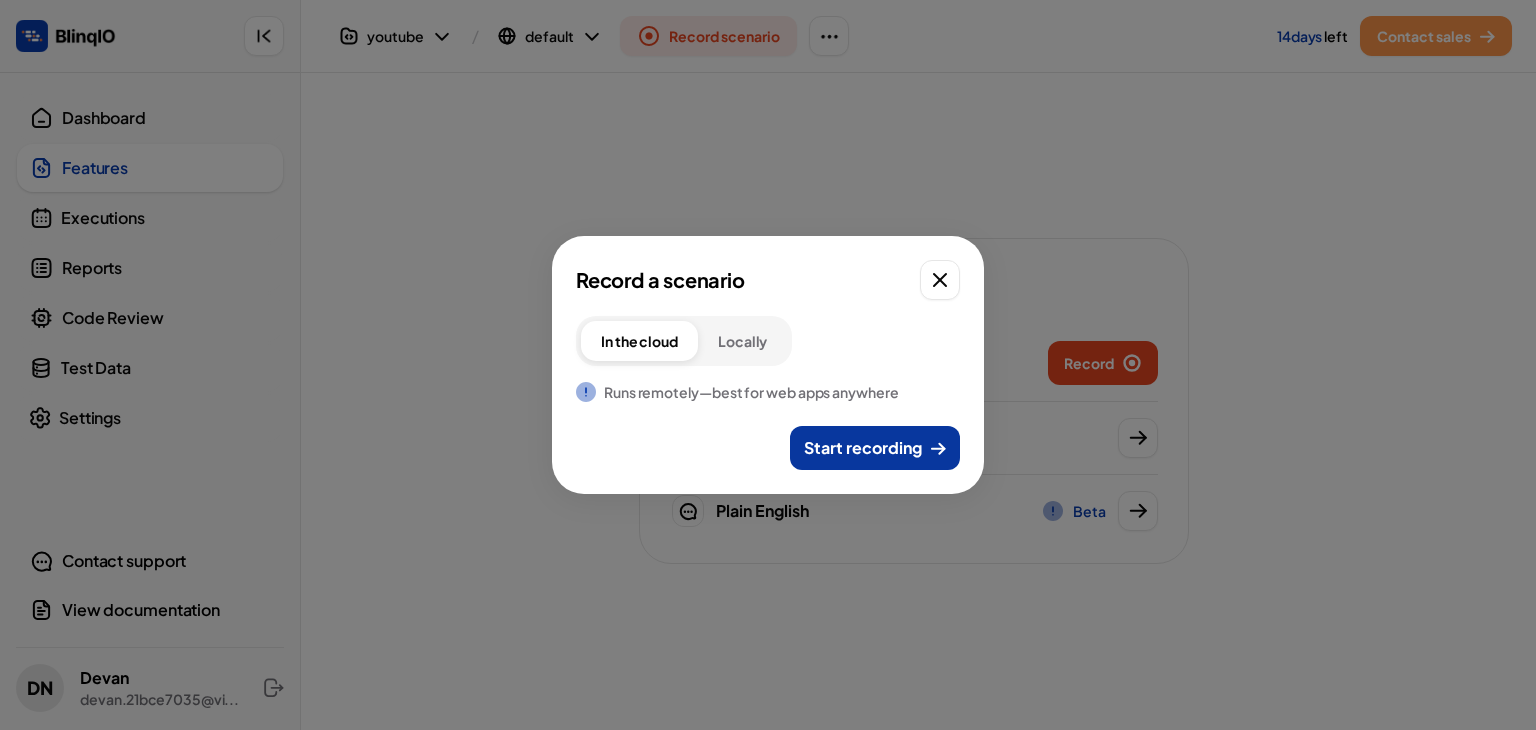 click on "Start recording" at bounding box center (863, 448) 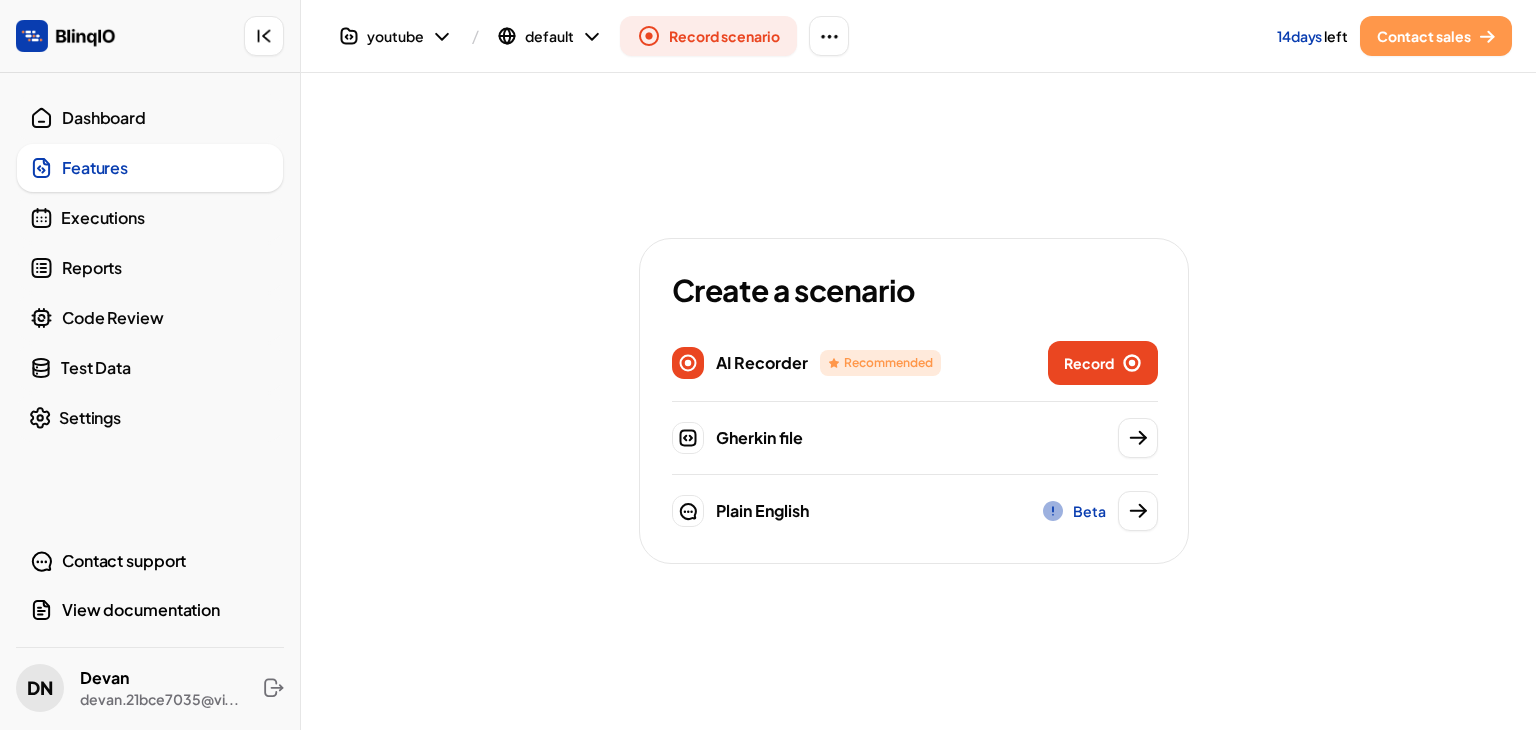 click on "Reports" at bounding box center [166, 268] 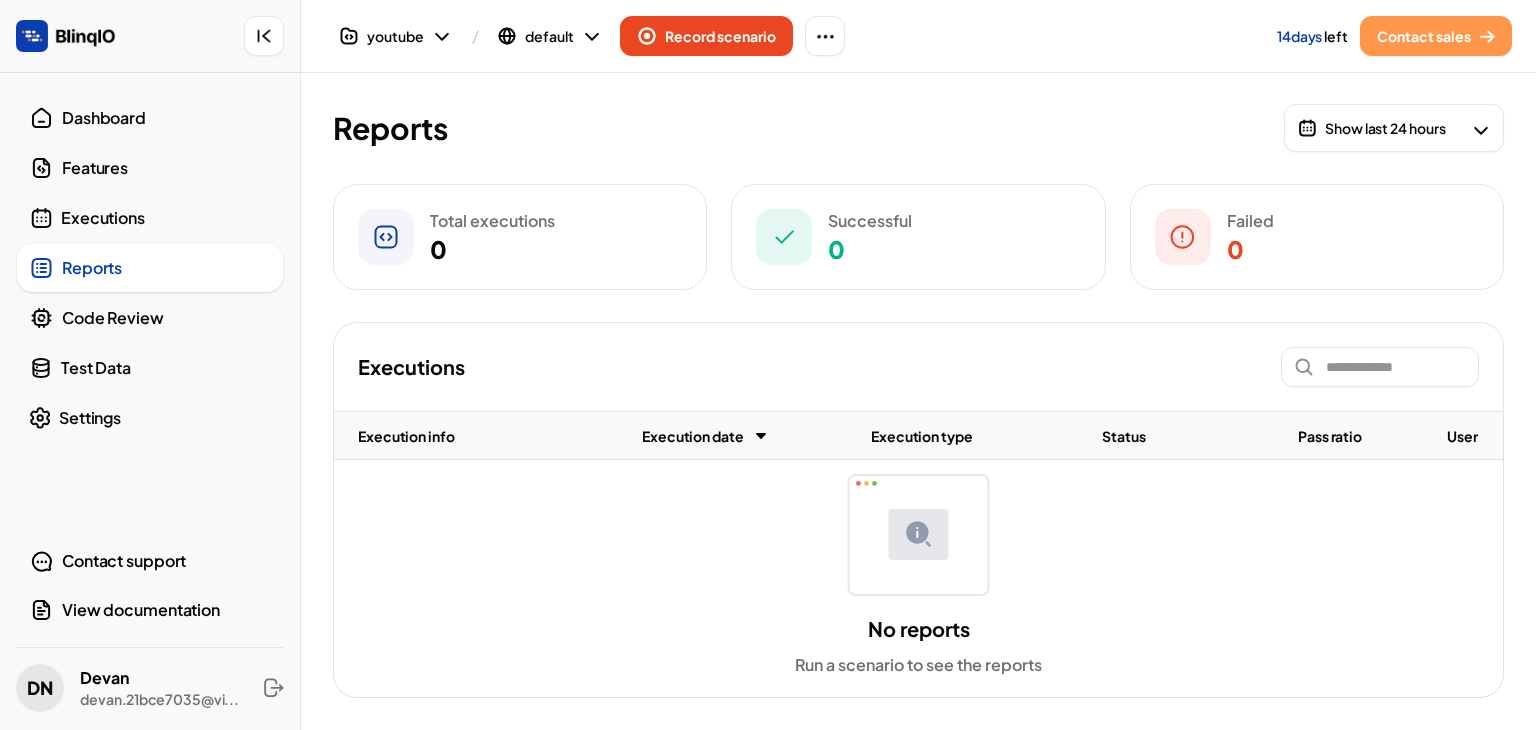 click on "Code Review" at bounding box center [166, 318] 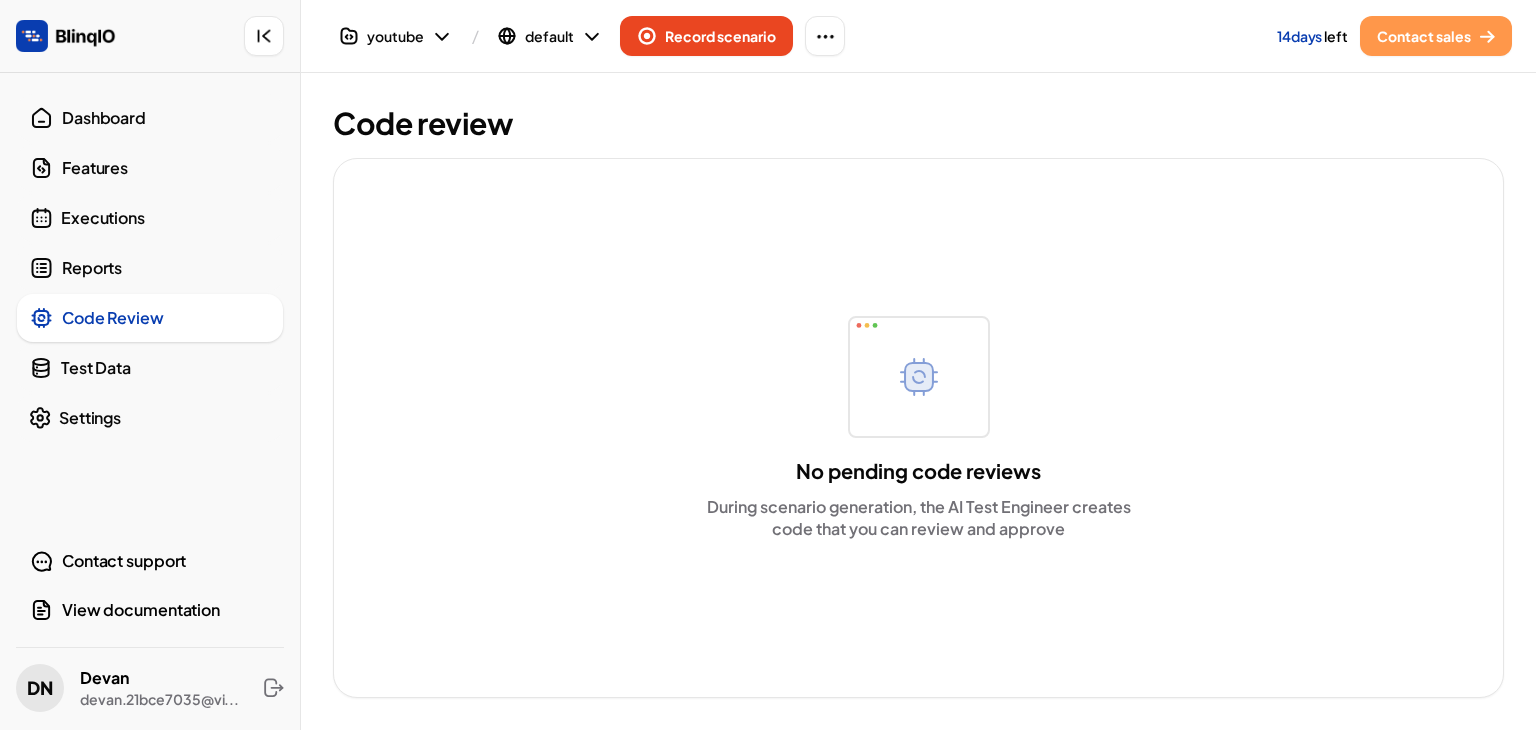 click on "Reports" at bounding box center [166, 268] 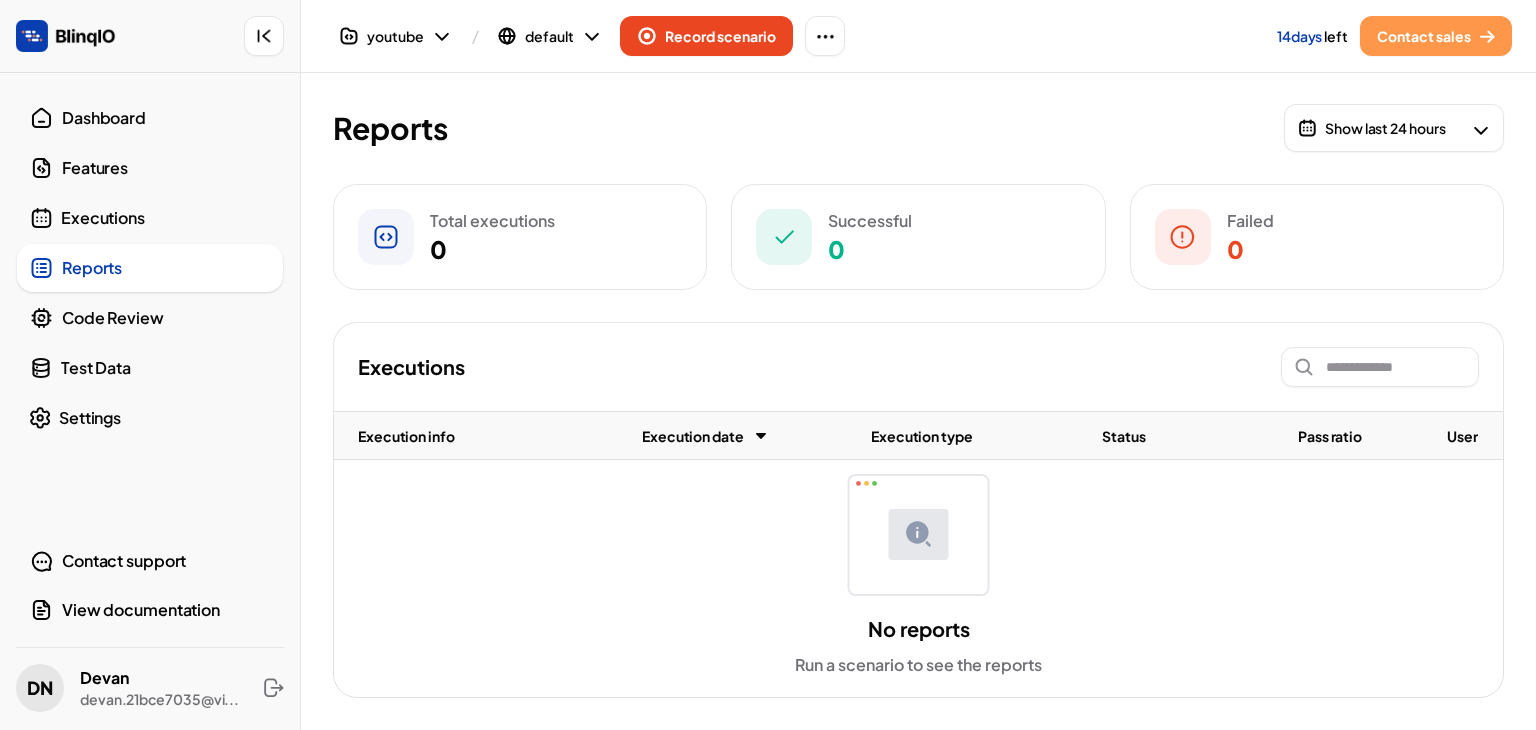 click on "Executions" at bounding box center (150, 218) 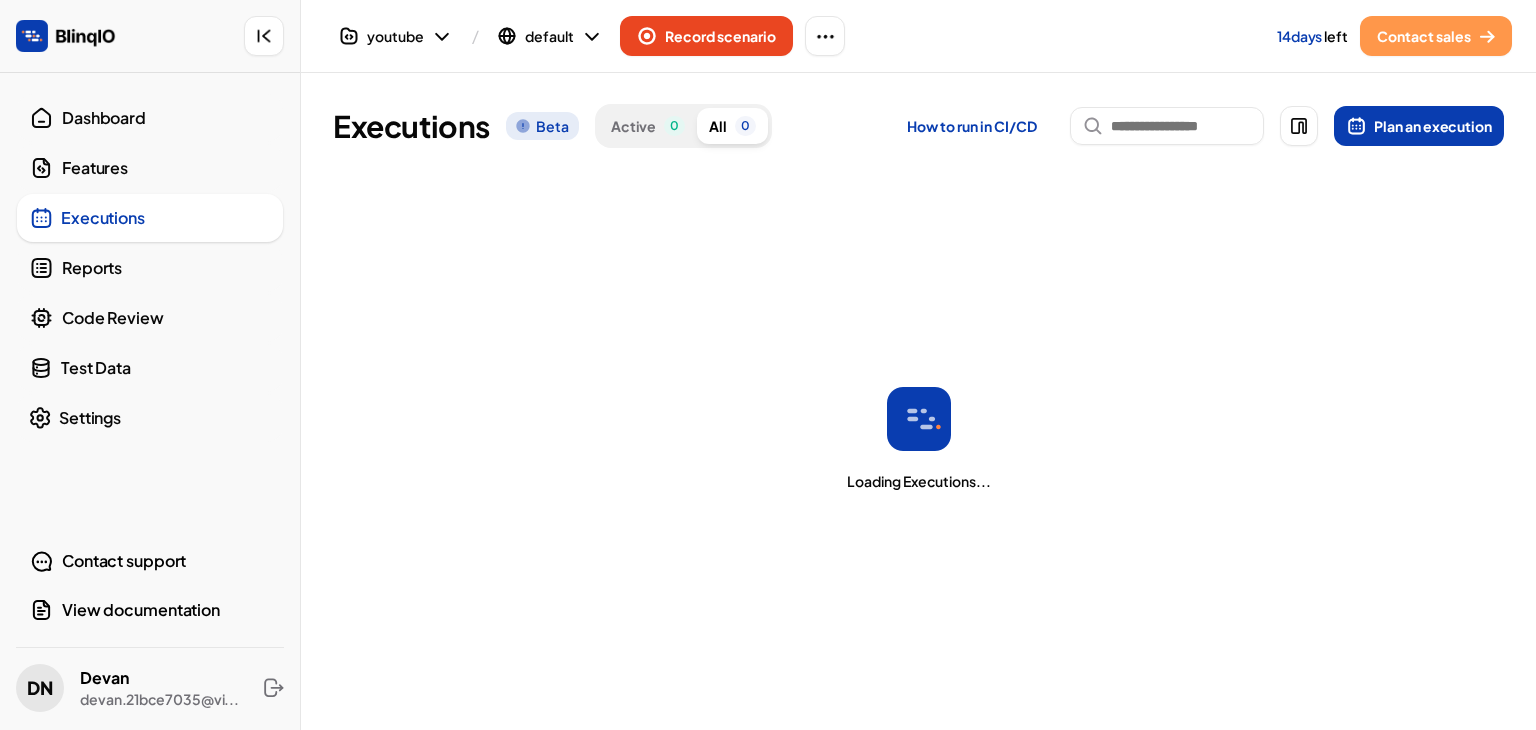 click on "Features" at bounding box center (166, 168) 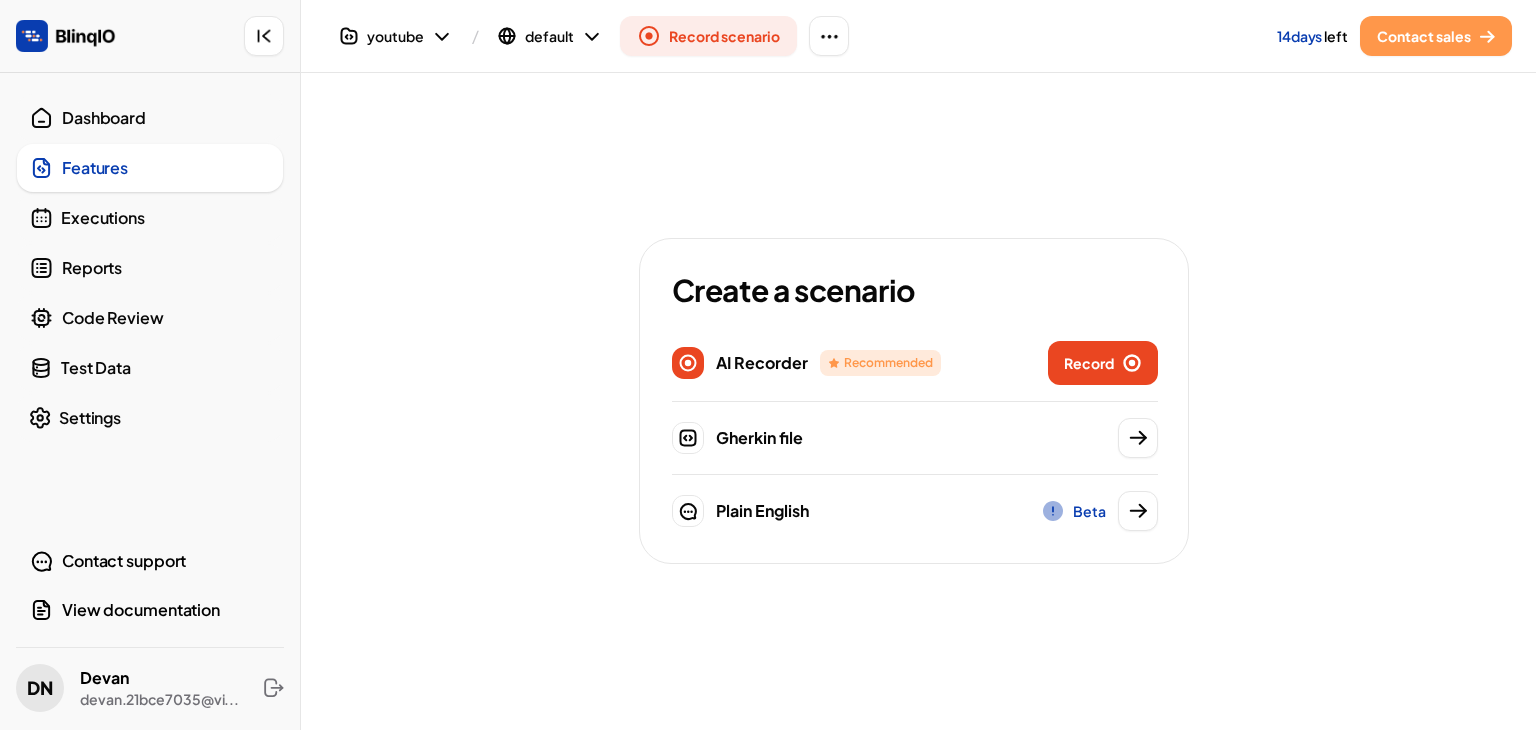 click on "Executions" at bounding box center (166, 218) 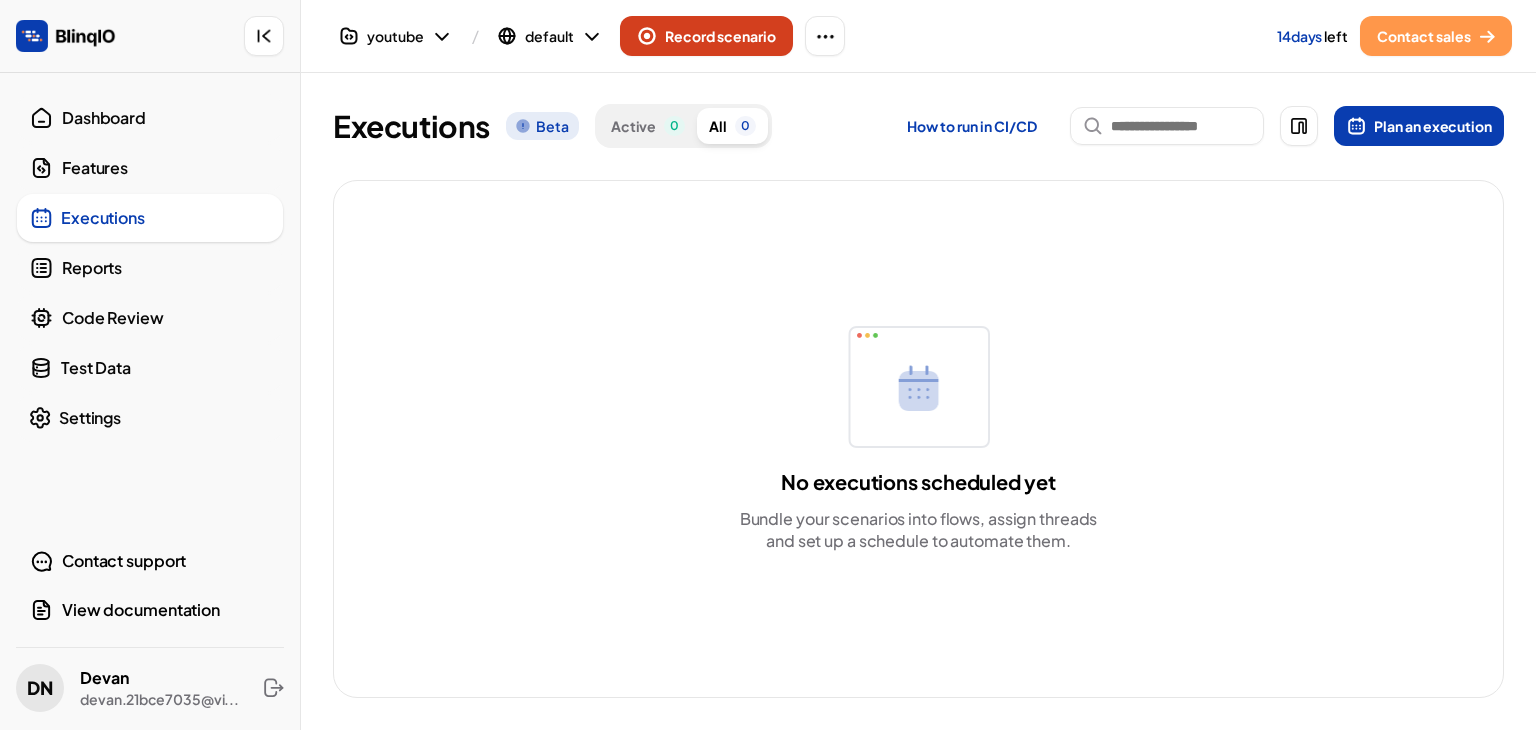 click on "Record scenario" at bounding box center (706, 36) 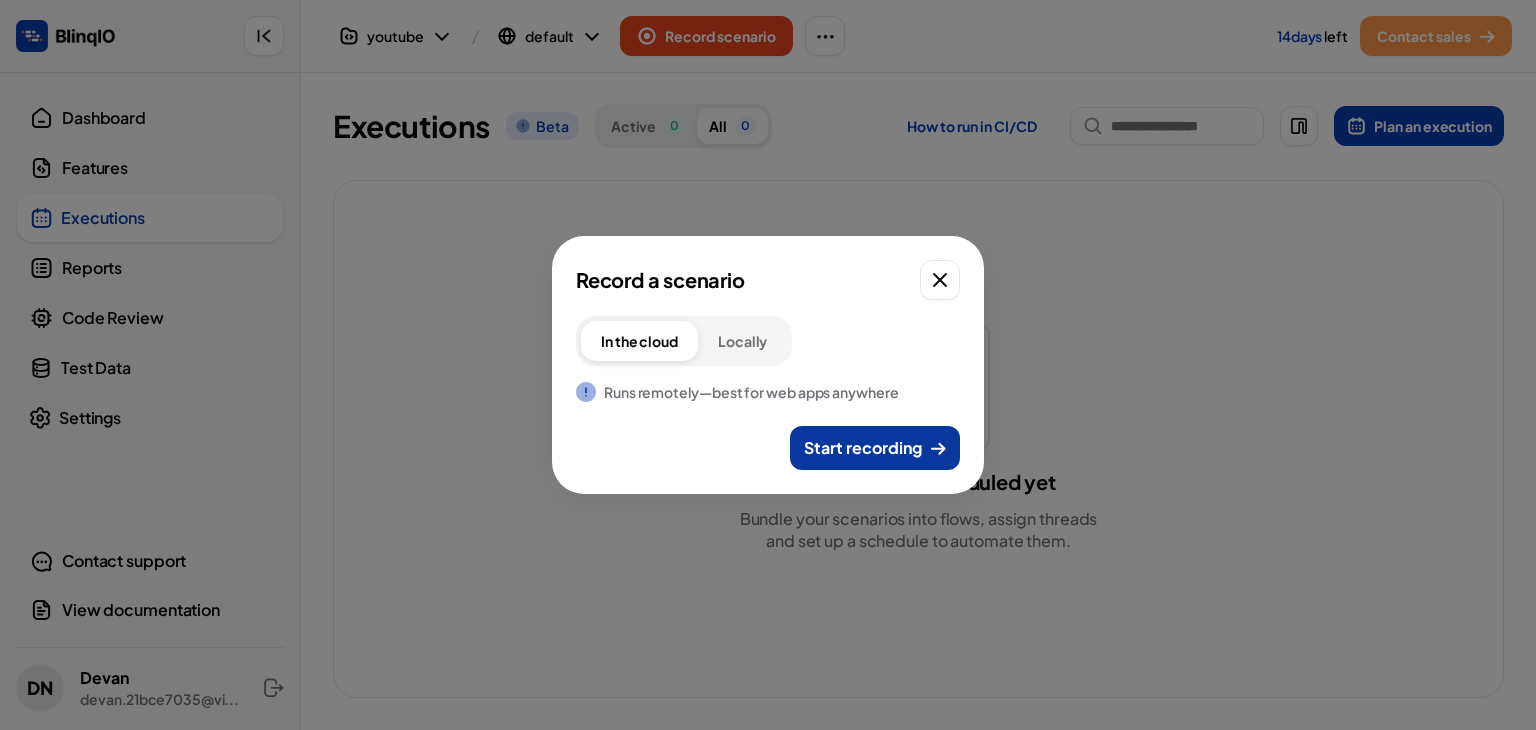 click on "Start recording" at bounding box center (863, 448) 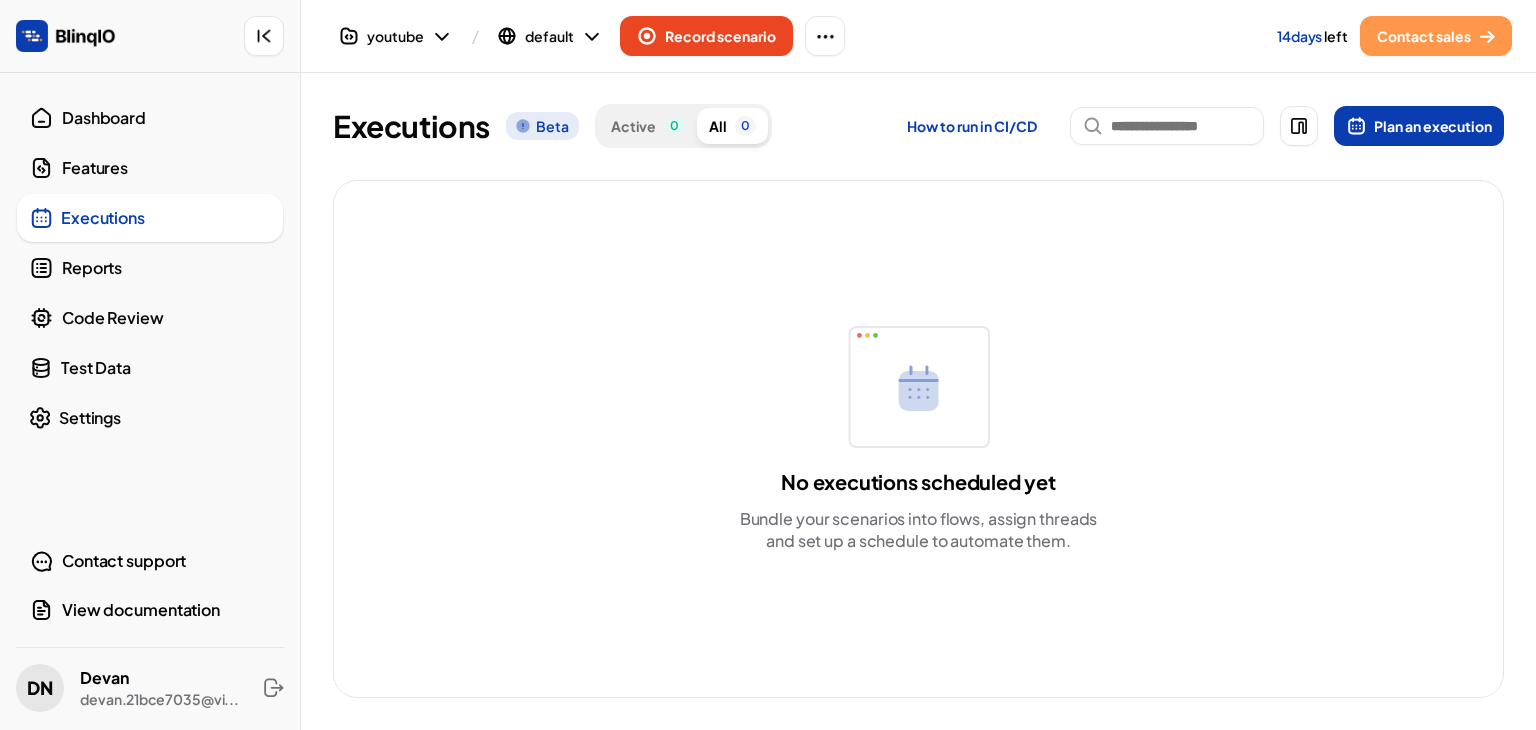 click on "Dashboard" at bounding box center (150, 118) 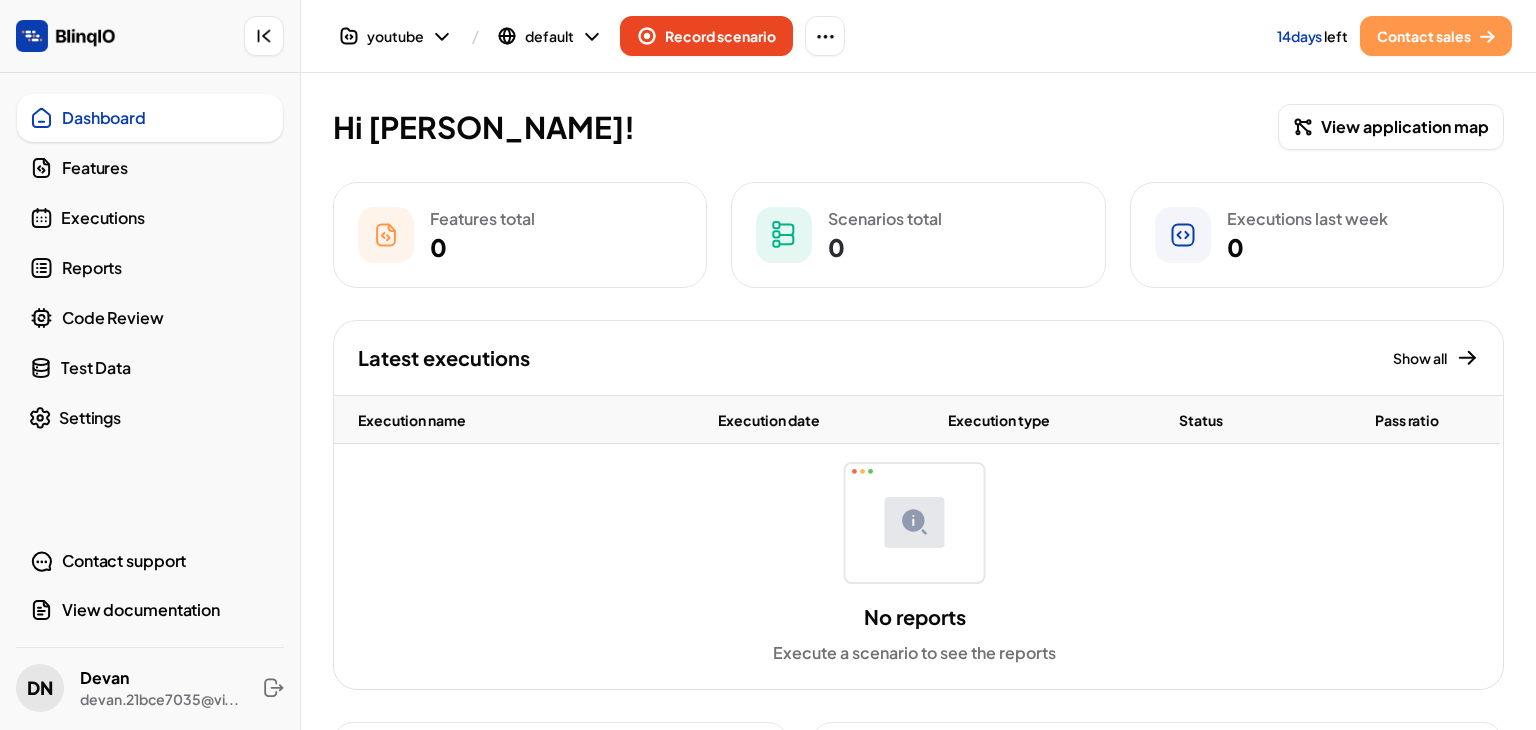 click on "Features" at bounding box center (166, 168) 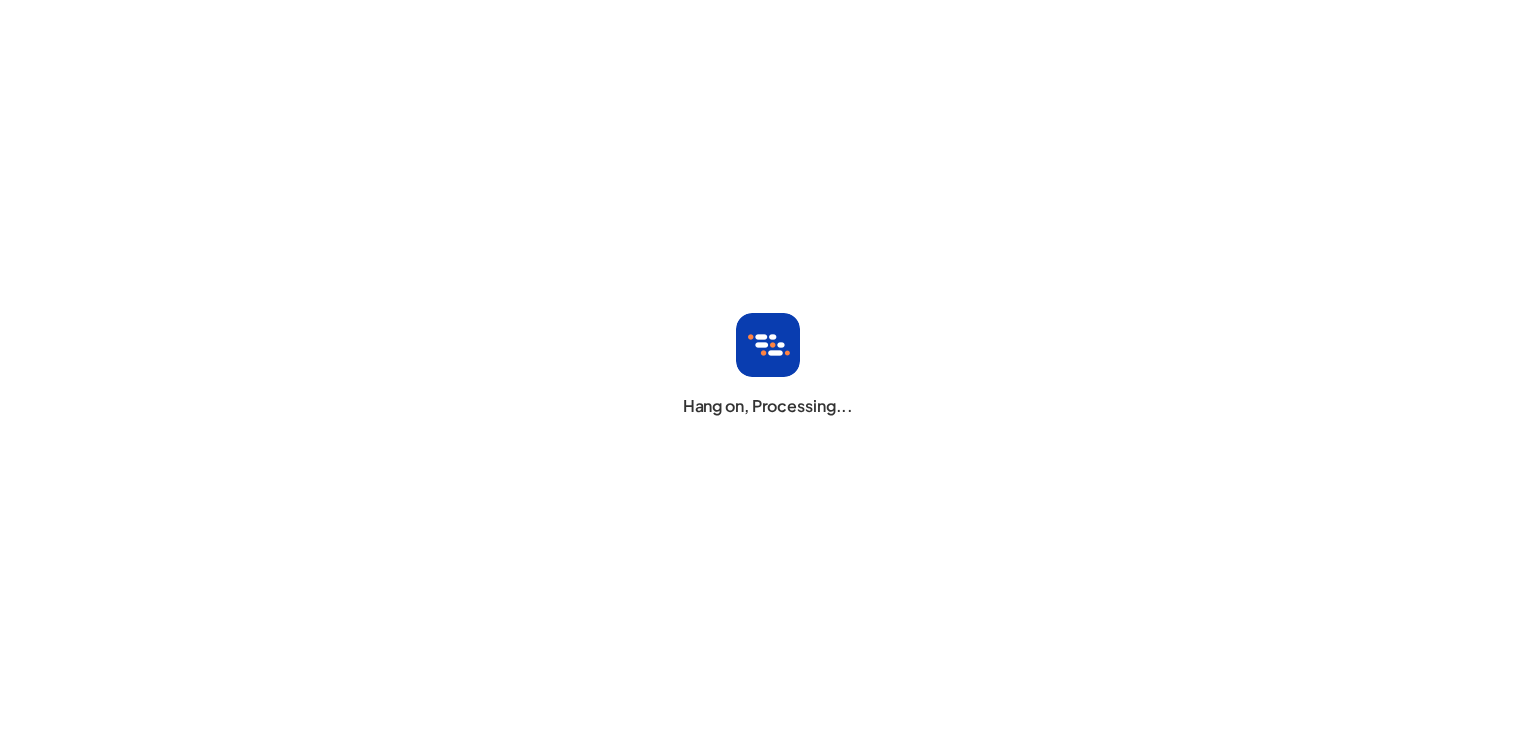 scroll, scrollTop: 0, scrollLeft: 0, axis: both 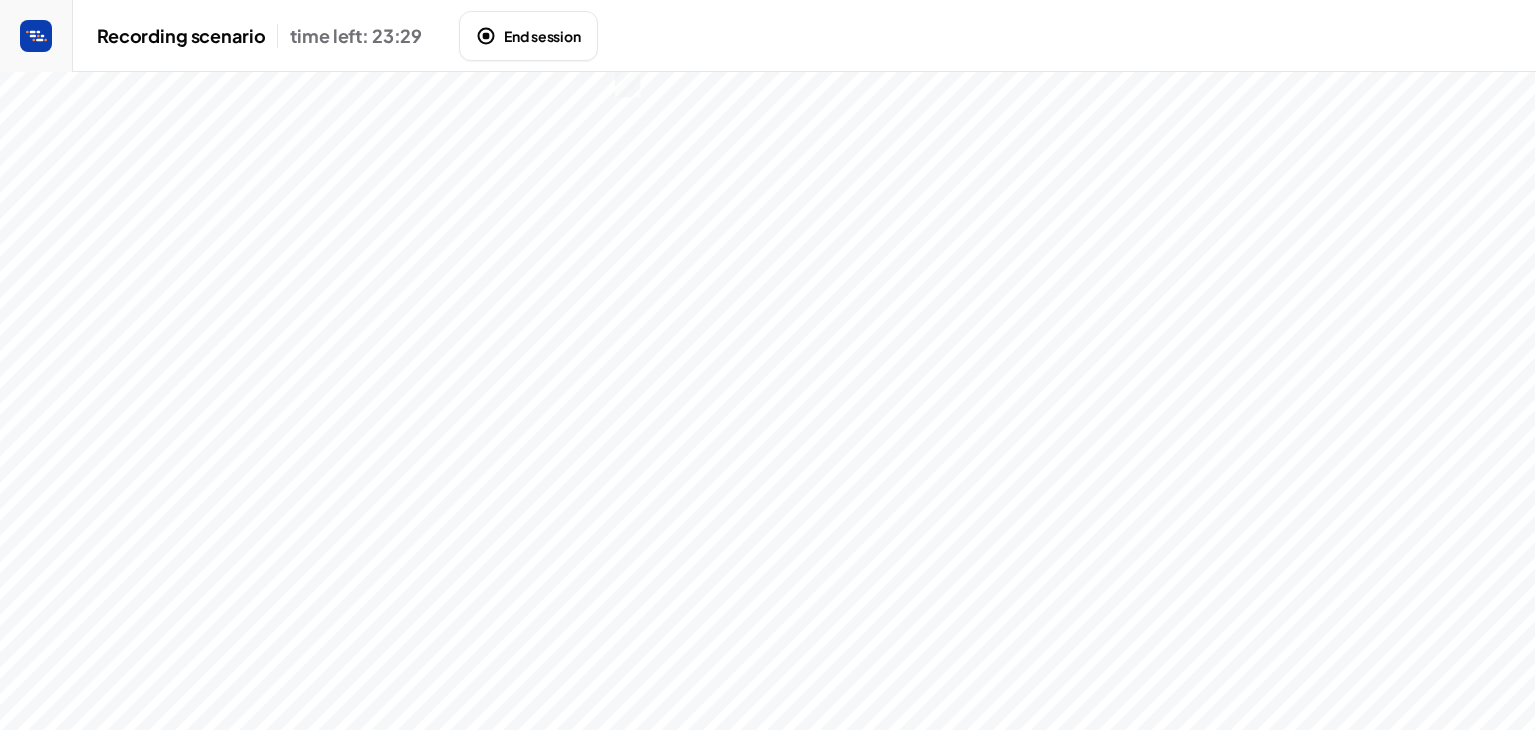 click on "End session" at bounding box center [528, 36] 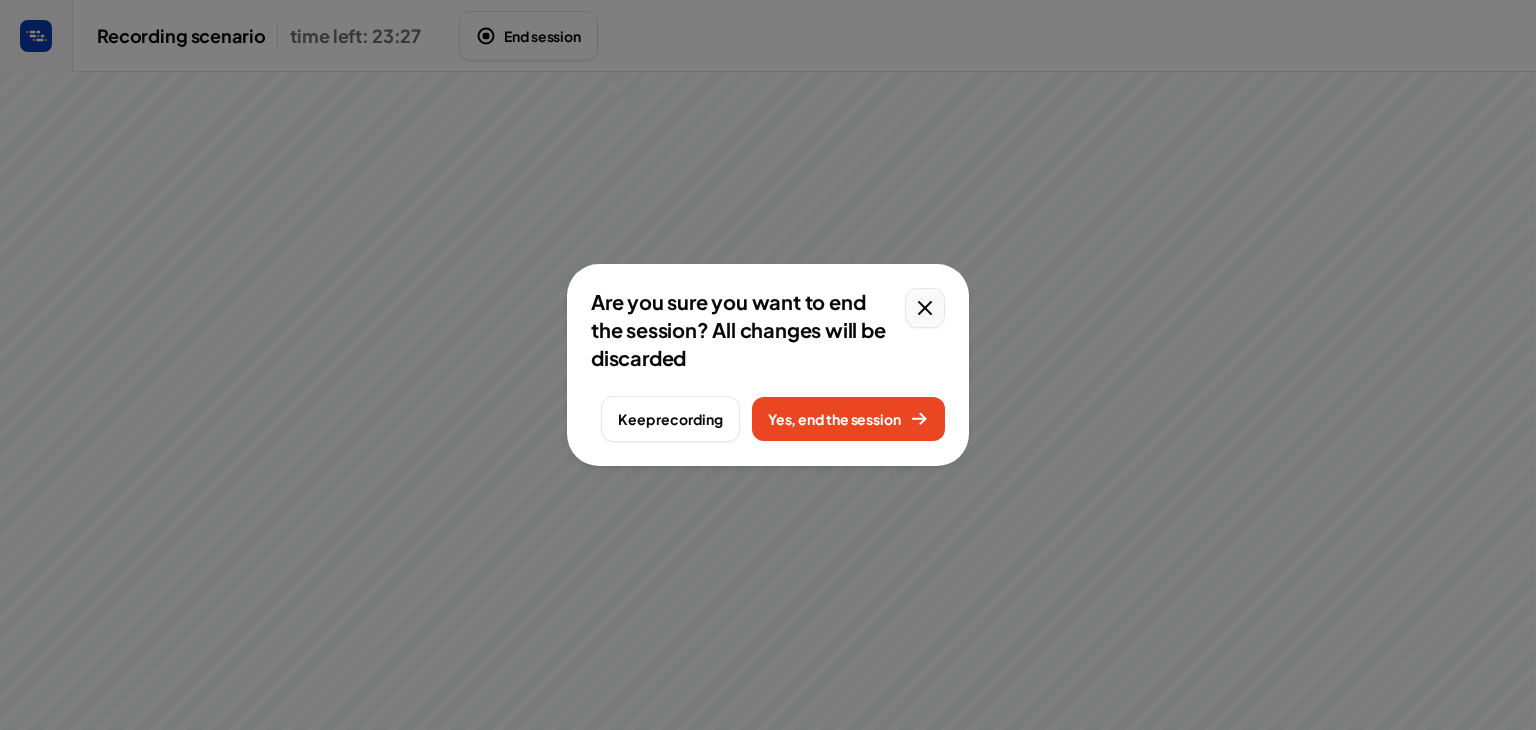 click 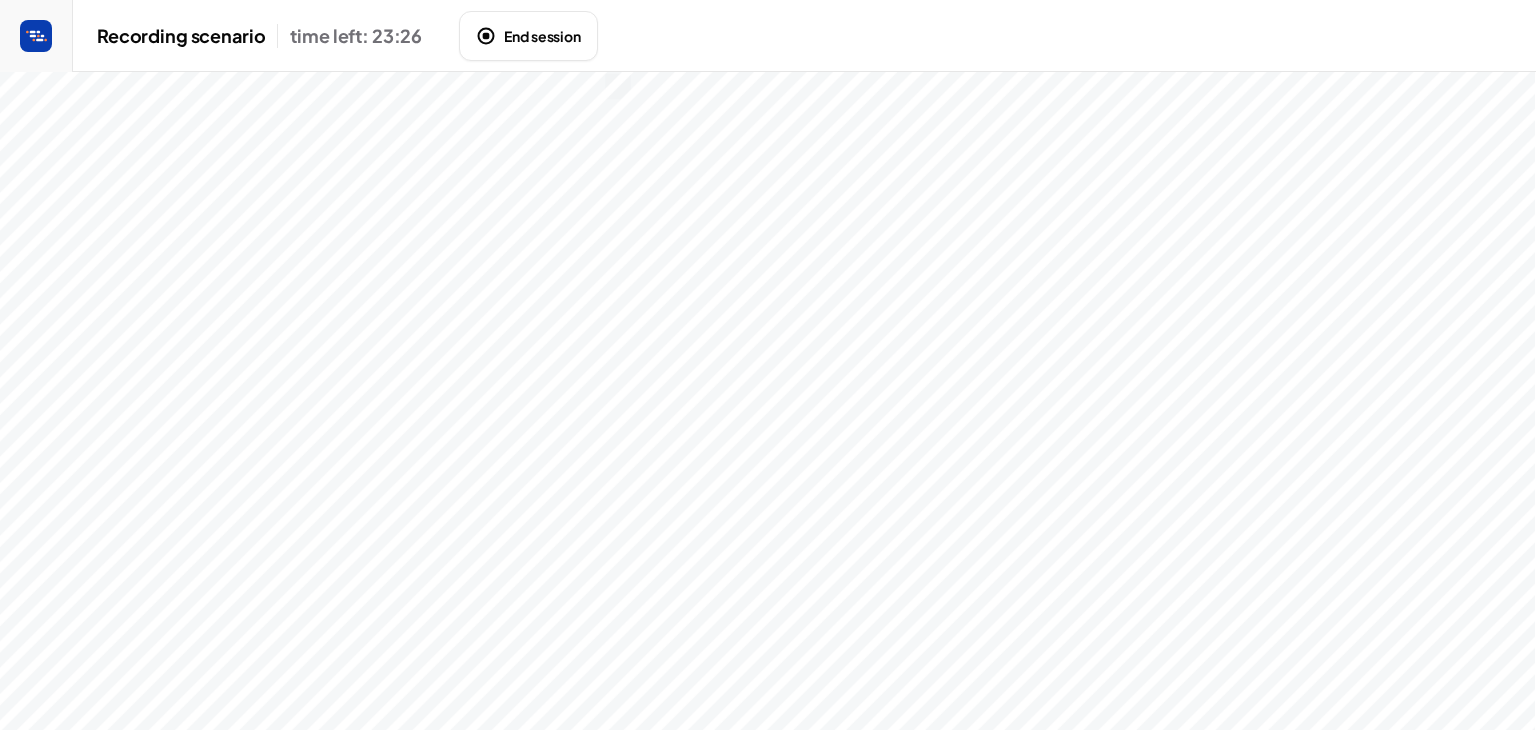click on "End session" at bounding box center [528, 36] 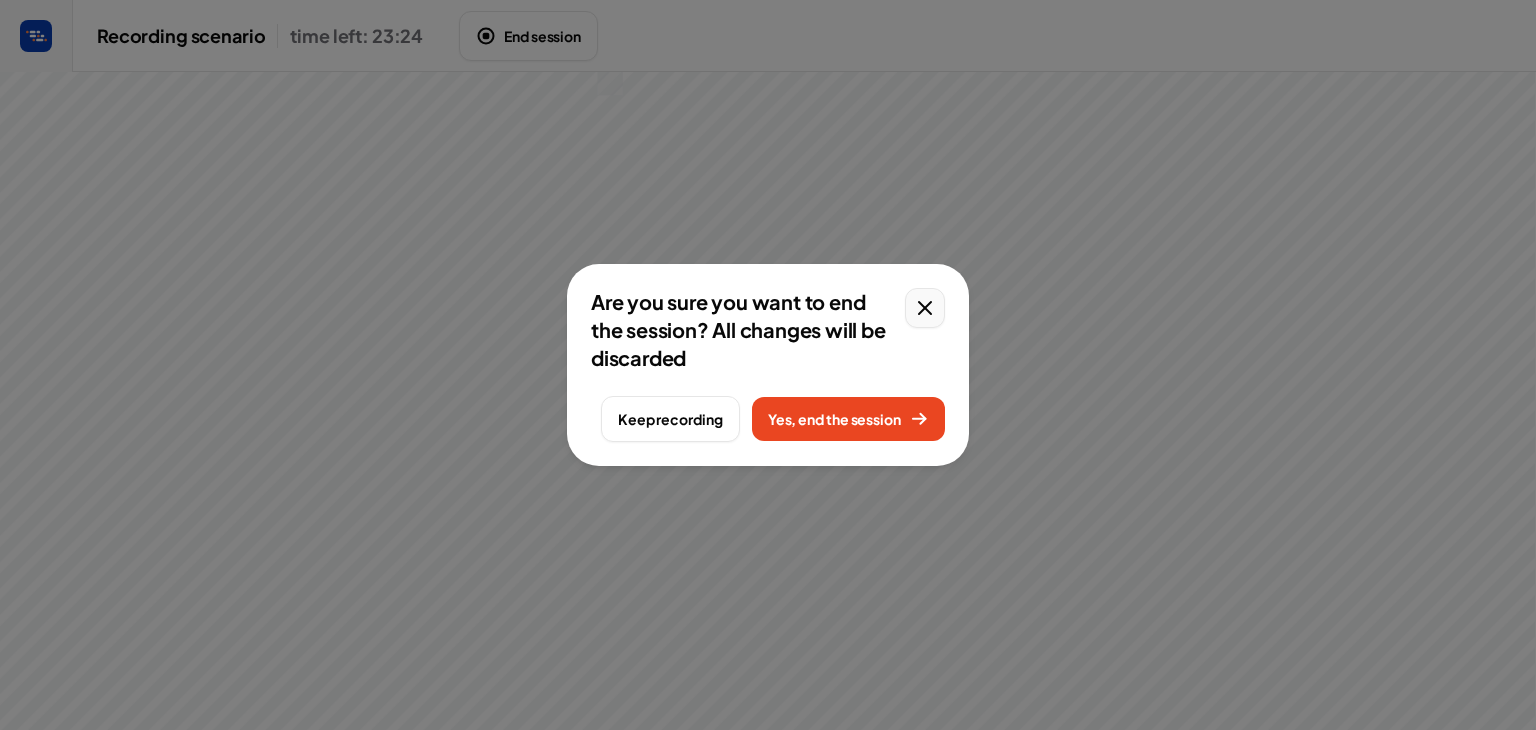 click 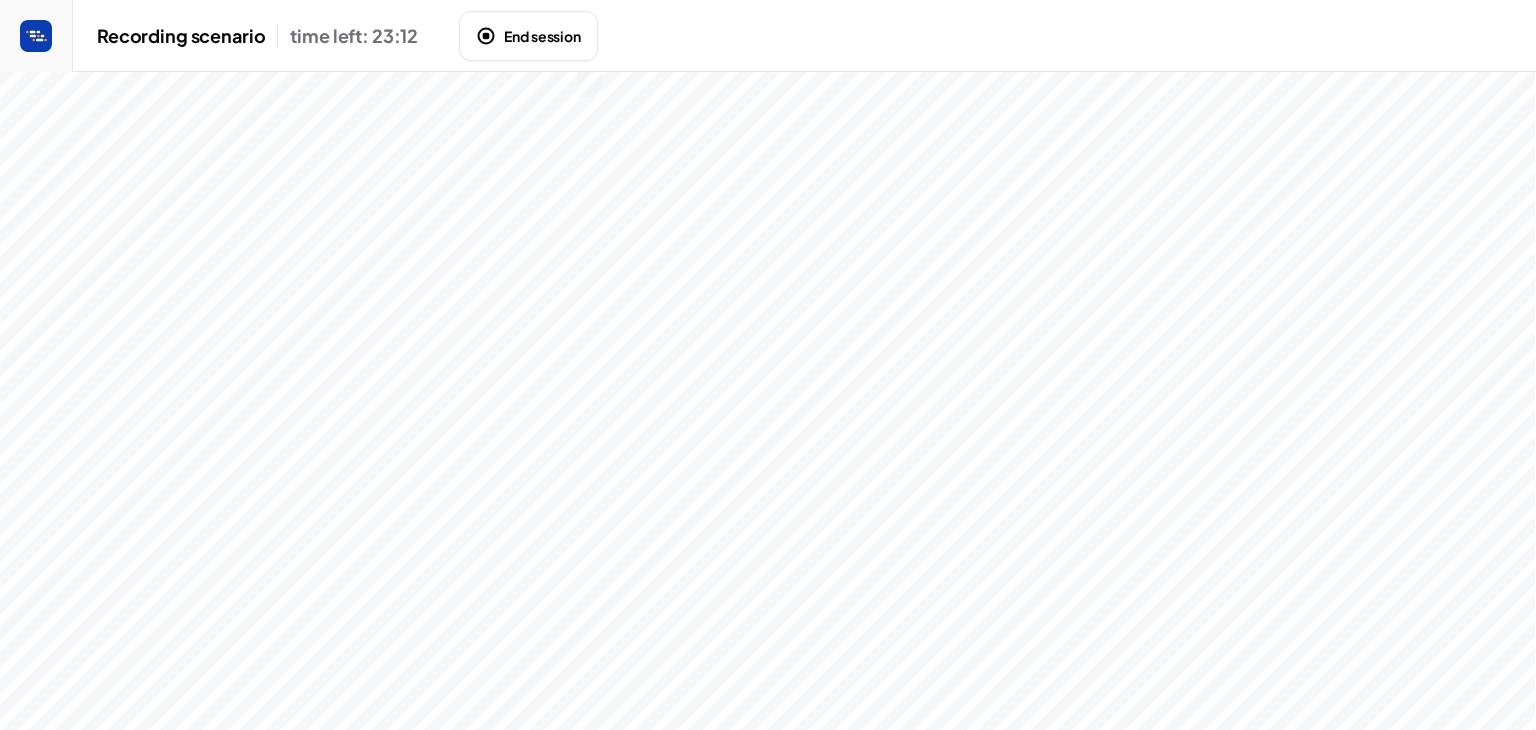 click on "End session" at bounding box center (528, 36) 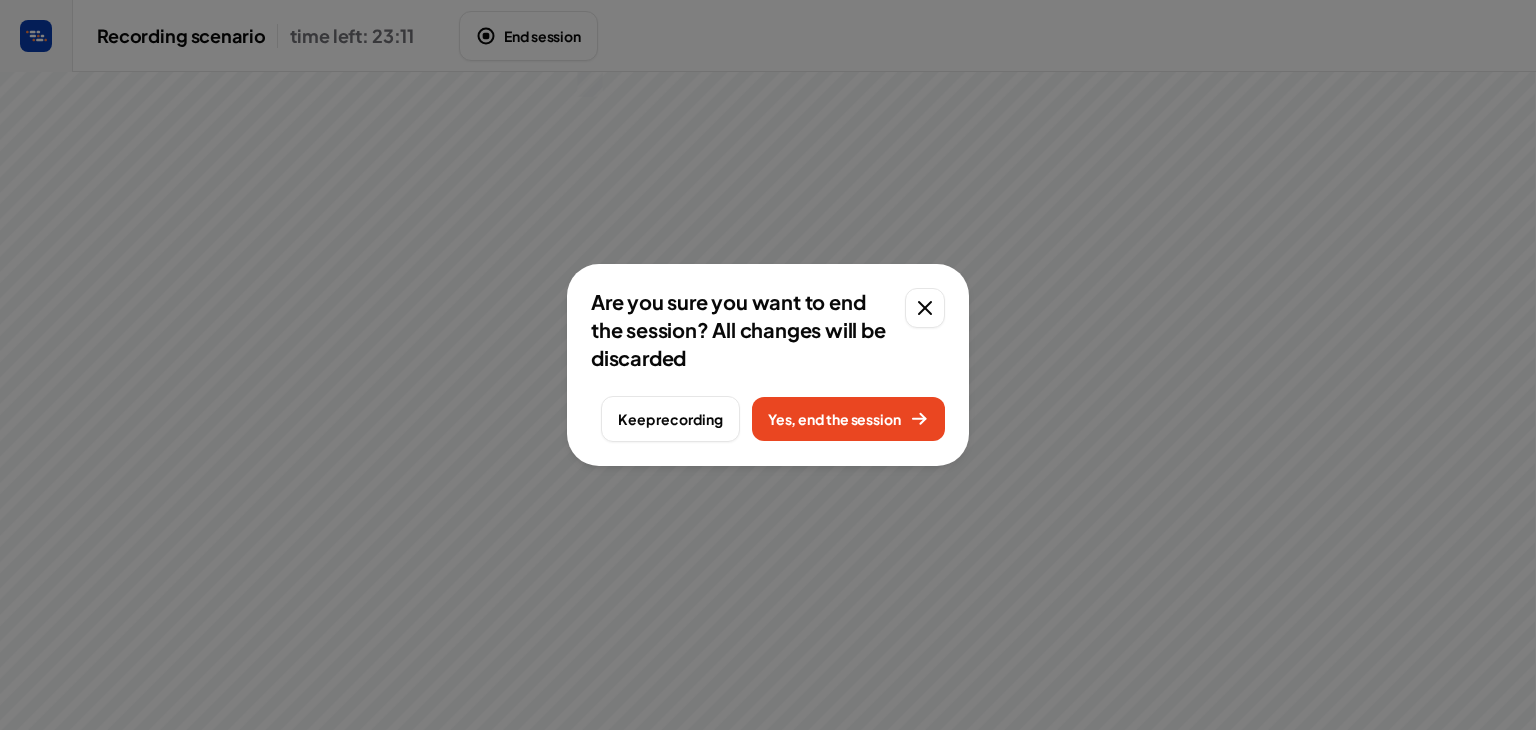 click on "Yes, end the session" at bounding box center (848, 419) 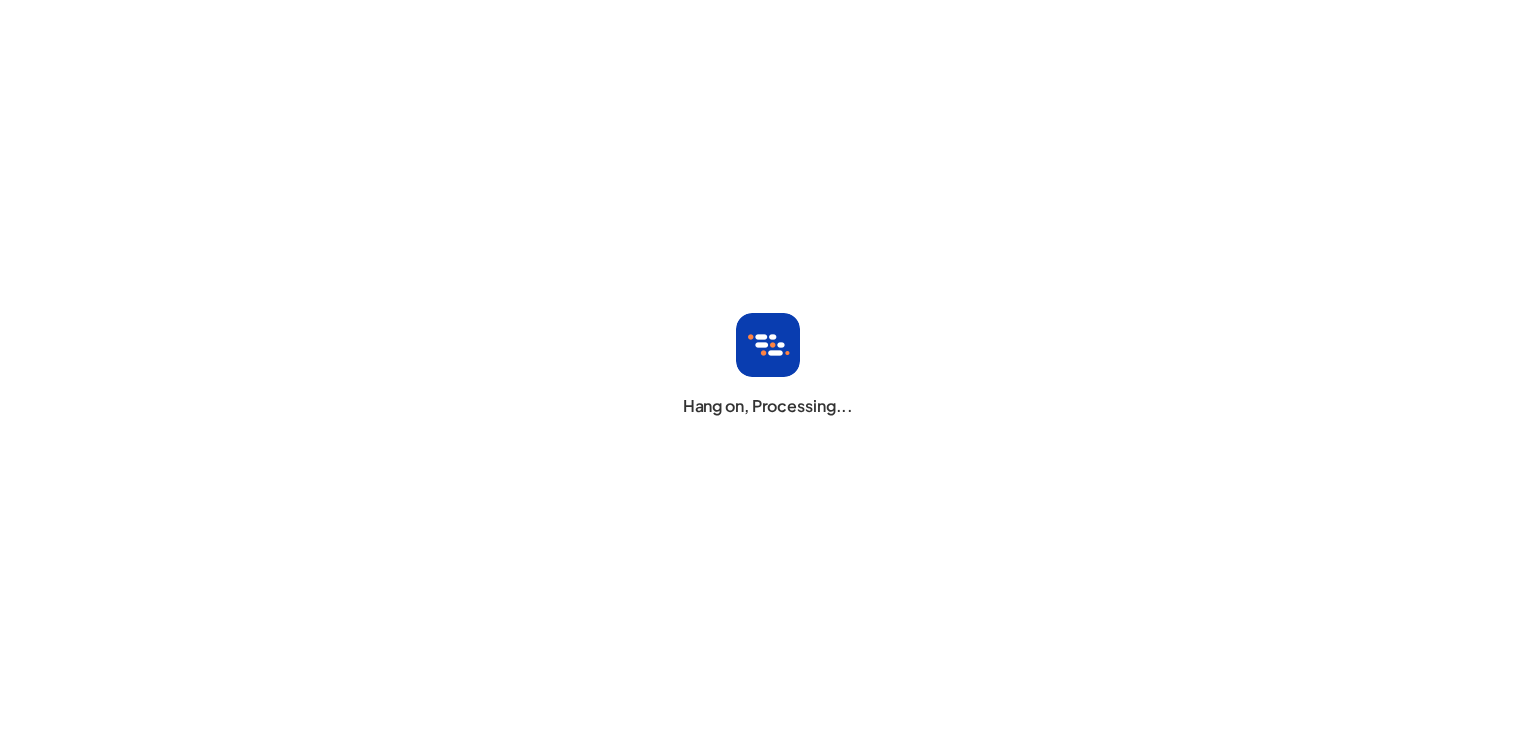 scroll, scrollTop: 0, scrollLeft: 0, axis: both 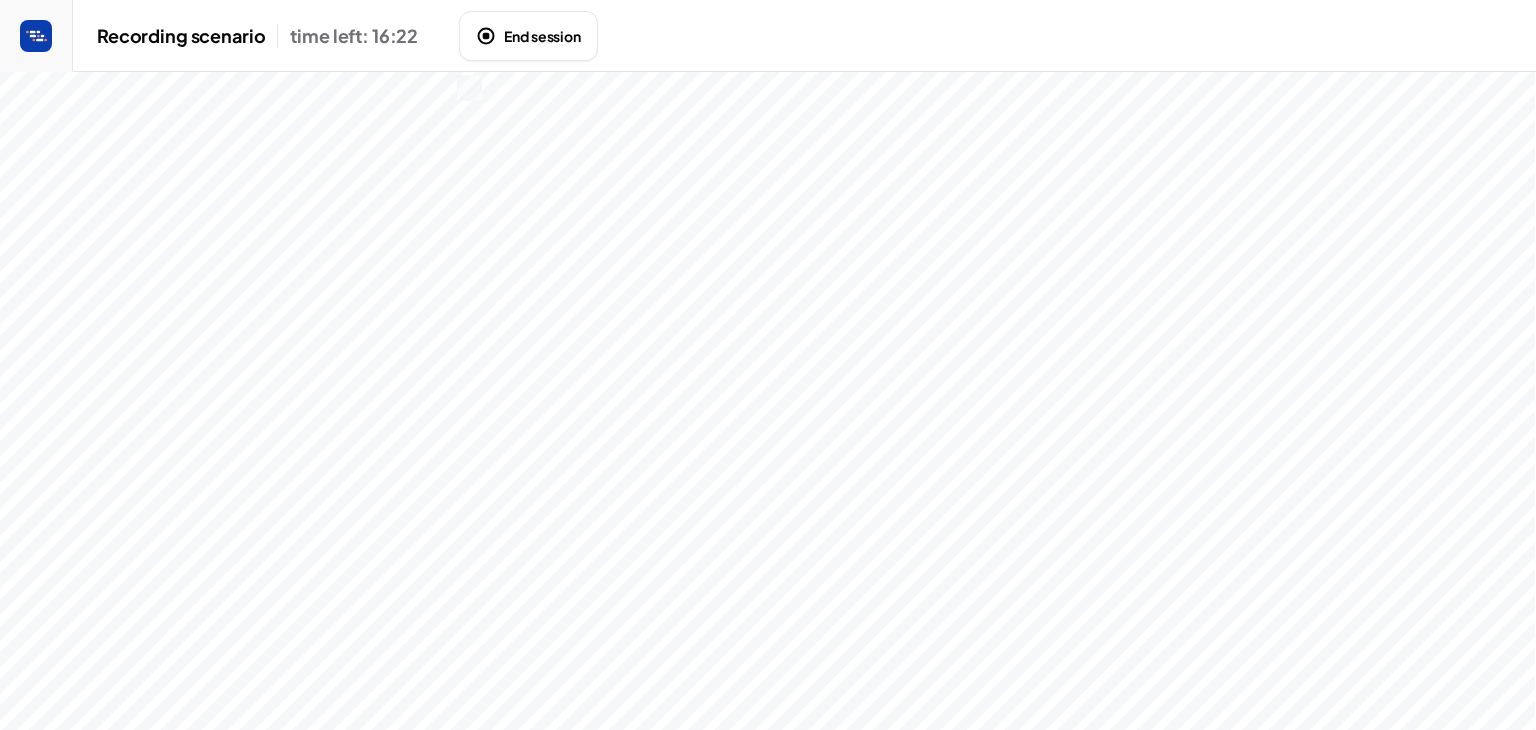 click on "End session" at bounding box center [528, 36] 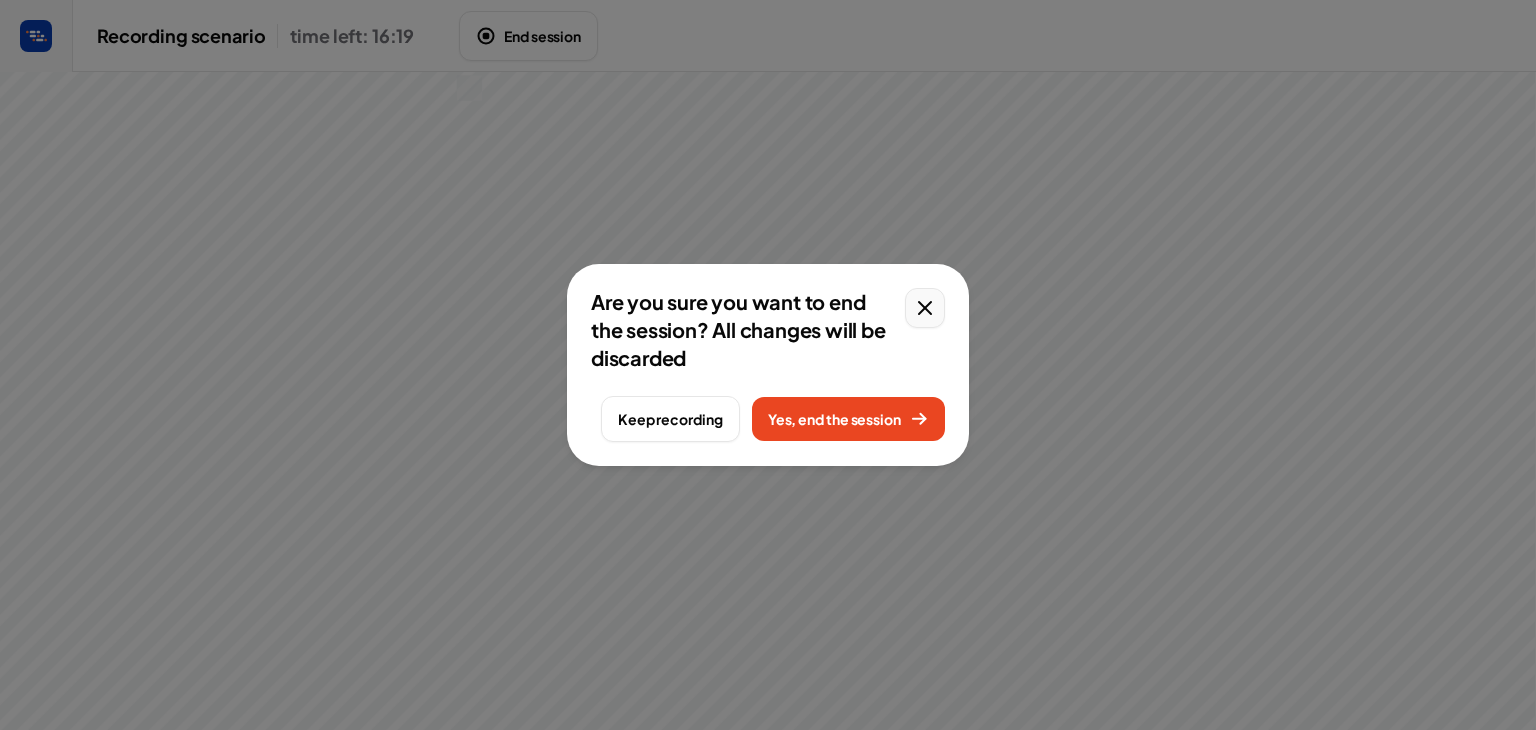 click at bounding box center (925, 308) 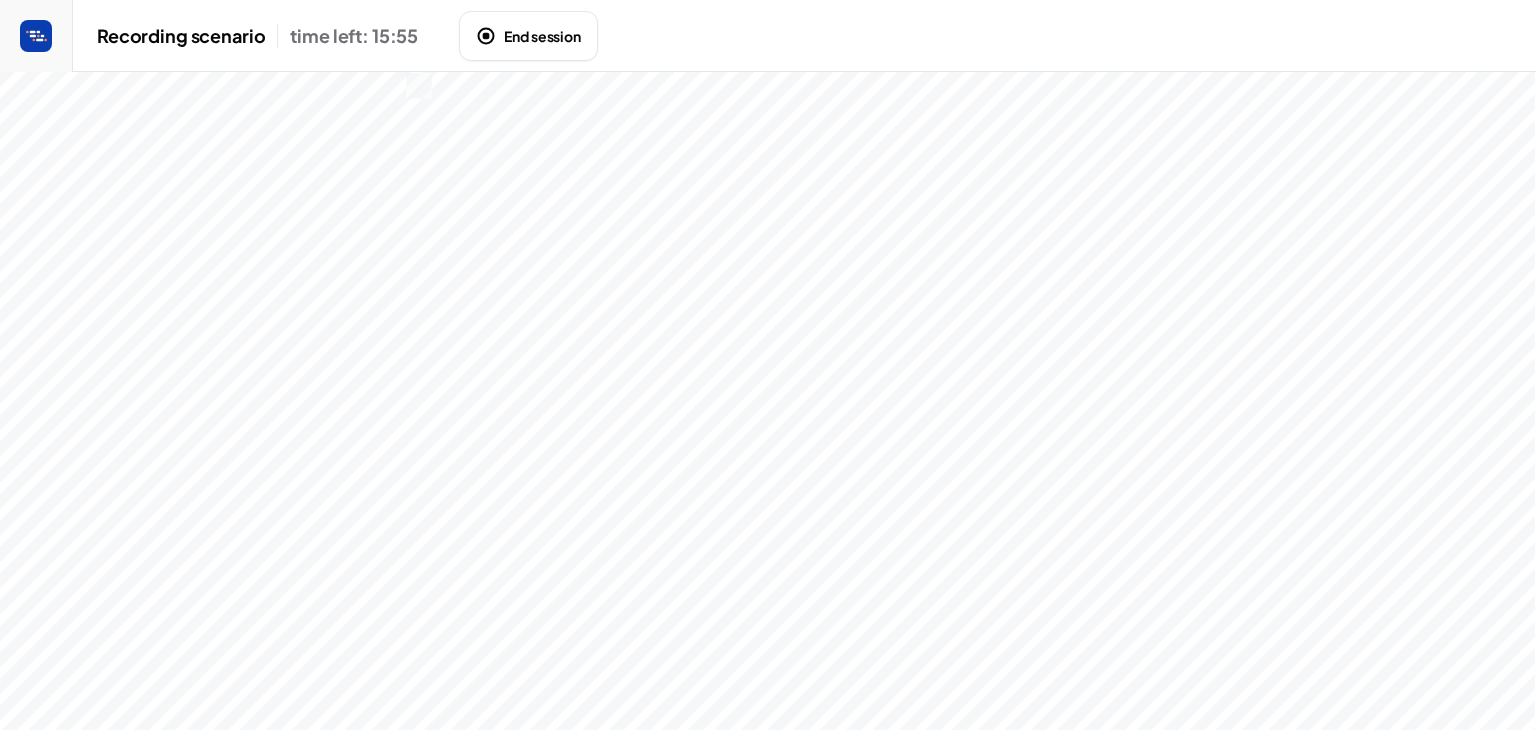 click on "End session" at bounding box center (528, 36) 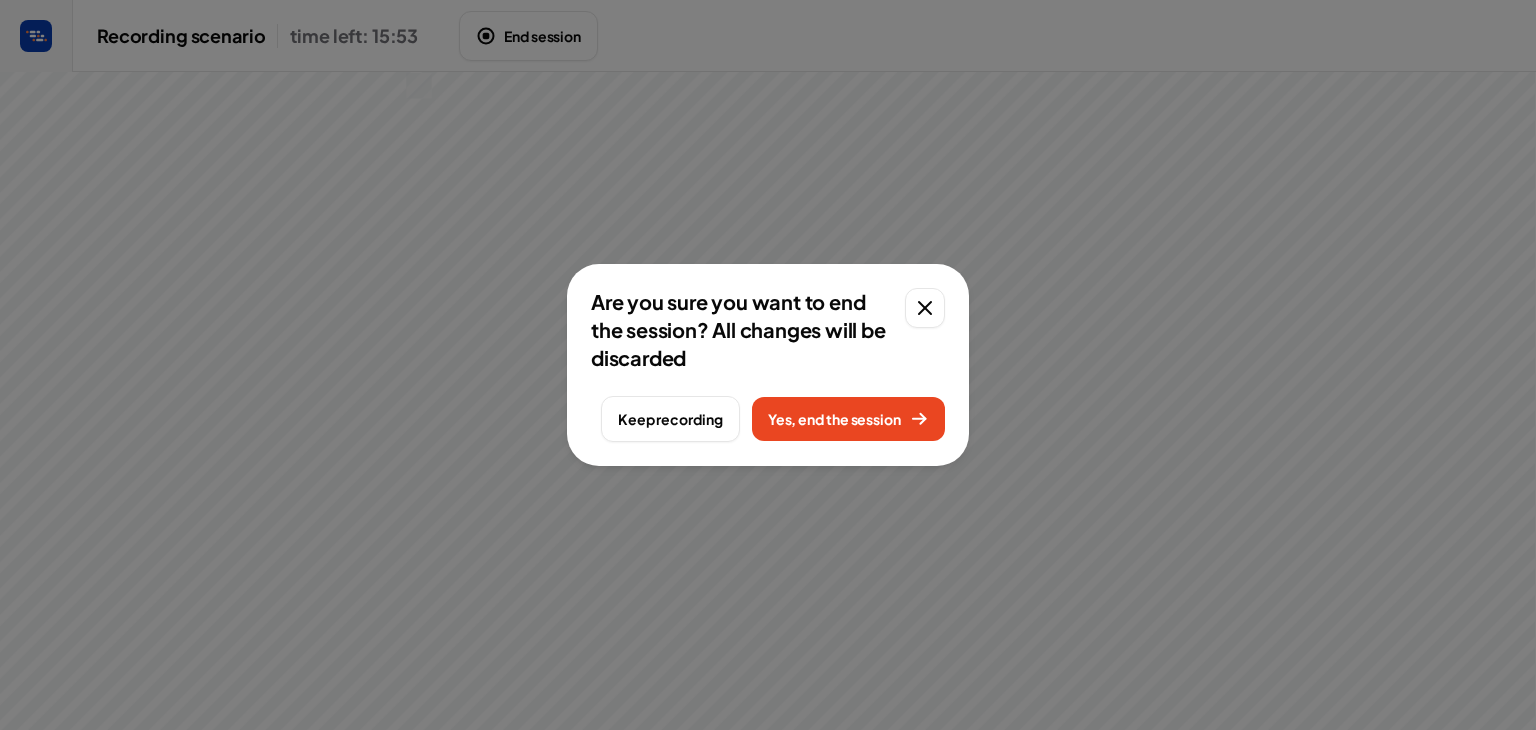 click on "Yes, end the session" at bounding box center (848, 419) 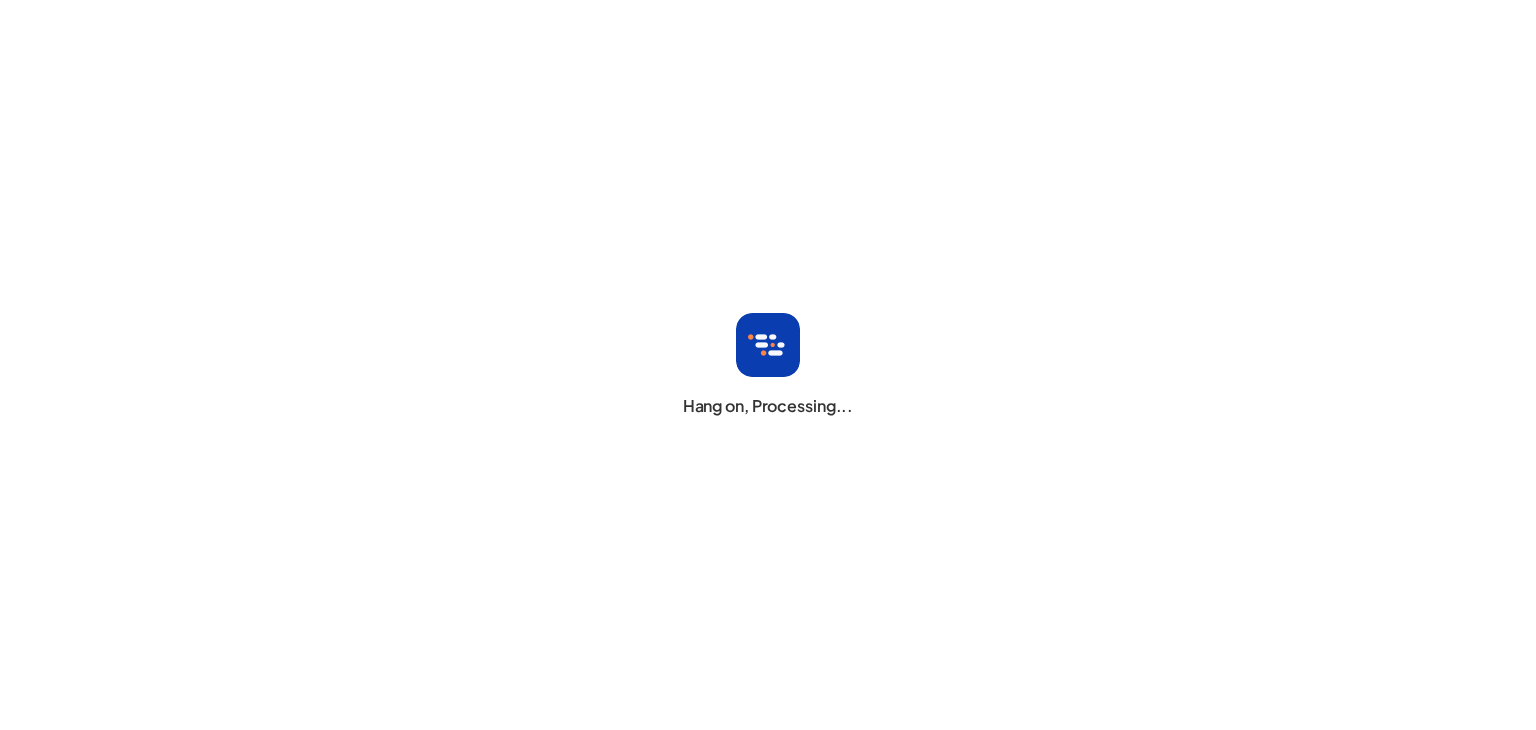 scroll, scrollTop: 0, scrollLeft: 0, axis: both 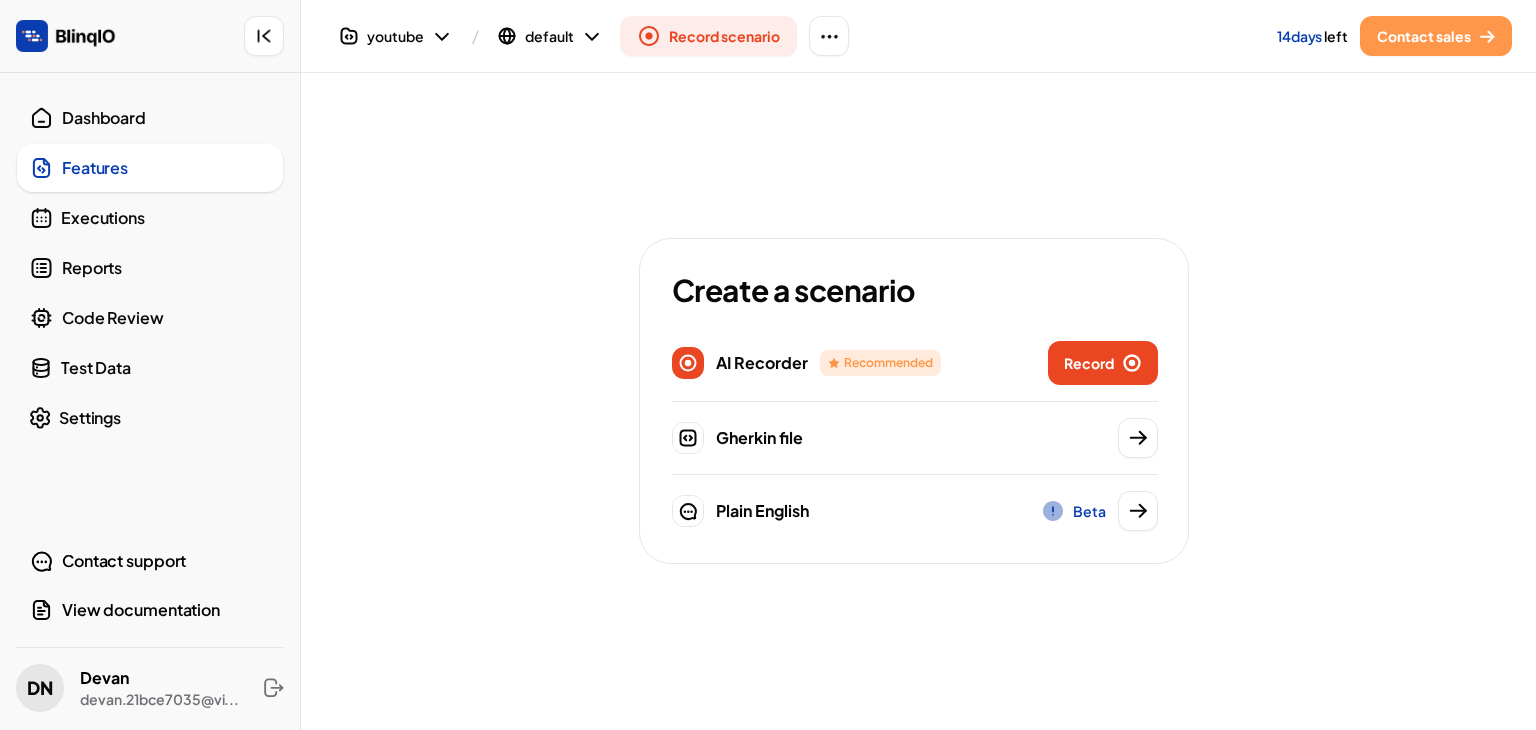 click on "Executions" at bounding box center (166, 218) 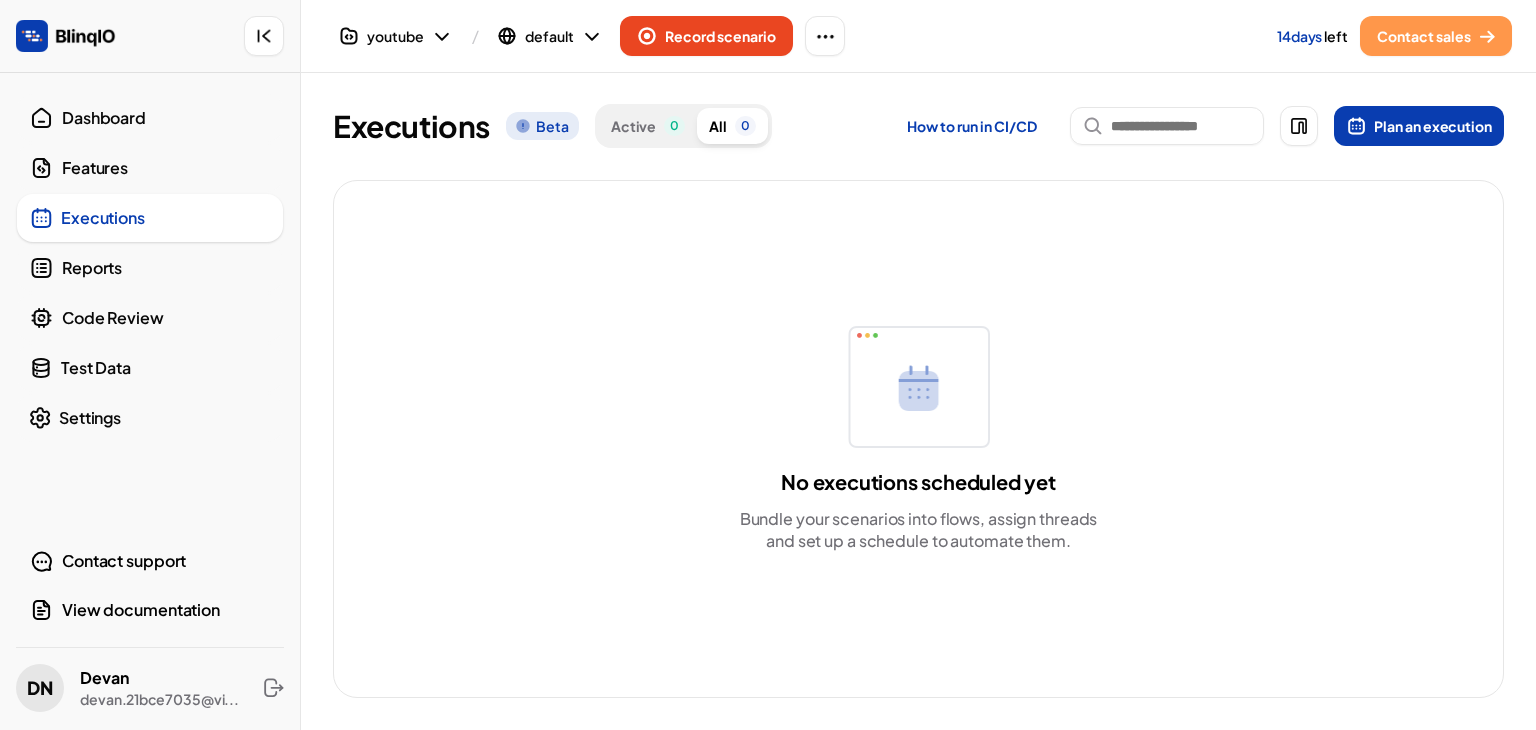 click on "Reports" at bounding box center (166, 268) 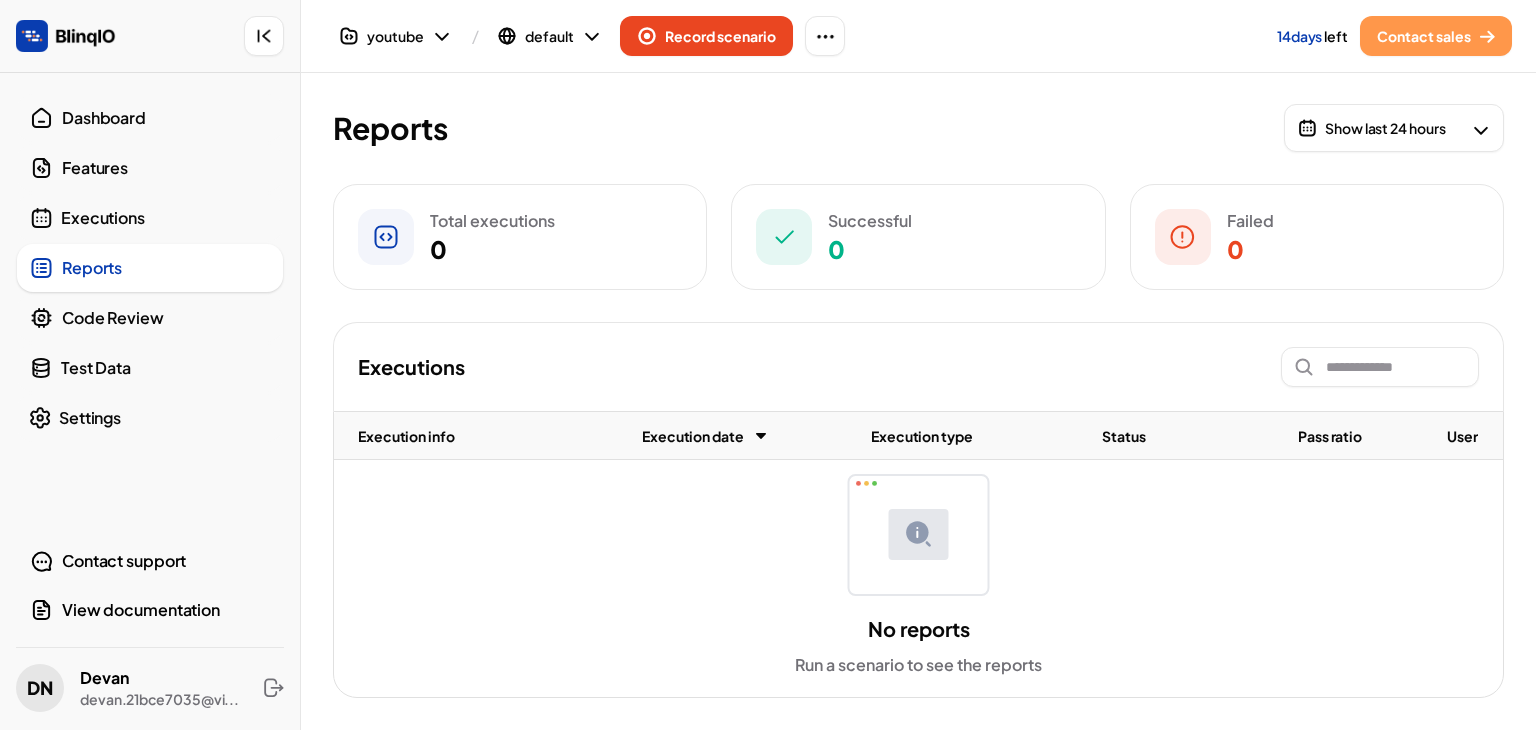 click on "Code Review" at bounding box center (150, 318) 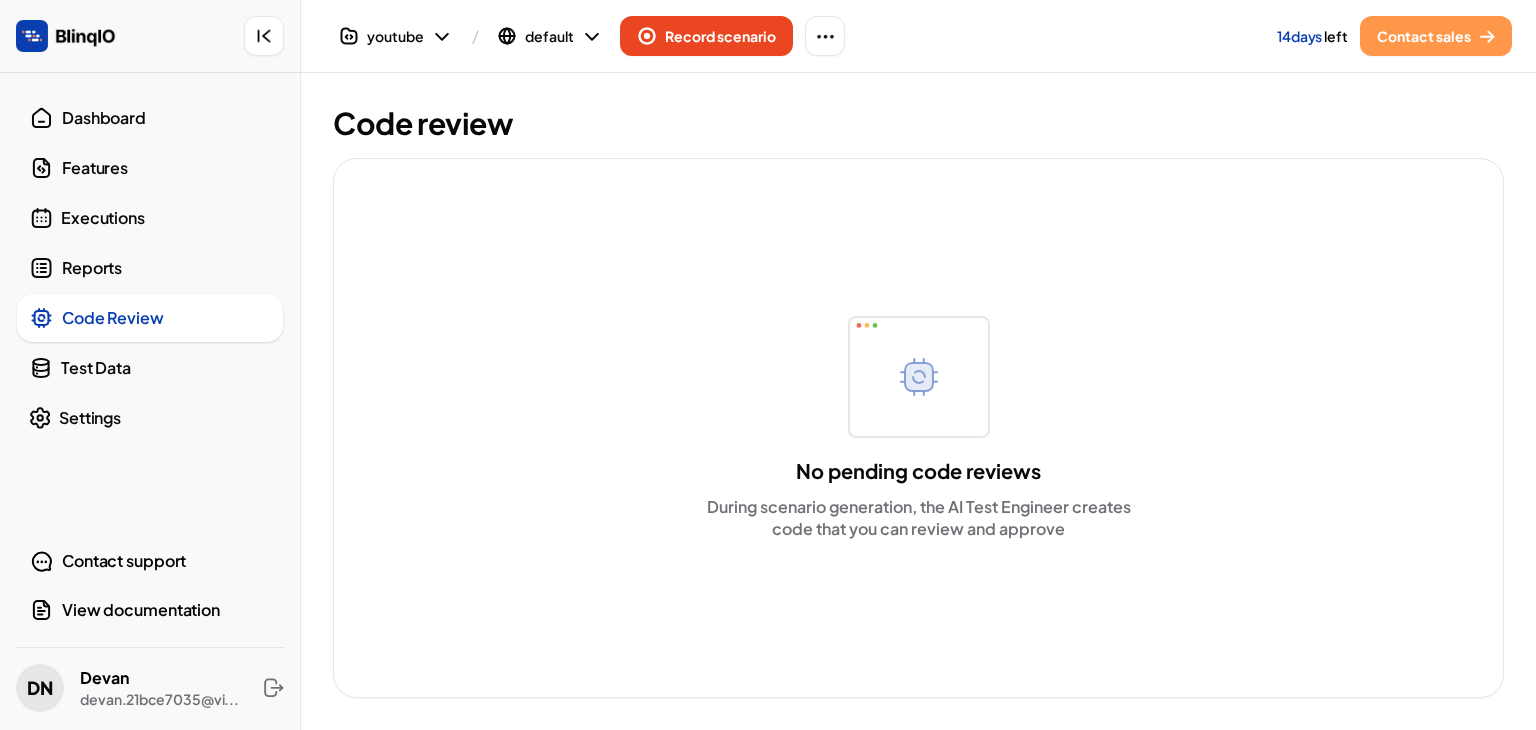 click on "Reports" at bounding box center [150, 268] 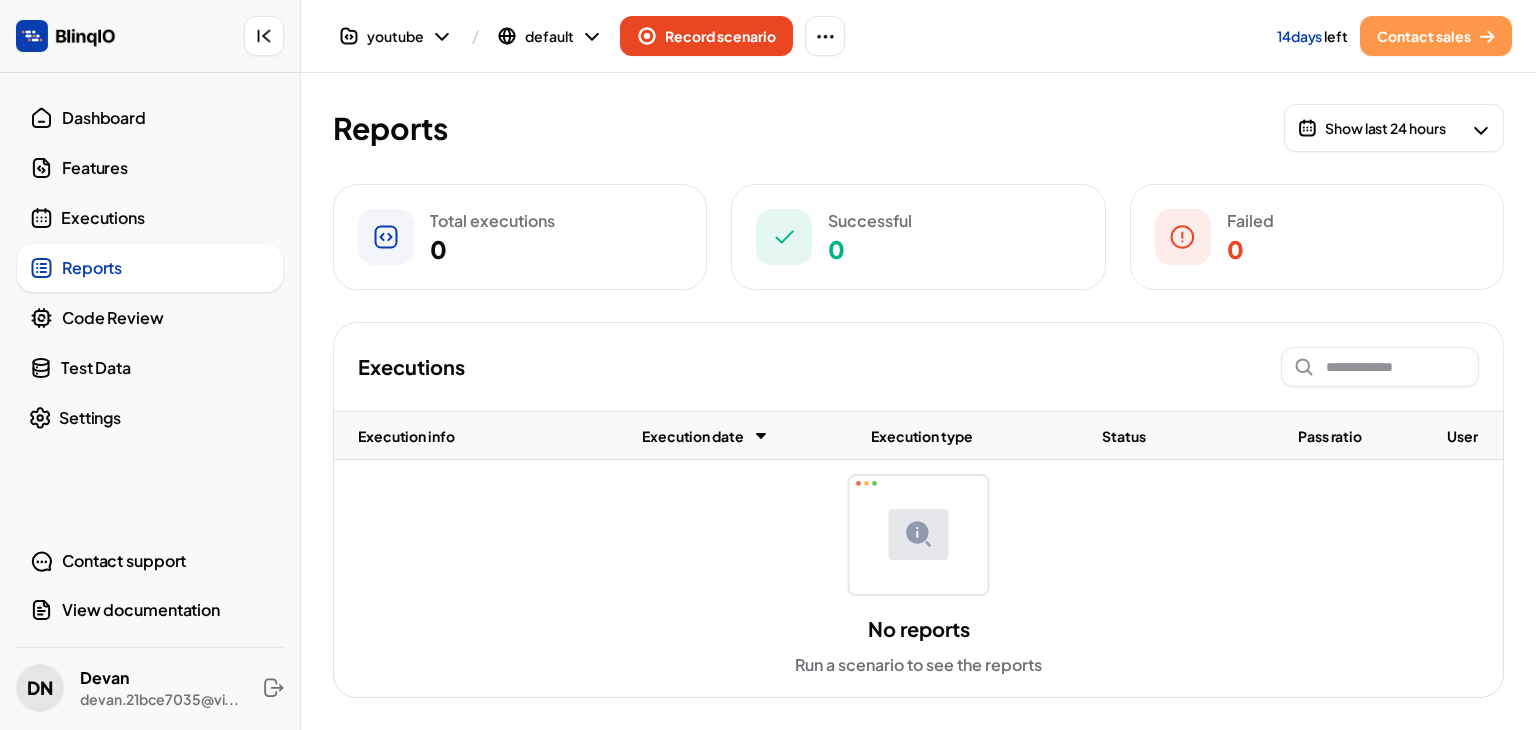 click on "Code Review" at bounding box center (166, 318) 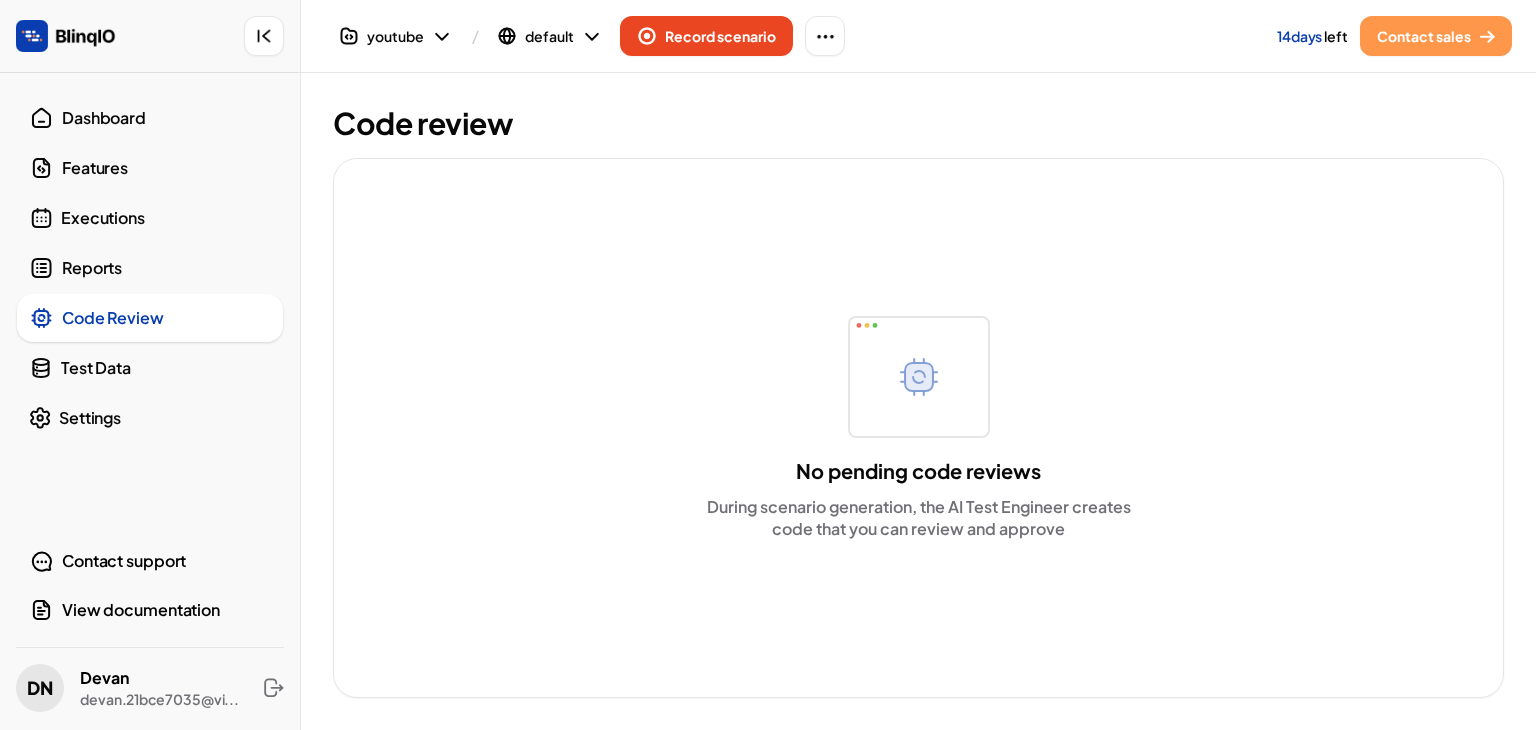 click on "Reports" at bounding box center [166, 268] 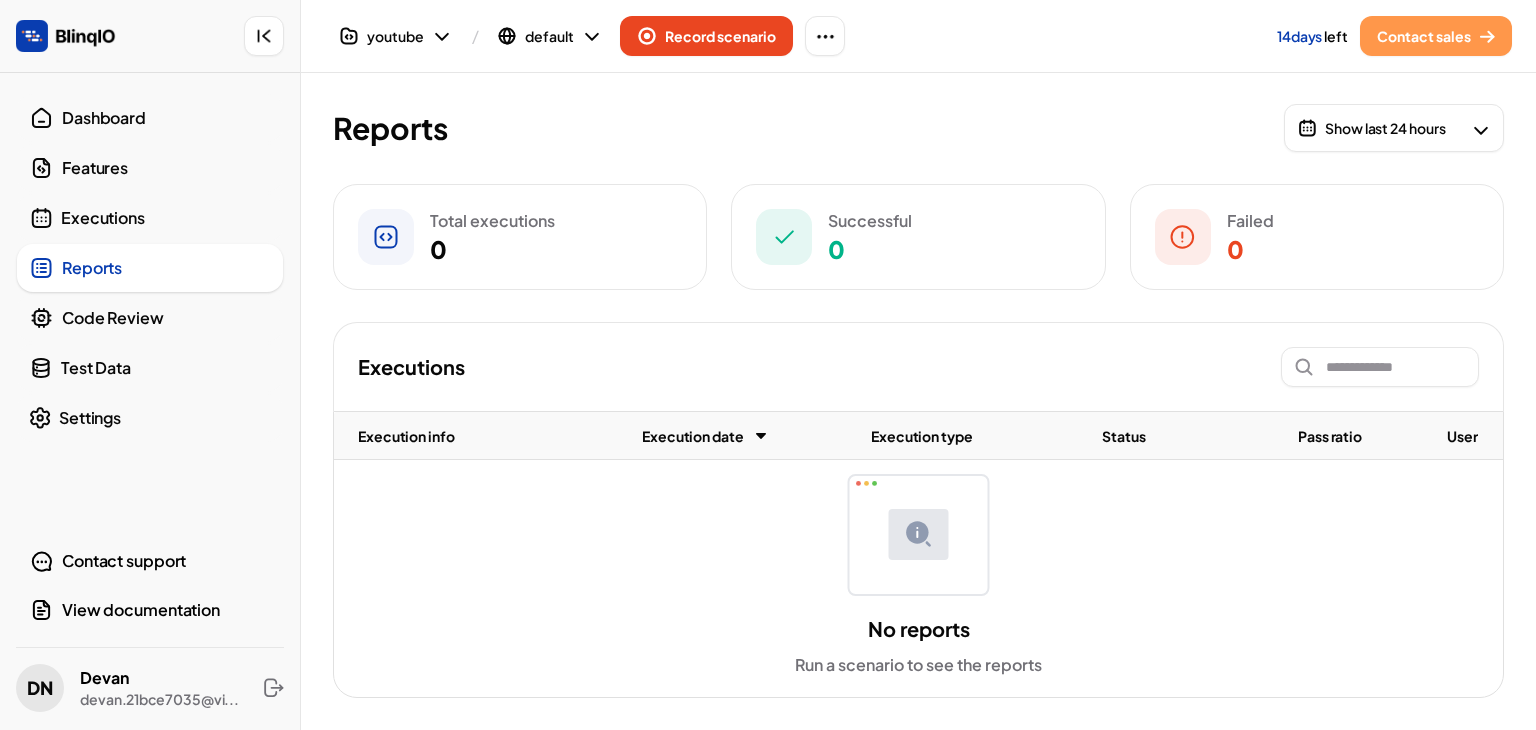click on "Executions" at bounding box center [150, 218] 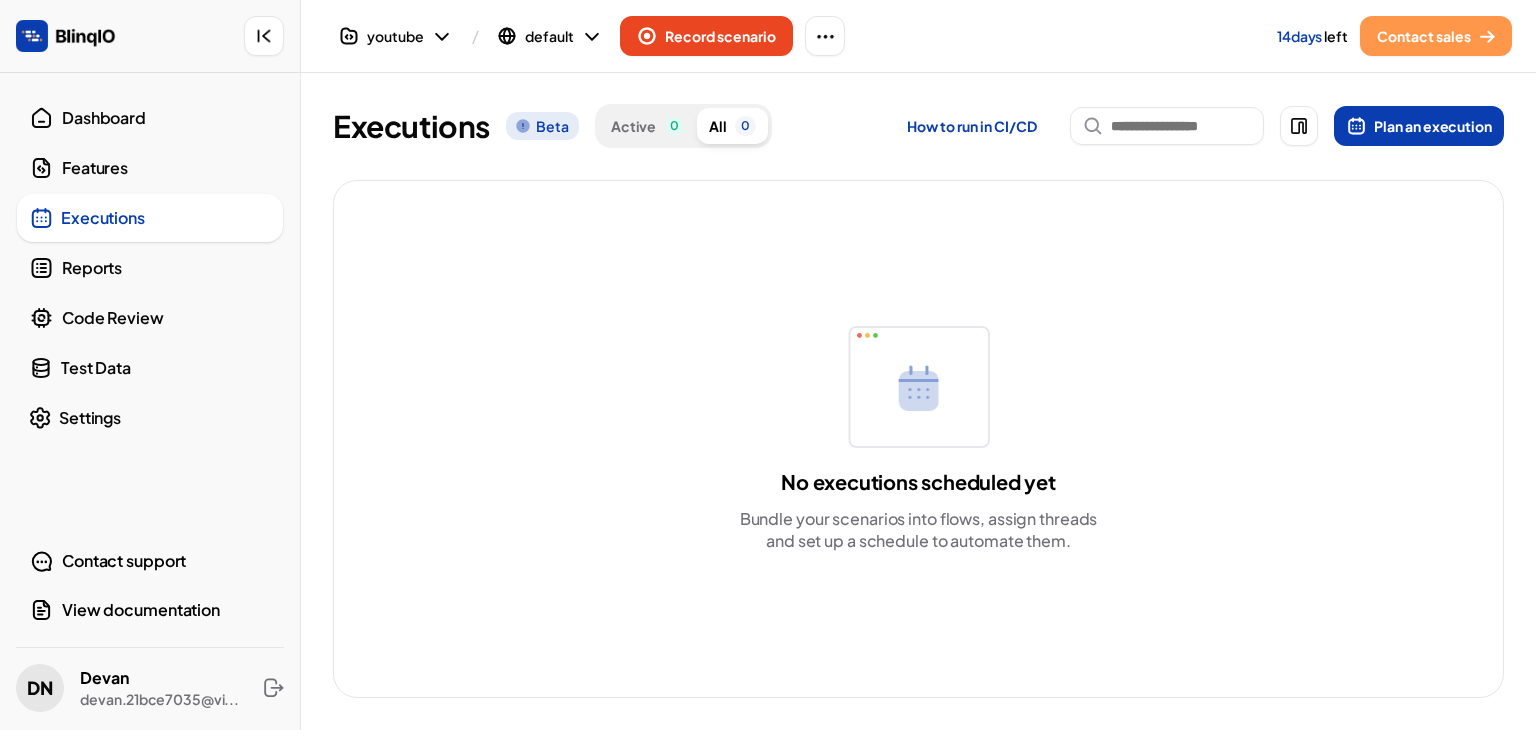 click on "Code Review" at bounding box center (150, 318) 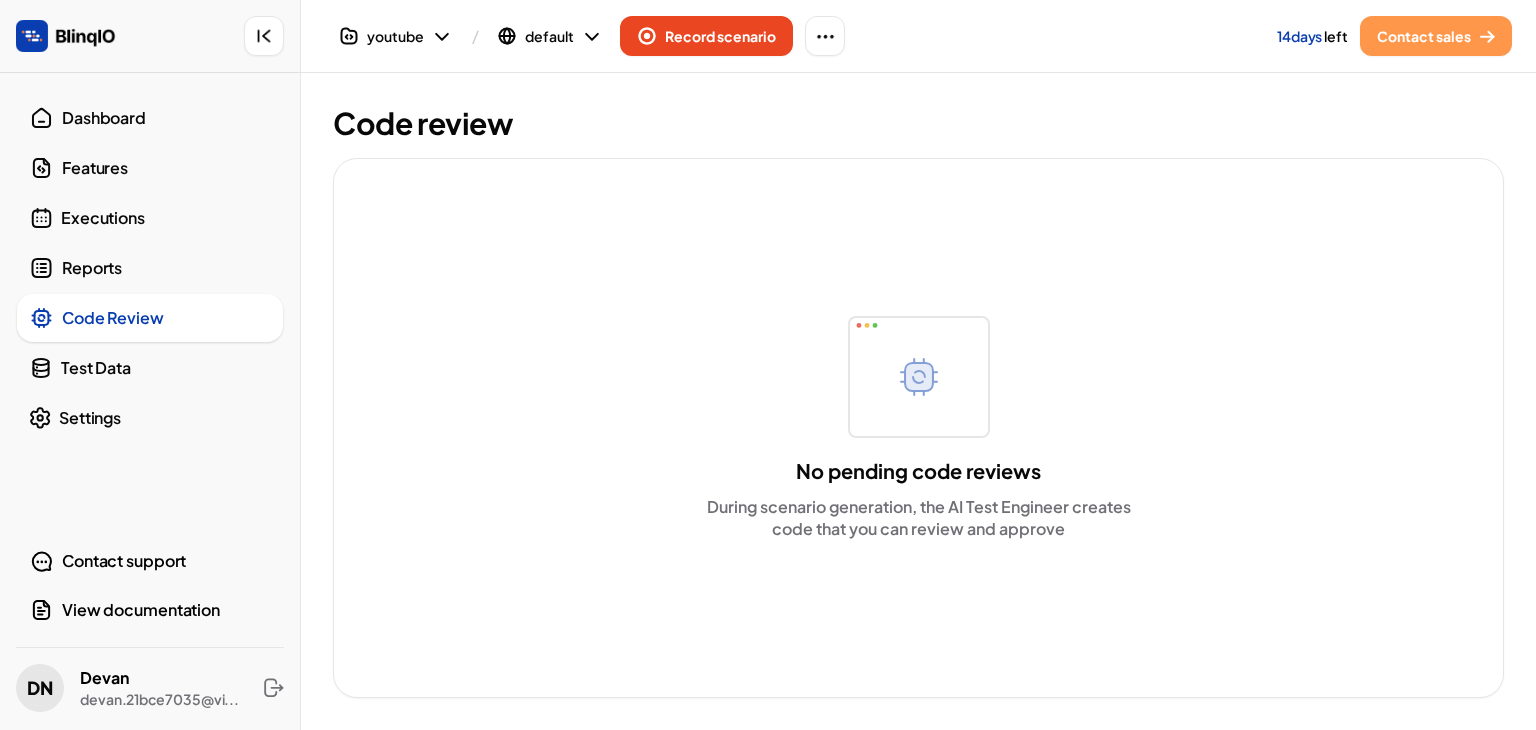 click on "Reports" at bounding box center [166, 268] 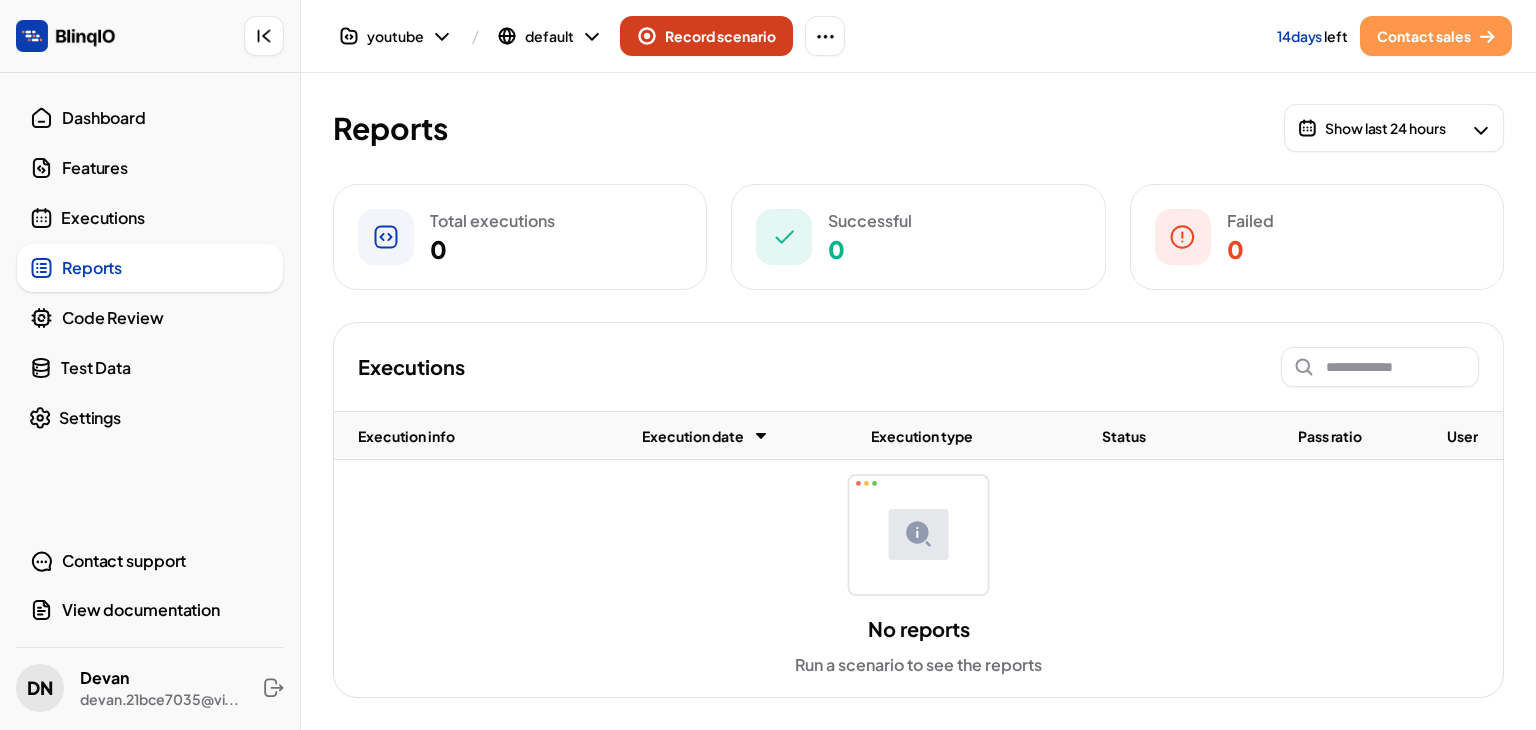 click on "Record scenario" at bounding box center [706, 36] 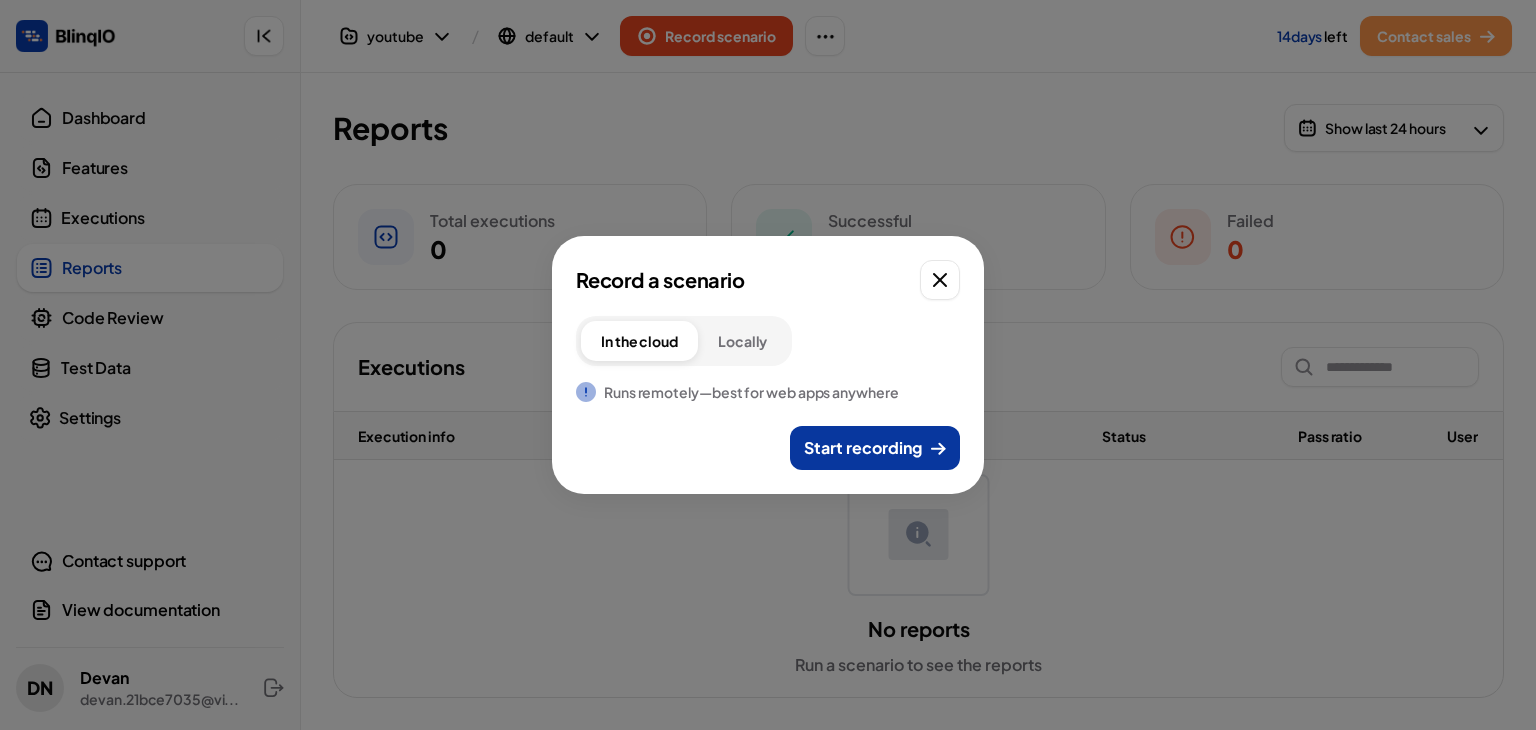 click on "Start recording" at bounding box center (863, 448) 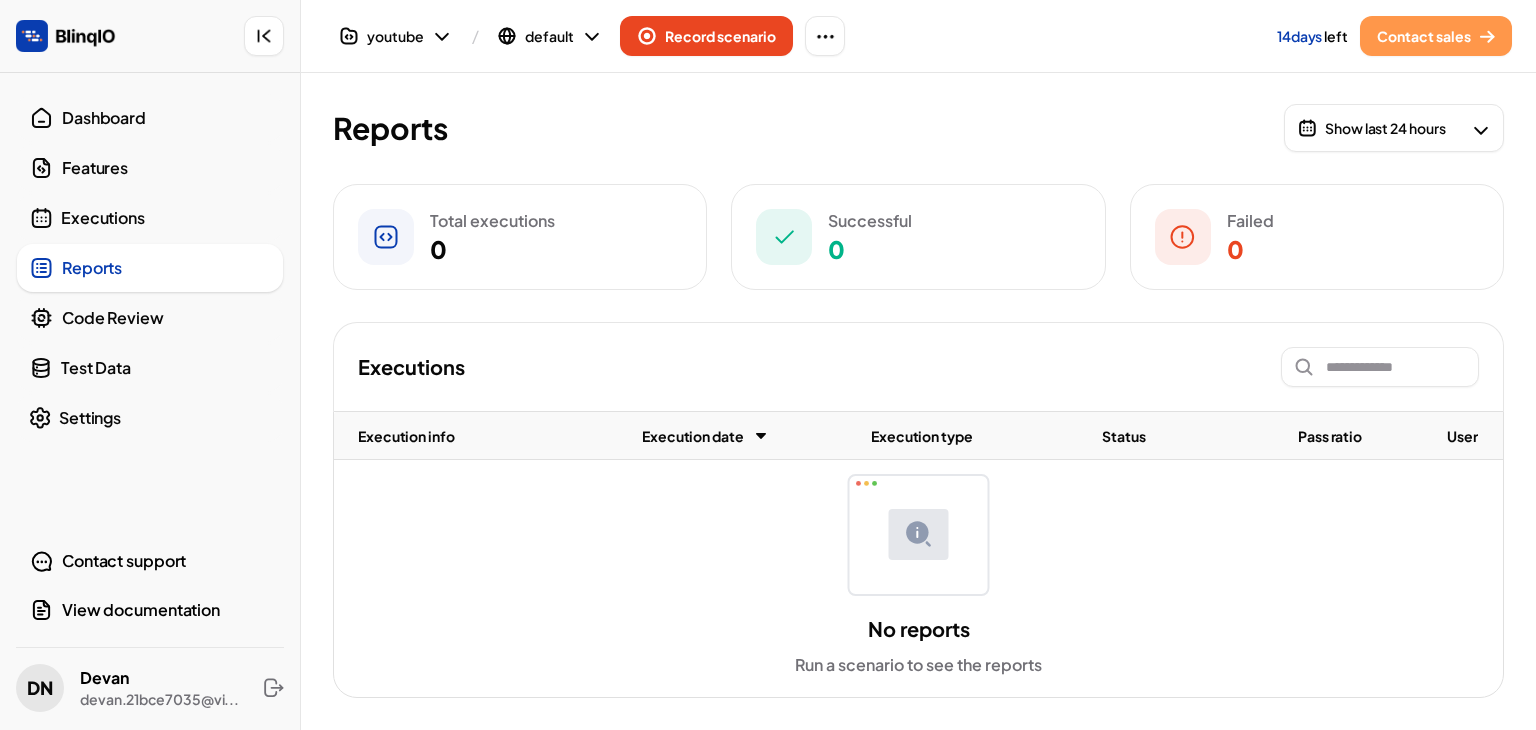 click on "Reports" at bounding box center (166, 268) 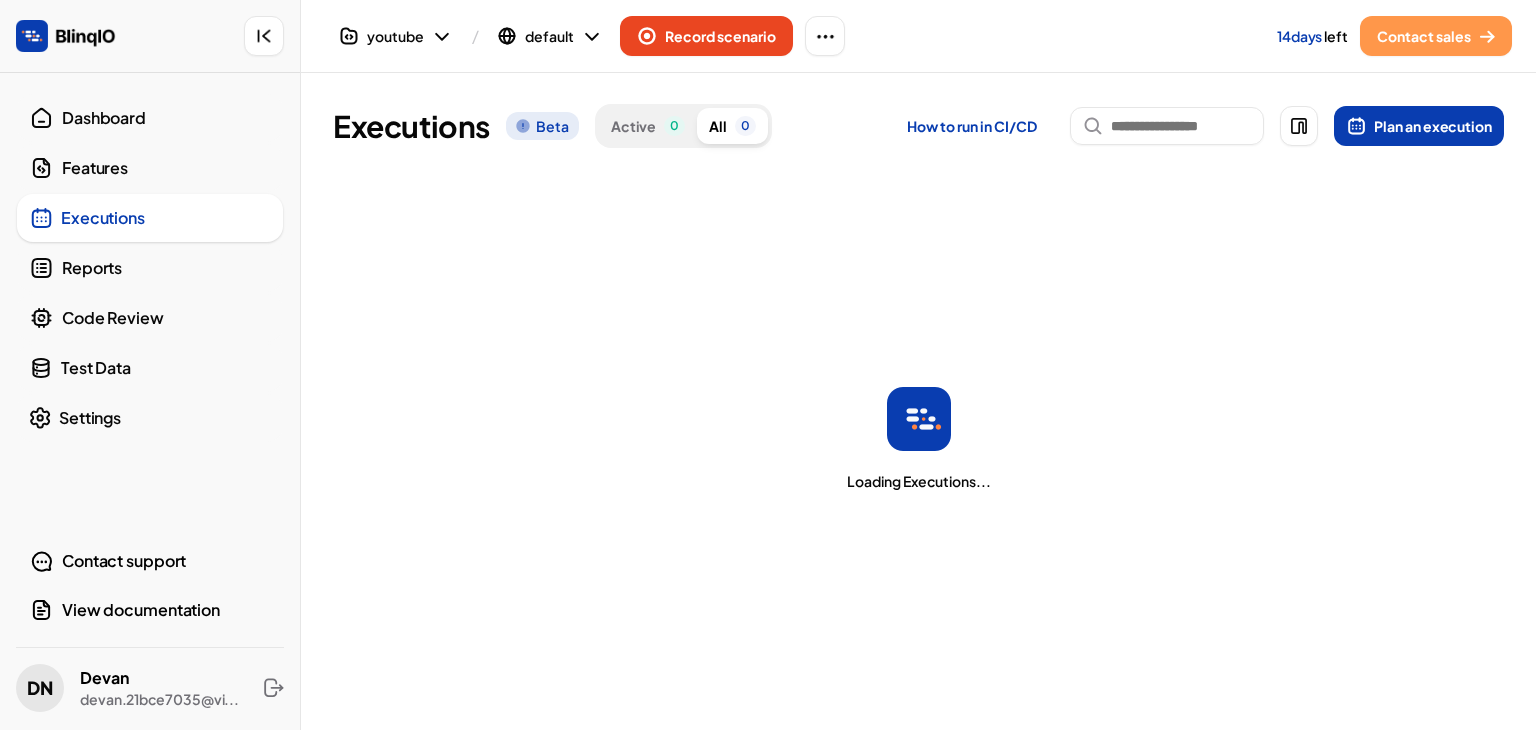 click on "Reports" at bounding box center (166, 268) 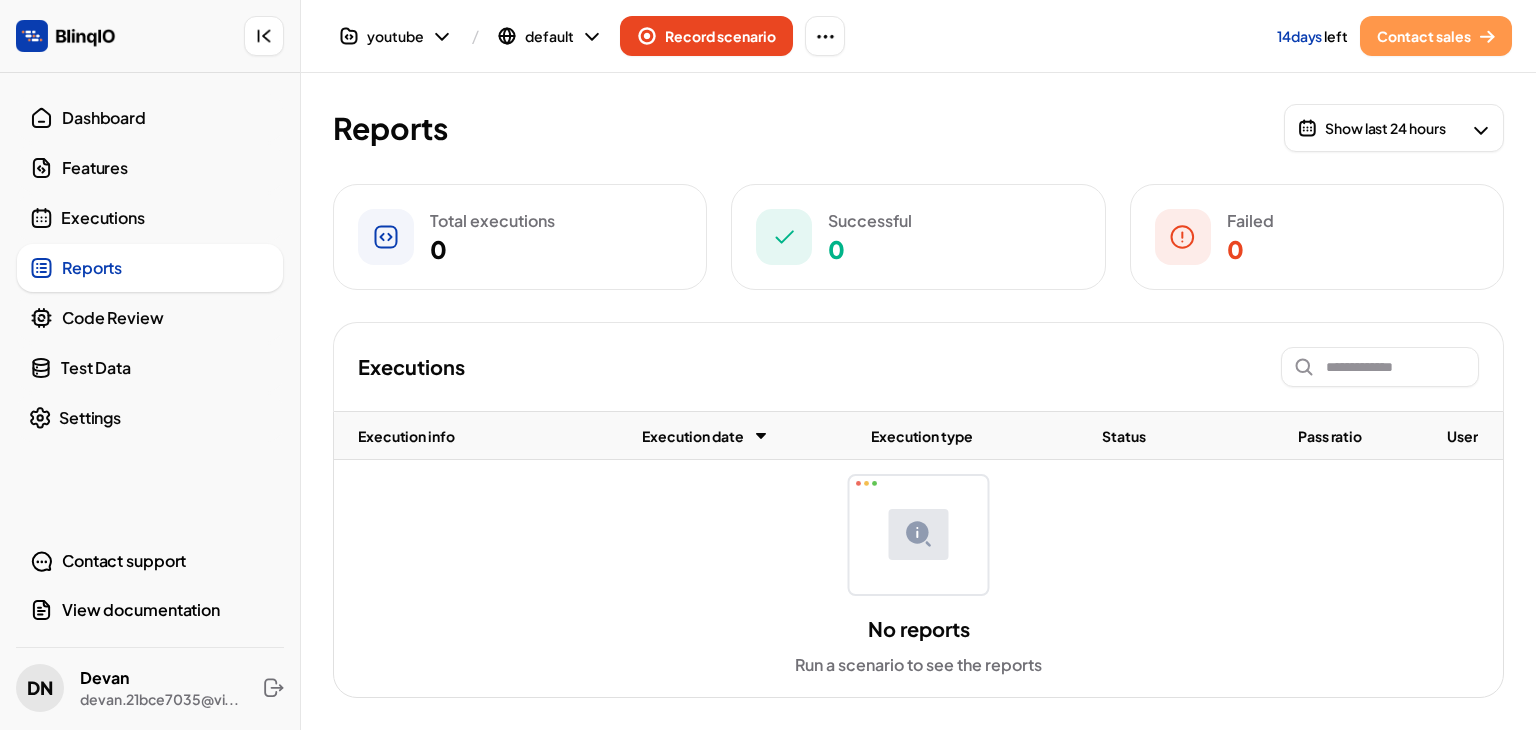 click on "Code Review" at bounding box center (166, 318) 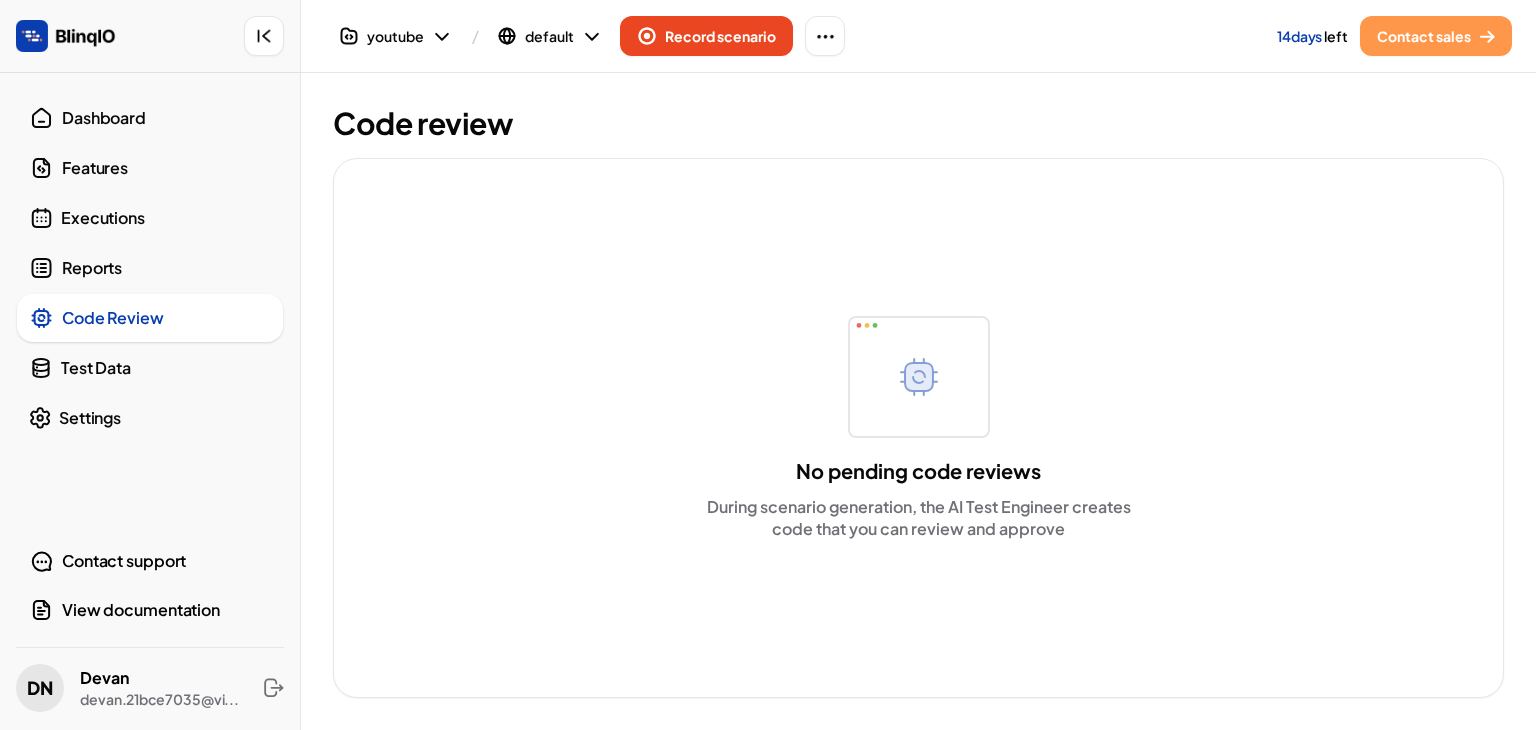 click on "Test Data" at bounding box center [166, 368] 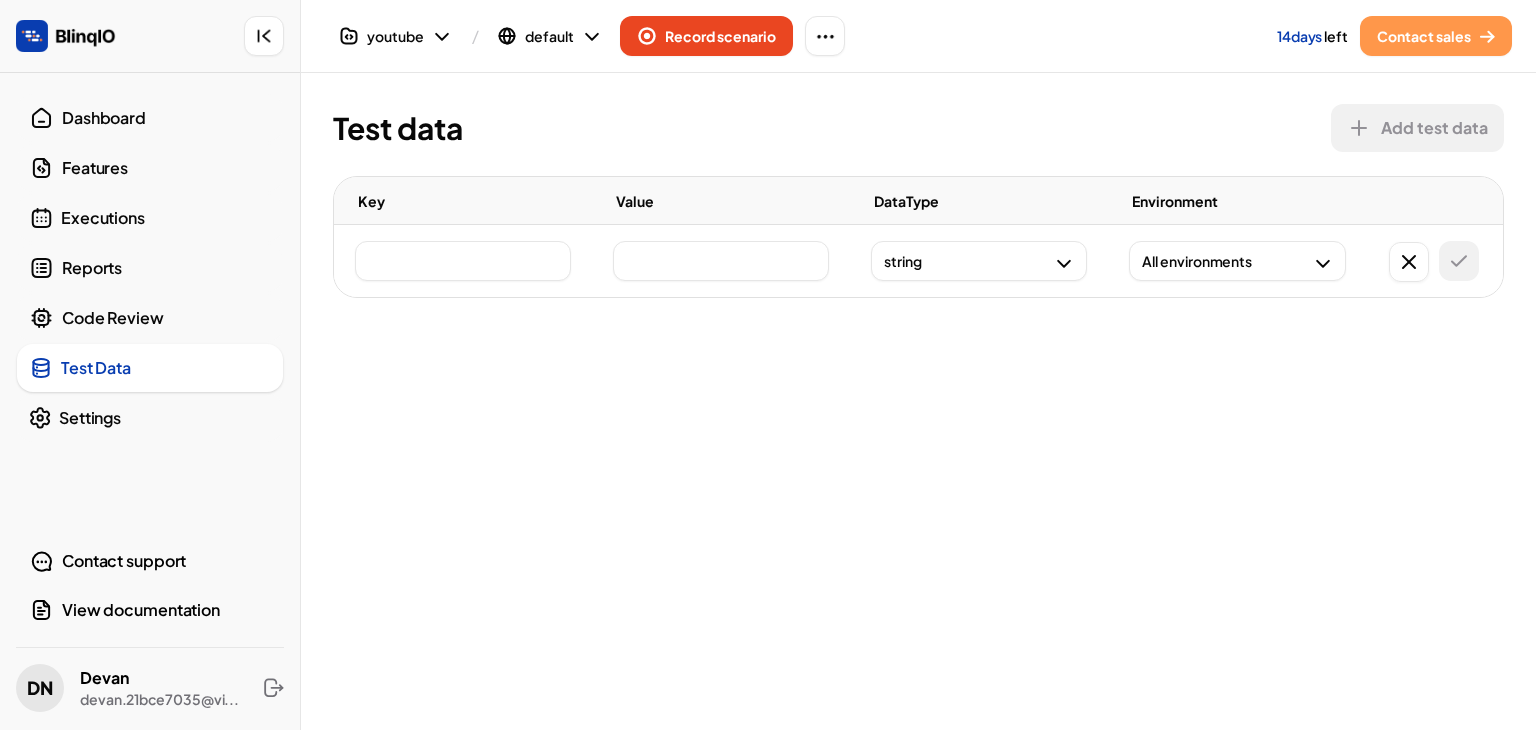 click on "string" at bounding box center [979, 261] 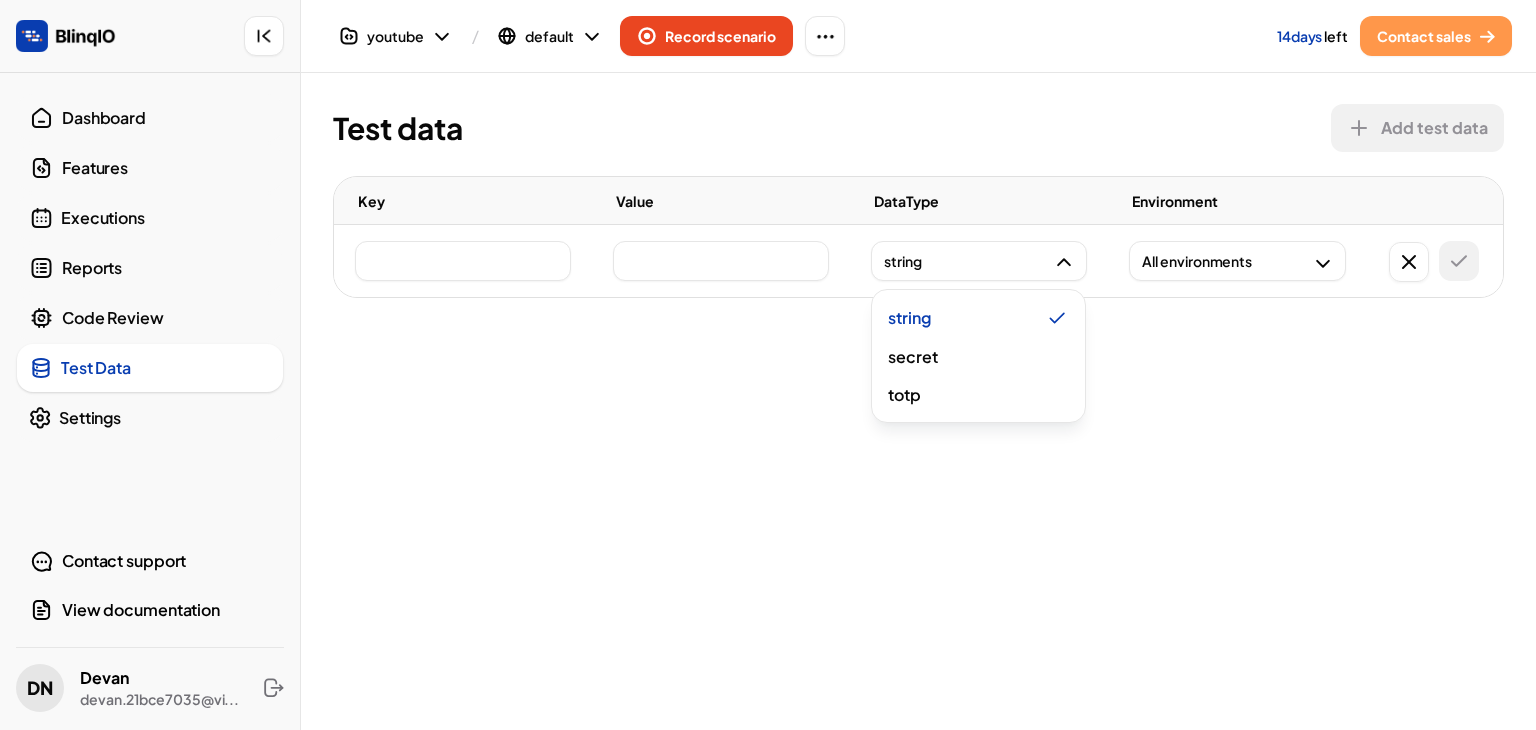 click at bounding box center [768, 365] 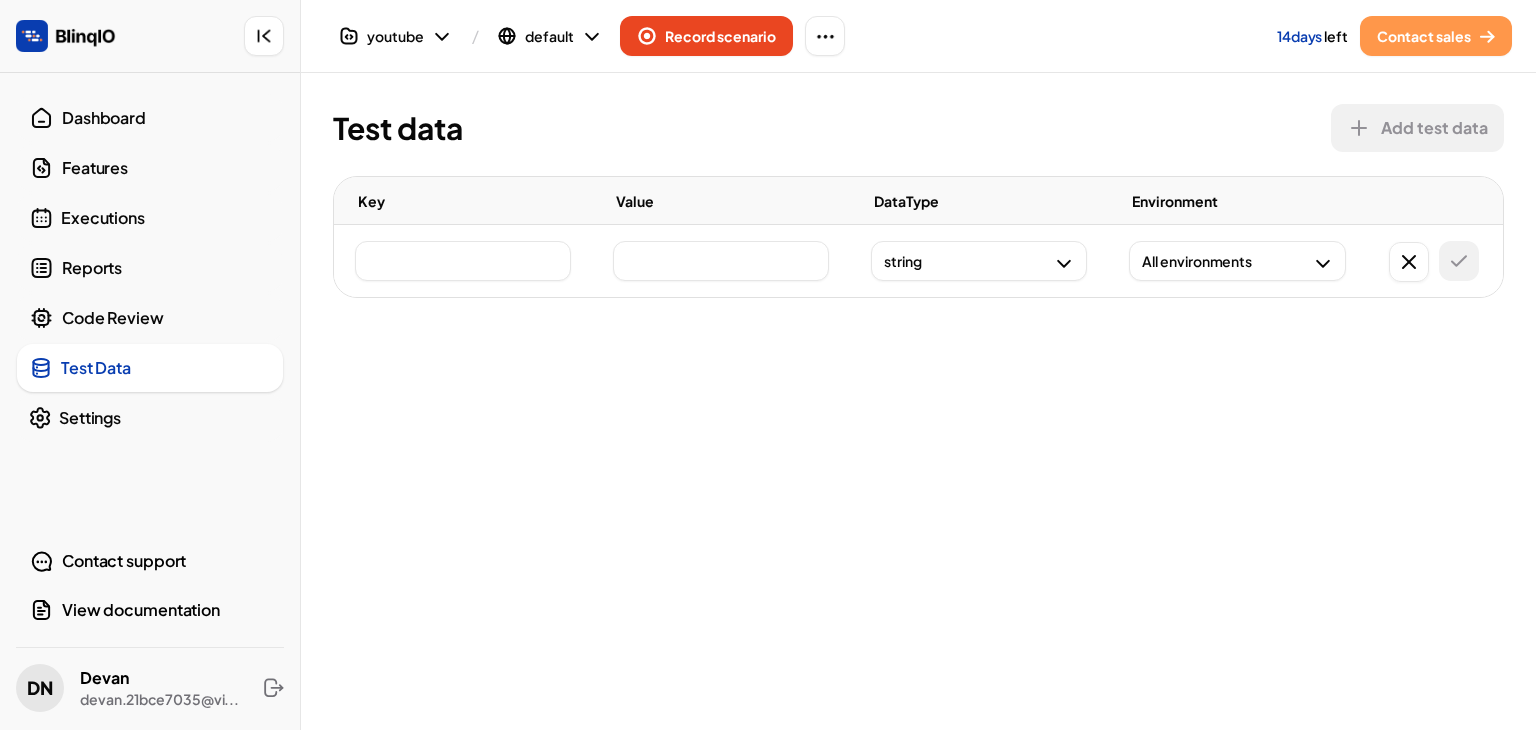 click at bounding box center [721, 261] 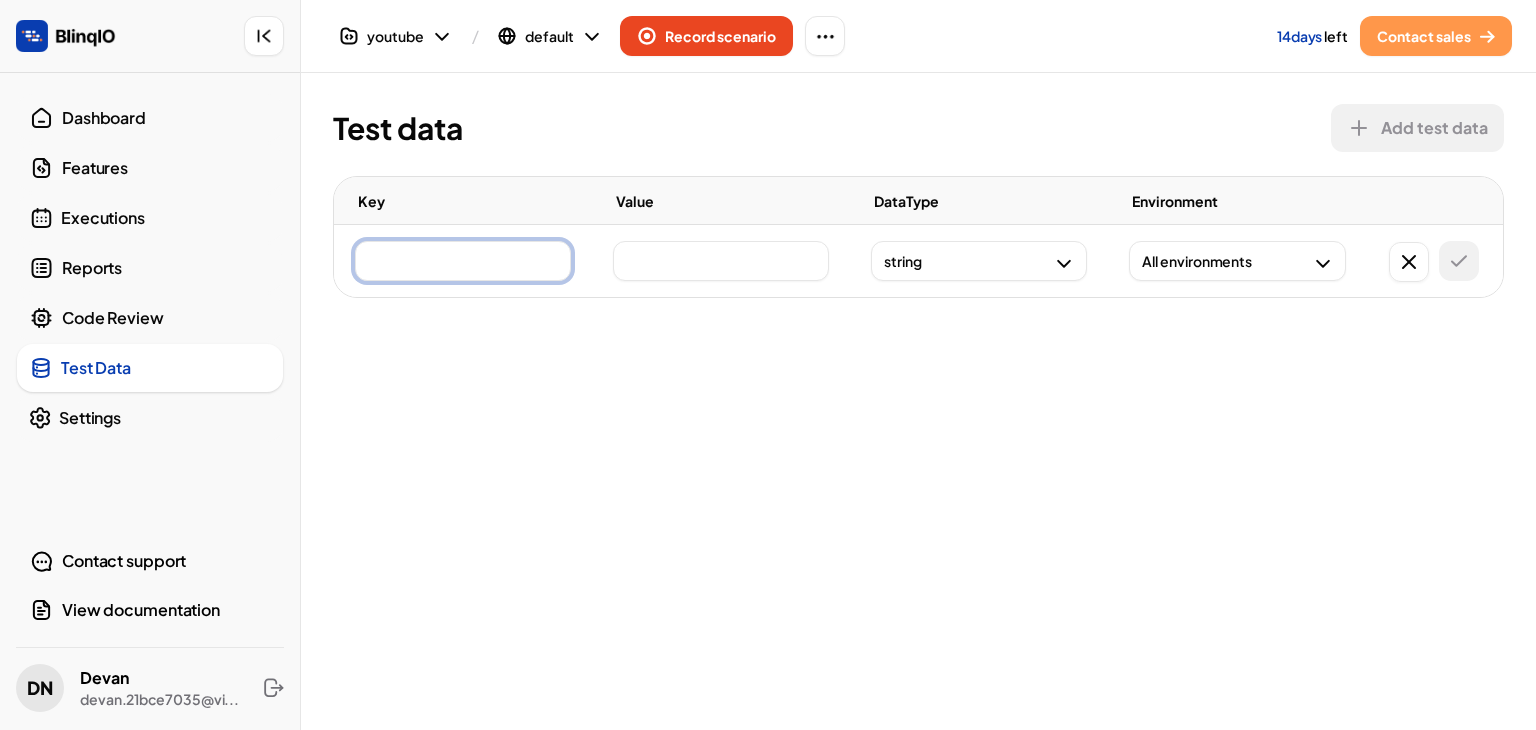 click at bounding box center [463, 261] 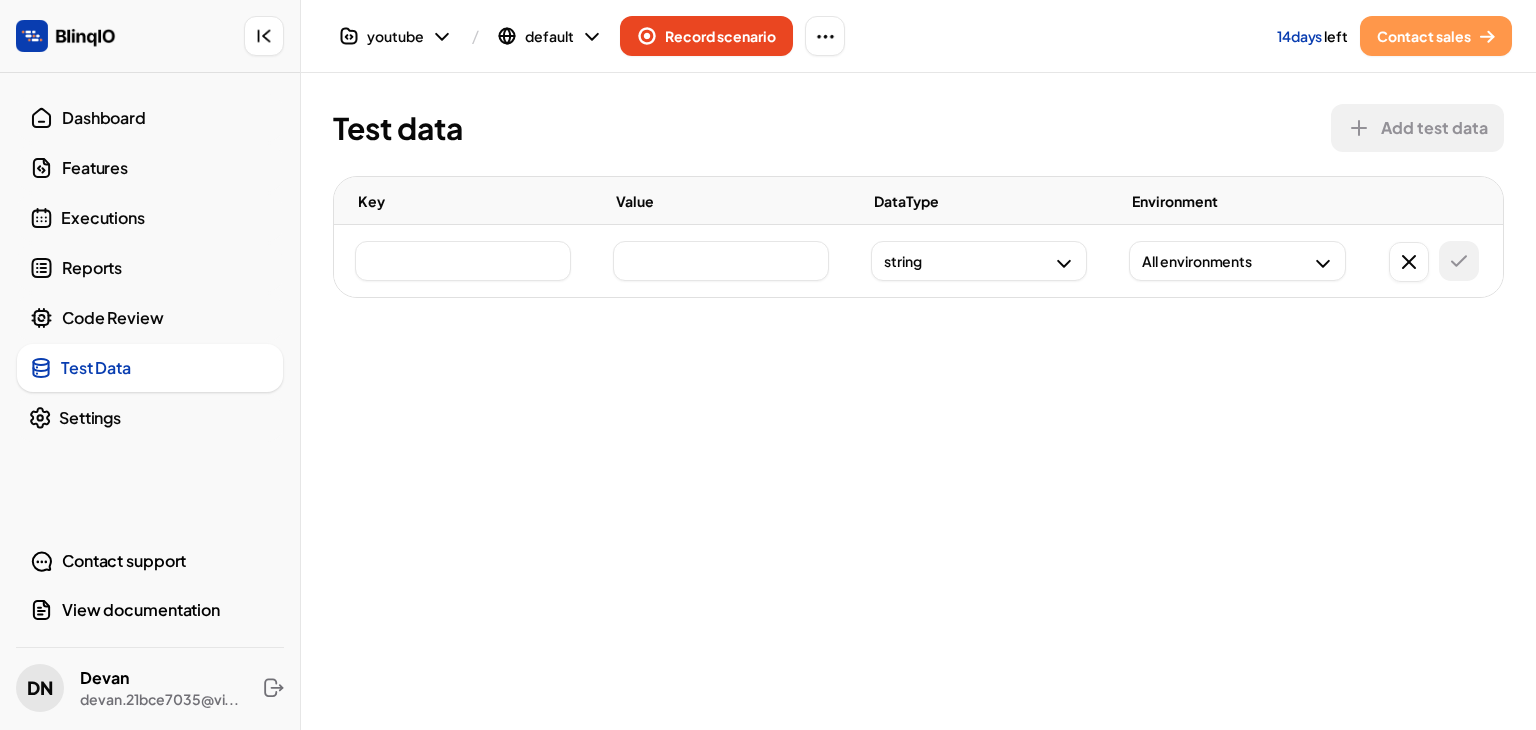 click on "Settings" at bounding box center [150, 418] 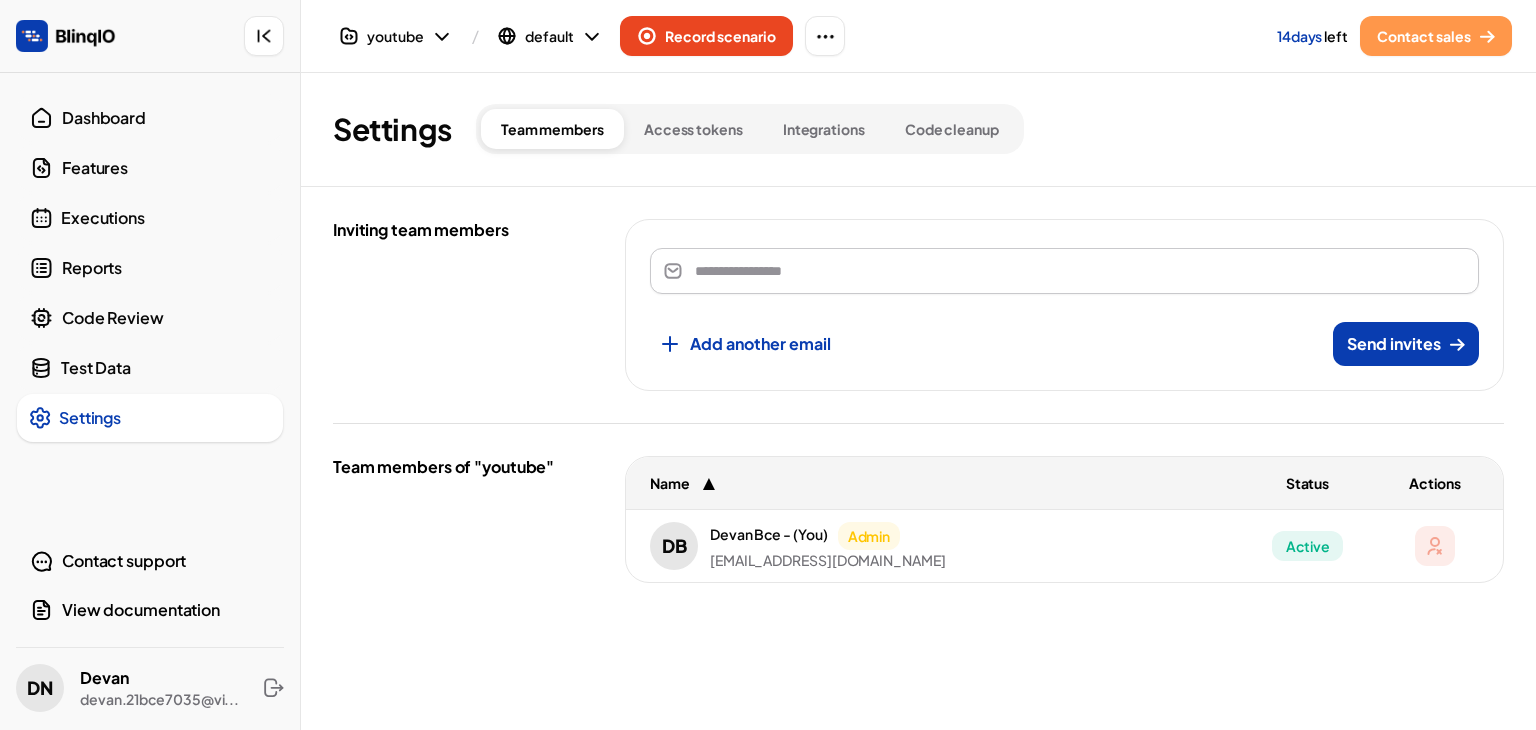 click at bounding box center [1080, 271] 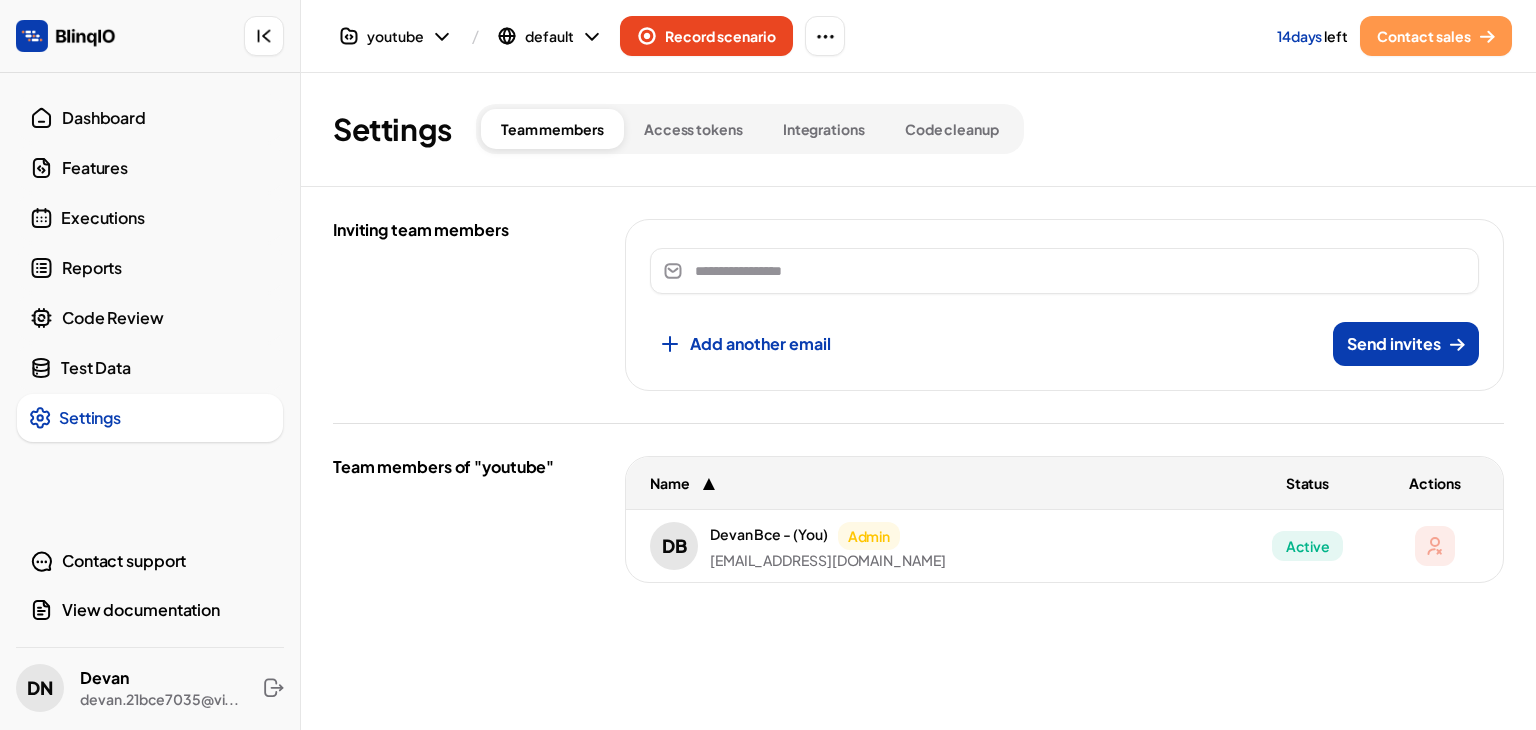 drag, startPoint x: 723, startPoint y: 521, endPoint x: 978, endPoint y: 569, distance: 259.47833 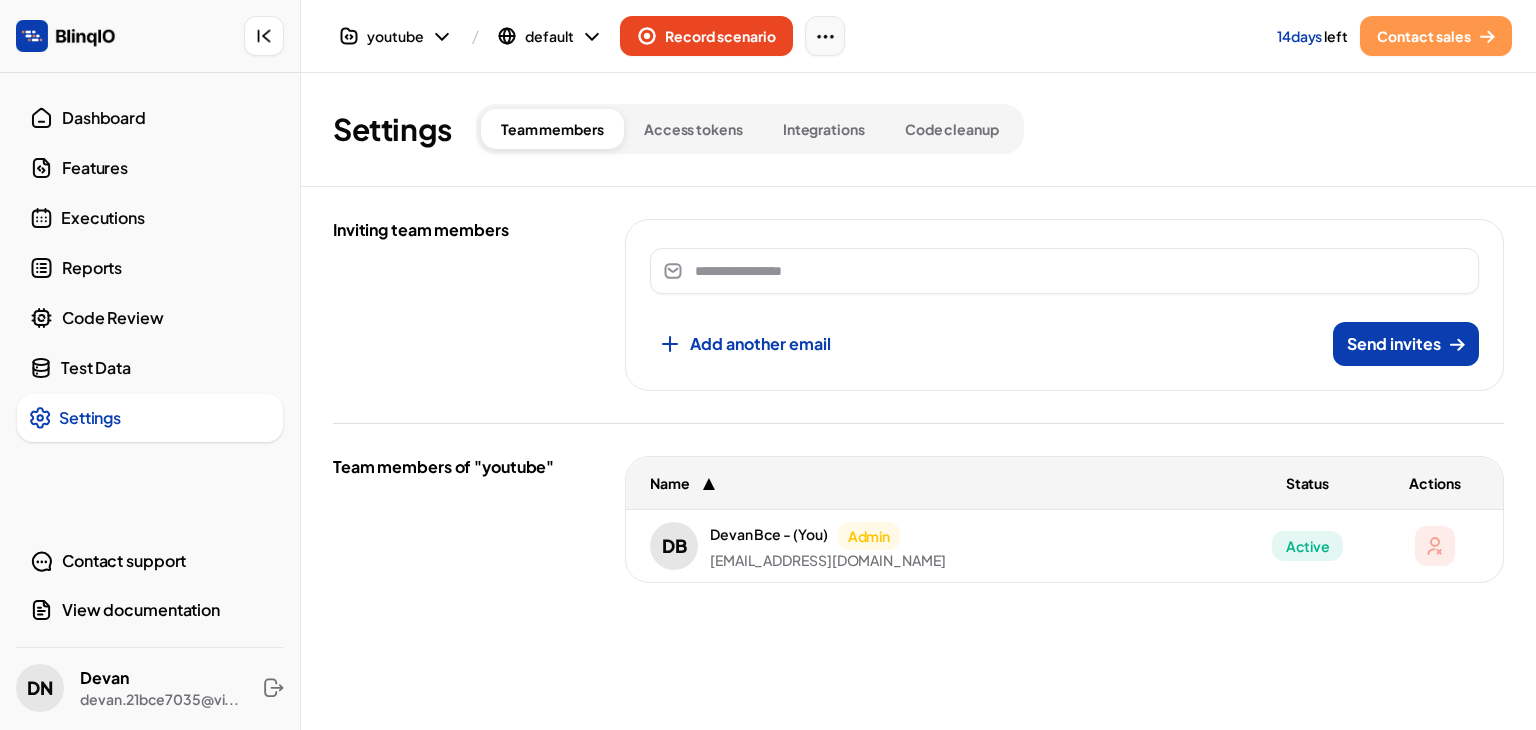 click at bounding box center [825, 36] 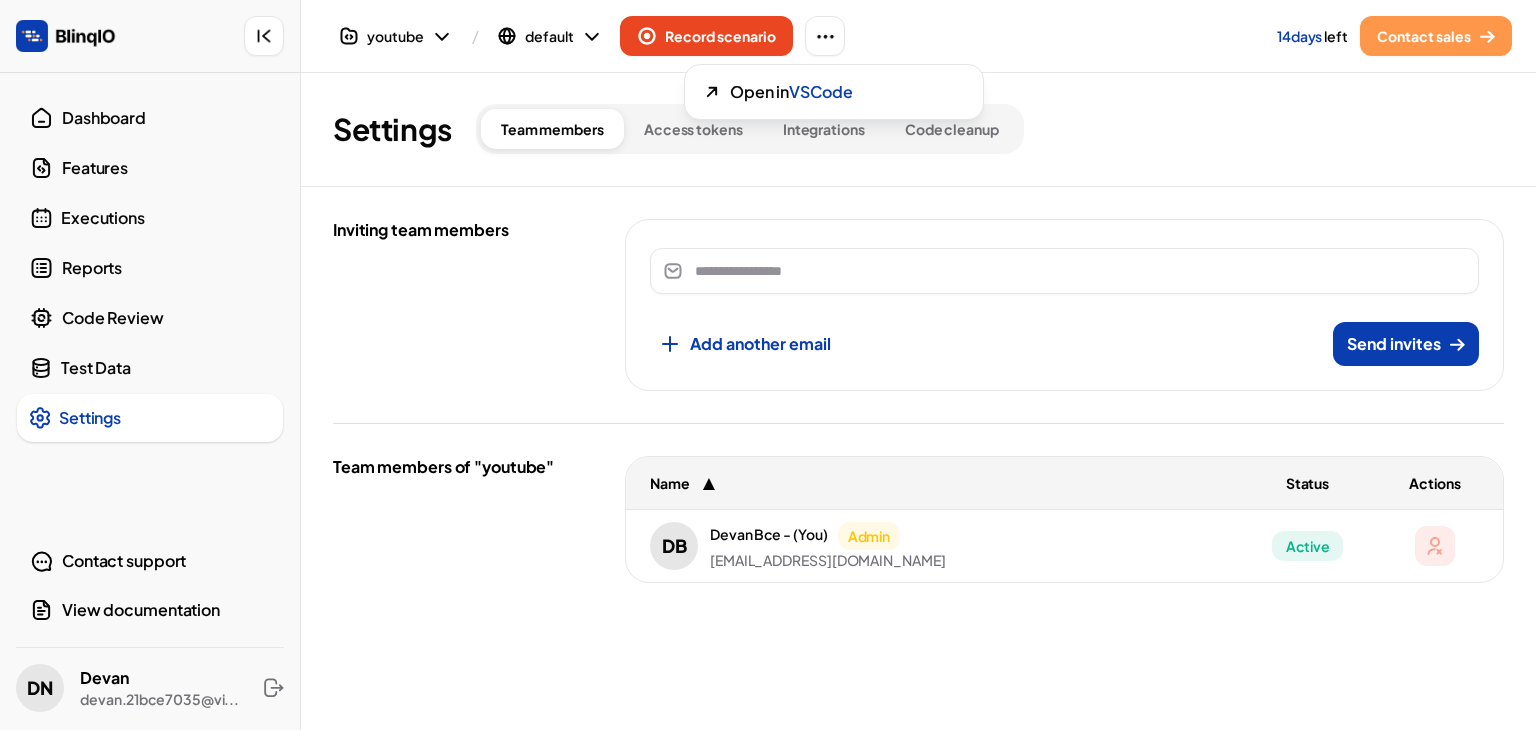 drag, startPoint x: 357, startPoint y: 230, endPoint x: 394, endPoint y: 215, distance: 39.92493 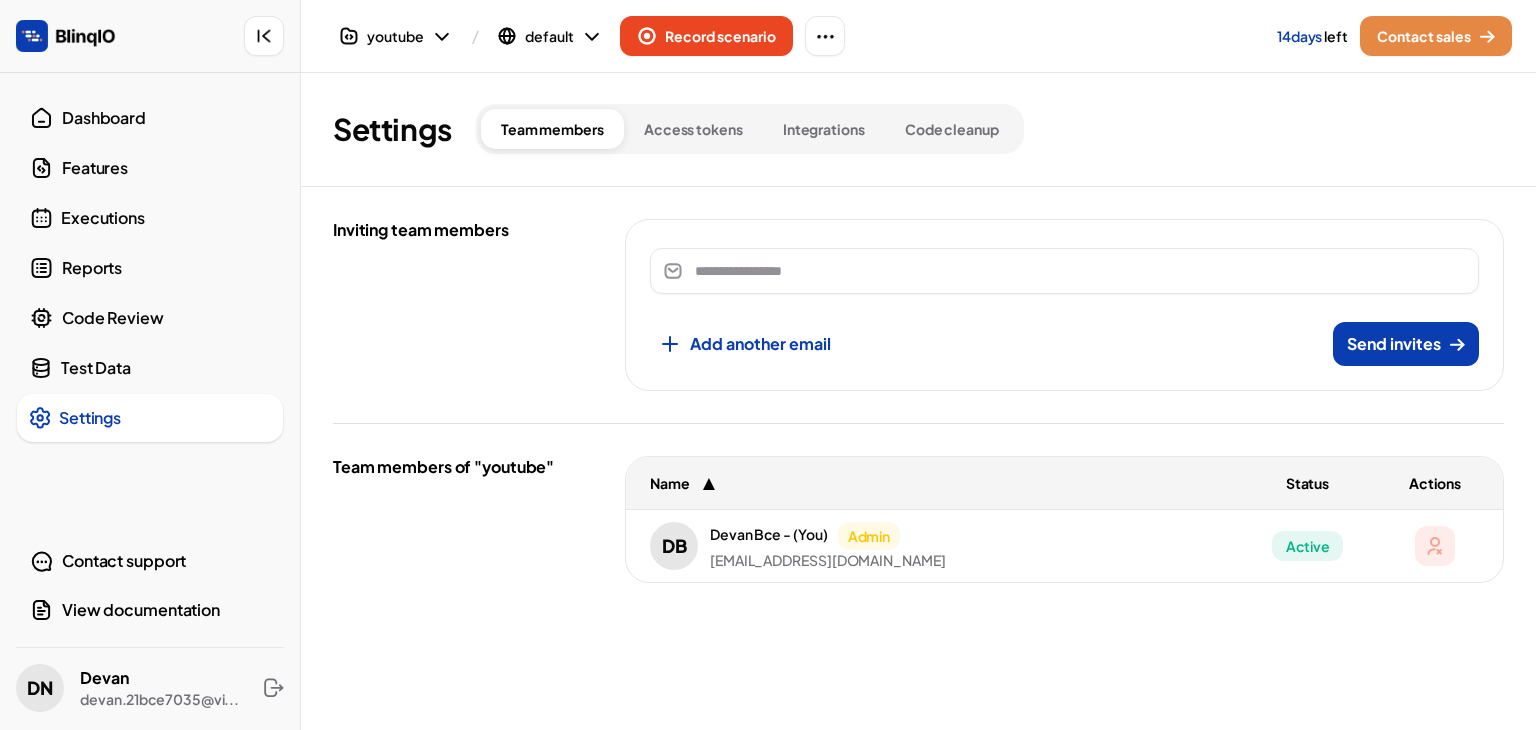 click on "Contact sales" at bounding box center [1424, 36] 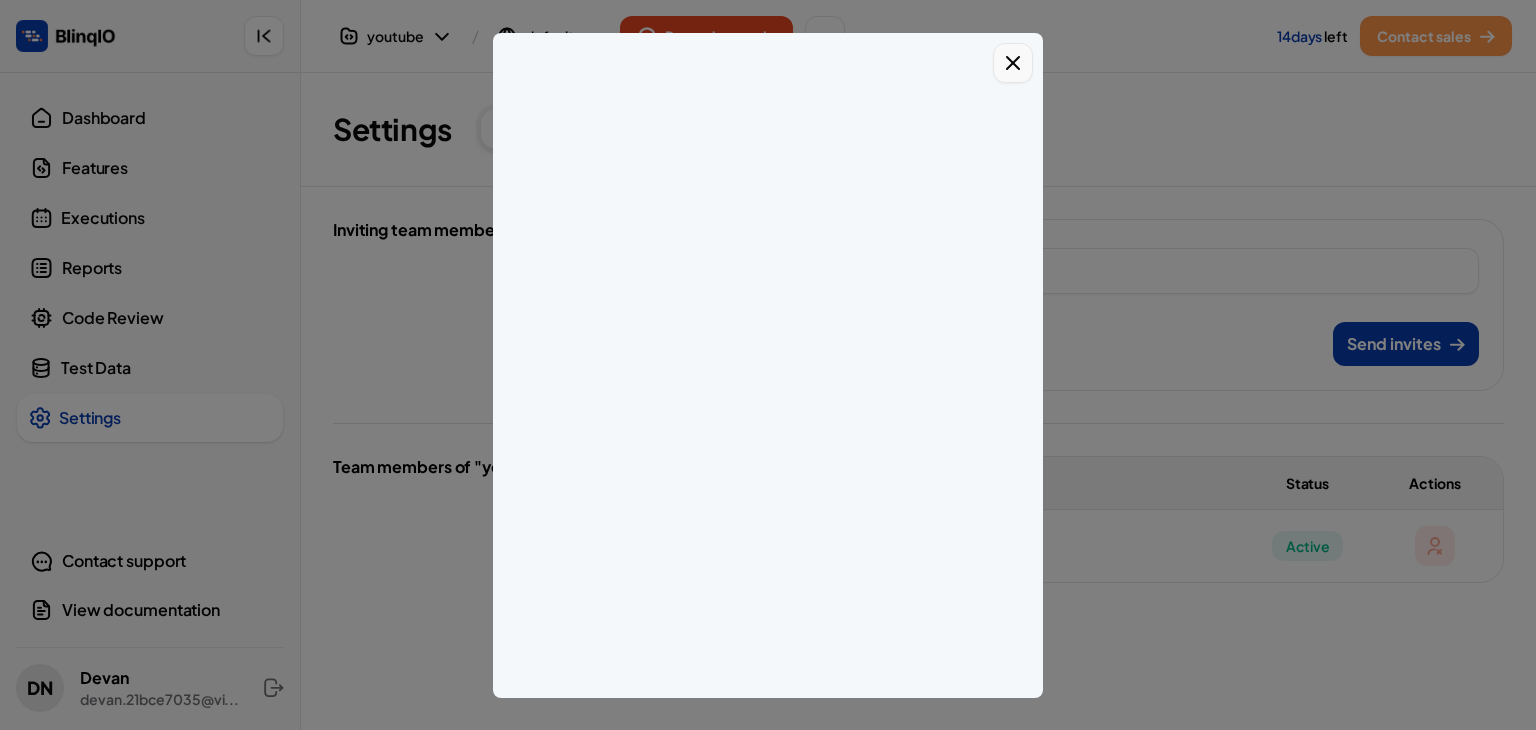 click 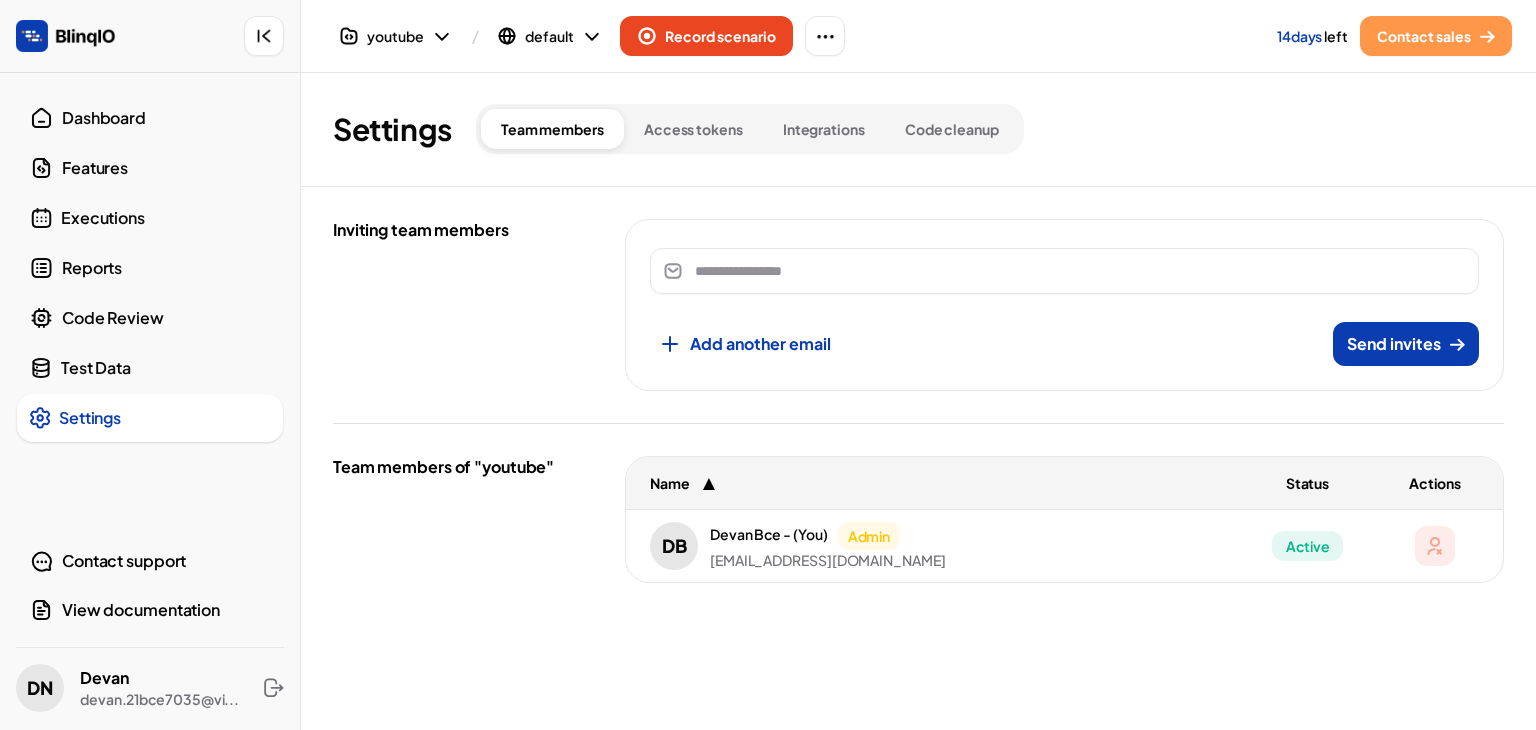 click on "Test Data" at bounding box center [166, 368] 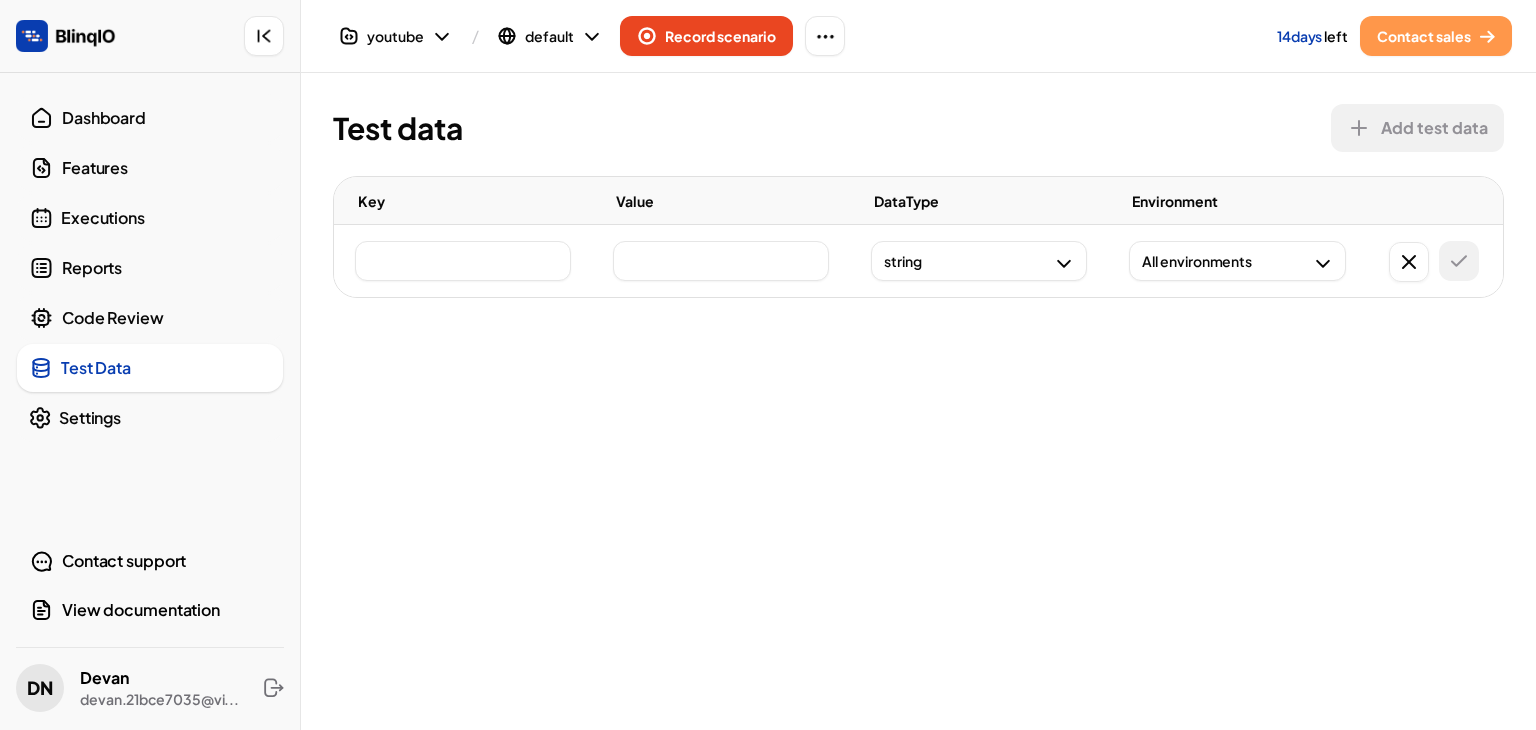 click on "Code Review" at bounding box center (150, 318) 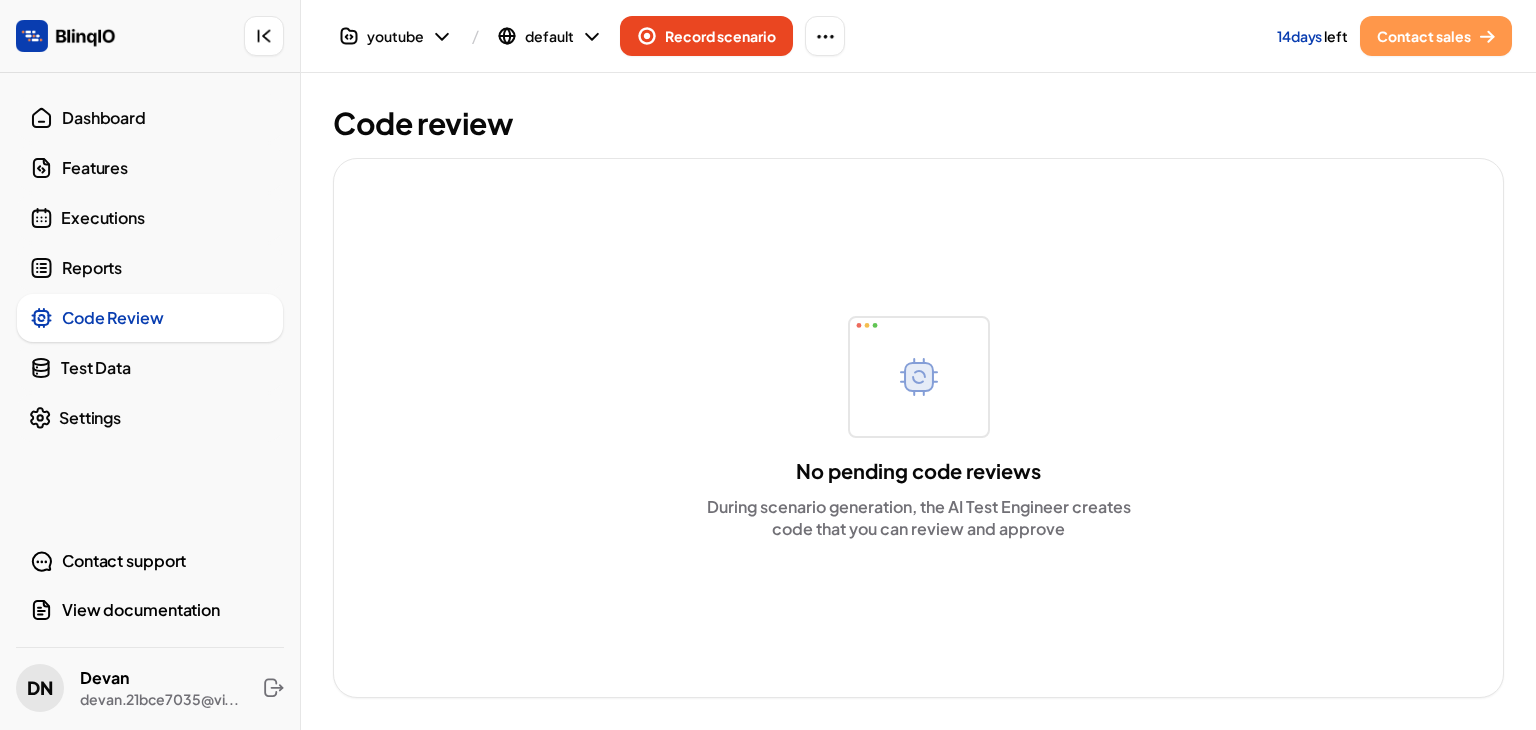 click on "Reports" at bounding box center (166, 268) 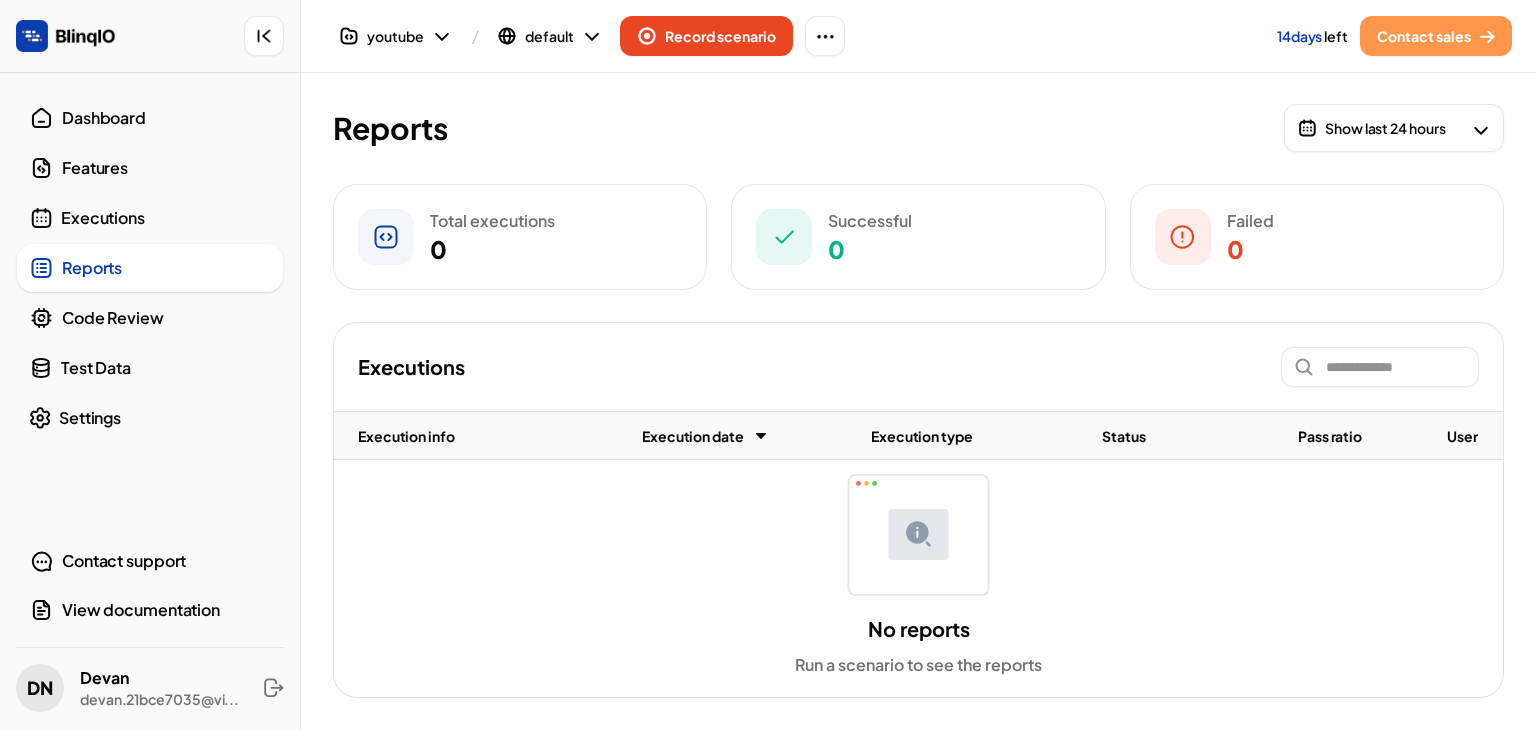 click on "Executions" at bounding box center [166, 218] 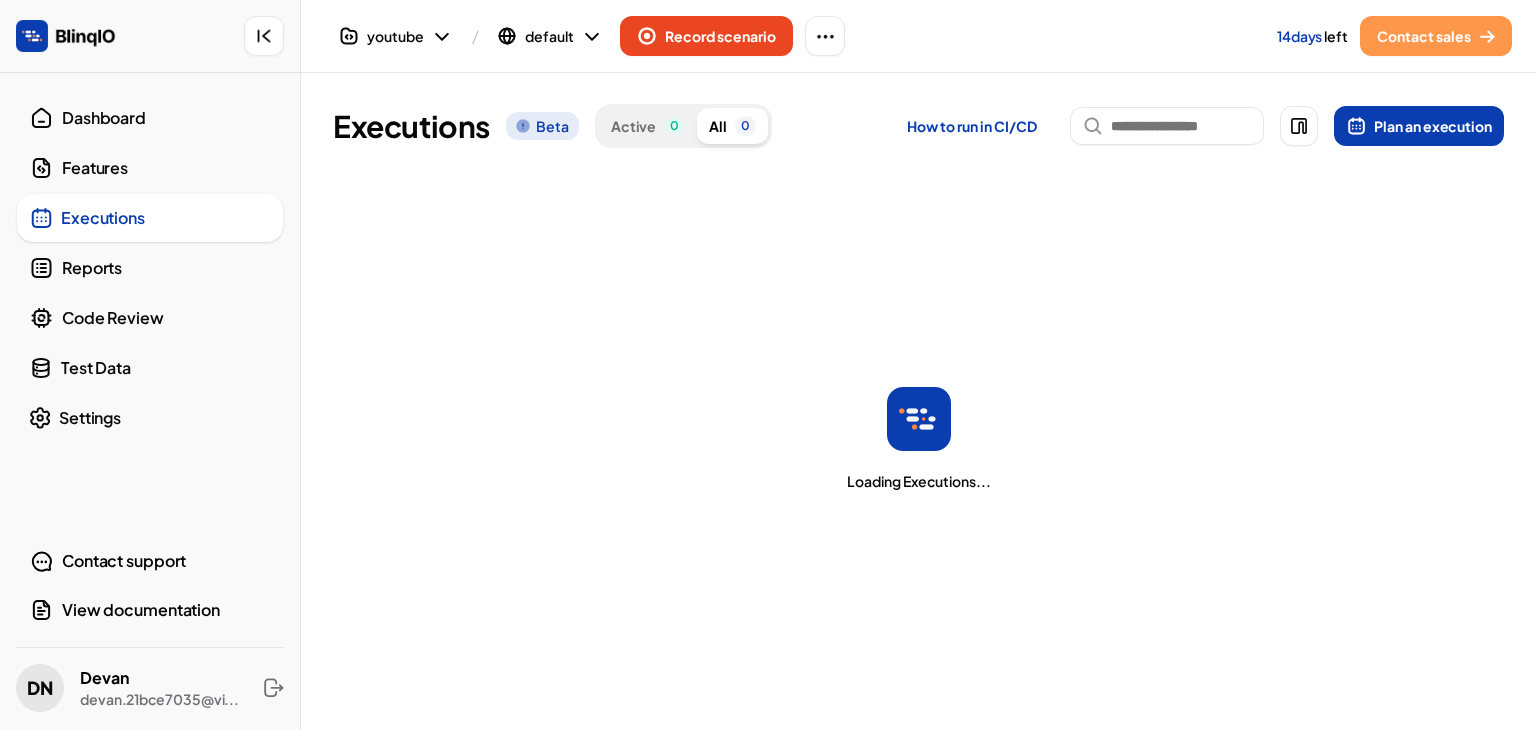 click on "Features" at bounding box center (150, 168) 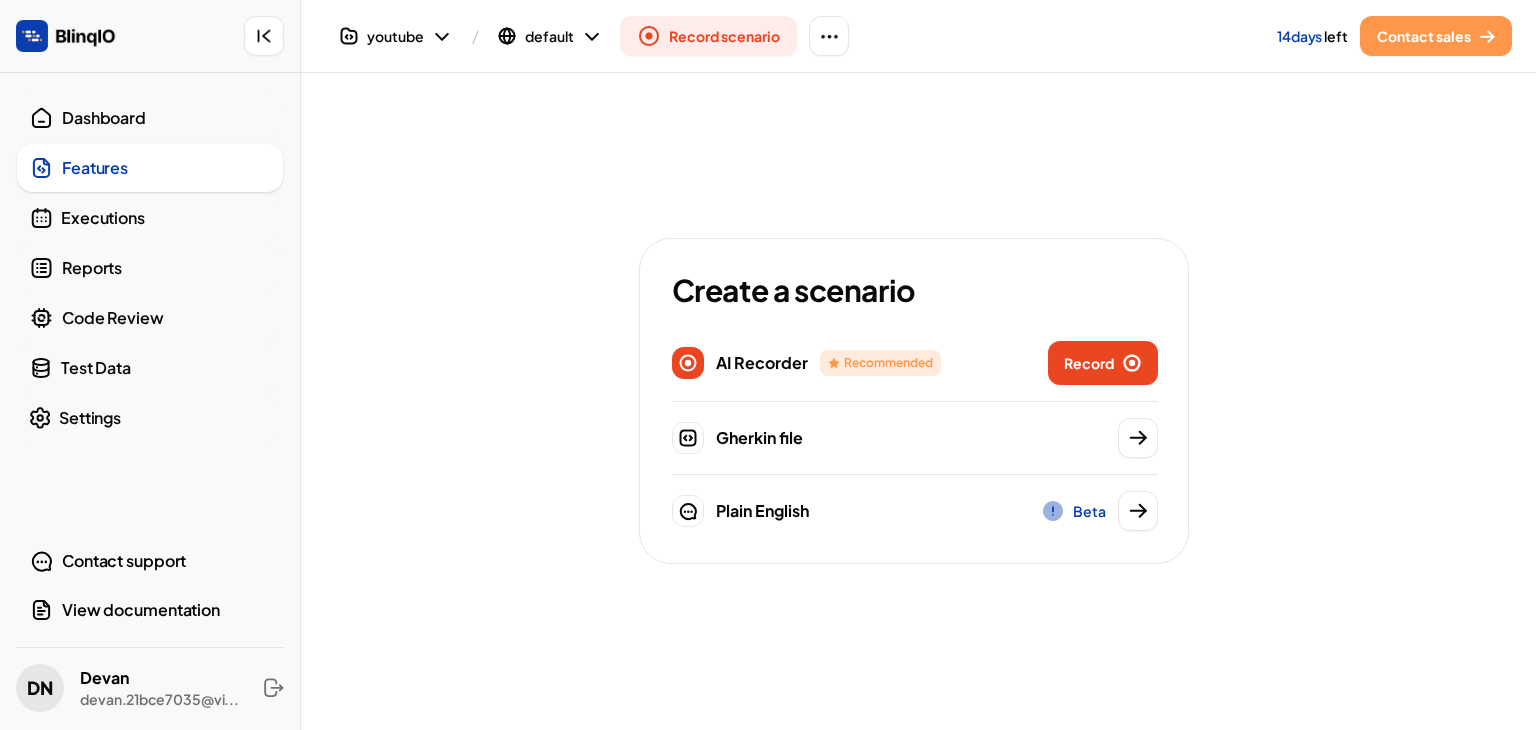 click on "Dashboard" at bounding box center [166, 118] 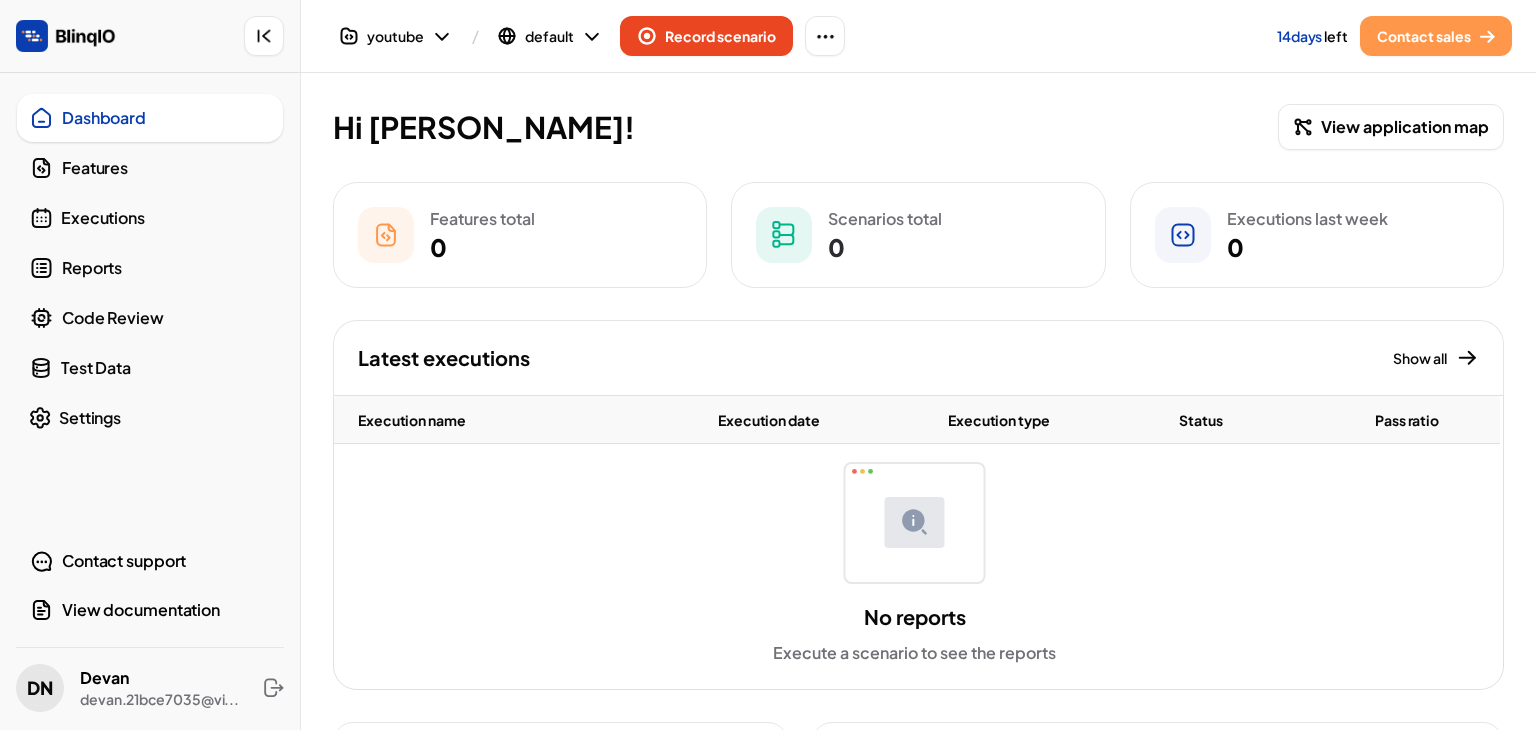 click on "Reports" at bounding box center [166, 268] 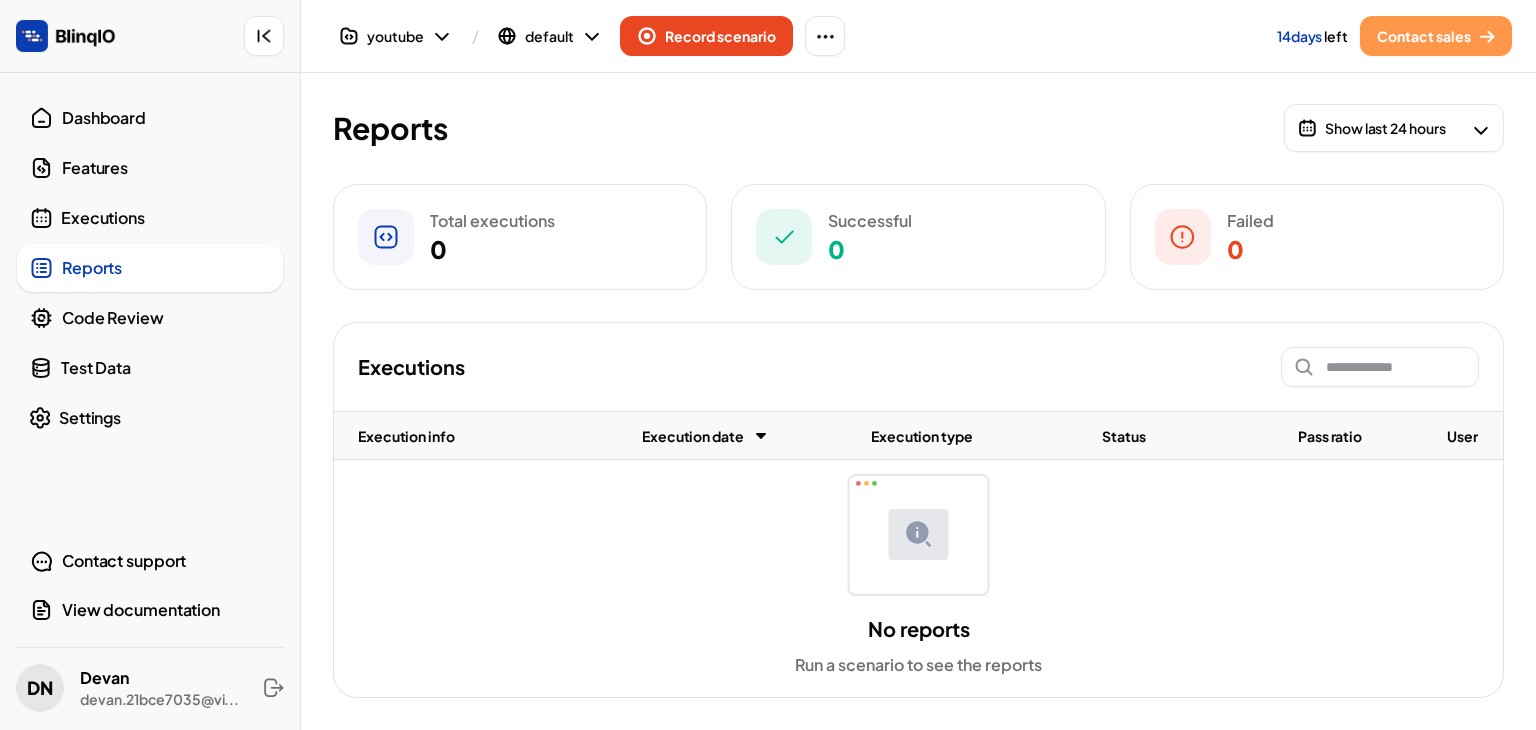 click on "Code Review" at bounding box center [166, 318] 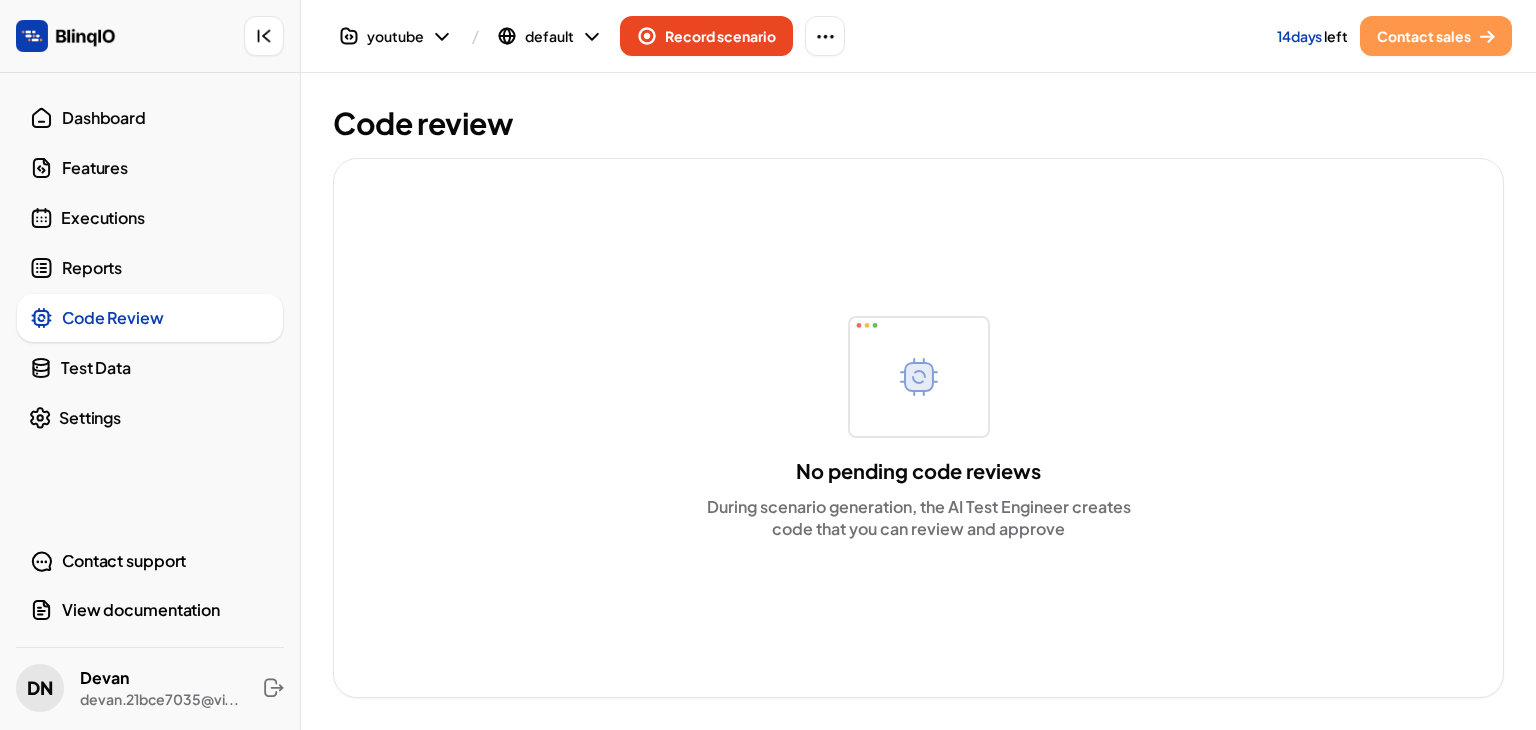 click on "Reports" at bounding box center [166, 268] 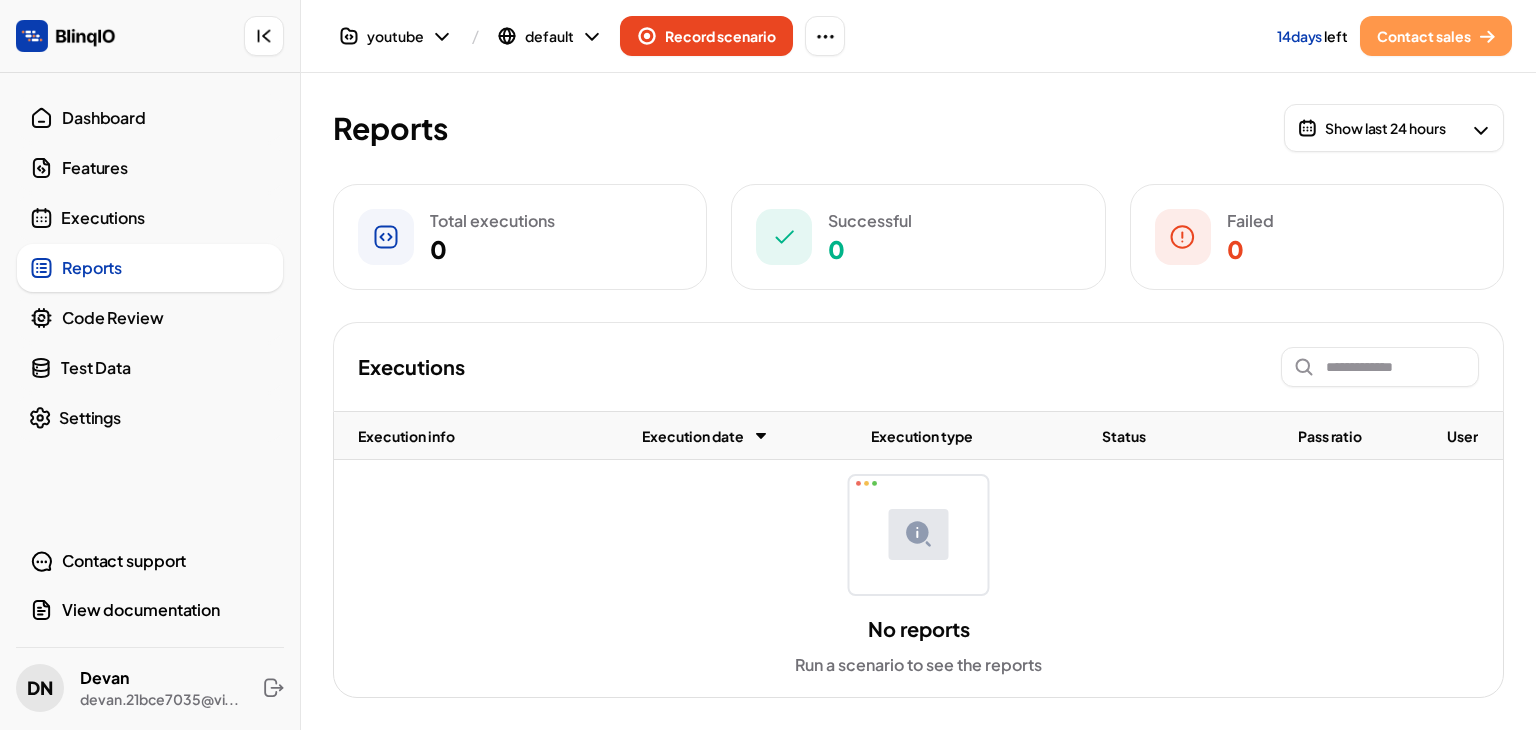 click on "Executions" at bounding box center [150, 218] 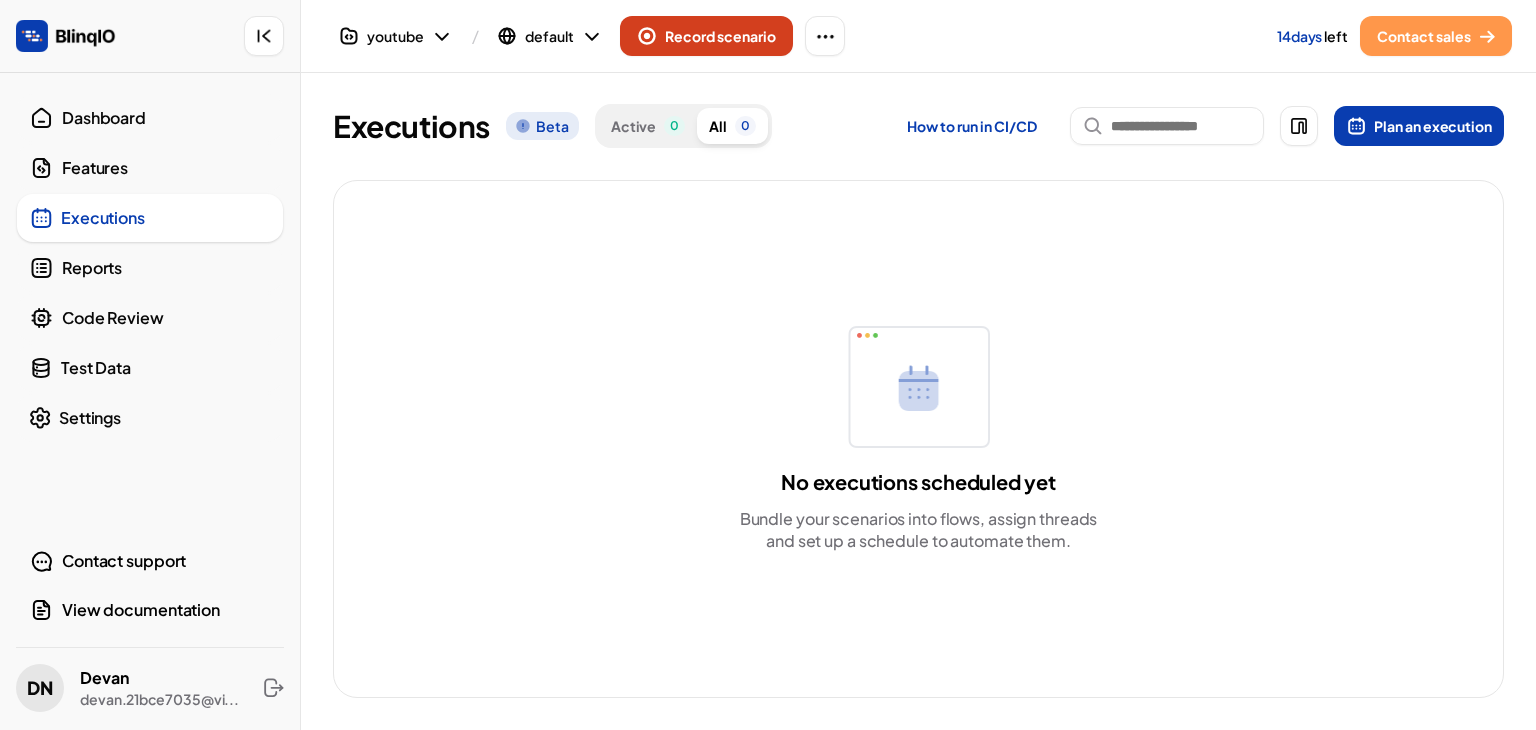 click on "Record scenario" at bounding box center (720, 36) 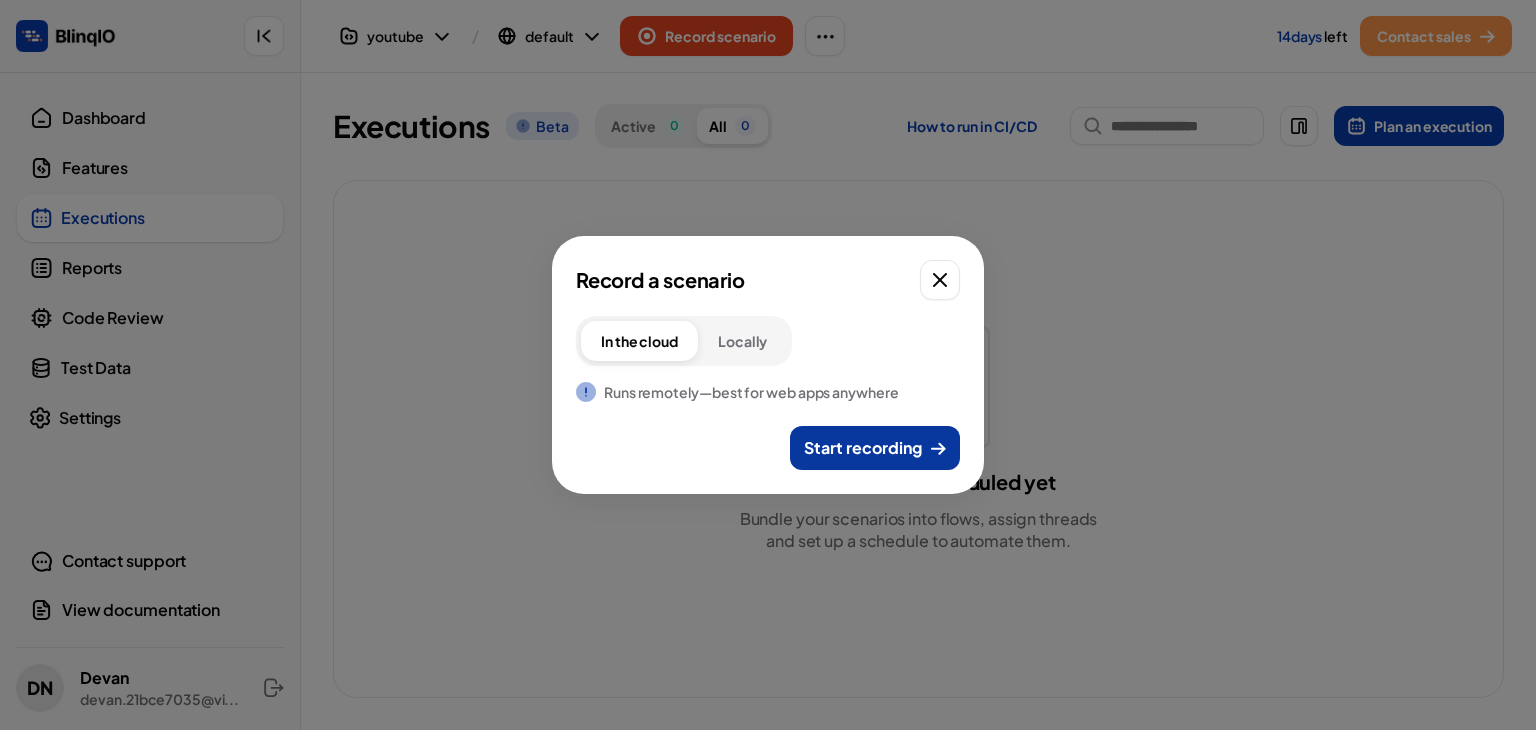 click on "Start recording" at bounding box center [863, 448] 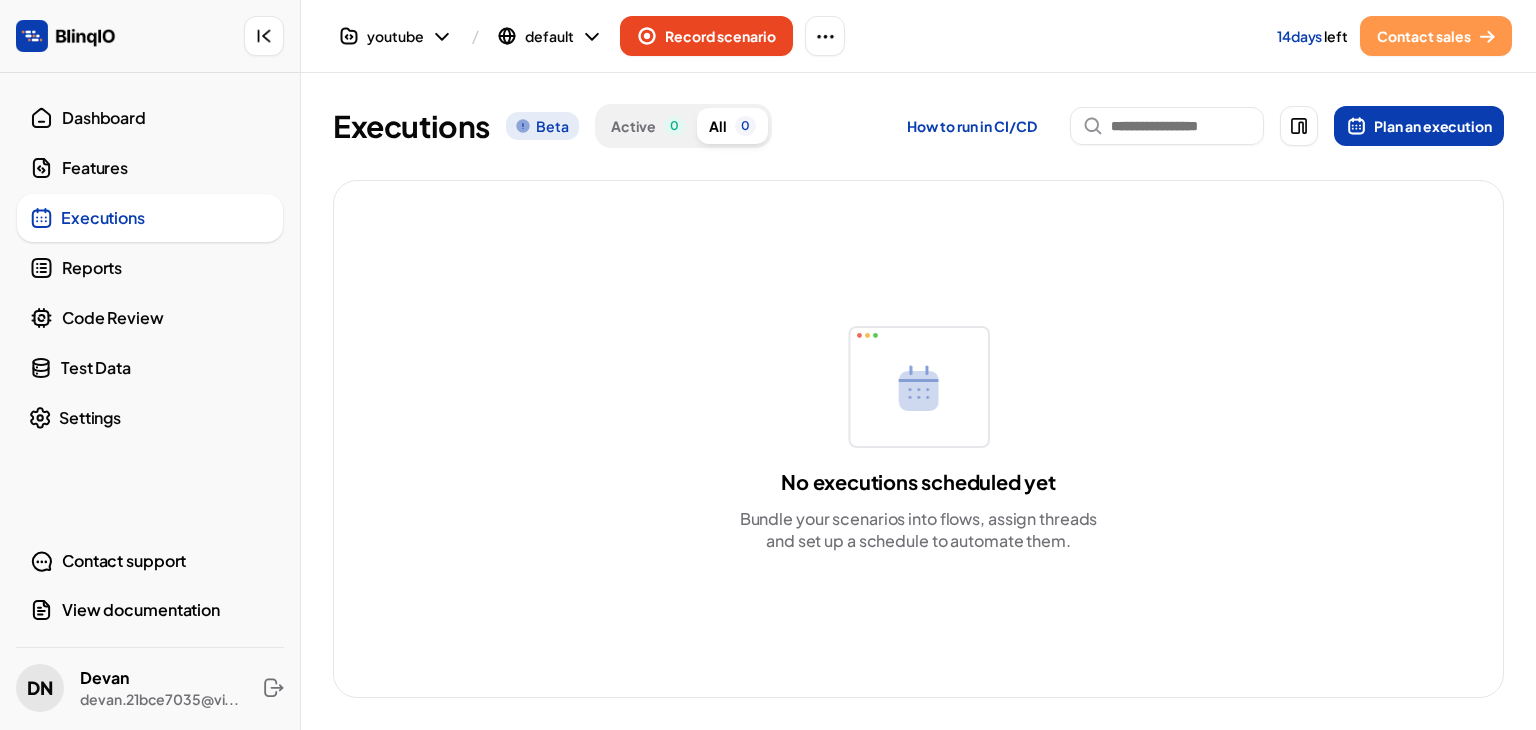 click on "Reports" at bounding box center (166, 268) 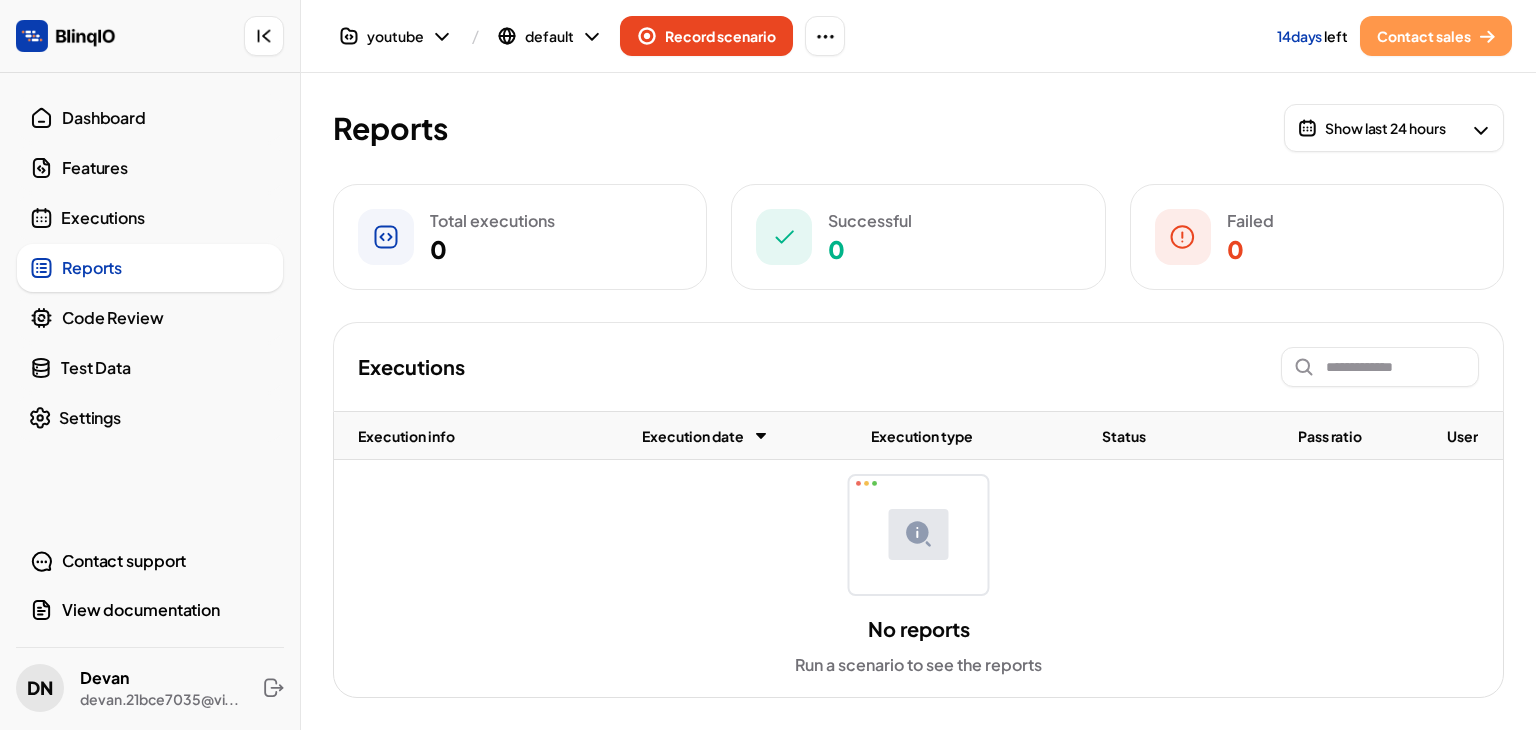 click on "Code Review" at bounding box center (166, 318) 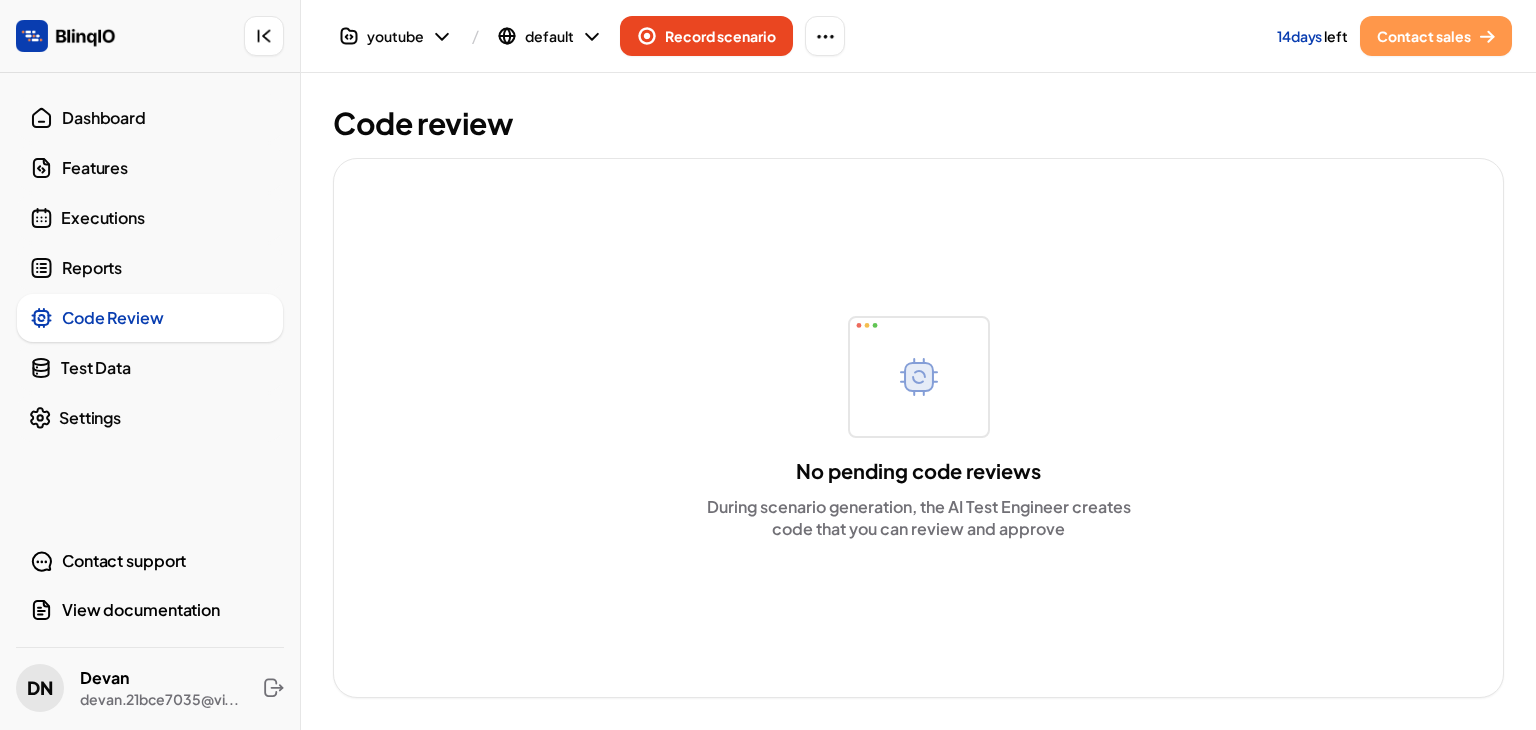click on "Executions" at bounding box center (150, 218) 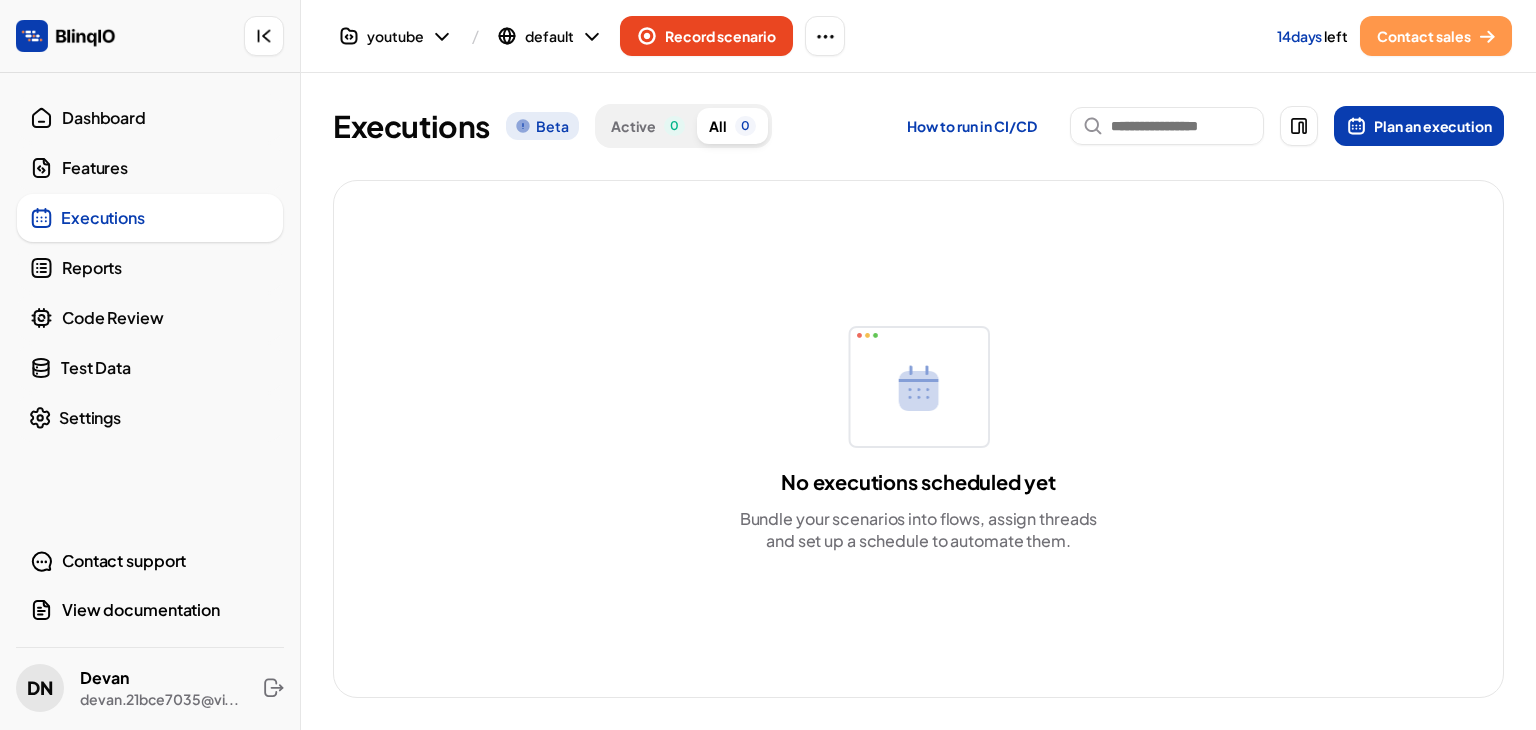 click on "Features" at bounding box center [166, 168] 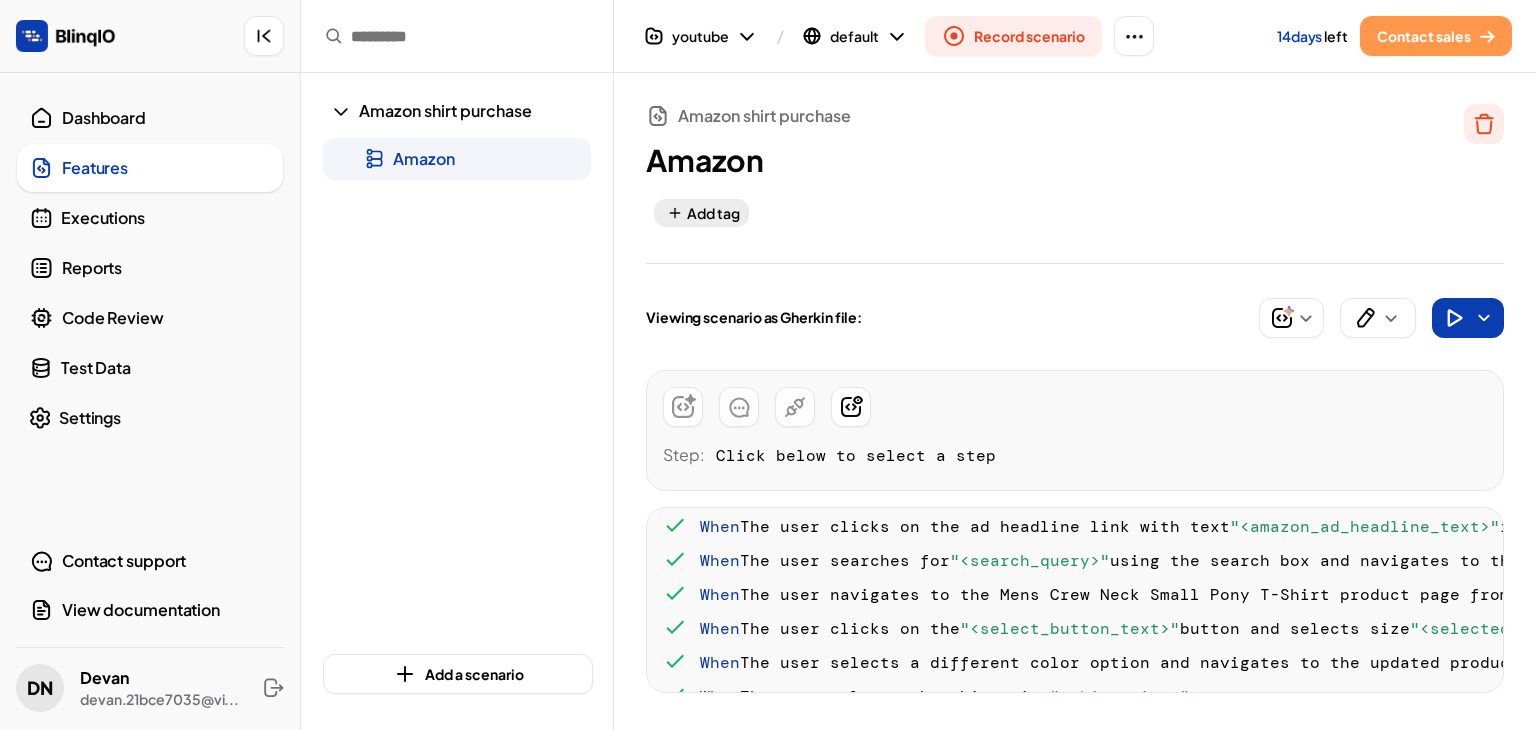 scroll, scrollTop: 200, scrollLeft: 0, axis: vertical 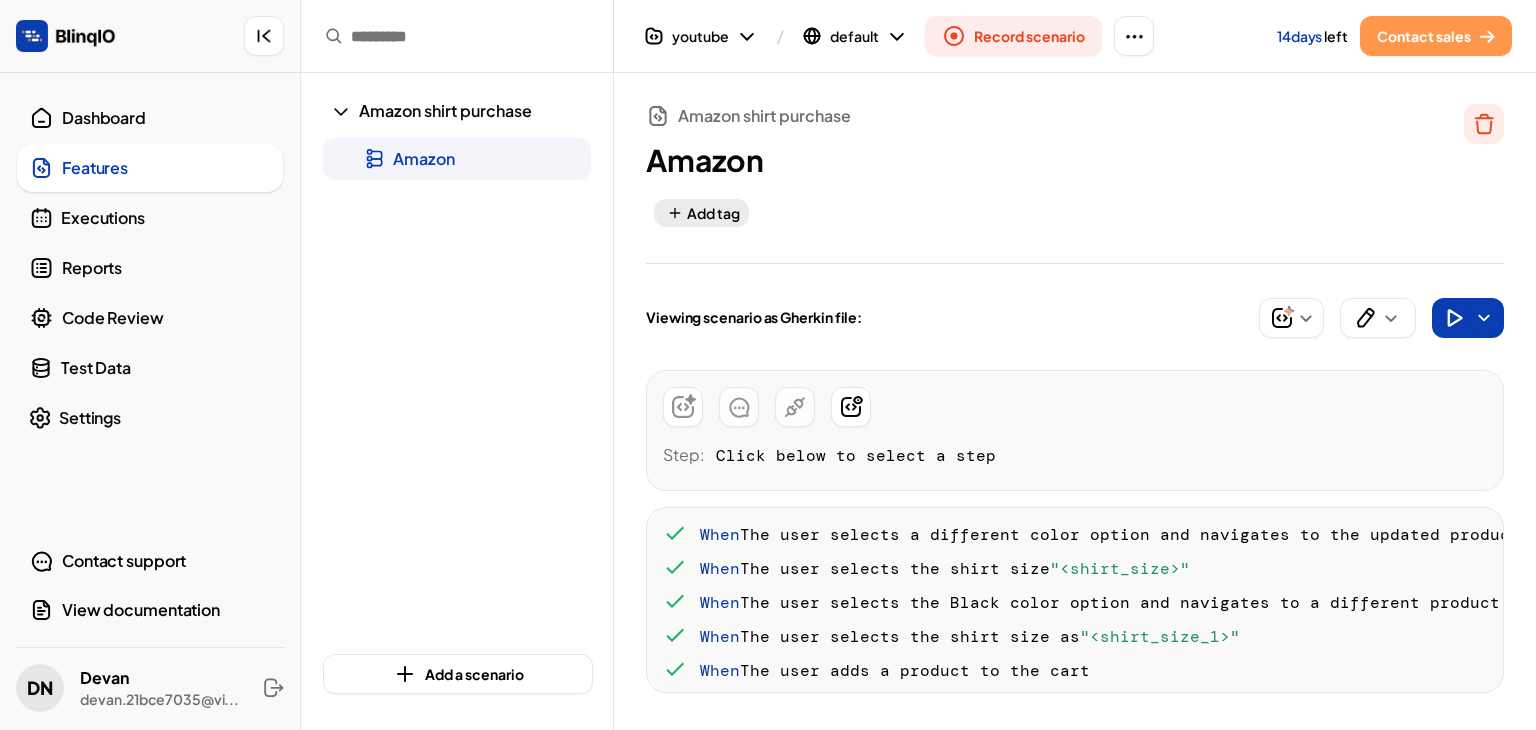 click on "Executions" at bounding box center (166, 218) 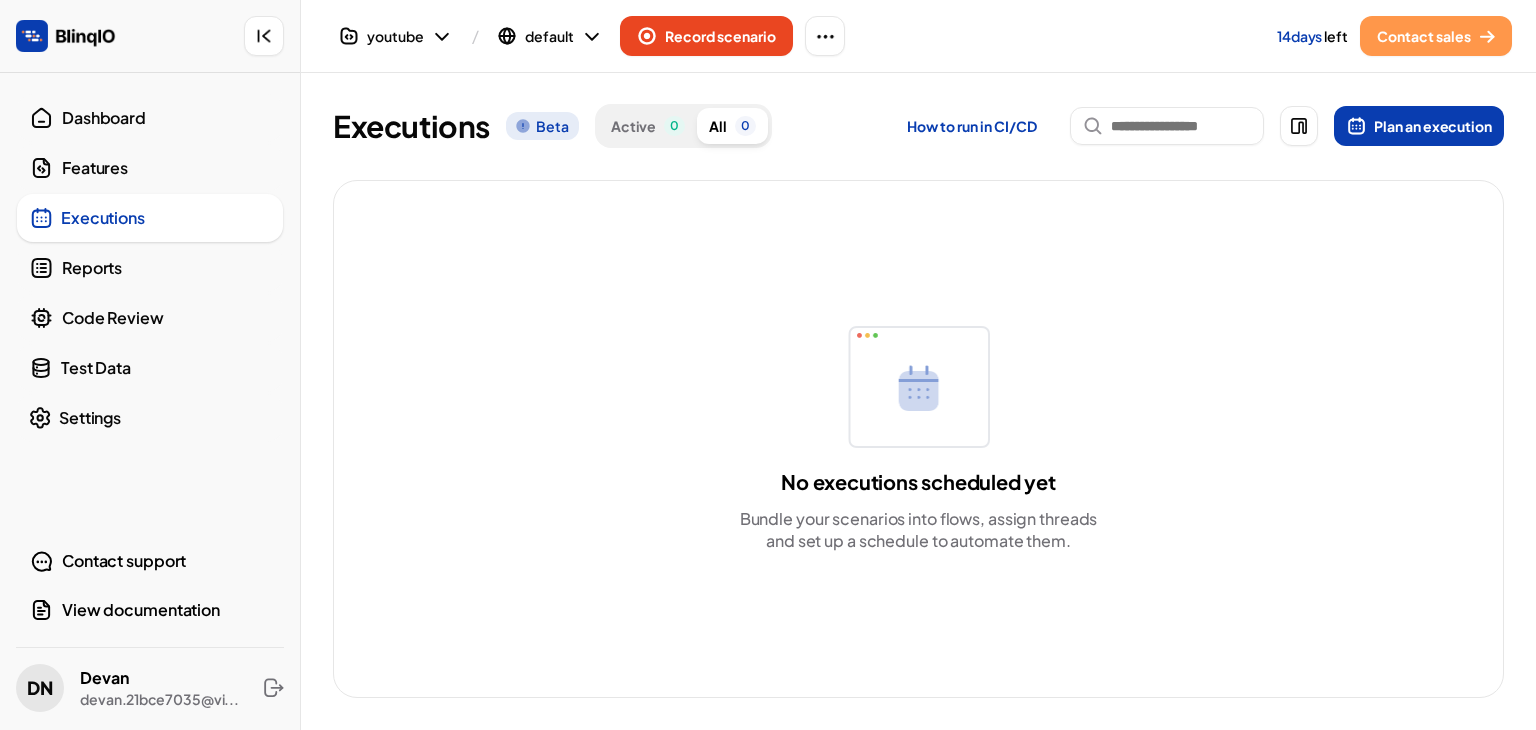 click on "Reports" at bounding box center [166, 268] 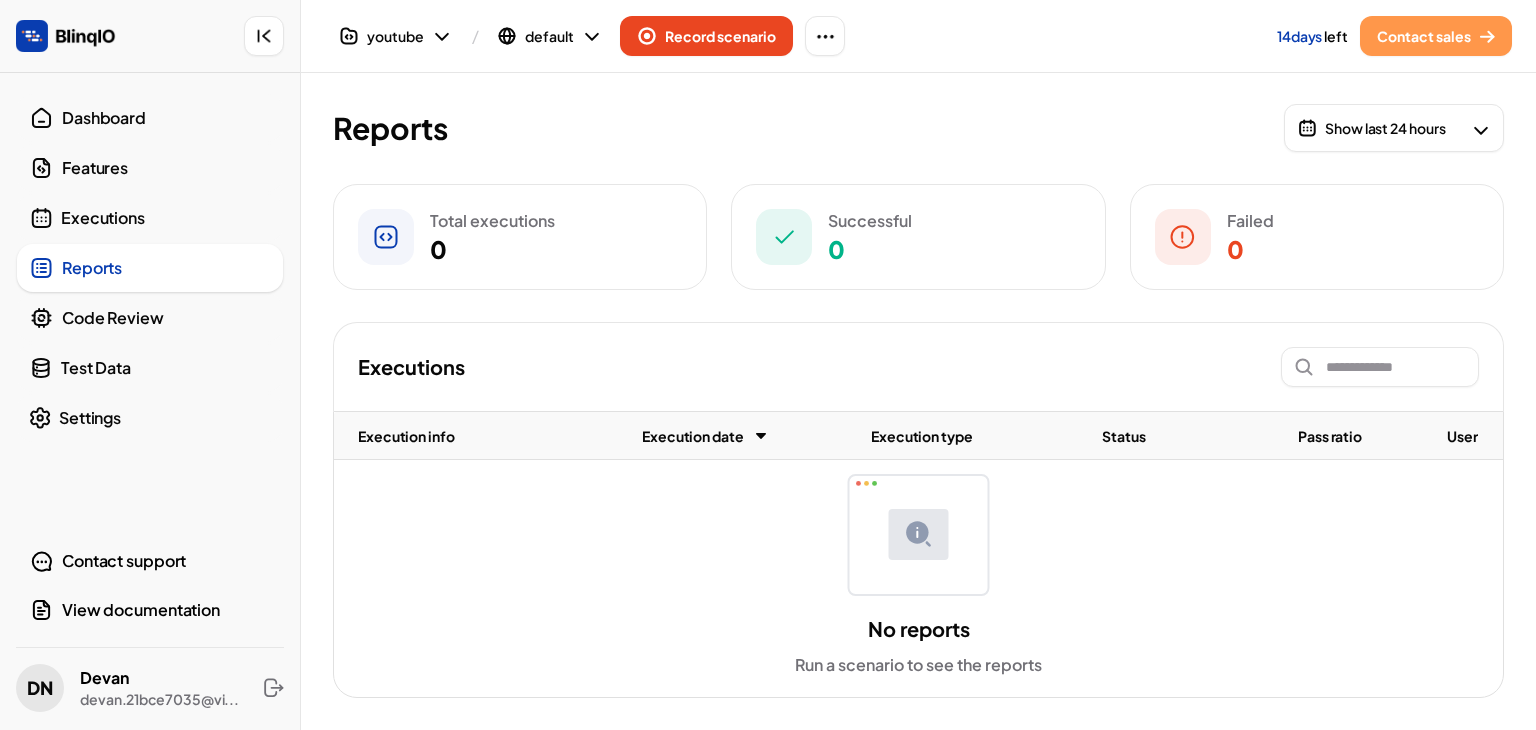 click on "Code Review" at bounding box center (166, 318) 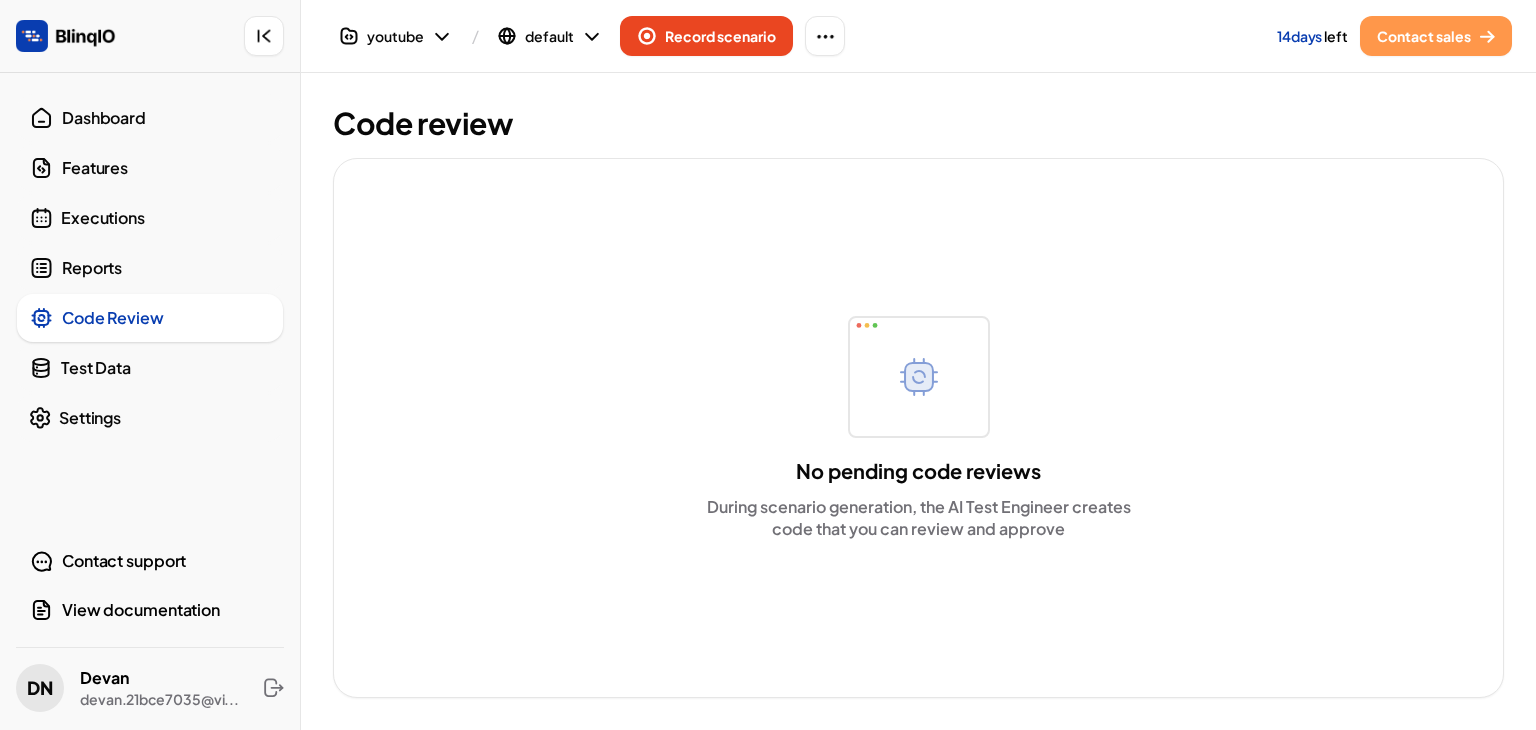 click on "Reports" at bounding box center [166, 268] 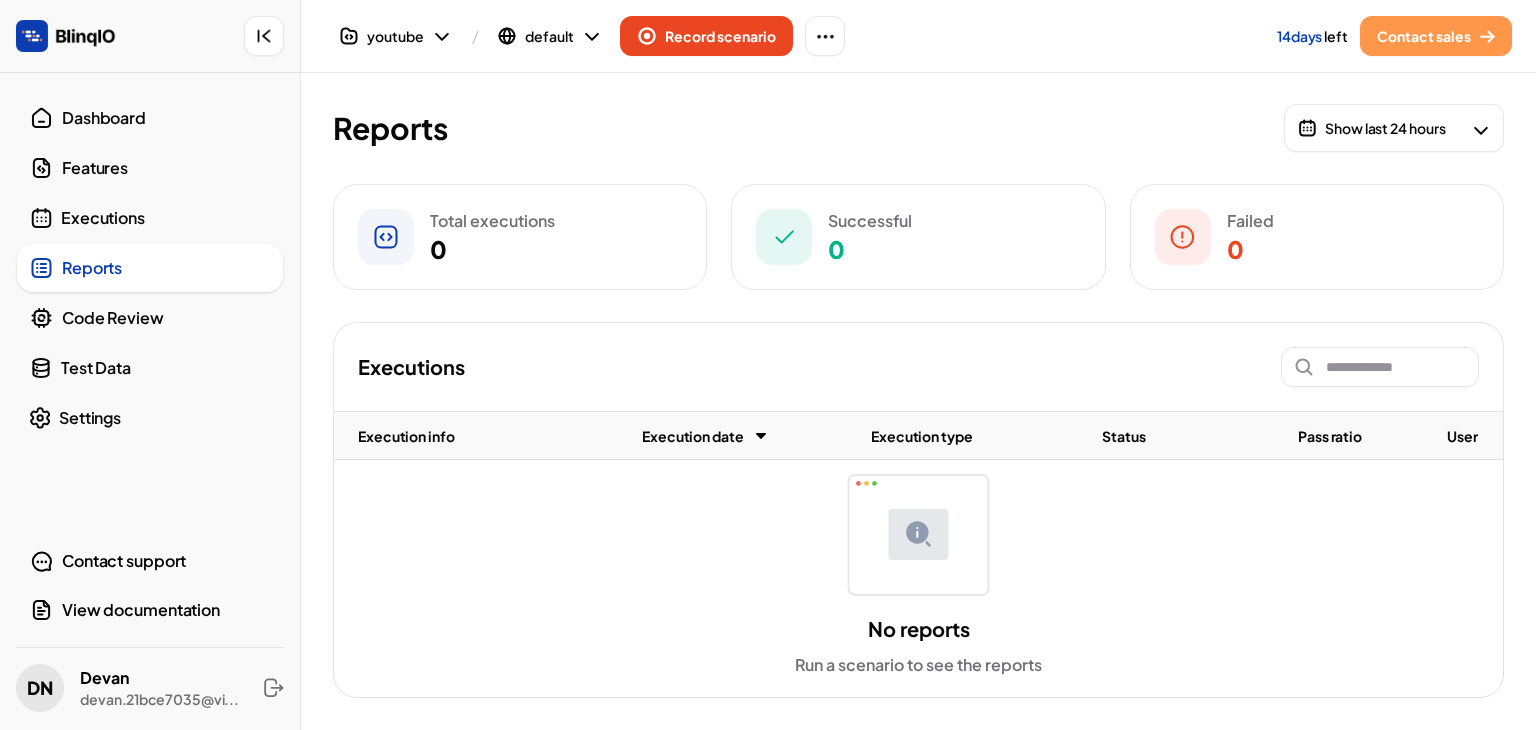 click on "Features" at bounding box center [166, 168] 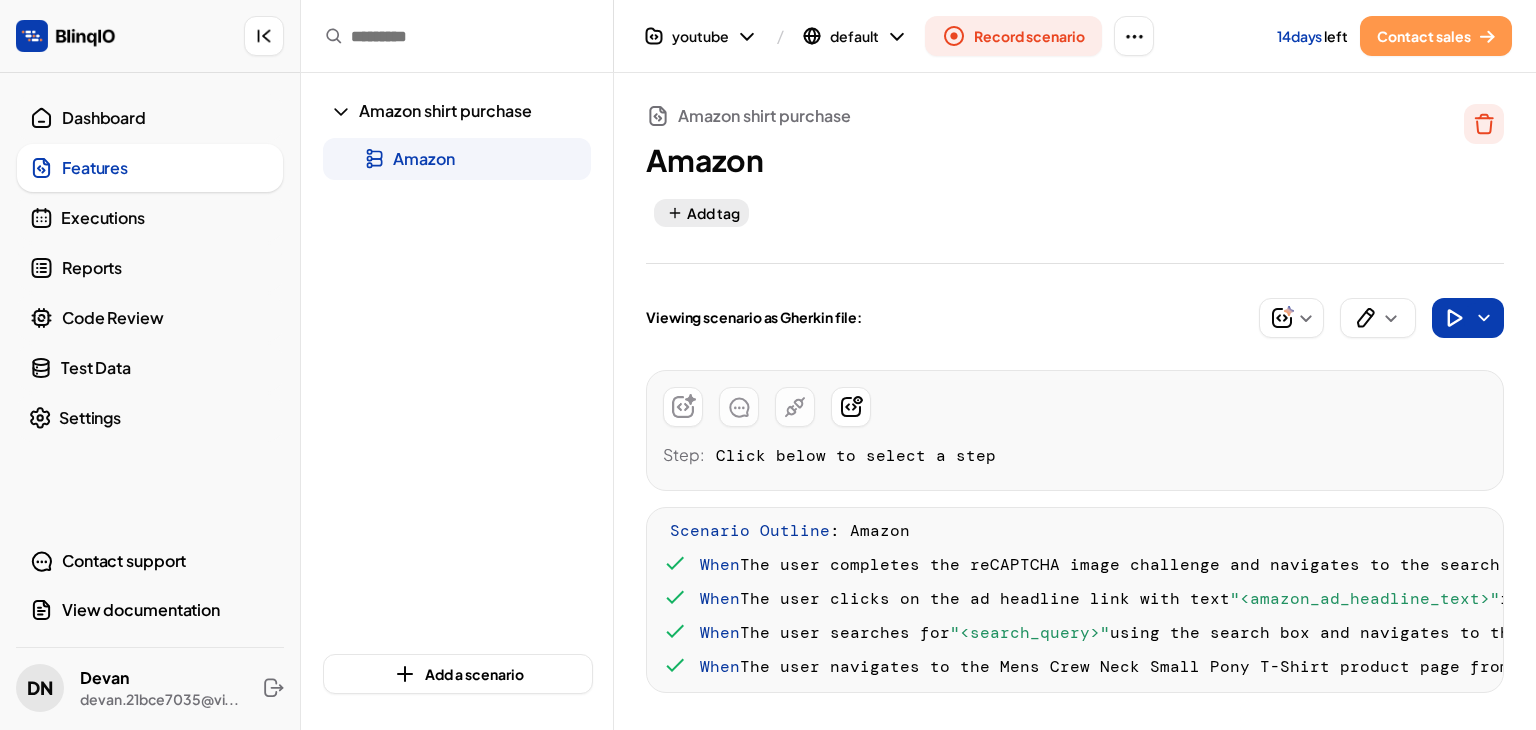 click at bounding box center [1454, 318] 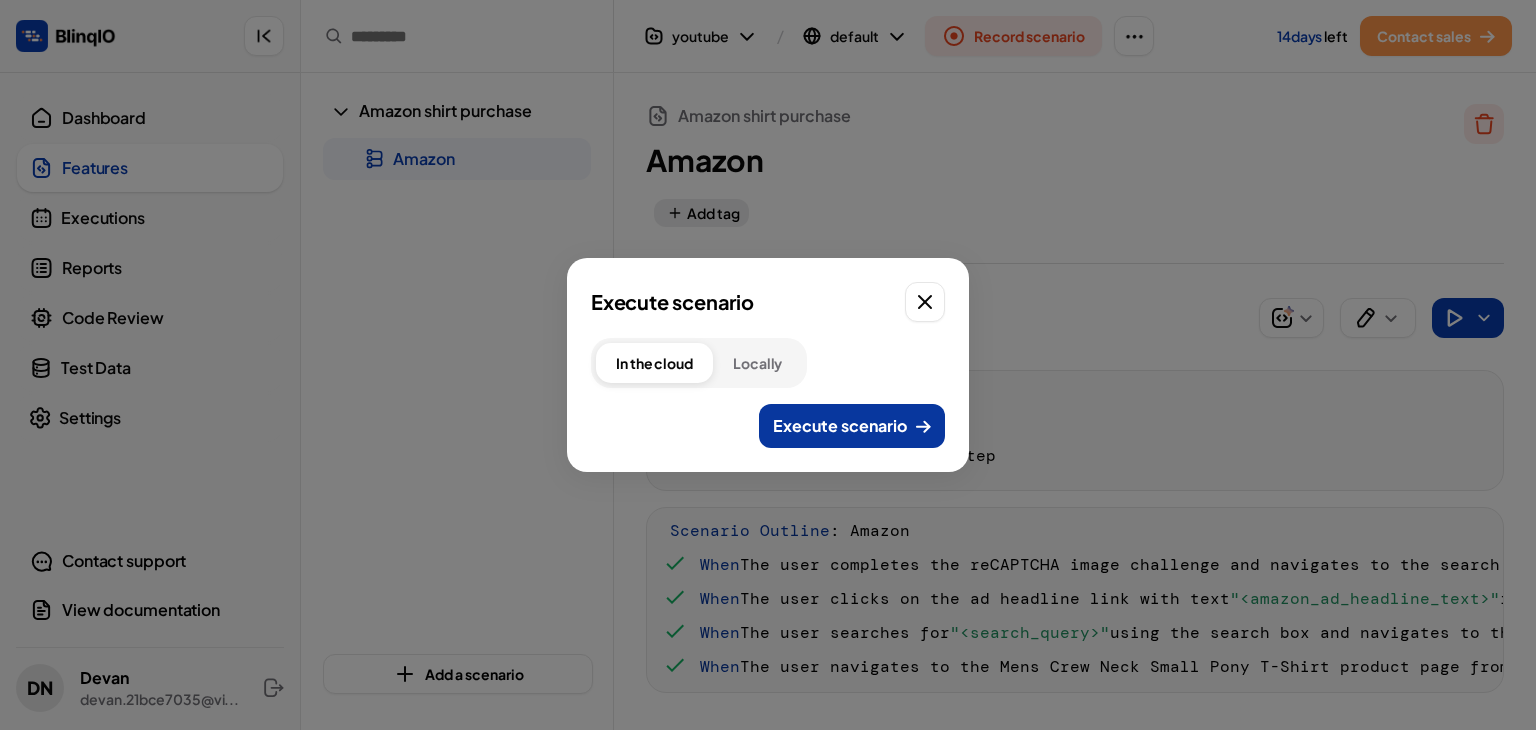 click on "Execute scenario" at bounding box center [840, 426] 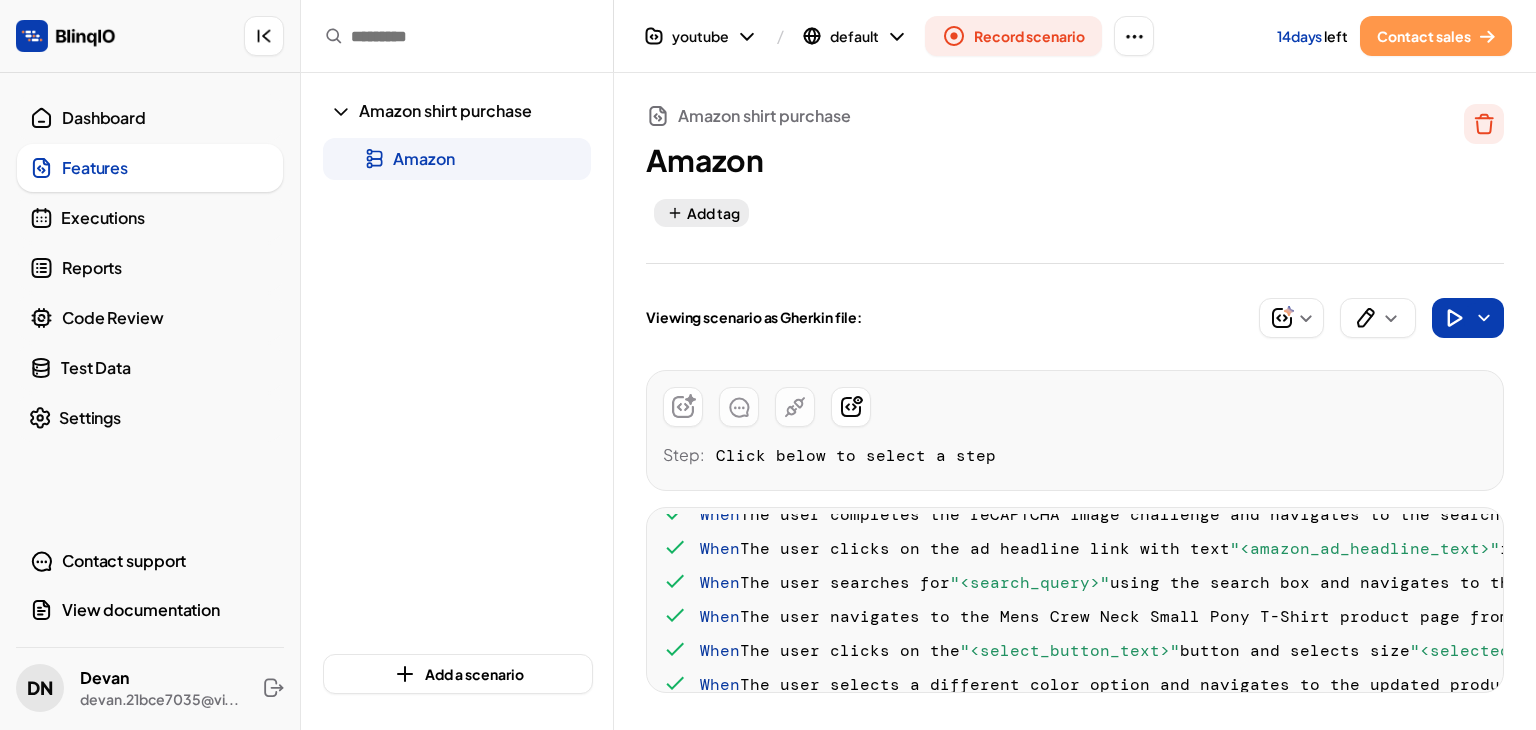 scroll, scrollTop: 0, scrollLeft: 0, axis: both 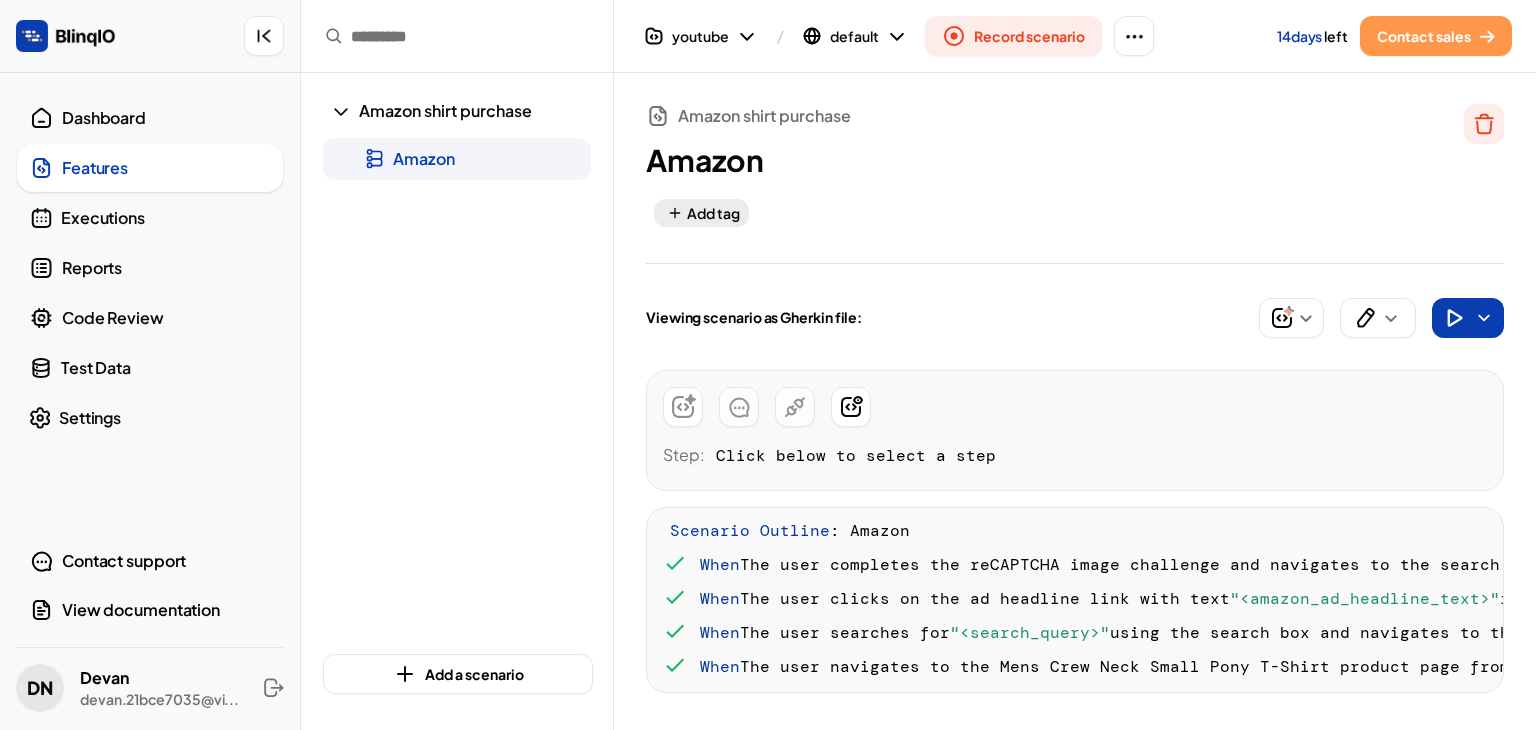 click on "Reports" at bounding box center (166, 268) 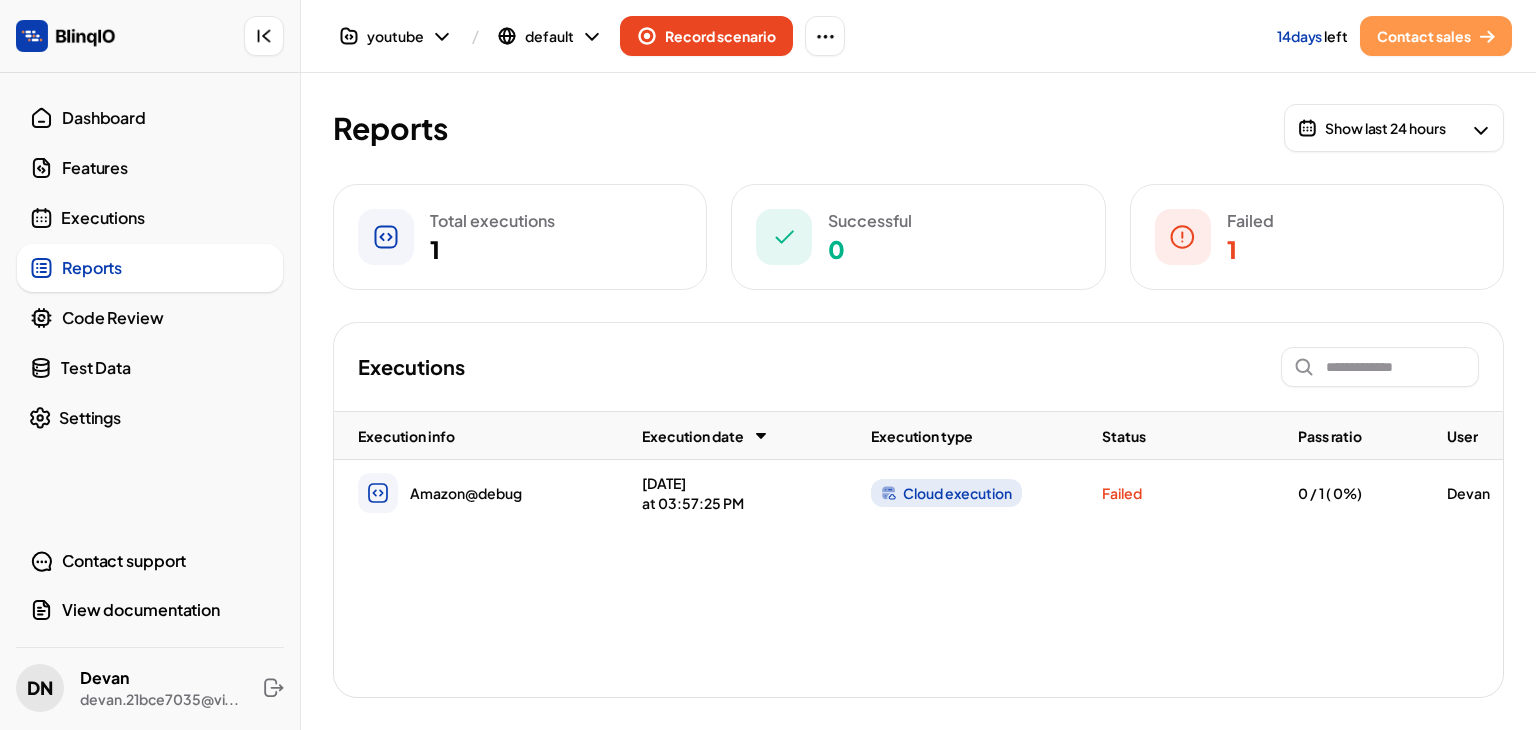 click on "Executions" at bounding box center [150, 218] 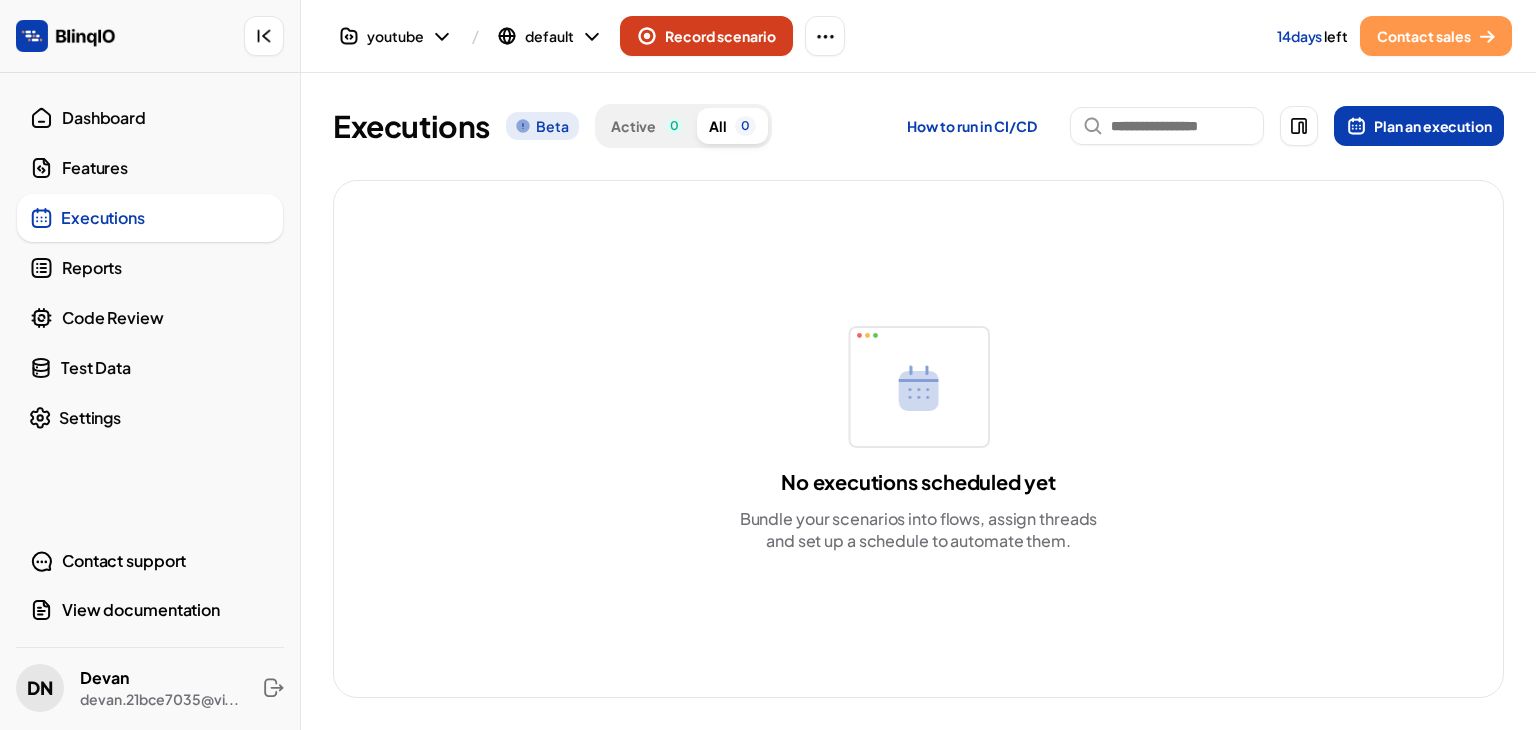 click on "Record scenario" at bounding box center (720, 36) 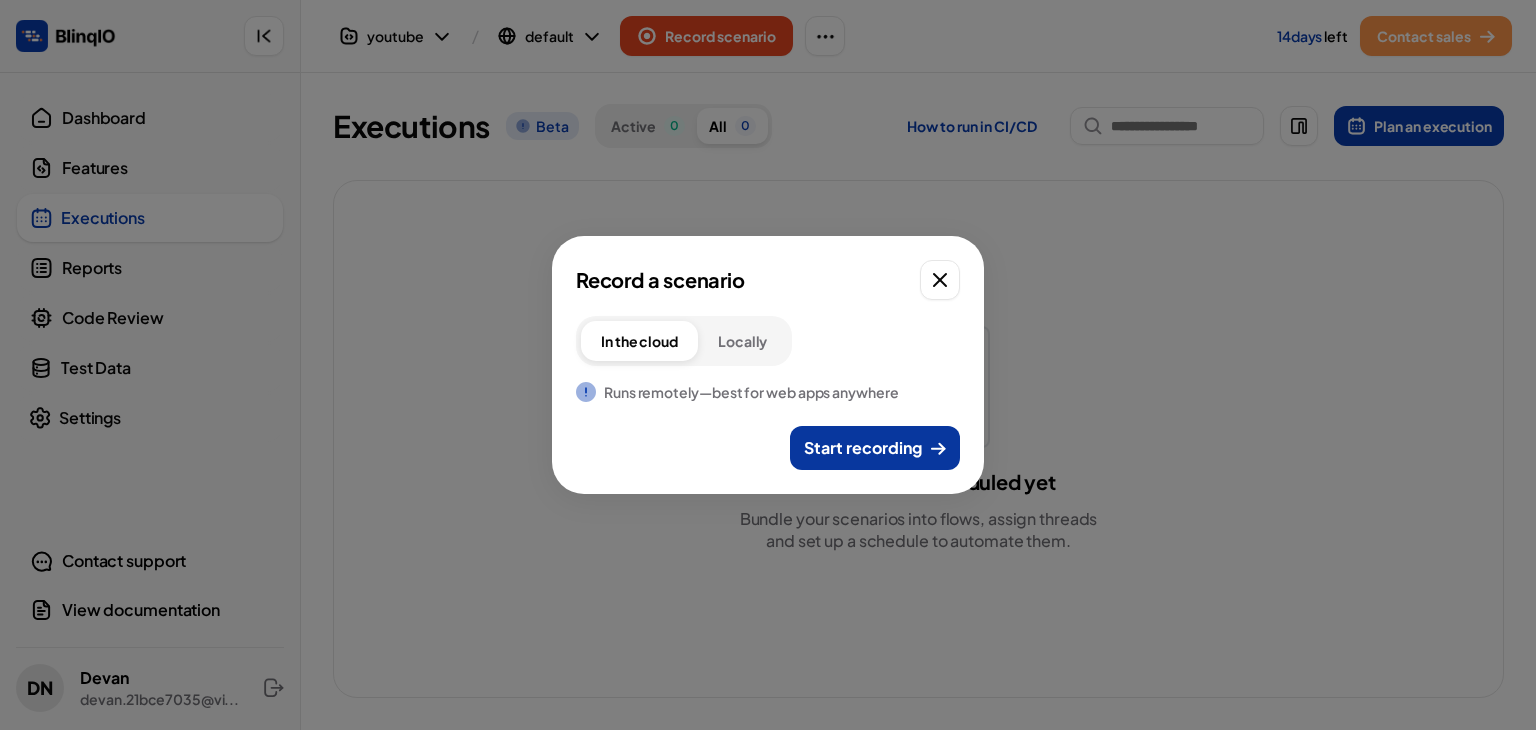 click on "Start recording" at bounding box center [863, 448] 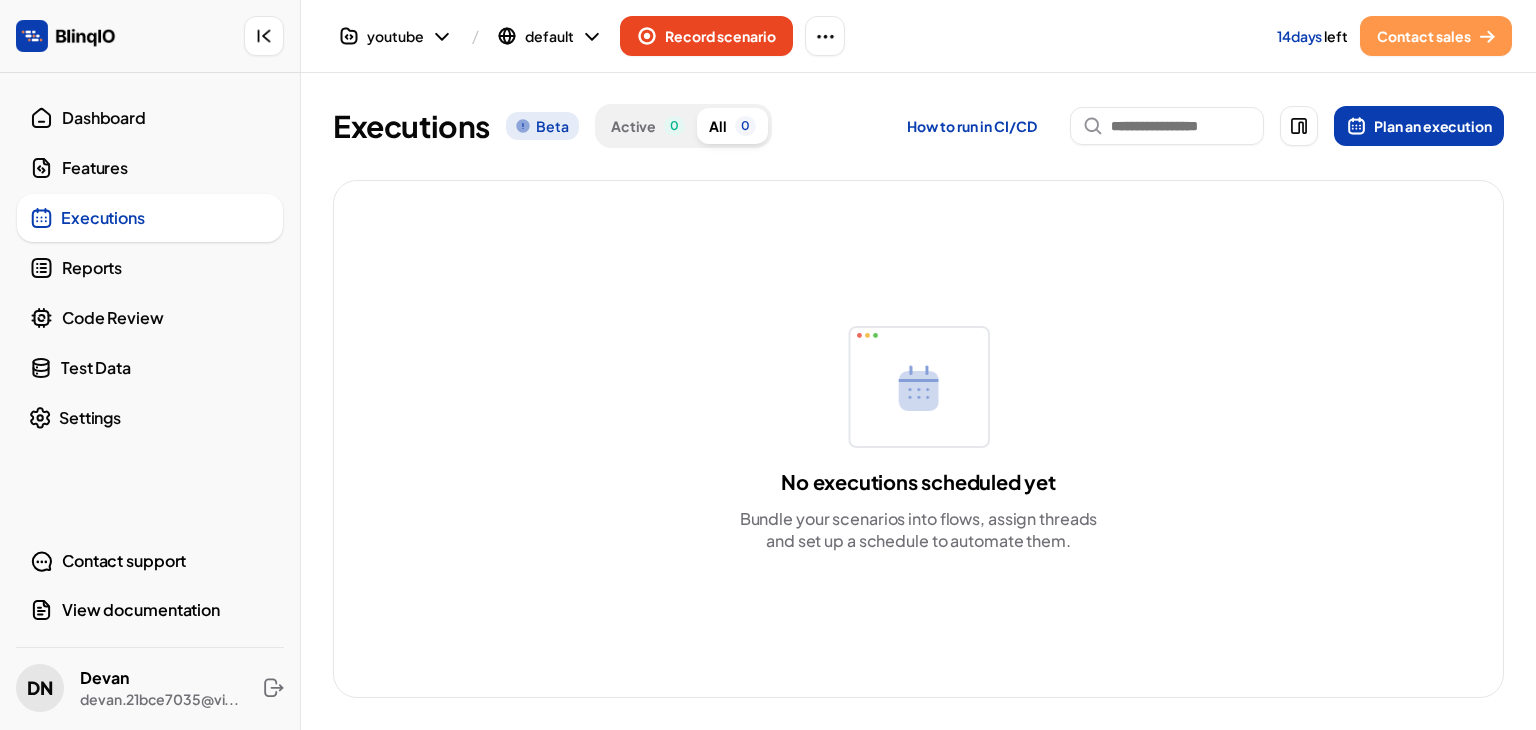 click on "Dashboard" at bounding box center [166, 118] 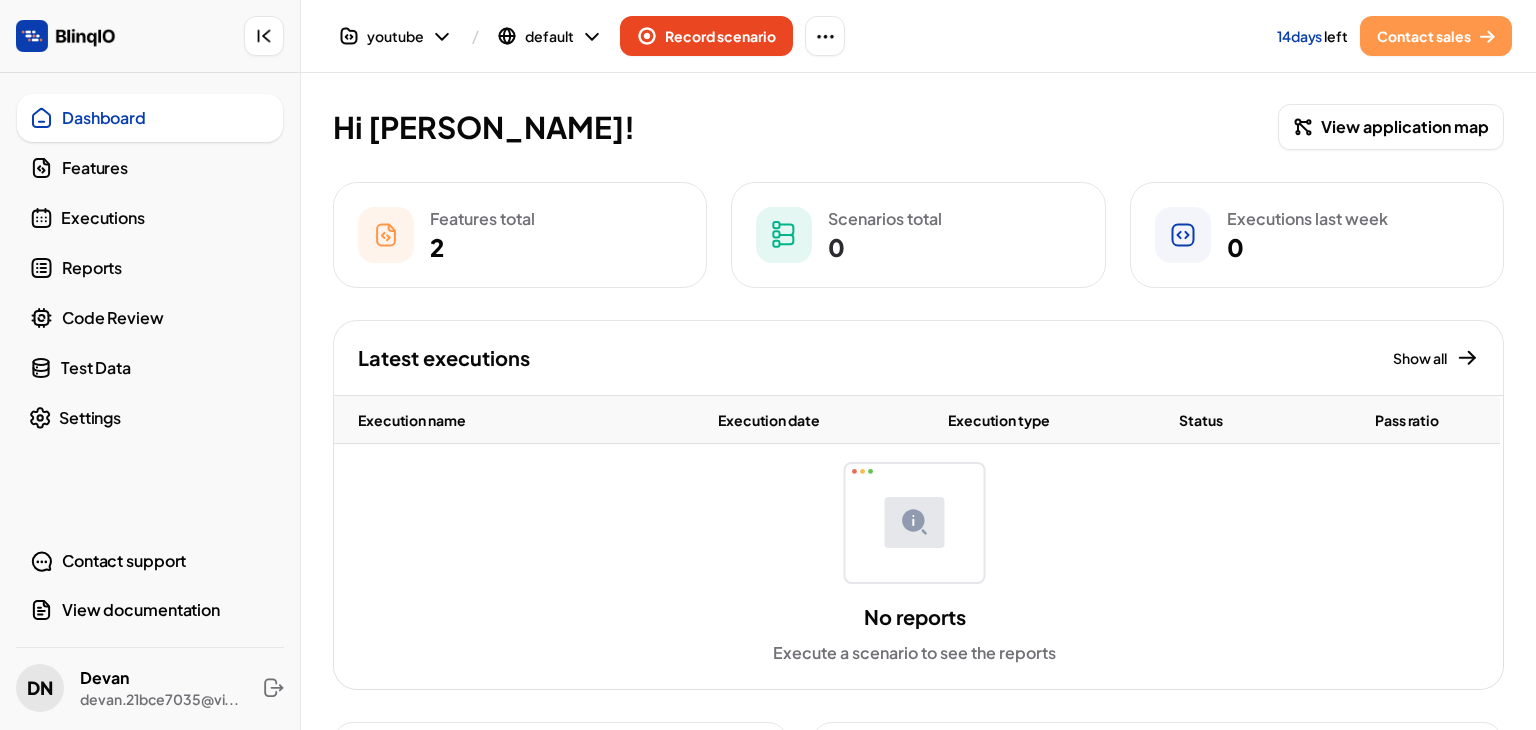 click on "Features" at bounding box center [166, 168] 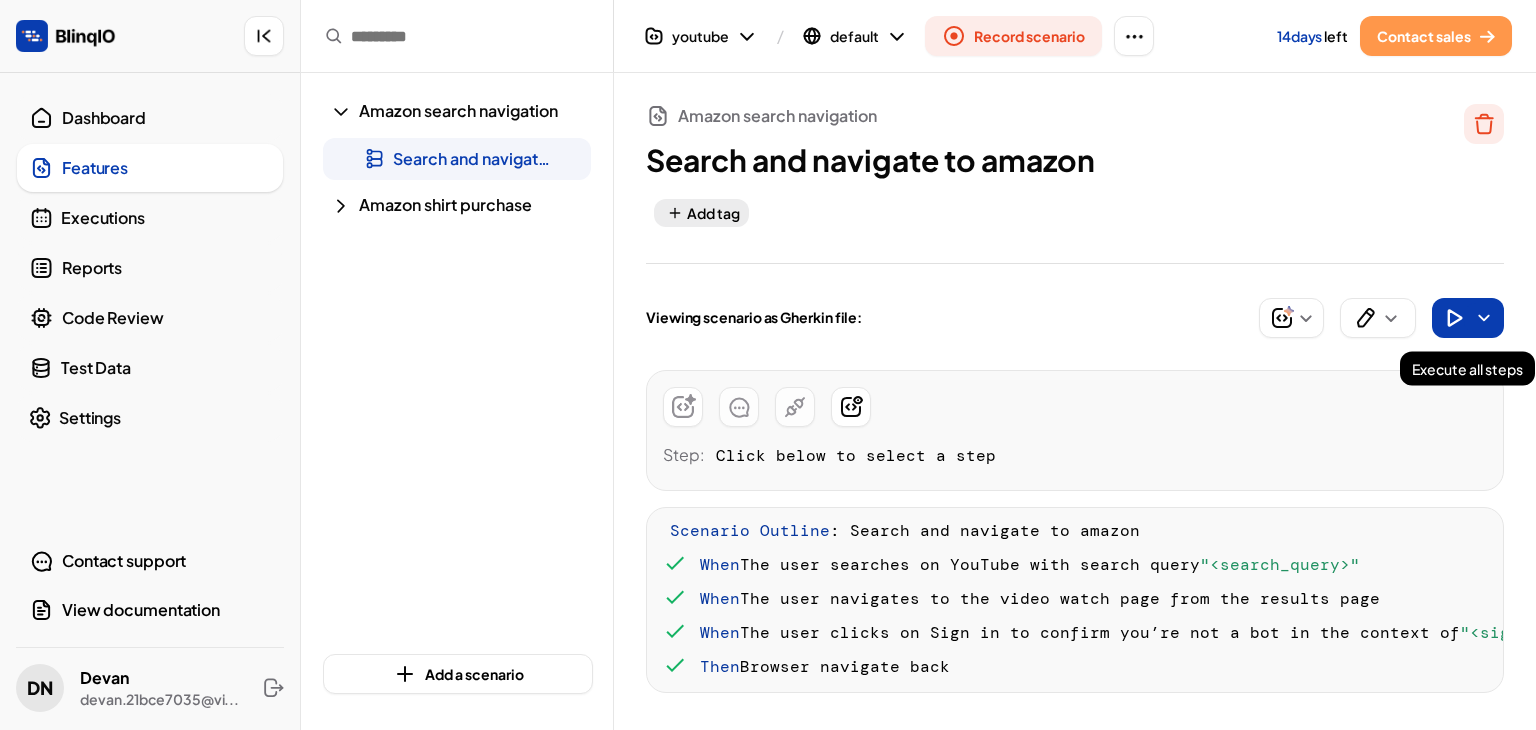 click at bounding box center (1484, 318) 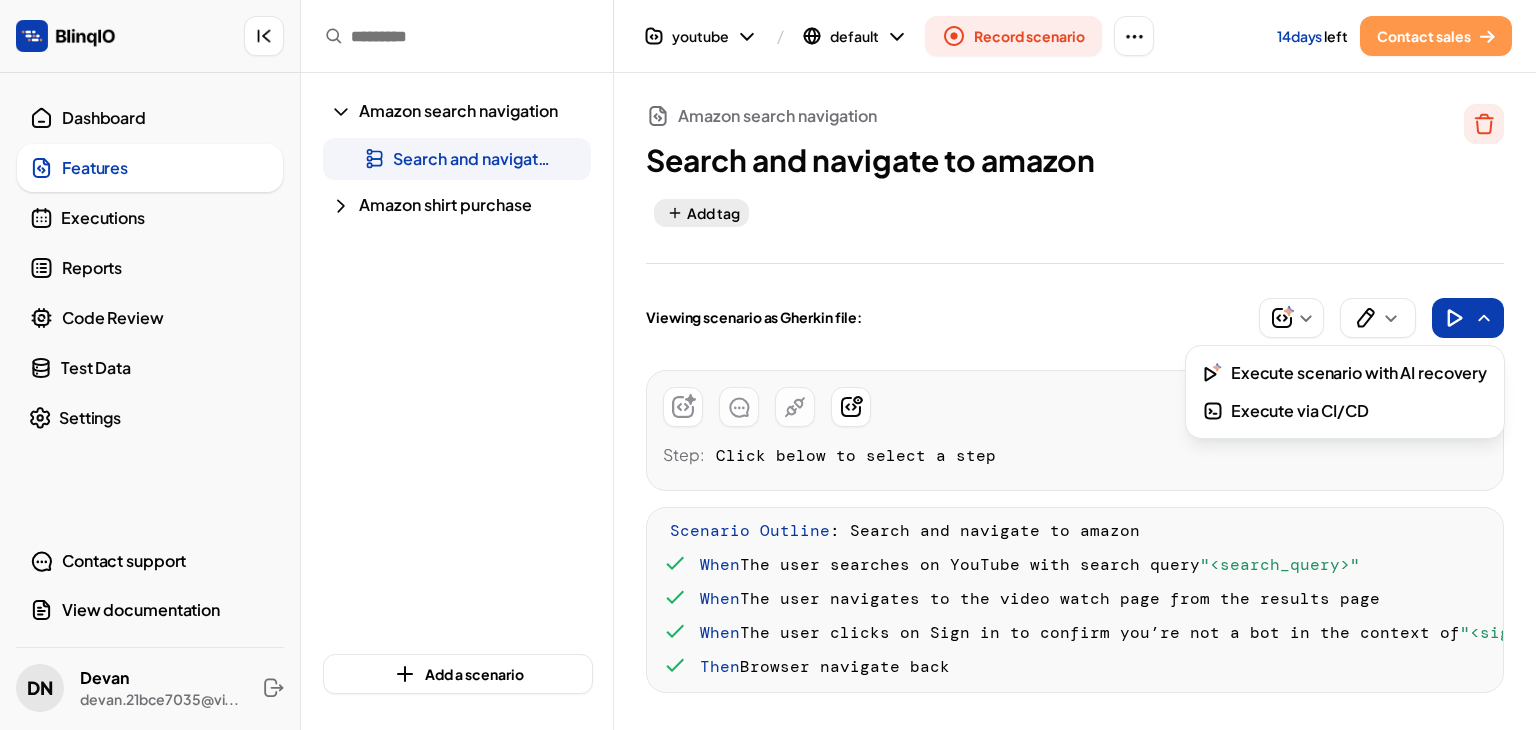 click at bounding box center (768, 365) 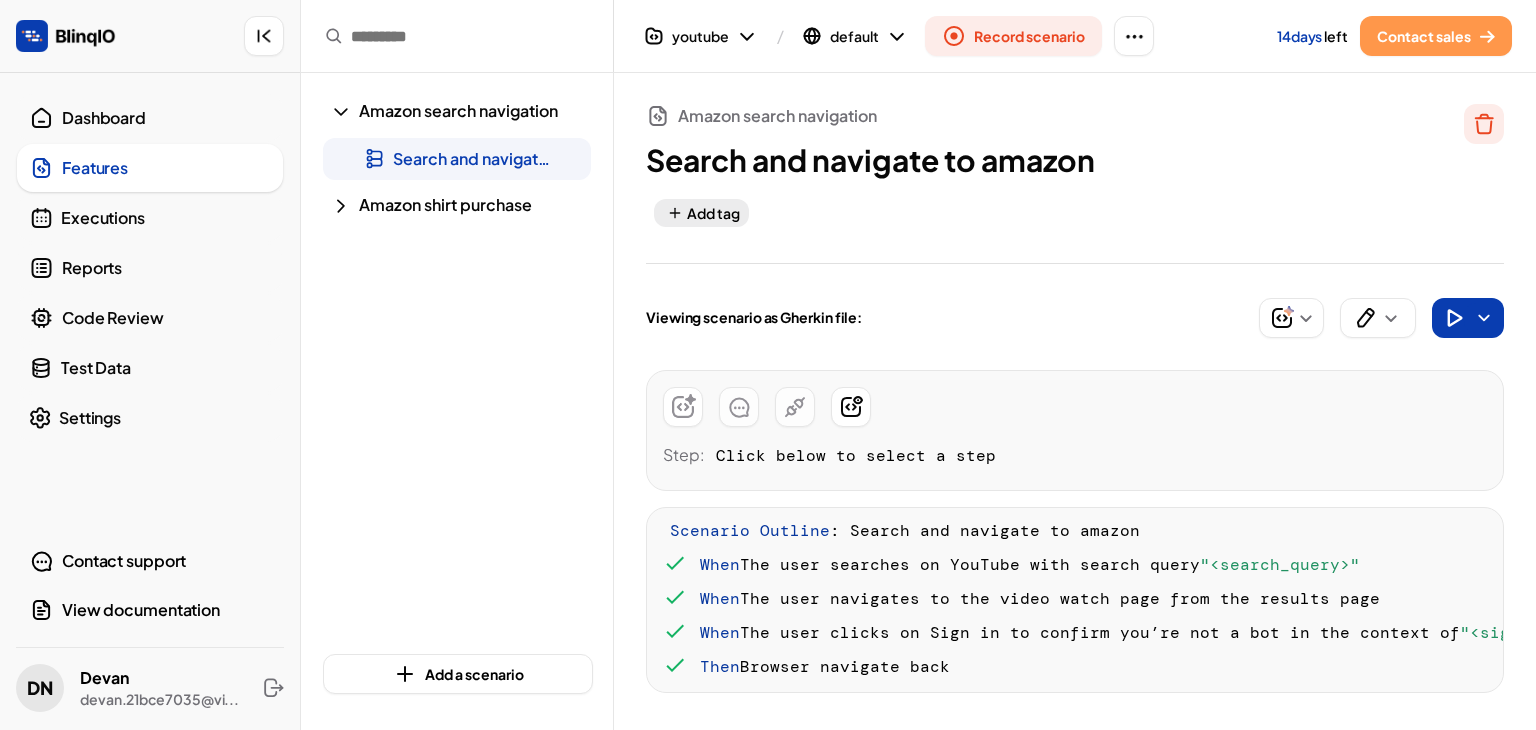 click at bounding box center [1454, 318] 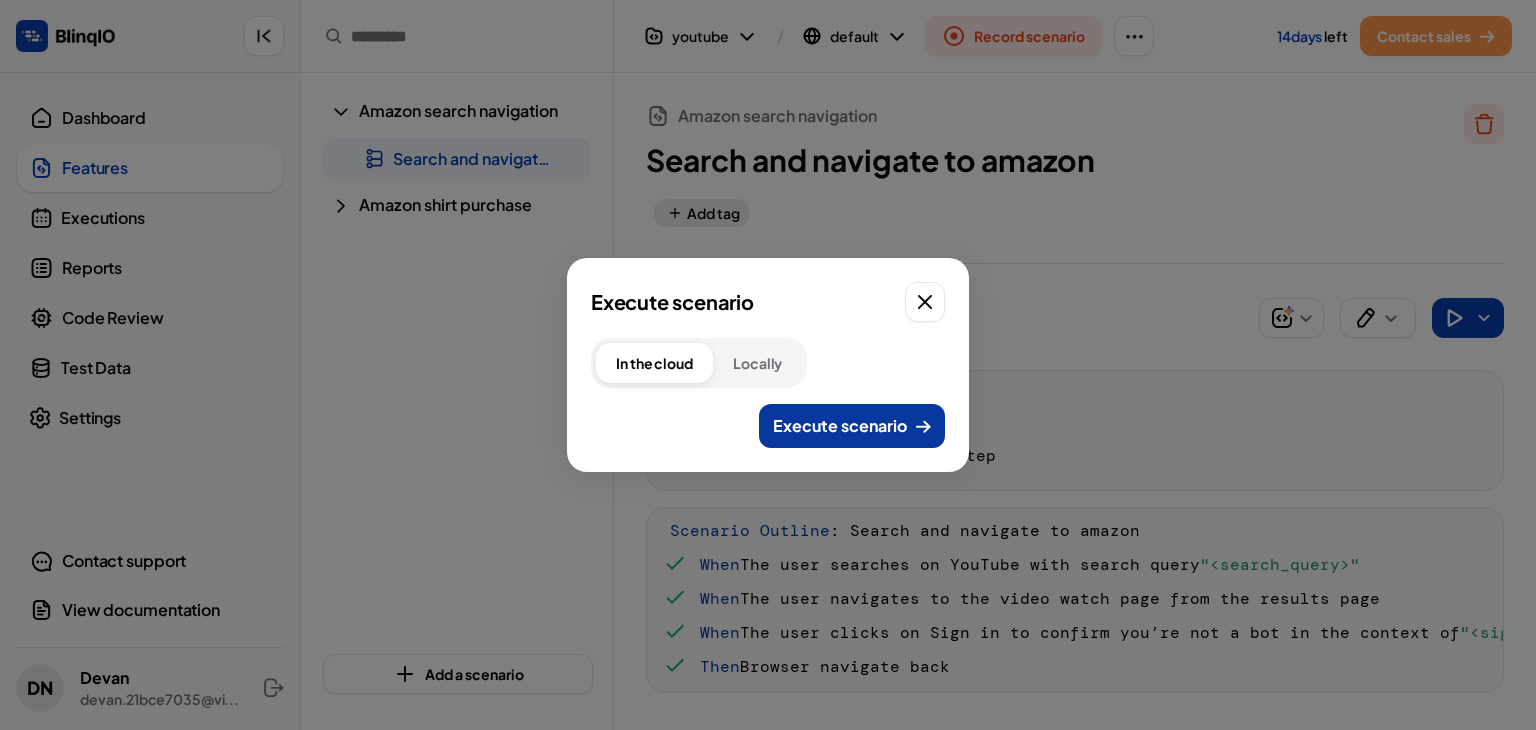click on "Execute scenario" at bounding box center [840, 426] 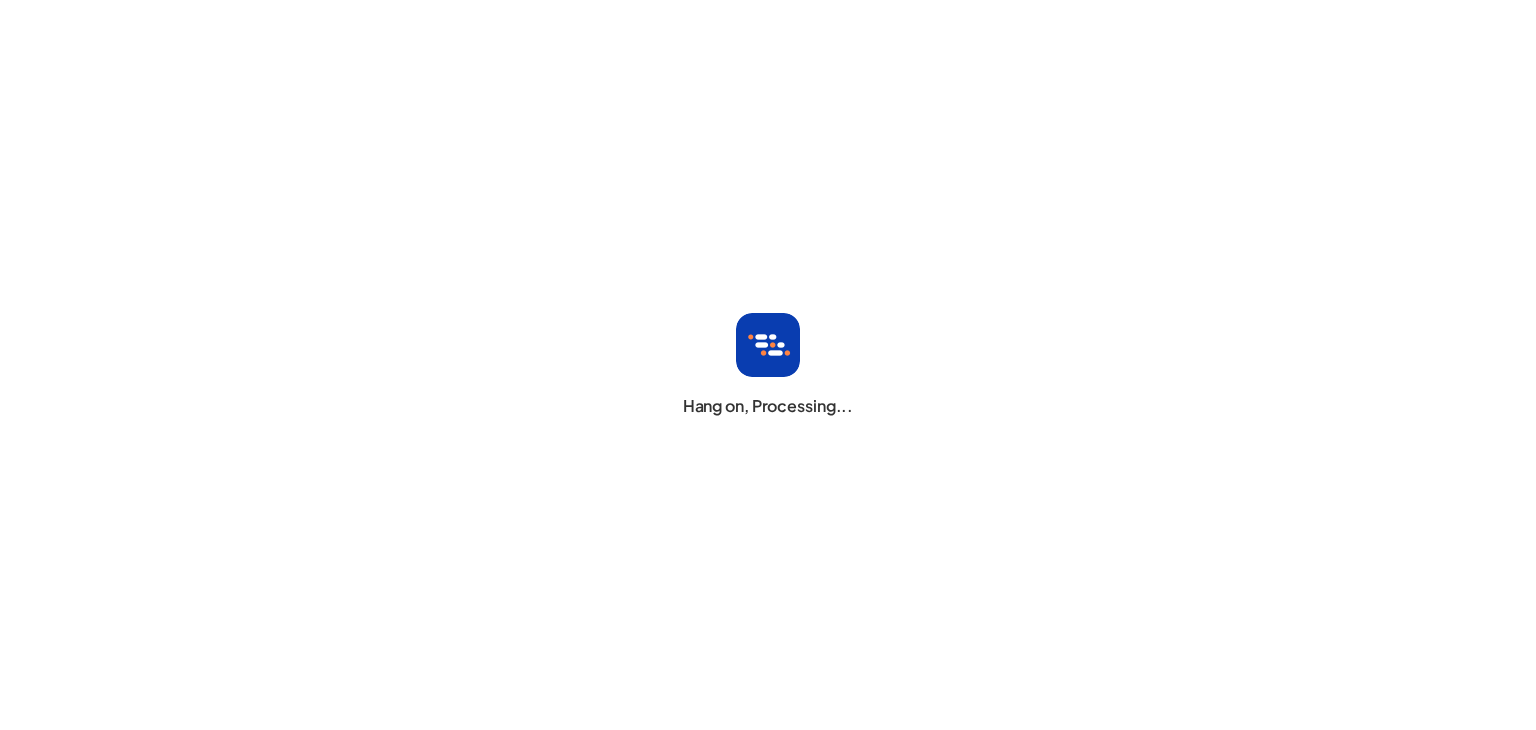 scroll, scrollTop: 0, scrollLeft: 0, axis: both 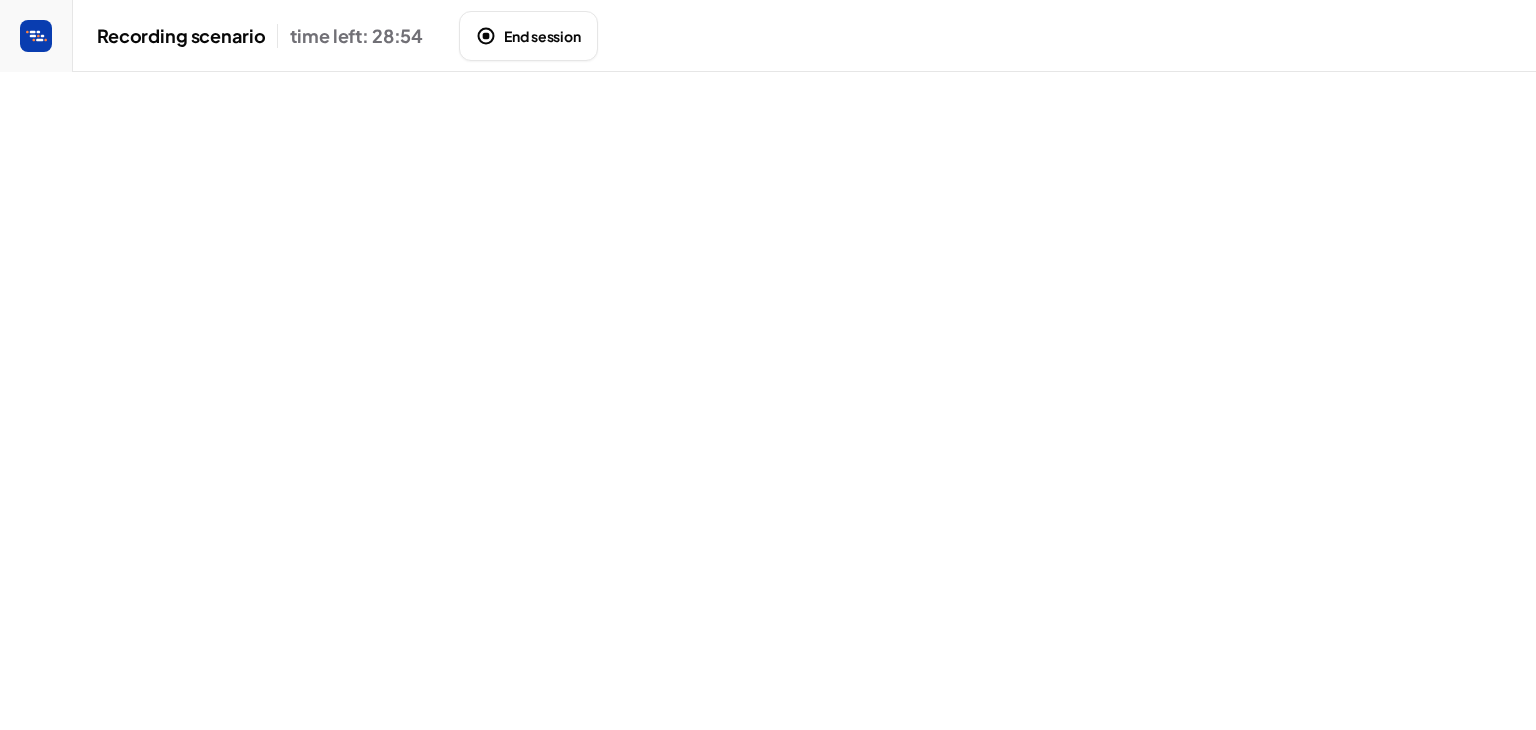 click on "End session" at bounding box center (528, 36) 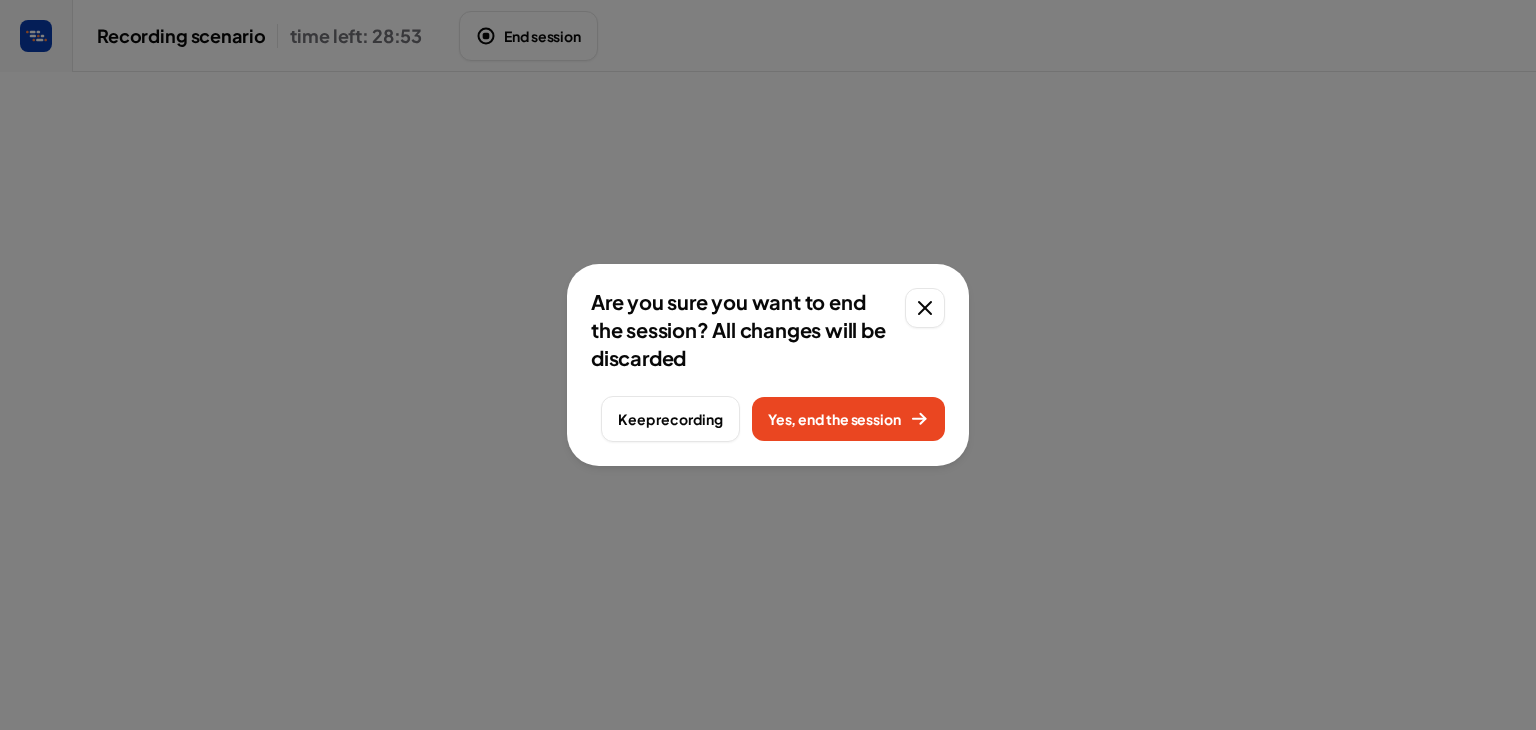 click on "Yes, end the session" at bounding box center (848, 419) 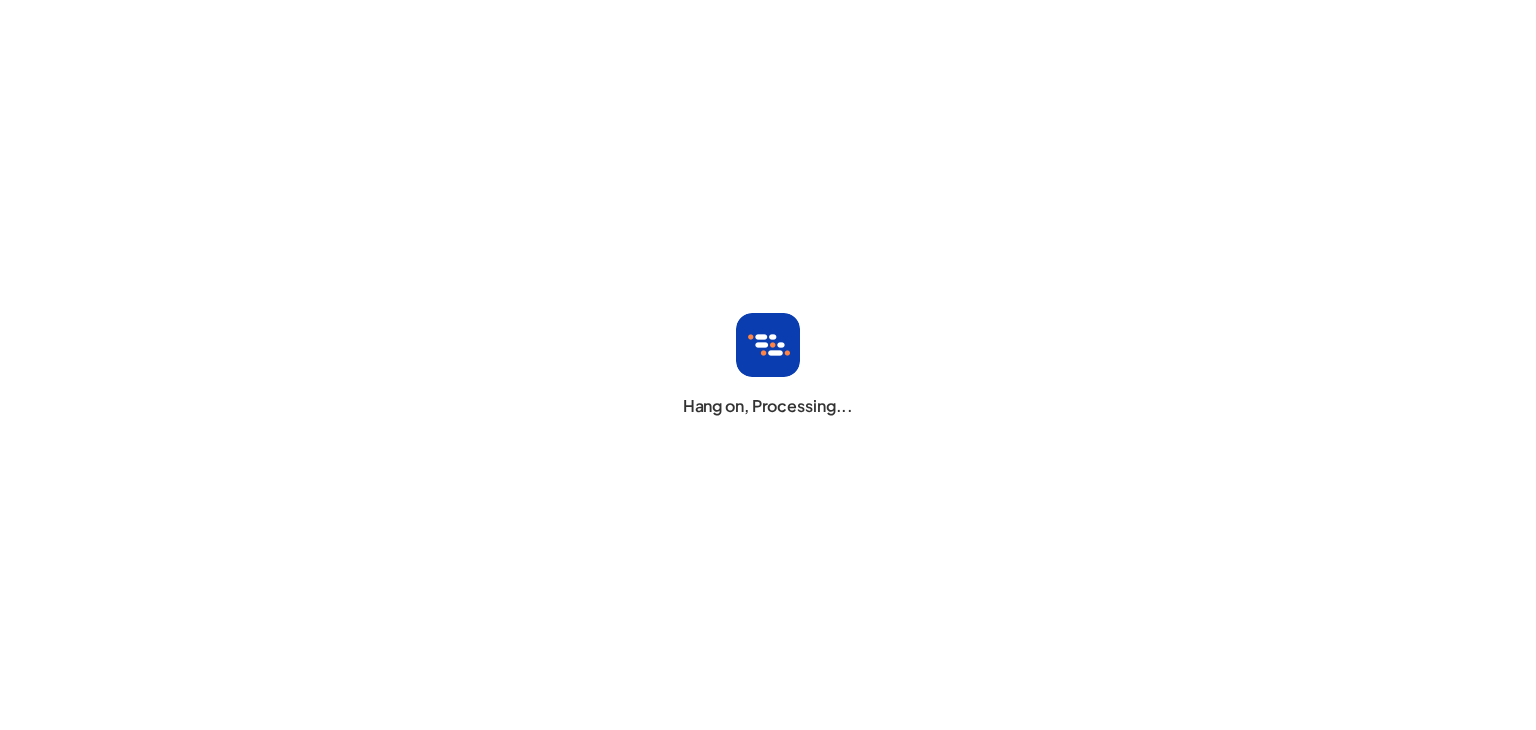 scroll, scrollTop: 0, scrollLeft: 0, axis: both 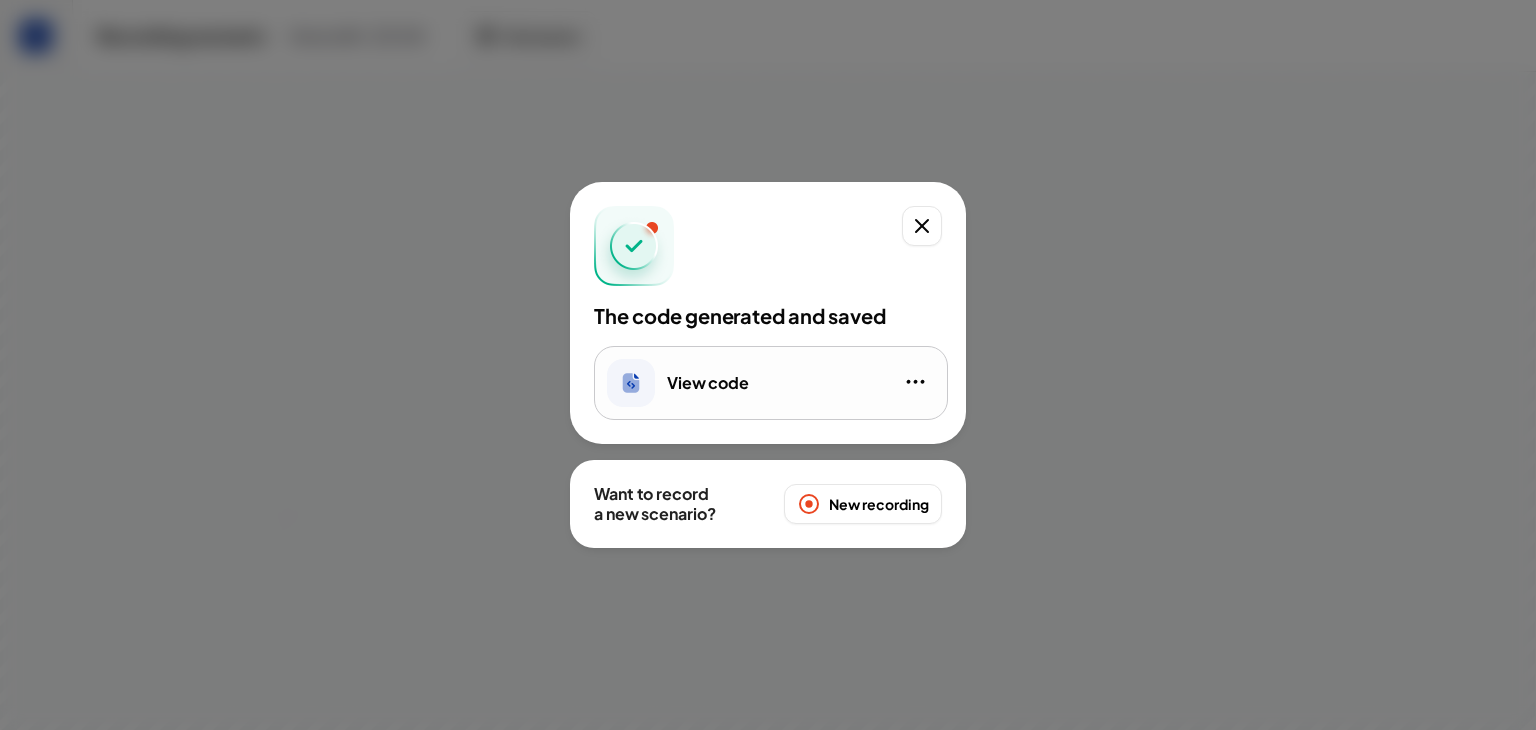 click on "View code" at bounding box center (771, 383) 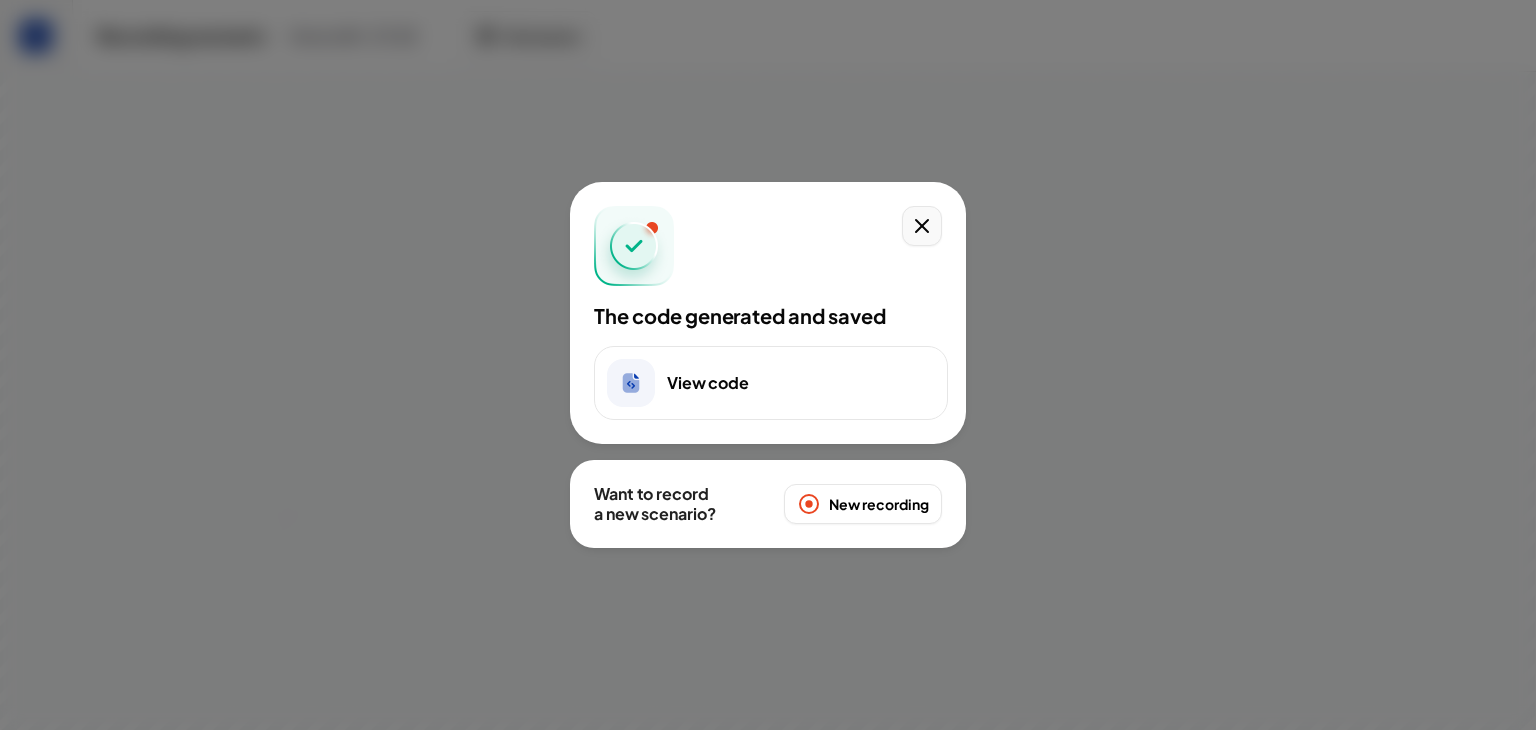 click 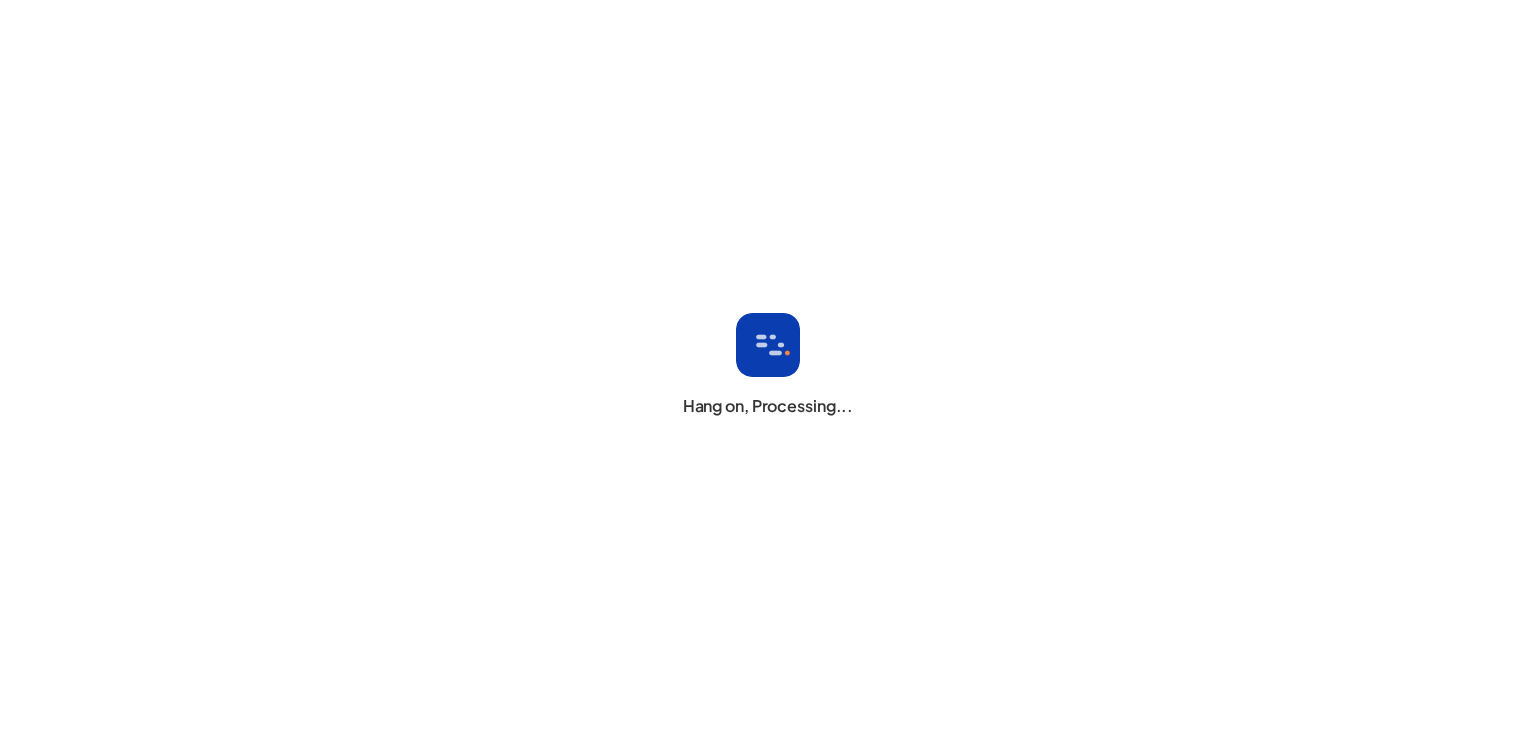 scroll, scrollTop: 0, scrollLeft: 0, axis: both 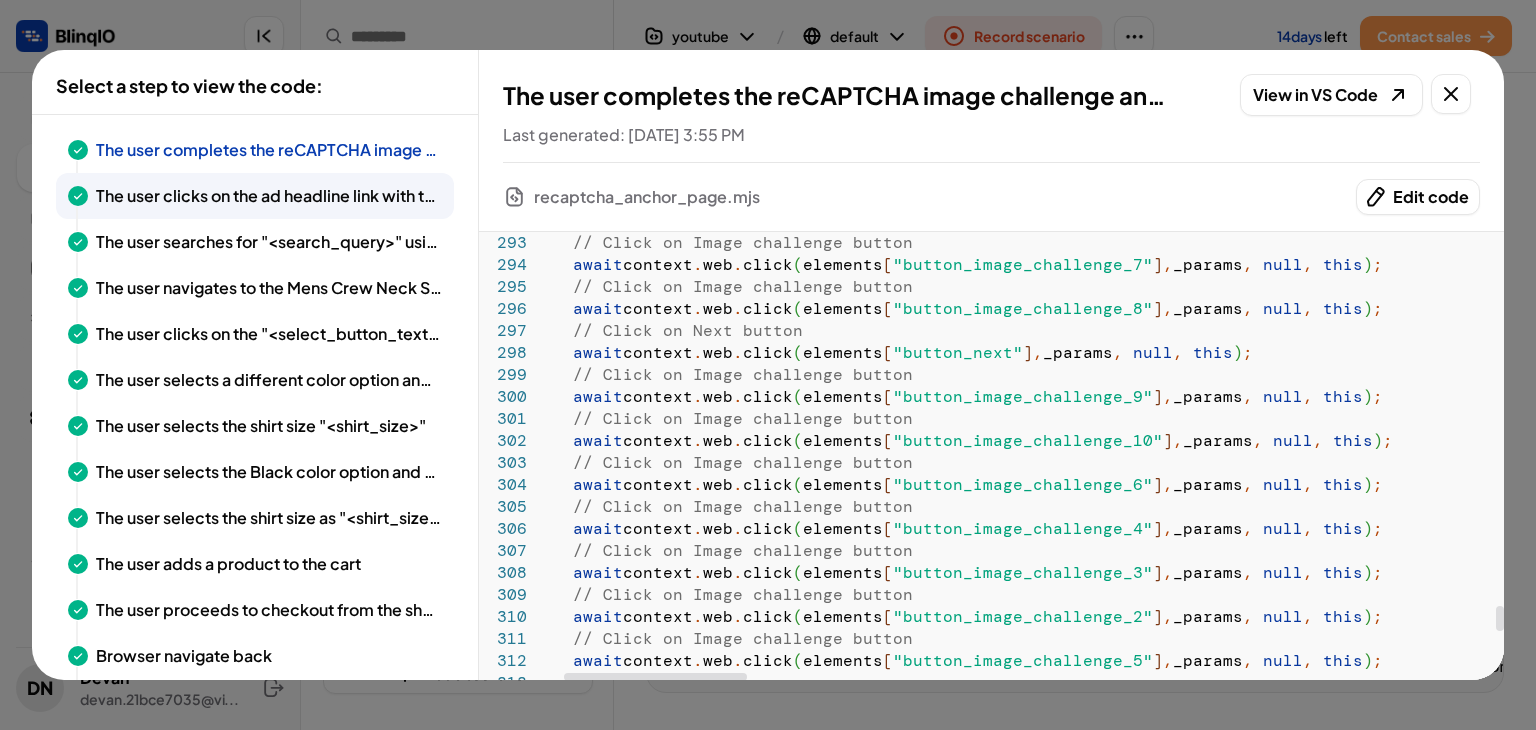 click on "The user clicks on the ad headline link with text "<amazon_ad_headline_text>" in the search results" at bounding box center (255, 196) 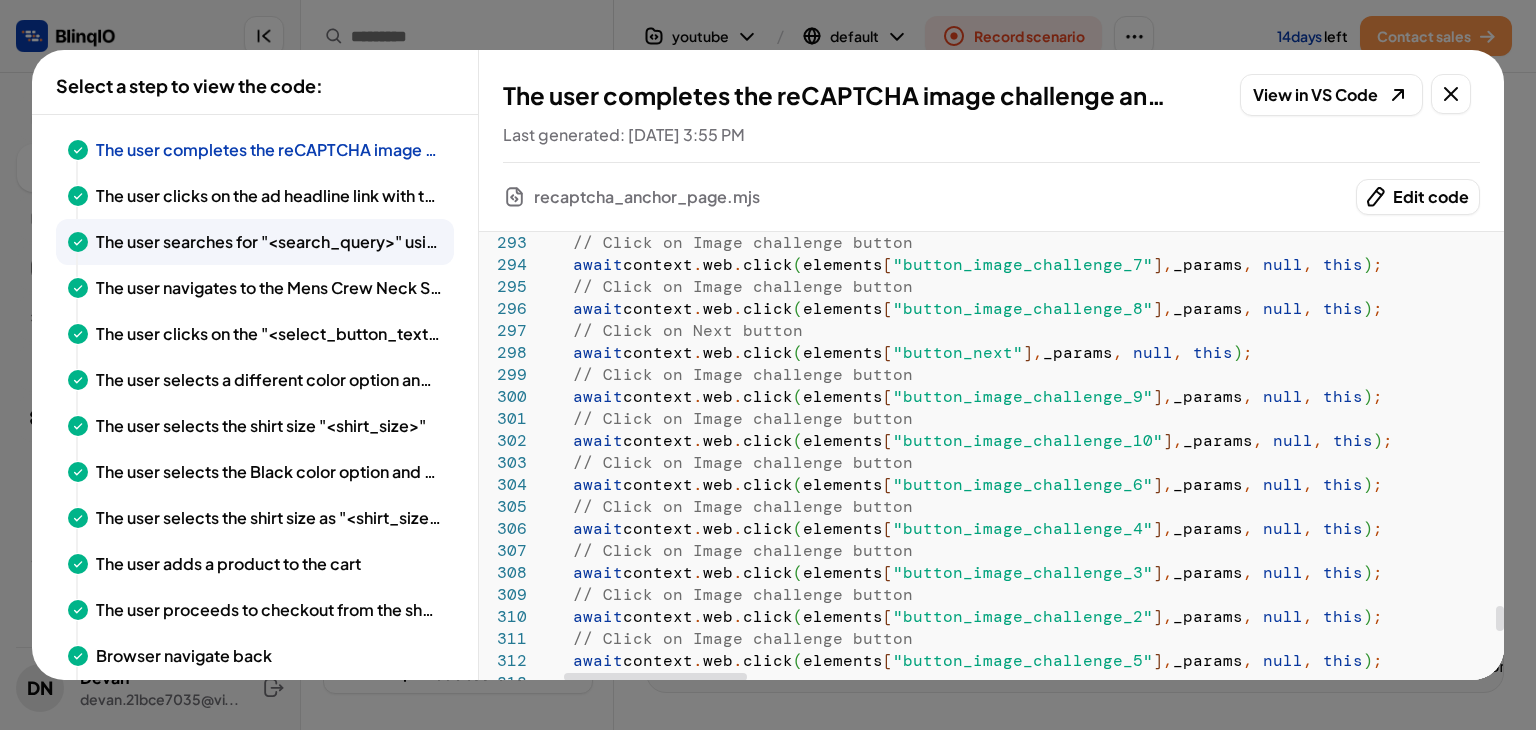 click on "The user searches for "<search_query>" using the search box and navigates to the results page" at bounding box center [269, 242] 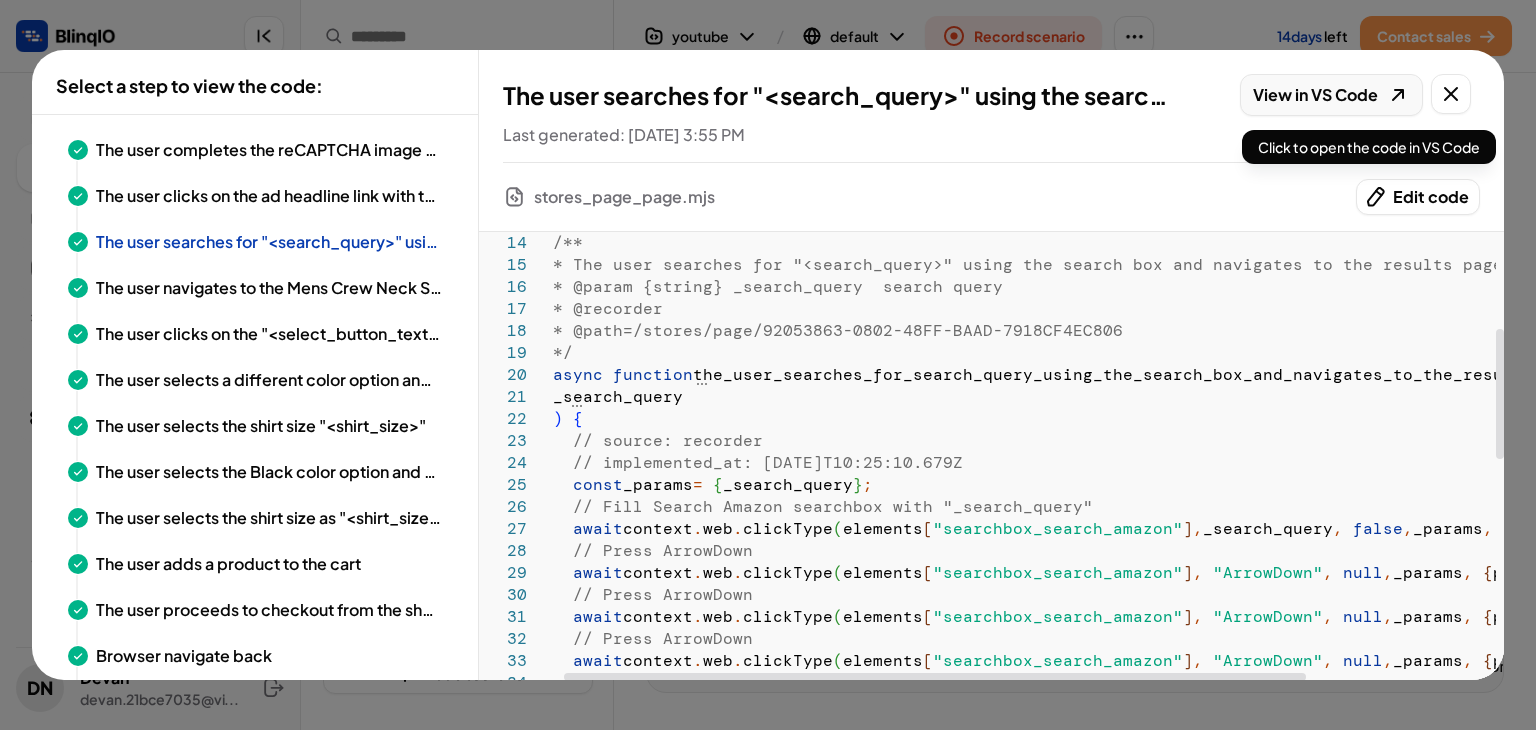 click on "View in VS Code" at bounding box center [1315, 95] 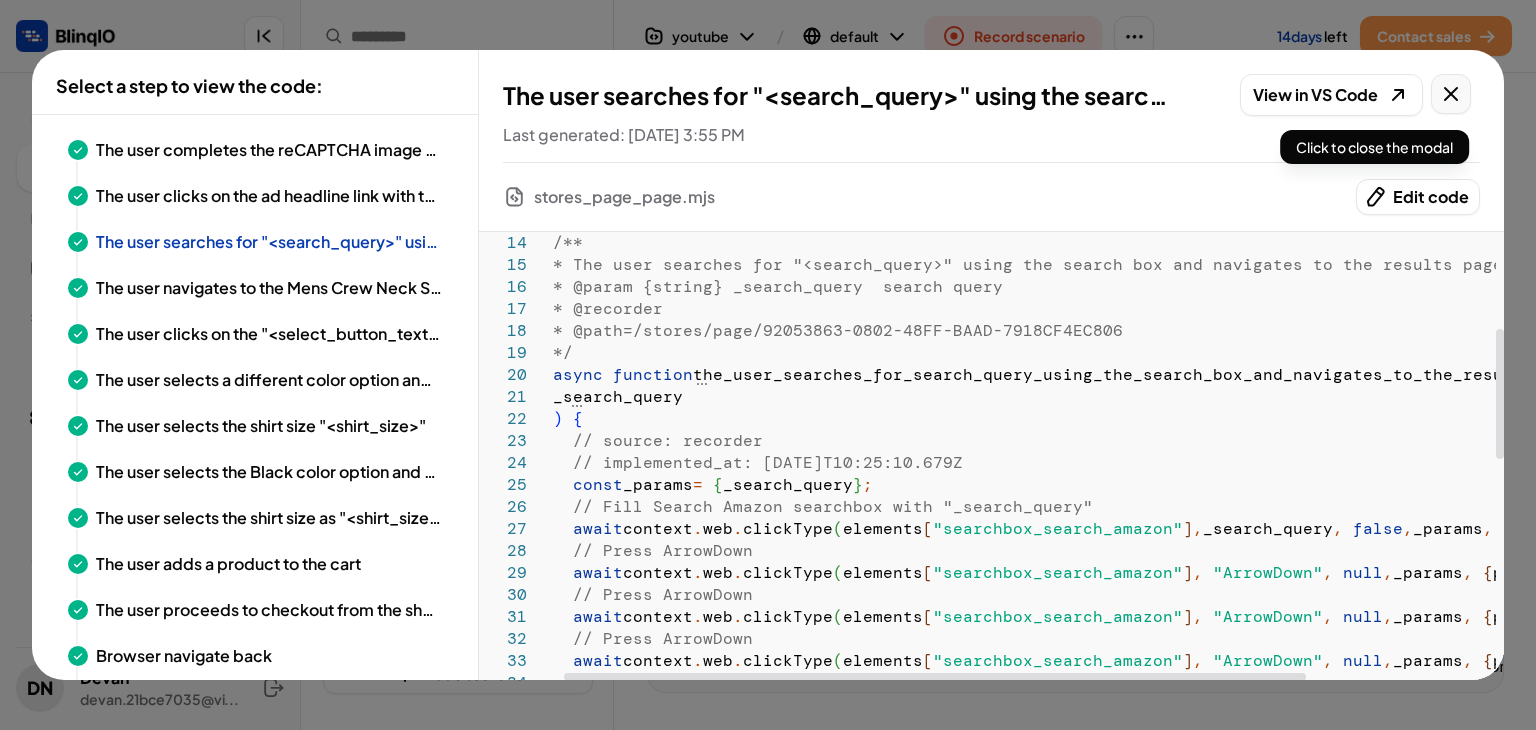 click 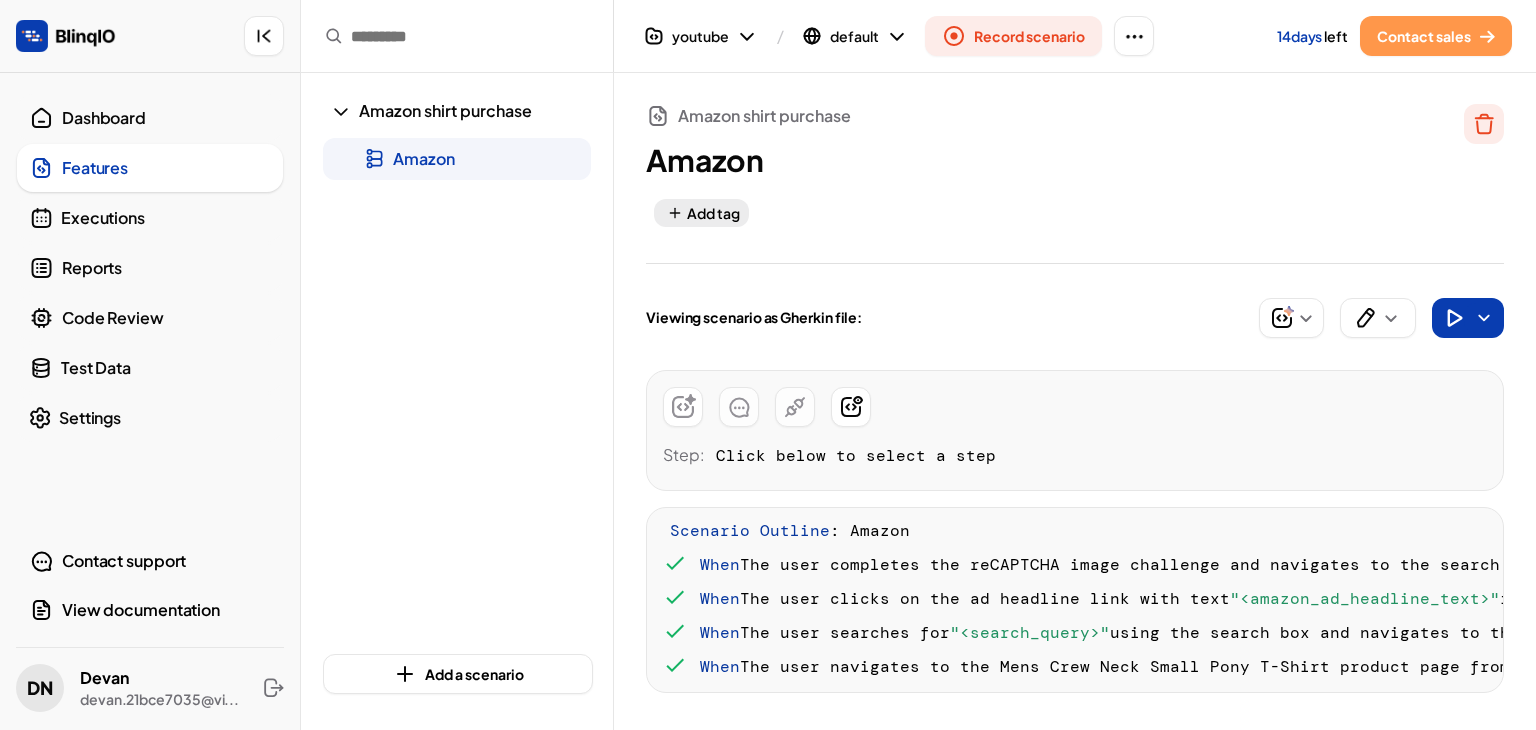 click on "Executions" at bounding box center [150, 218] 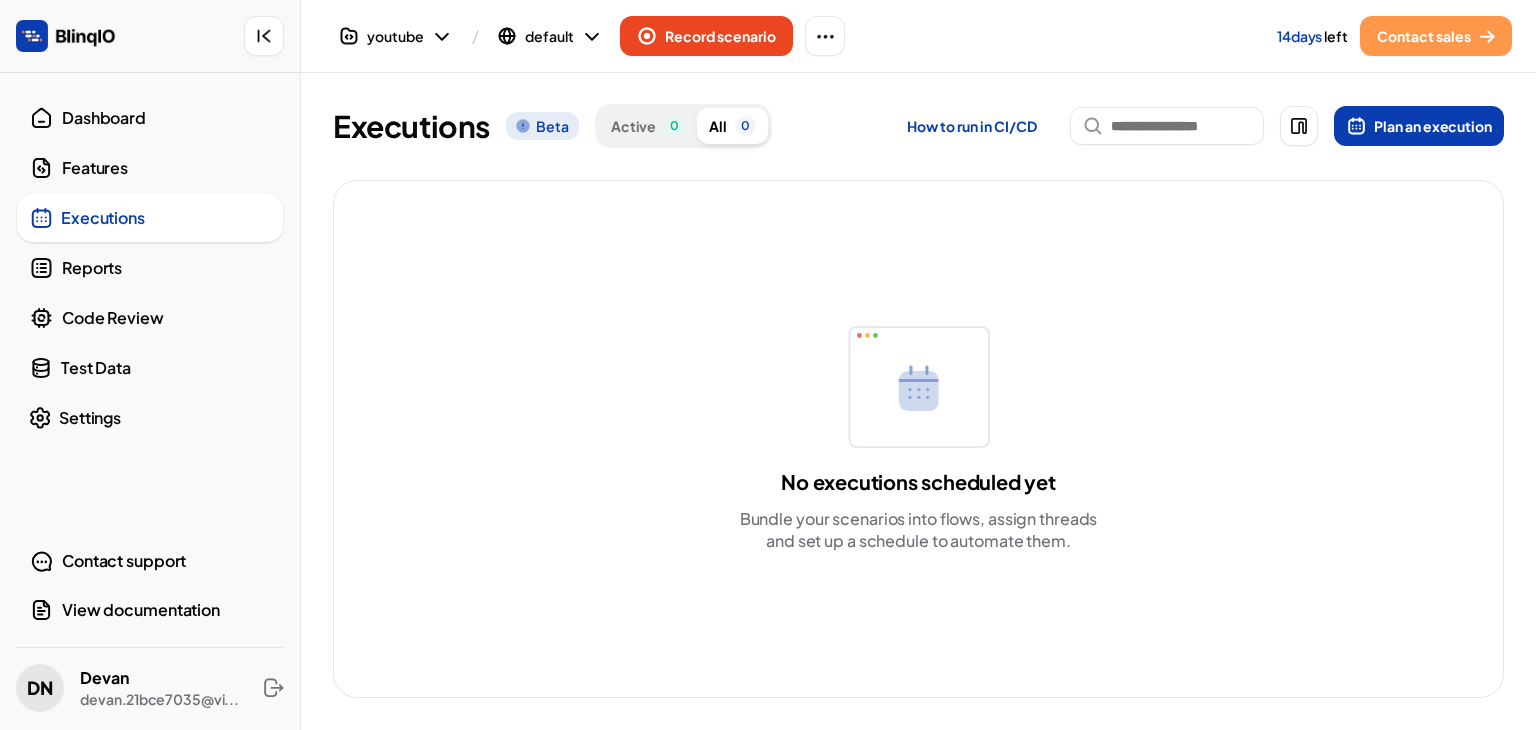 click on "Reports" at bounding box center [150, 268] 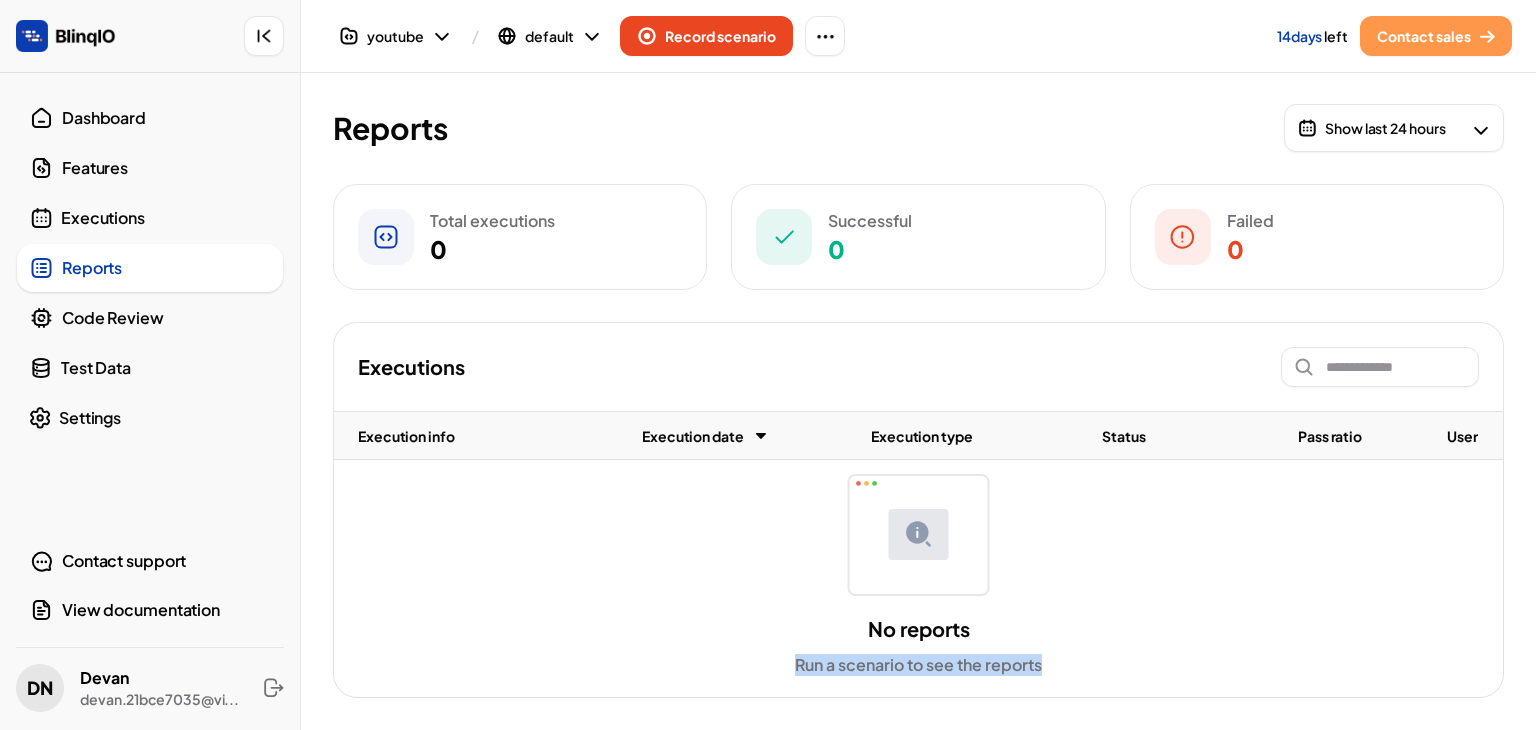 drag, startPoint x: 773, startPoint y: 658, endPoint x: 1086, endPoint y: 664, distance: 313.0575 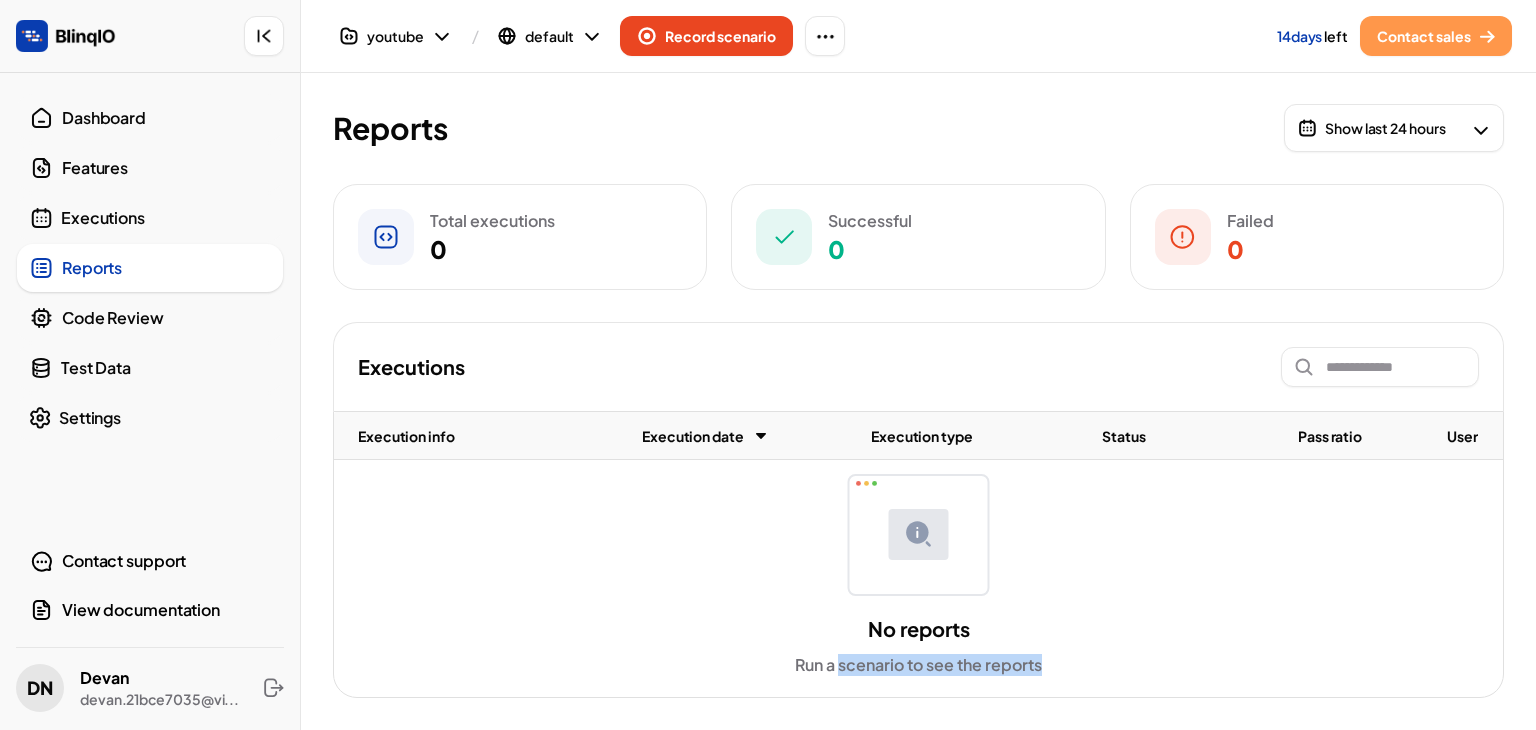 drag, startPoint x: 1084, startPoint y: 664, endPoint x: 847, endPoint y: 637, distance: 238.53302 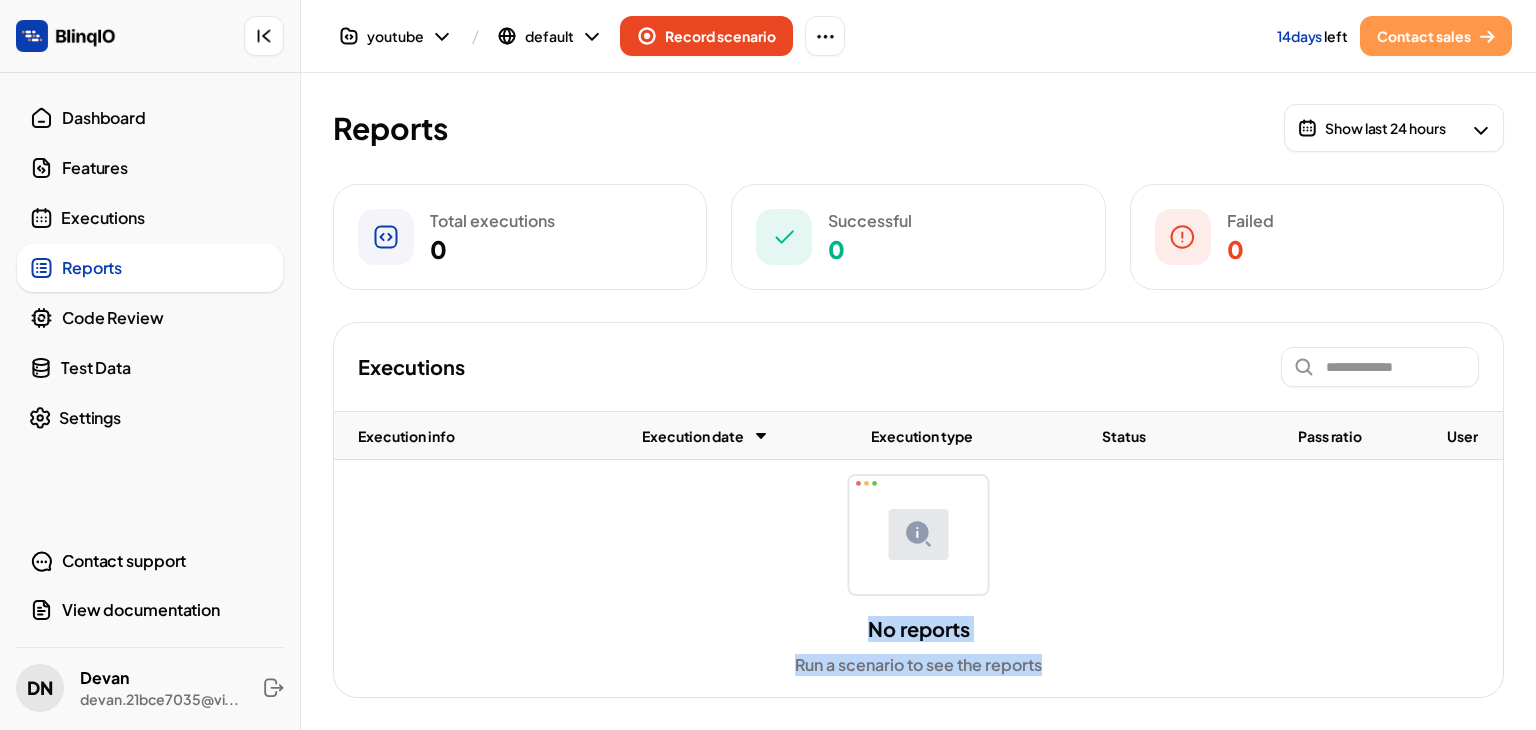 drag, startPoint x: 852, startPoint y: 629, endPoint x: 1050, endPoint y: 668, distance: 201.80437 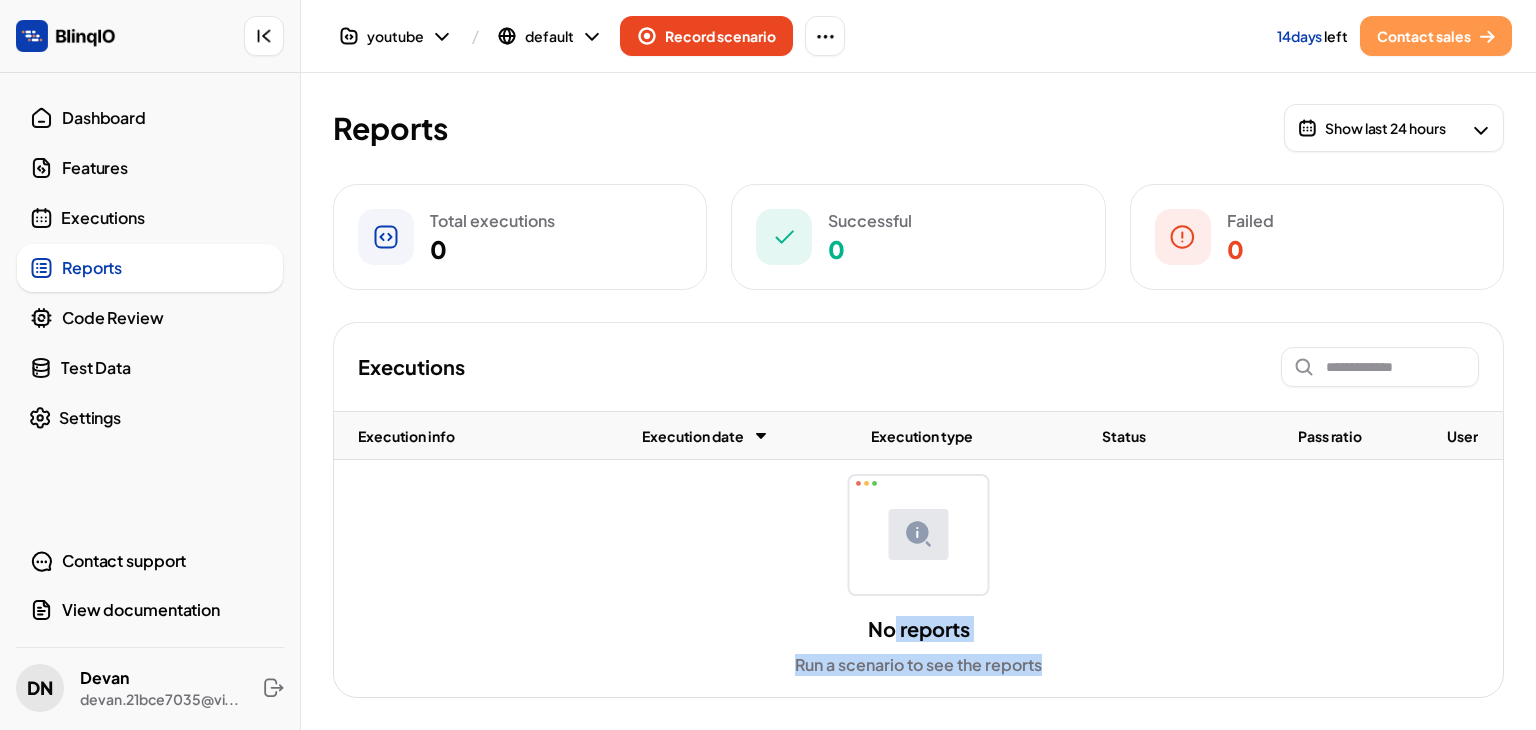 drag, startPoint x: 1051, startPoint y: 668, endPoint x: 893, endPoint y: 645, distance: 159.66527 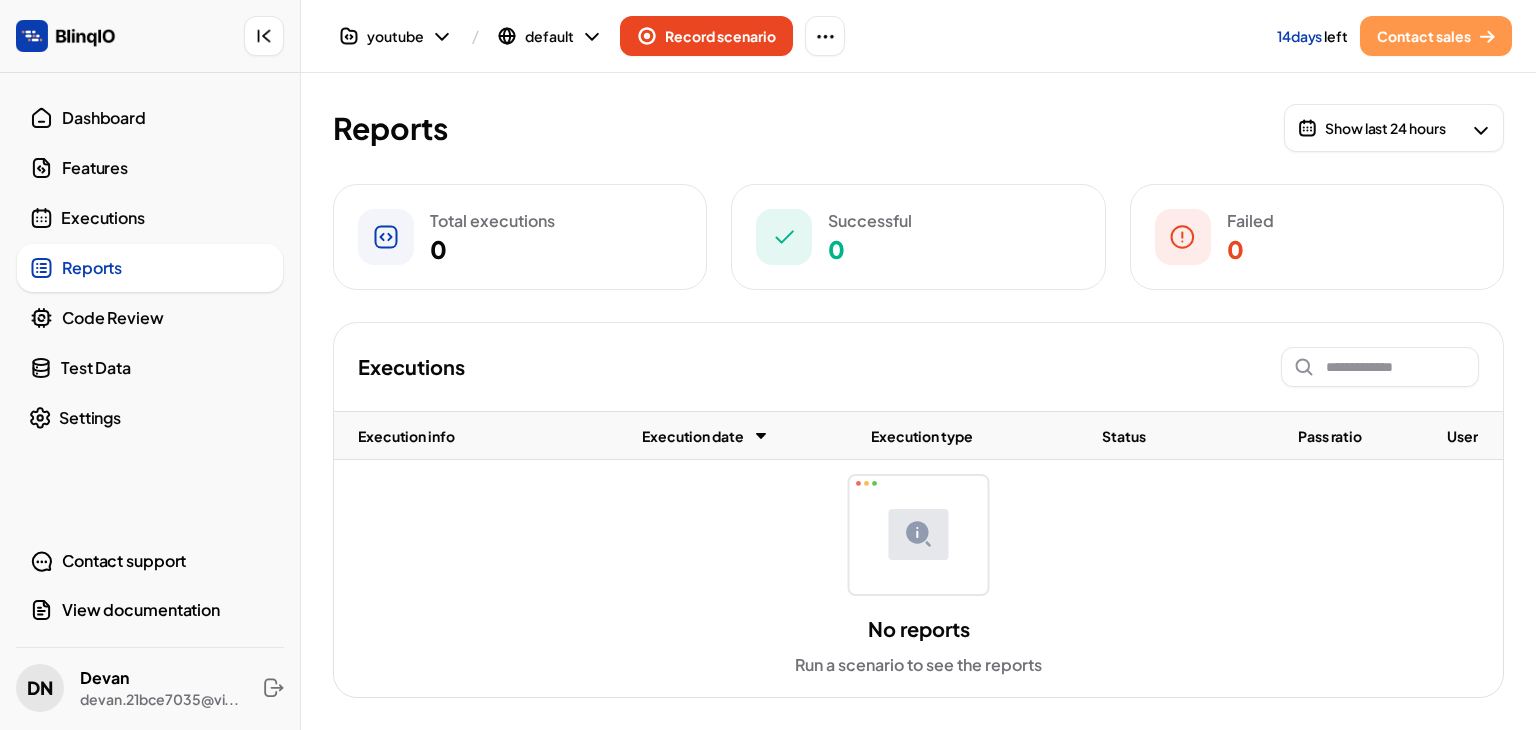 click on "Code Review" at bounding box center (150, 318) 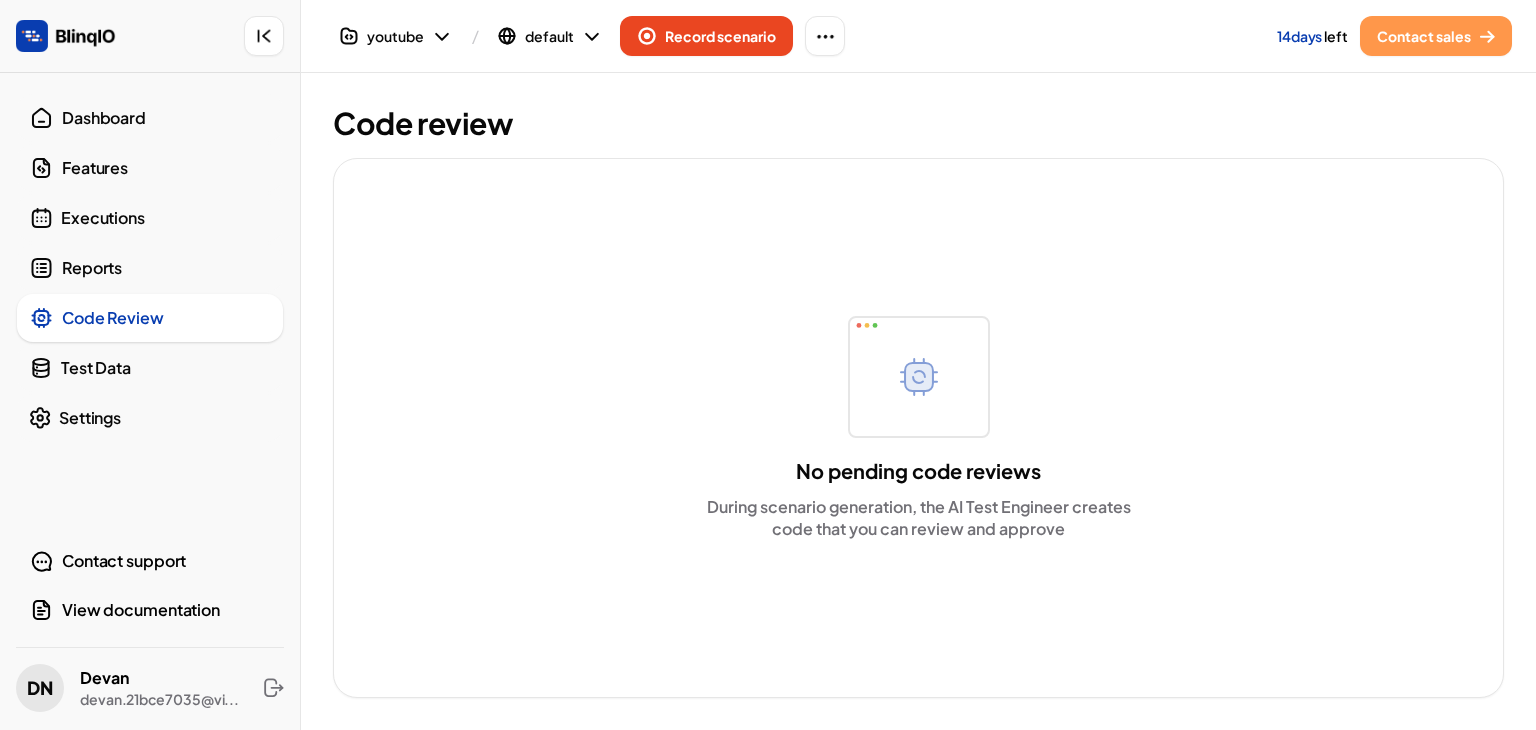 drag, startPoint x: 113, startPoint y: 256, endPoint x: 135, endPoint y: 235, distance: 30.413813 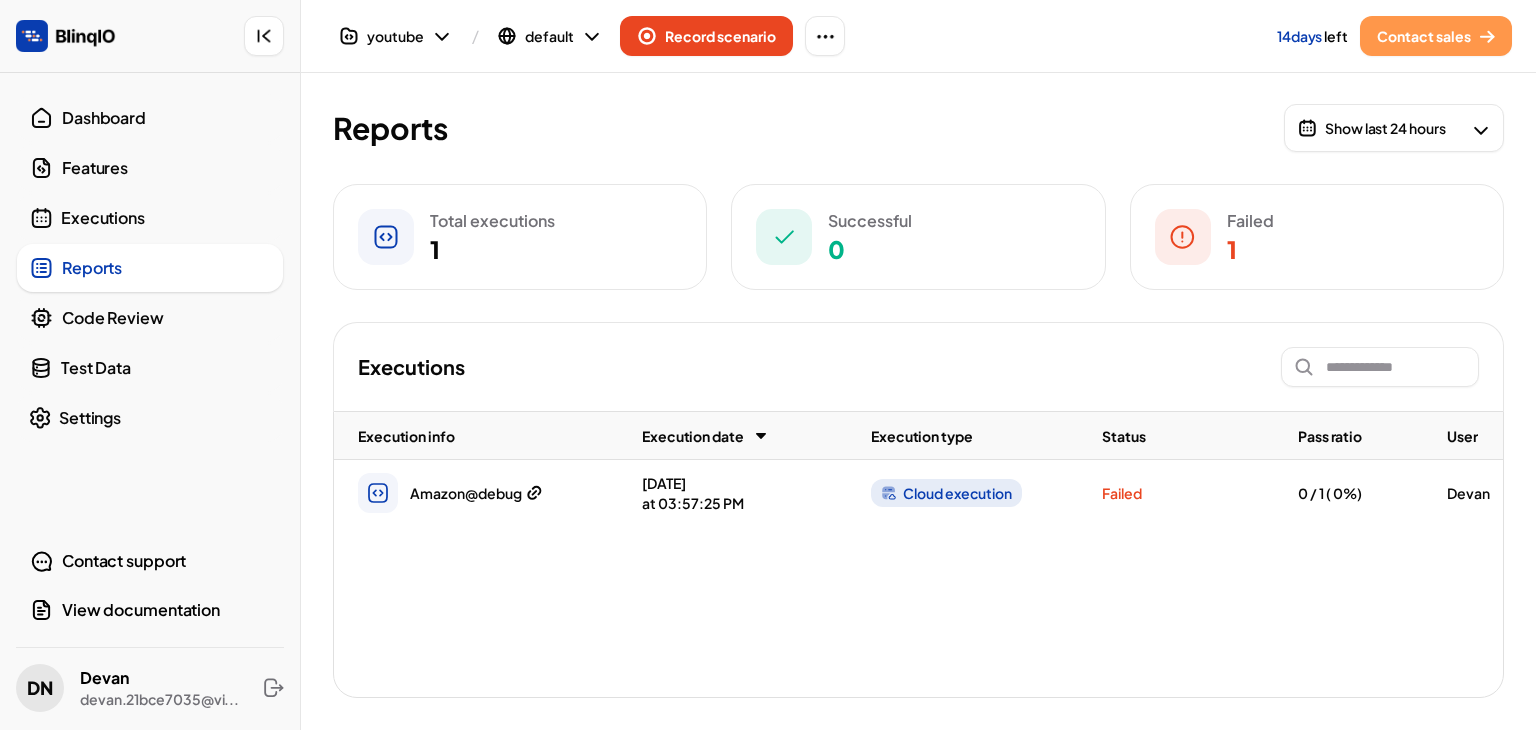 click on "Amazon@debug" at bounding box center [466, 493] 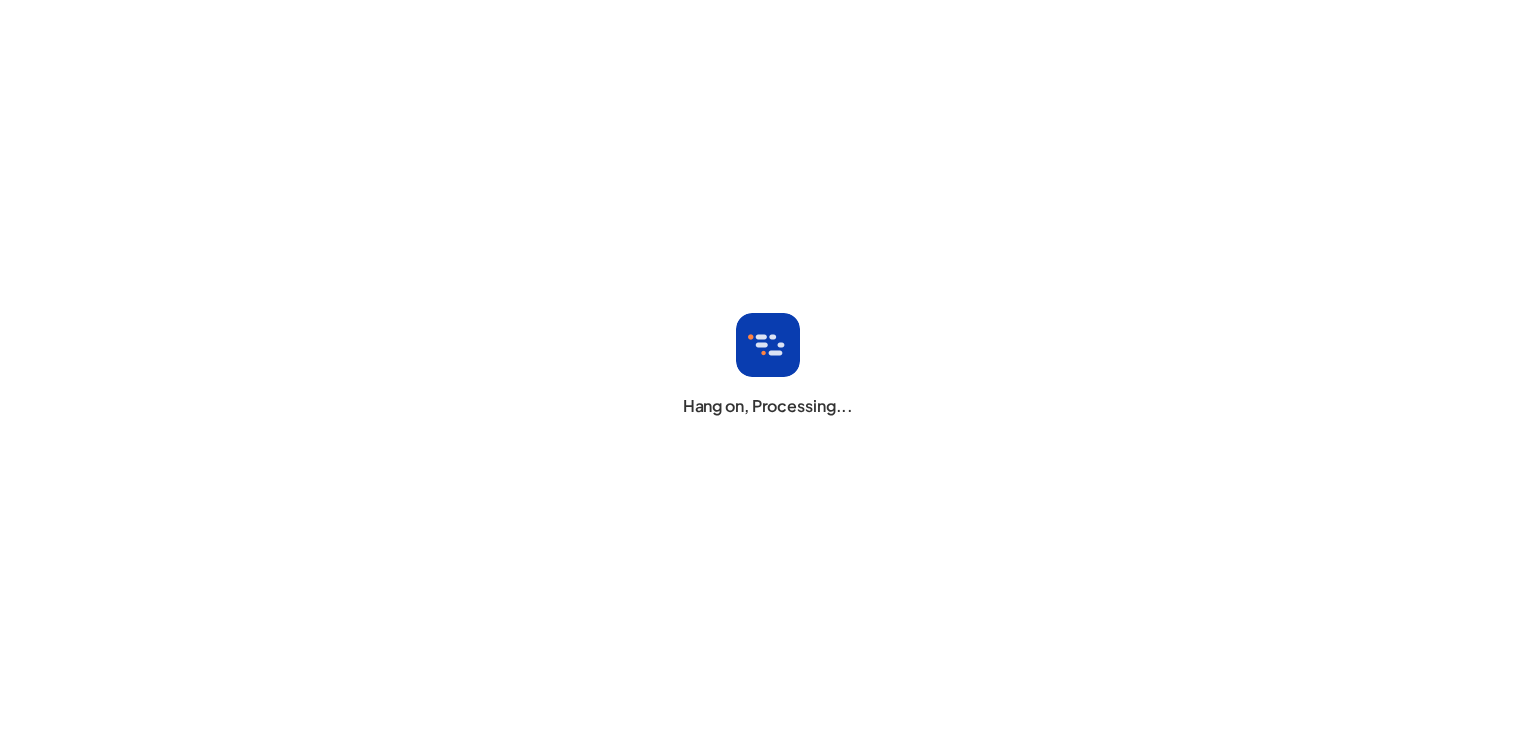 scroll, scrollTop: 0, scrollLeft: 0, axis: both 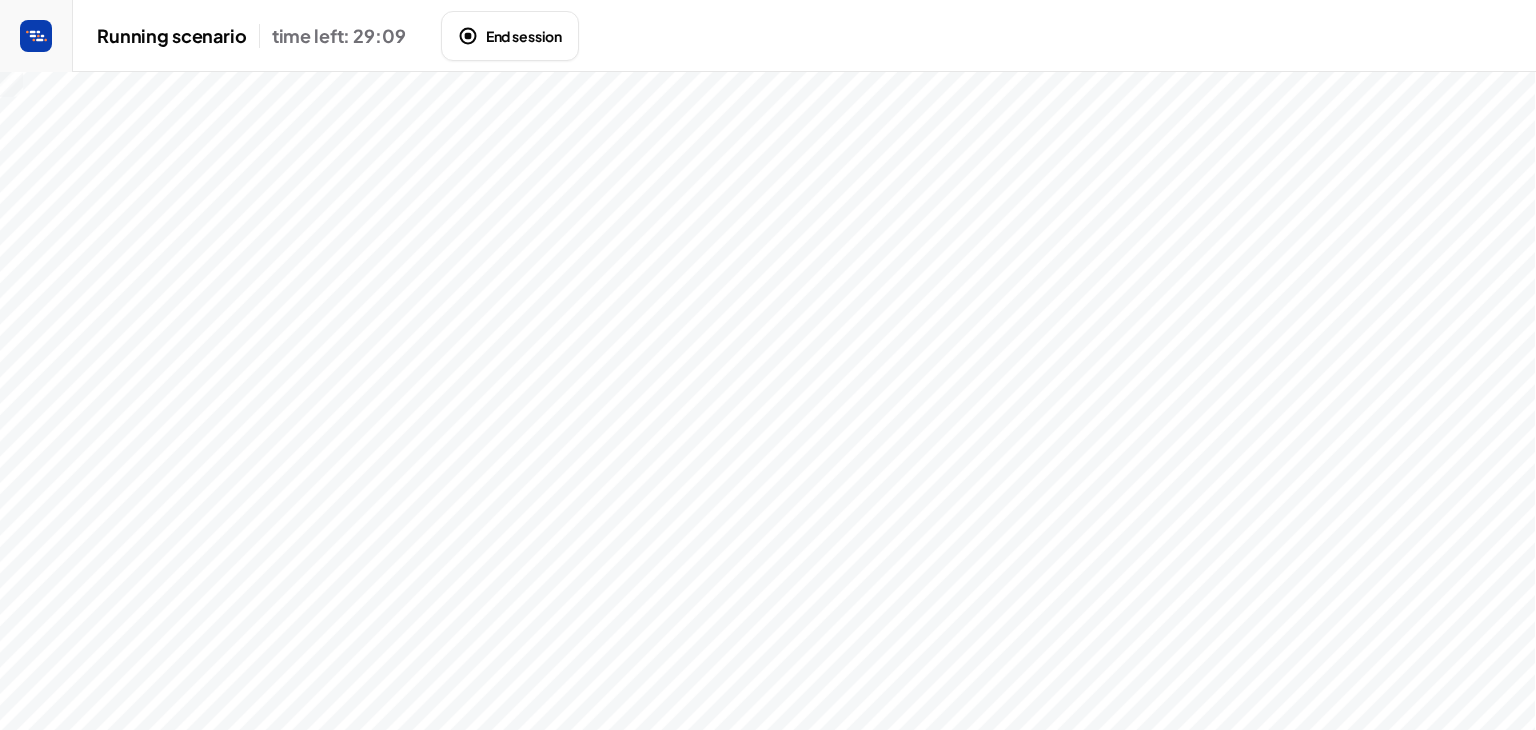click at bounding box center [768, 401] 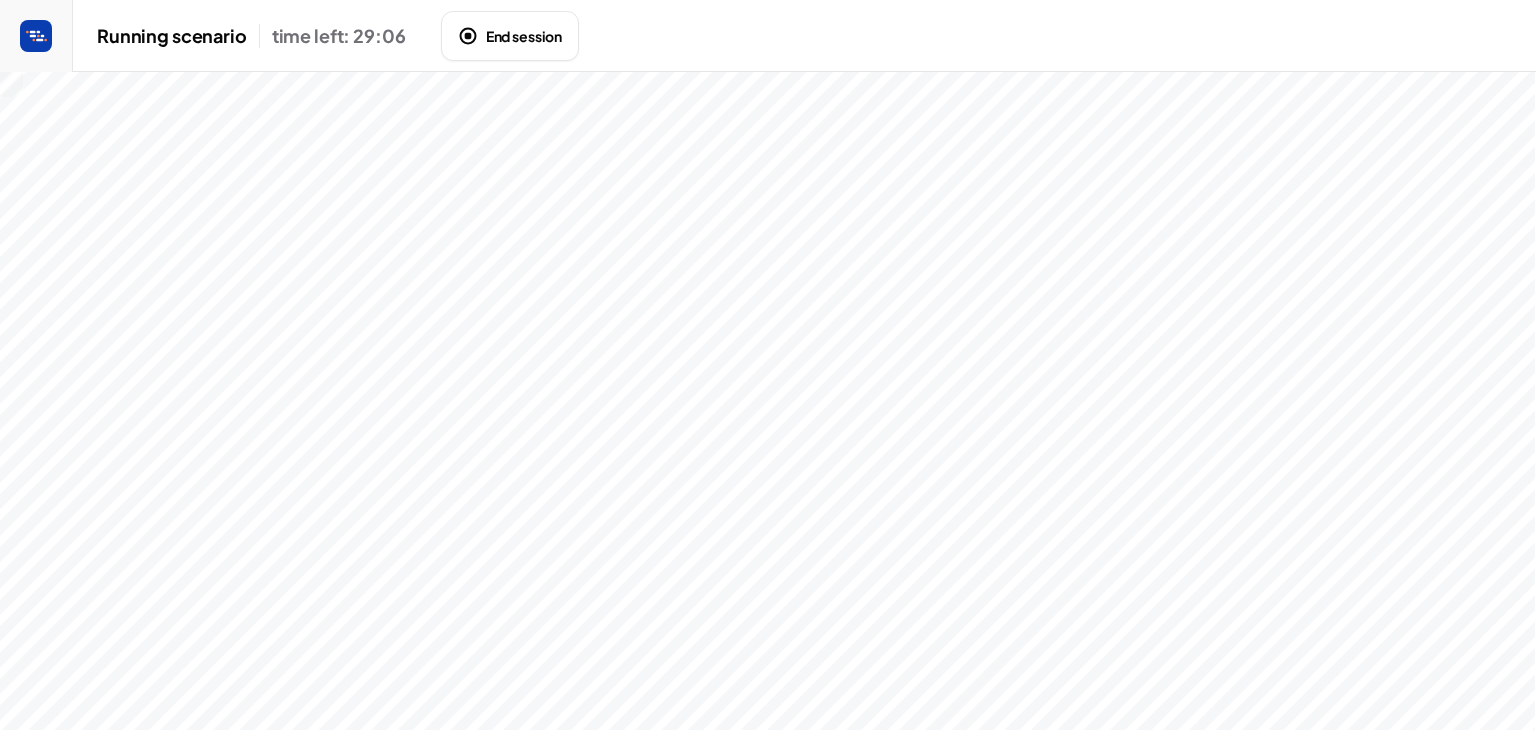 click at bounding box center (768, 401) 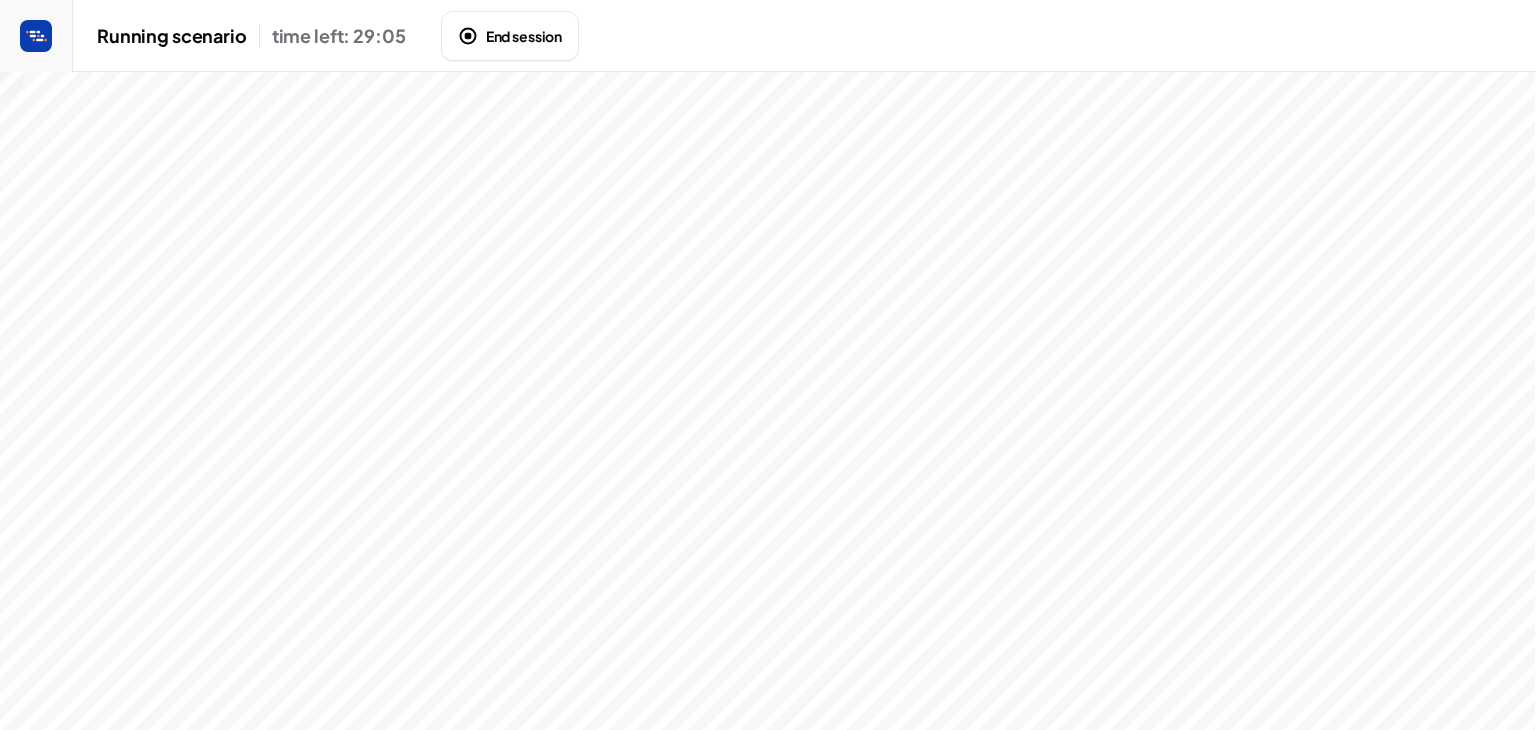 click at bounding box center [768, 401] 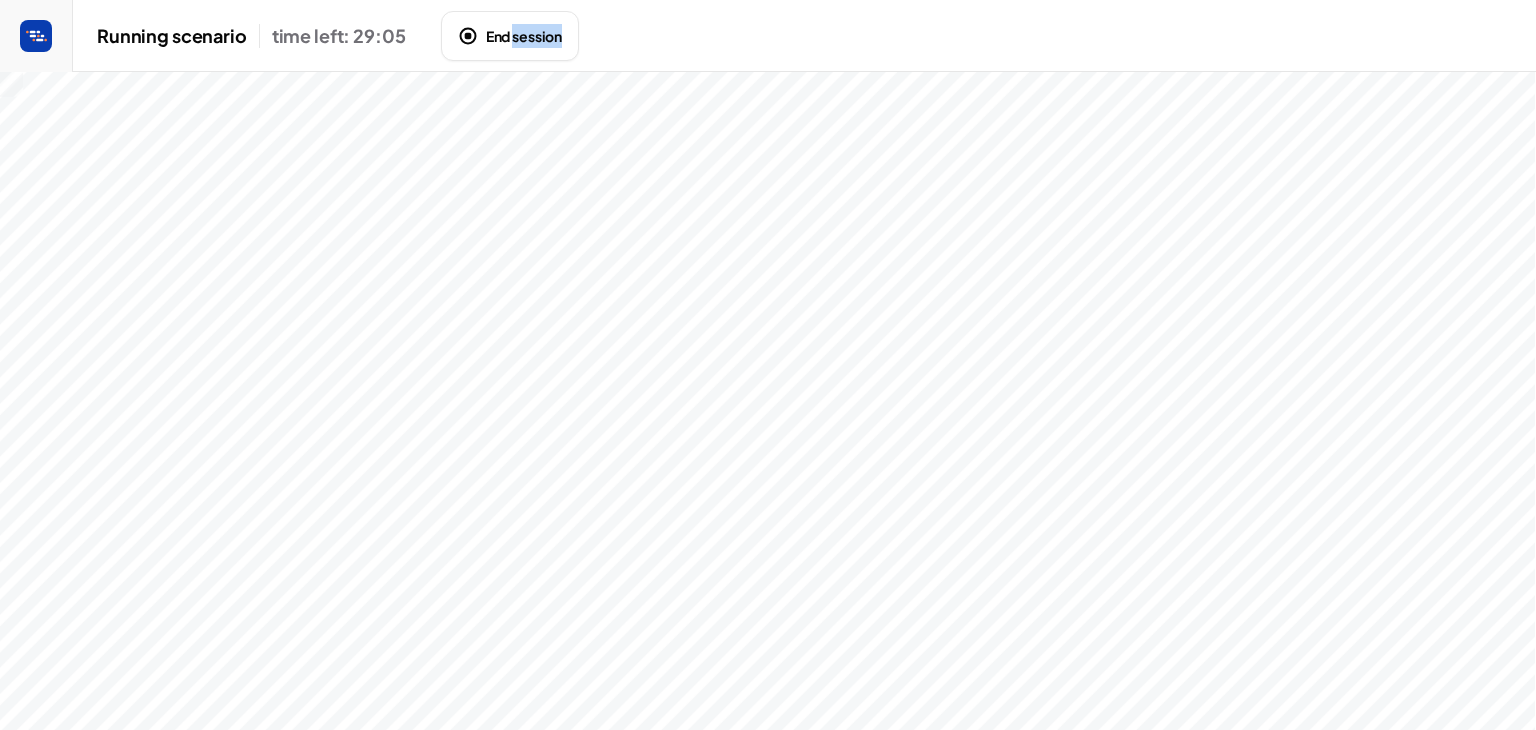 click at bounding box center (768, 401) 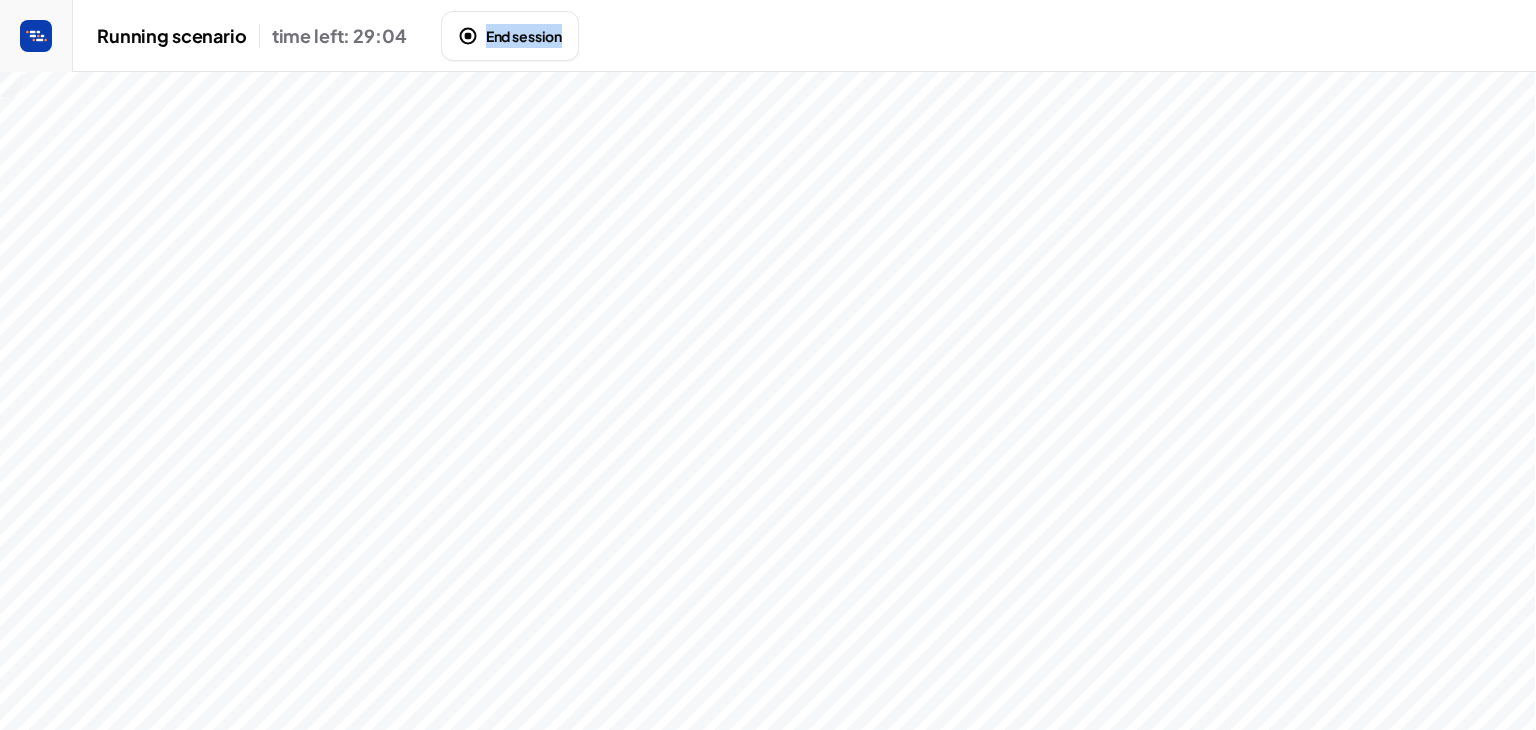 click at bounding box center [768, 401] 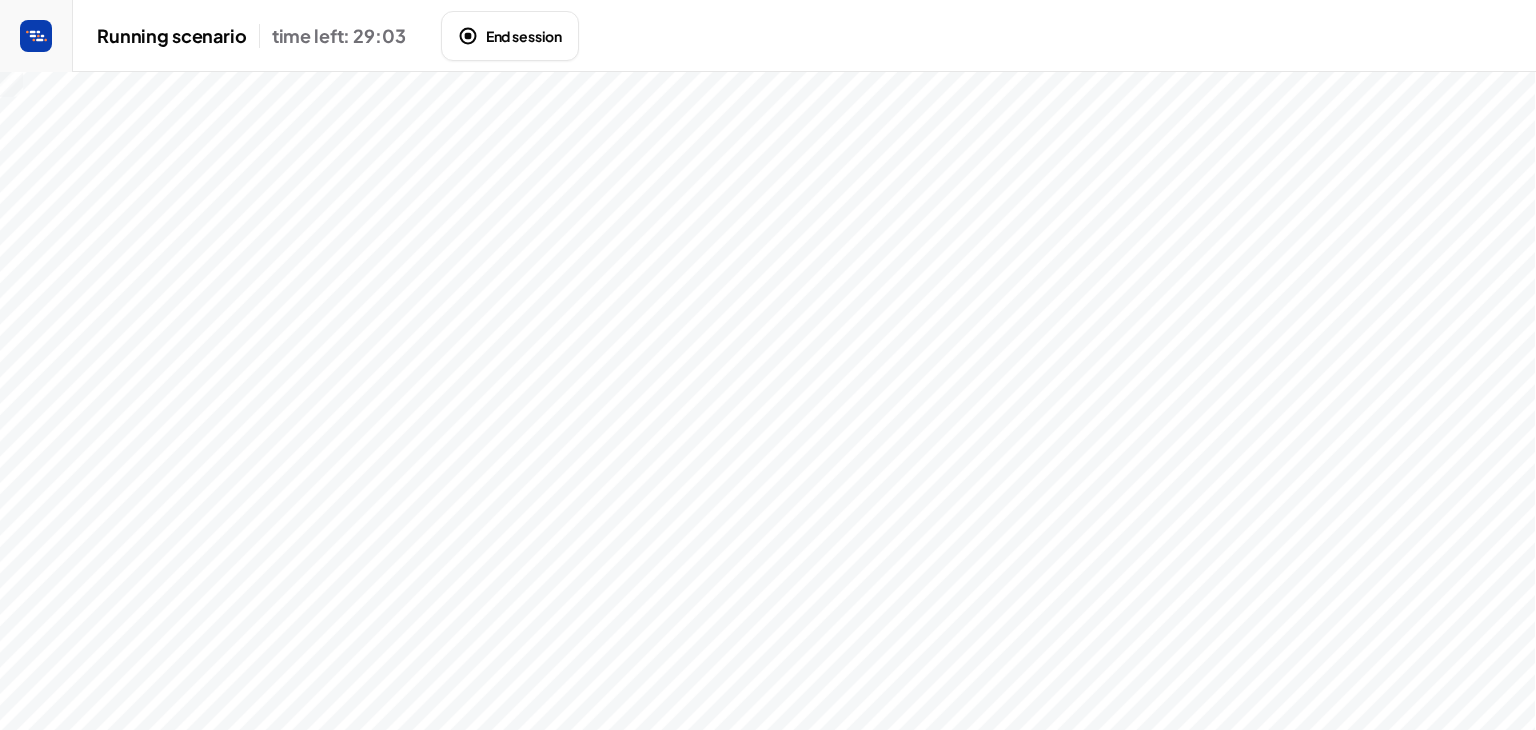 click at bounding box center (768, 401) 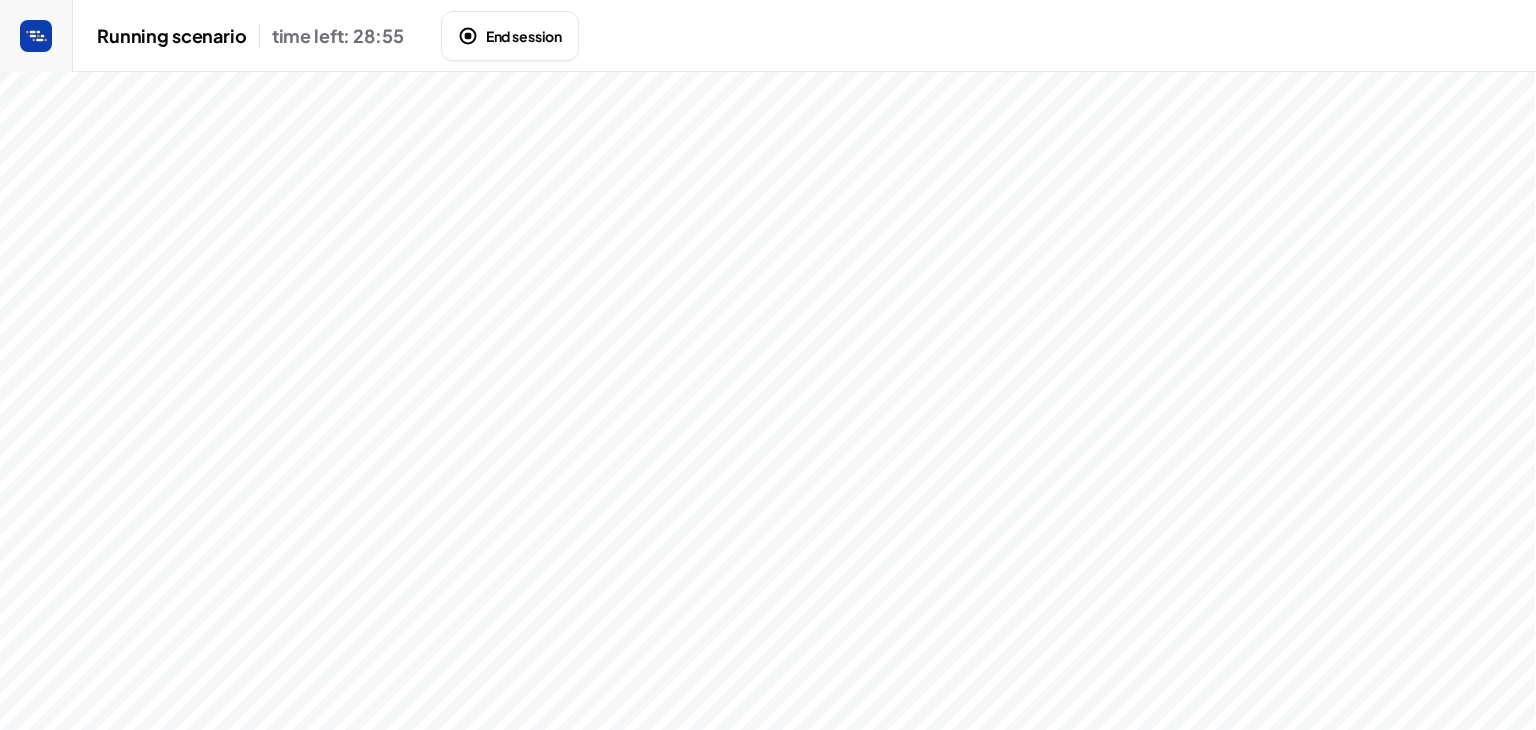 click at bounding box center (768, 401) 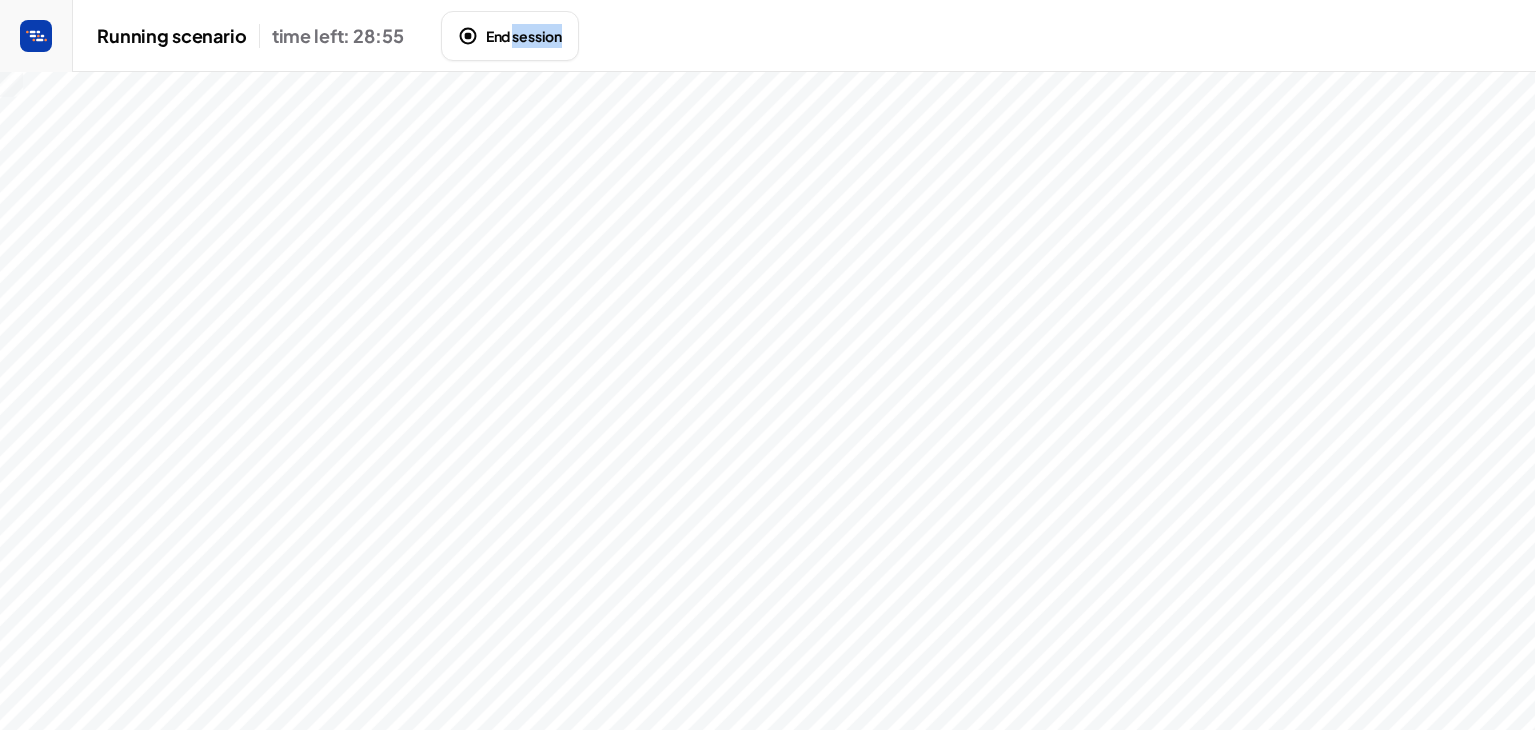 click at bounding box center (768, 401) 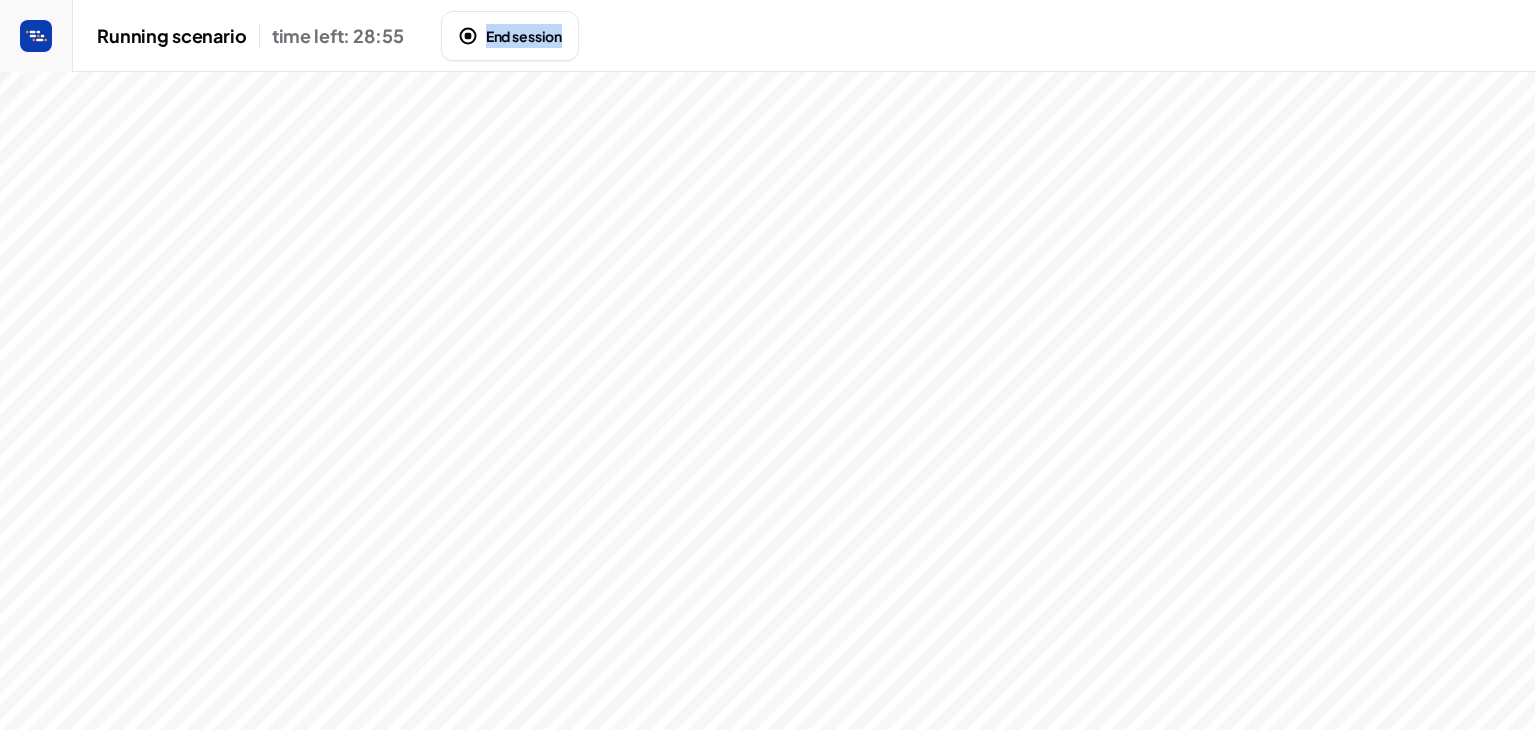 click at bounding box center [768, 401] 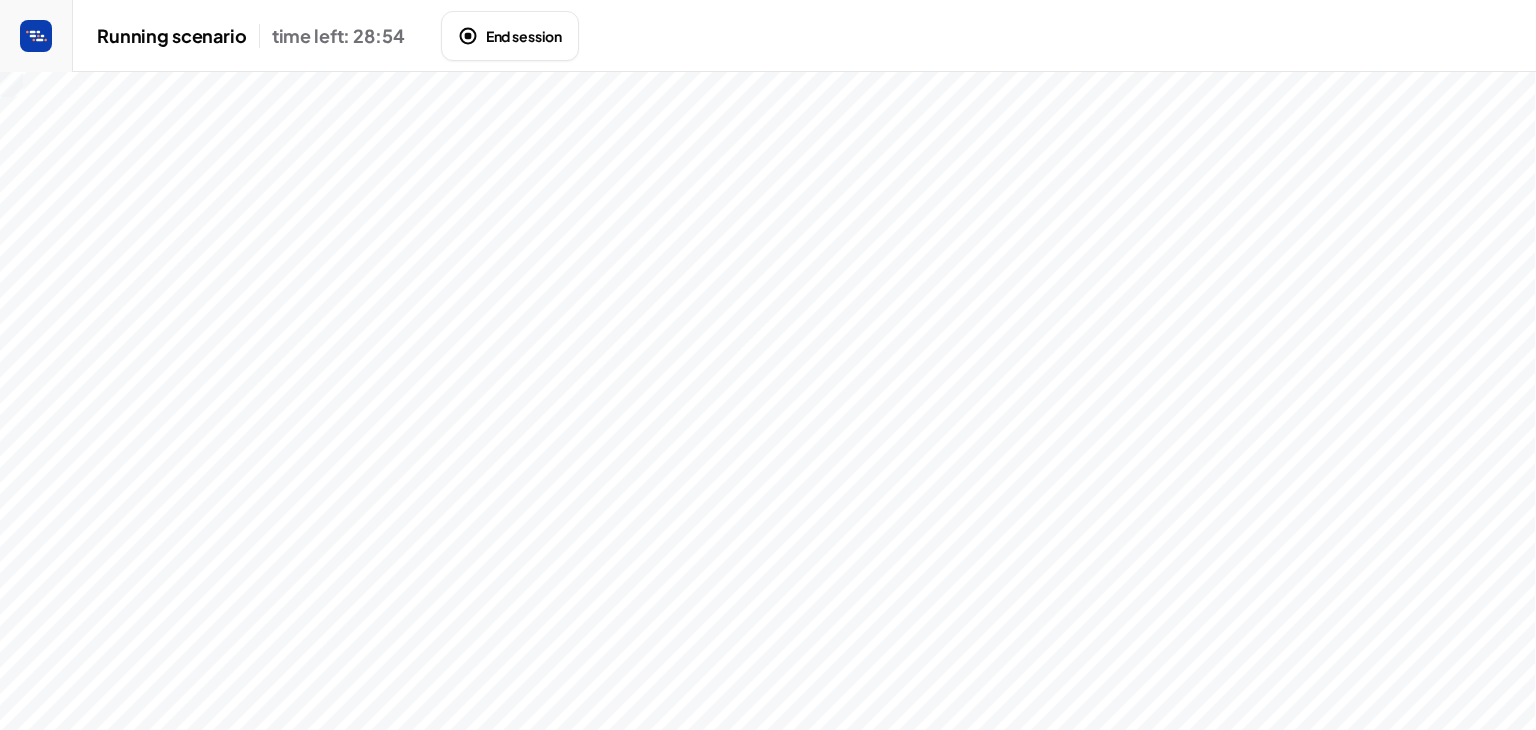 click at bounding box center [768, 401] 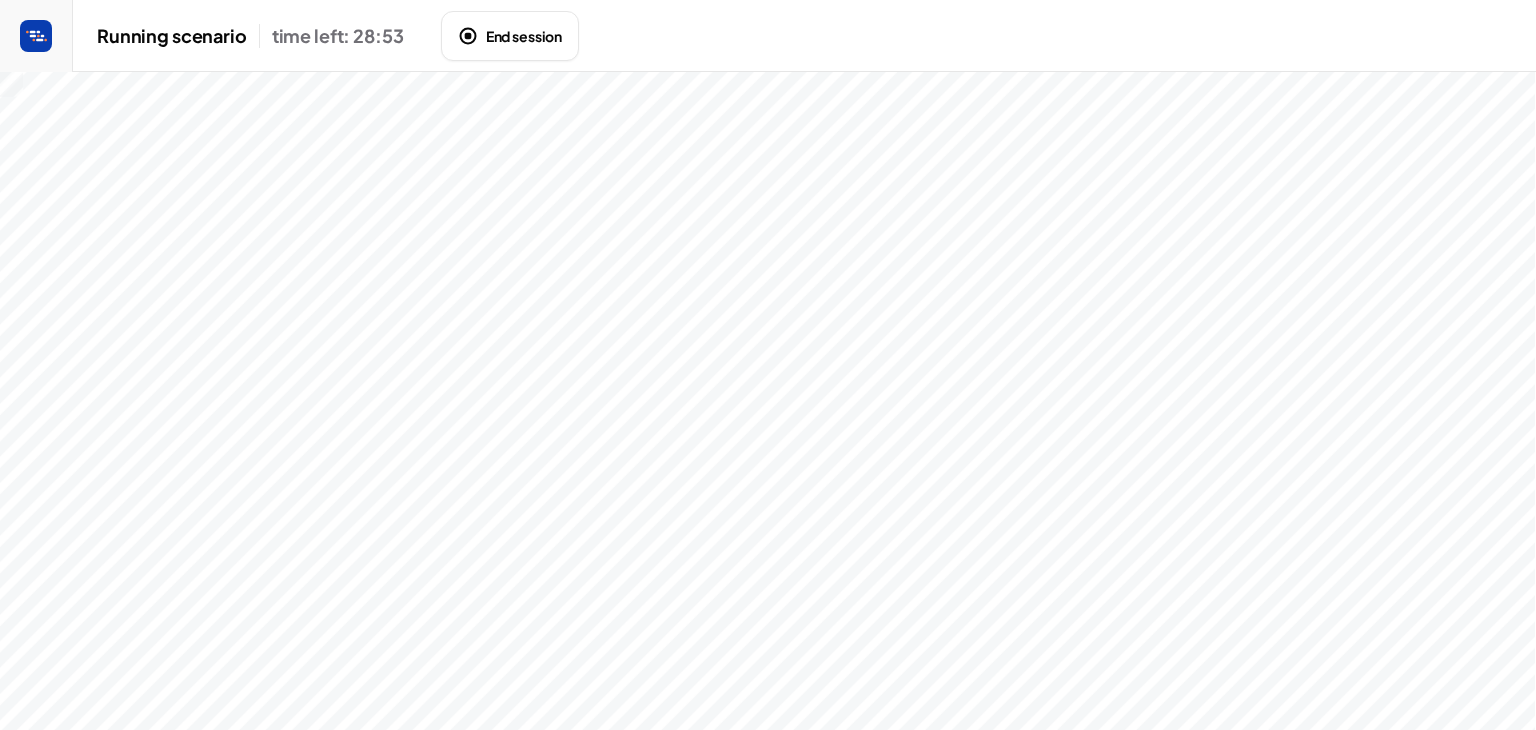 click at bounding box center (768, 401) 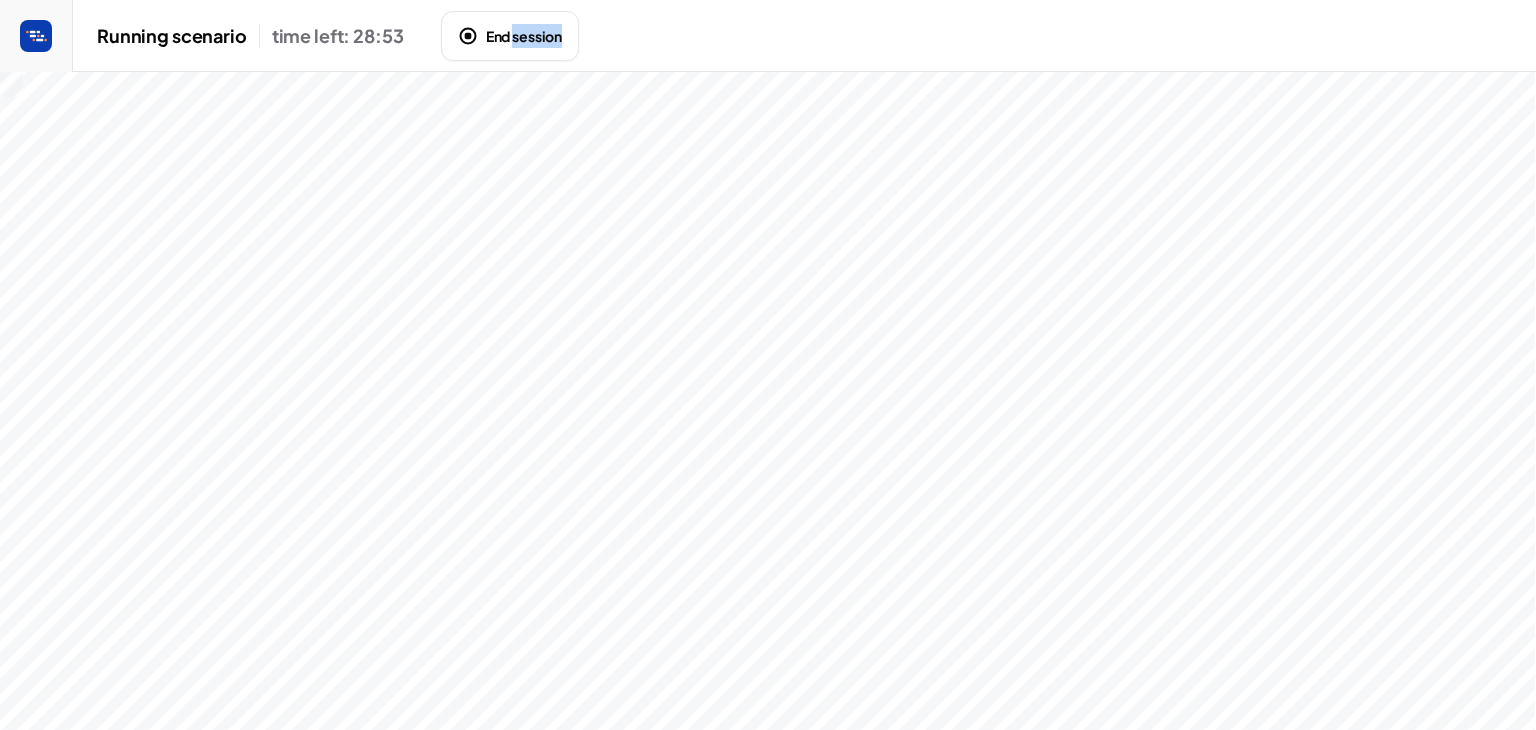 drag, startPoint x: 786, startPoint y: 121, endPoint x: 711, endPoint y: 129, distance: 75.42546 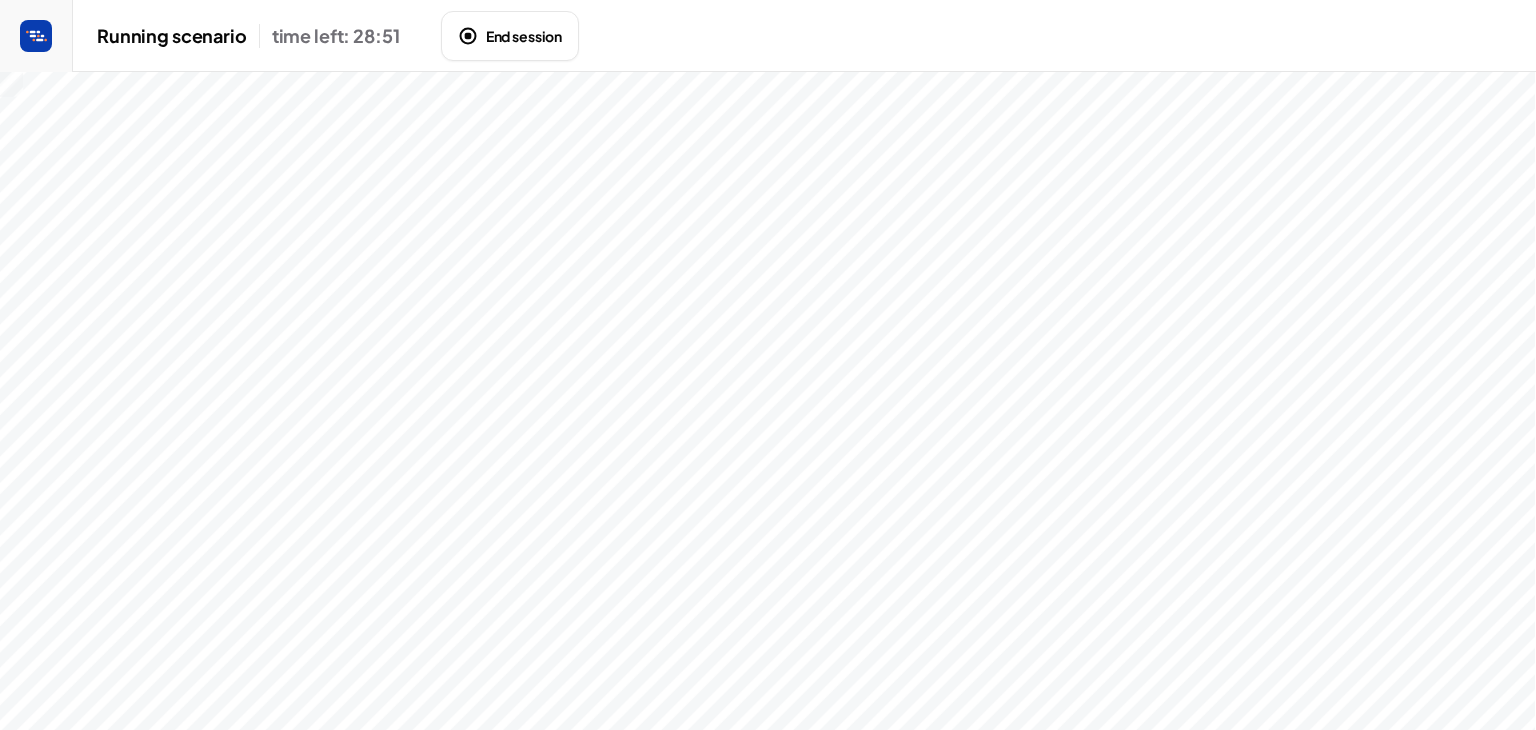 click at bounding box center (768, 401) 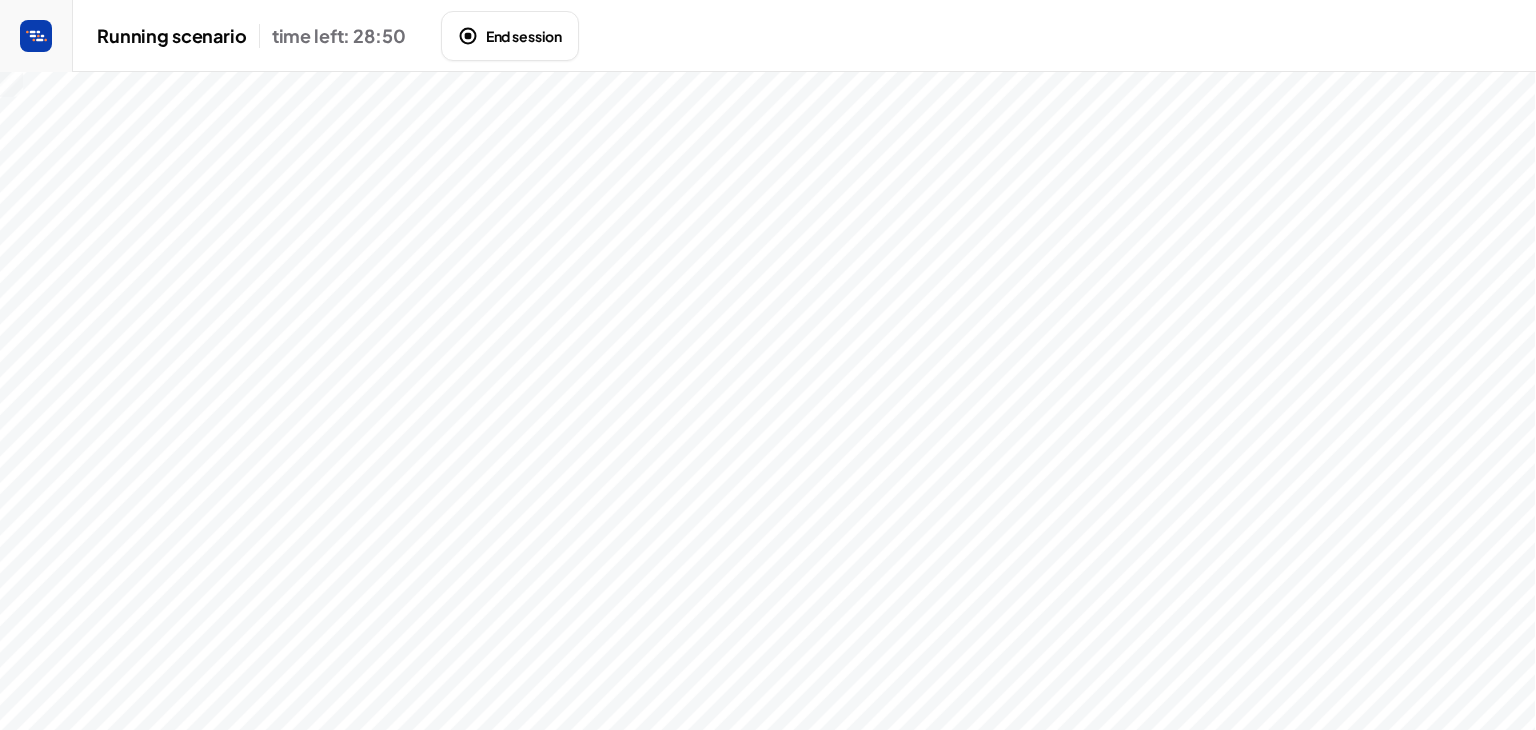 click at bounding box center [768, 401] 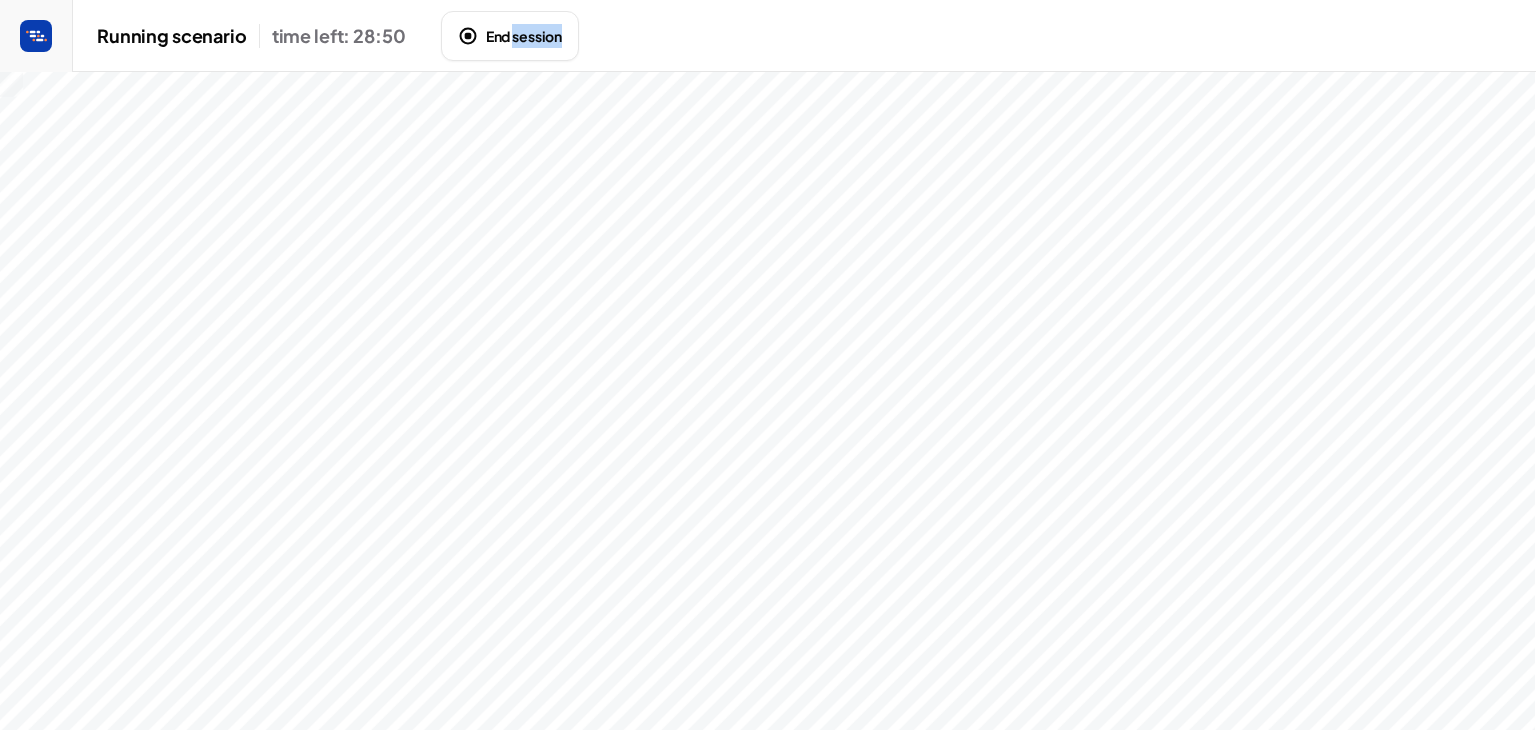 click at bounding box center [768, 401] 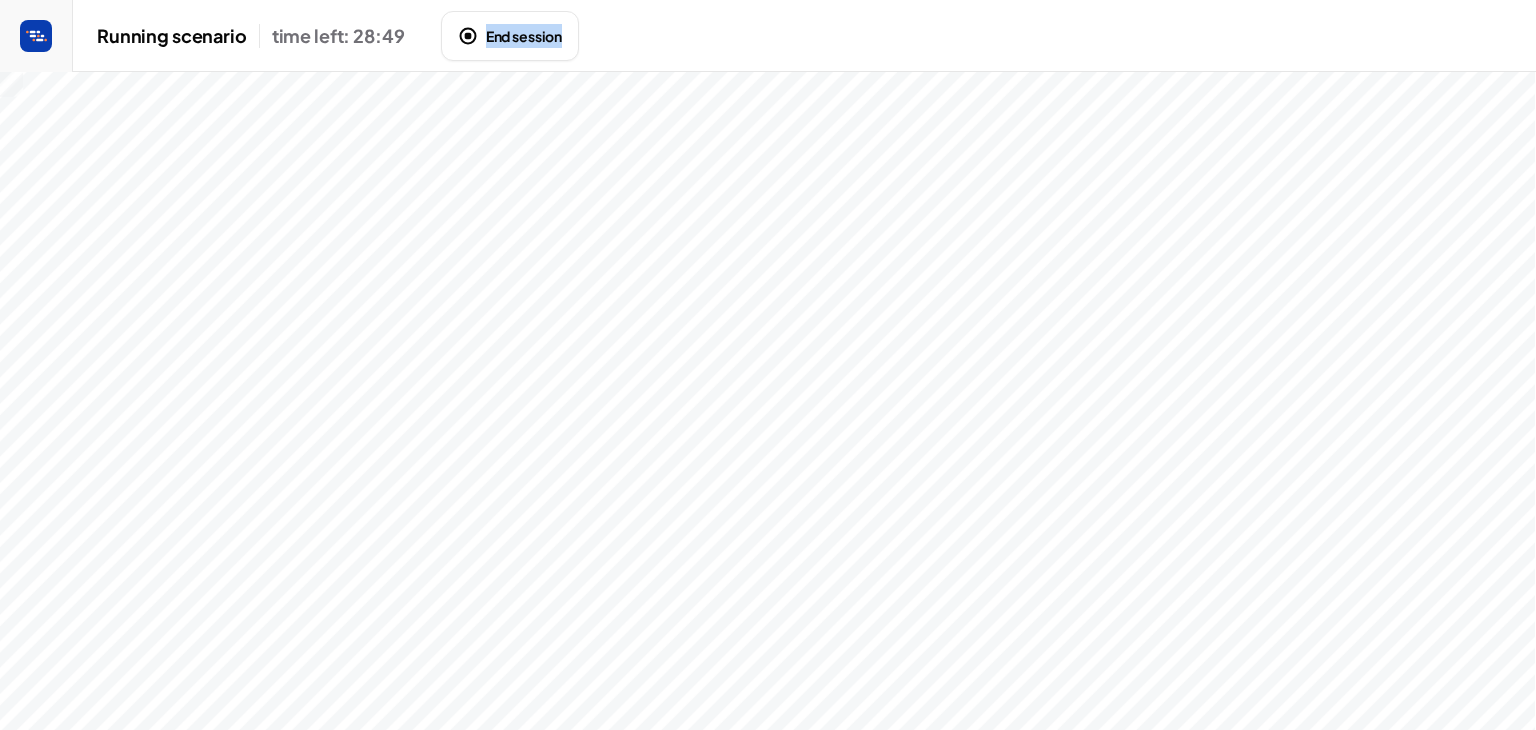 click at bounding box center (768, 401) 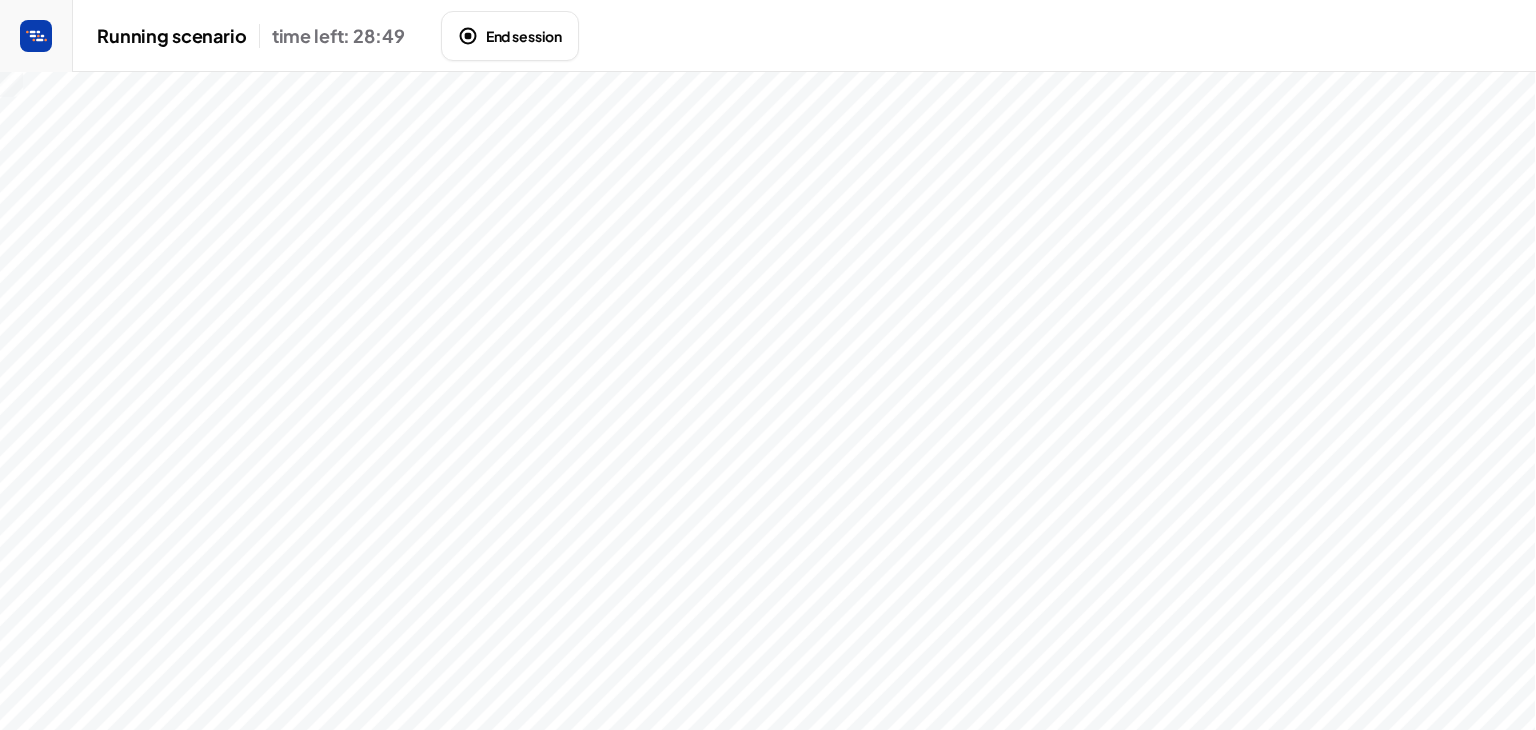 click at bounding box center (768, 401) 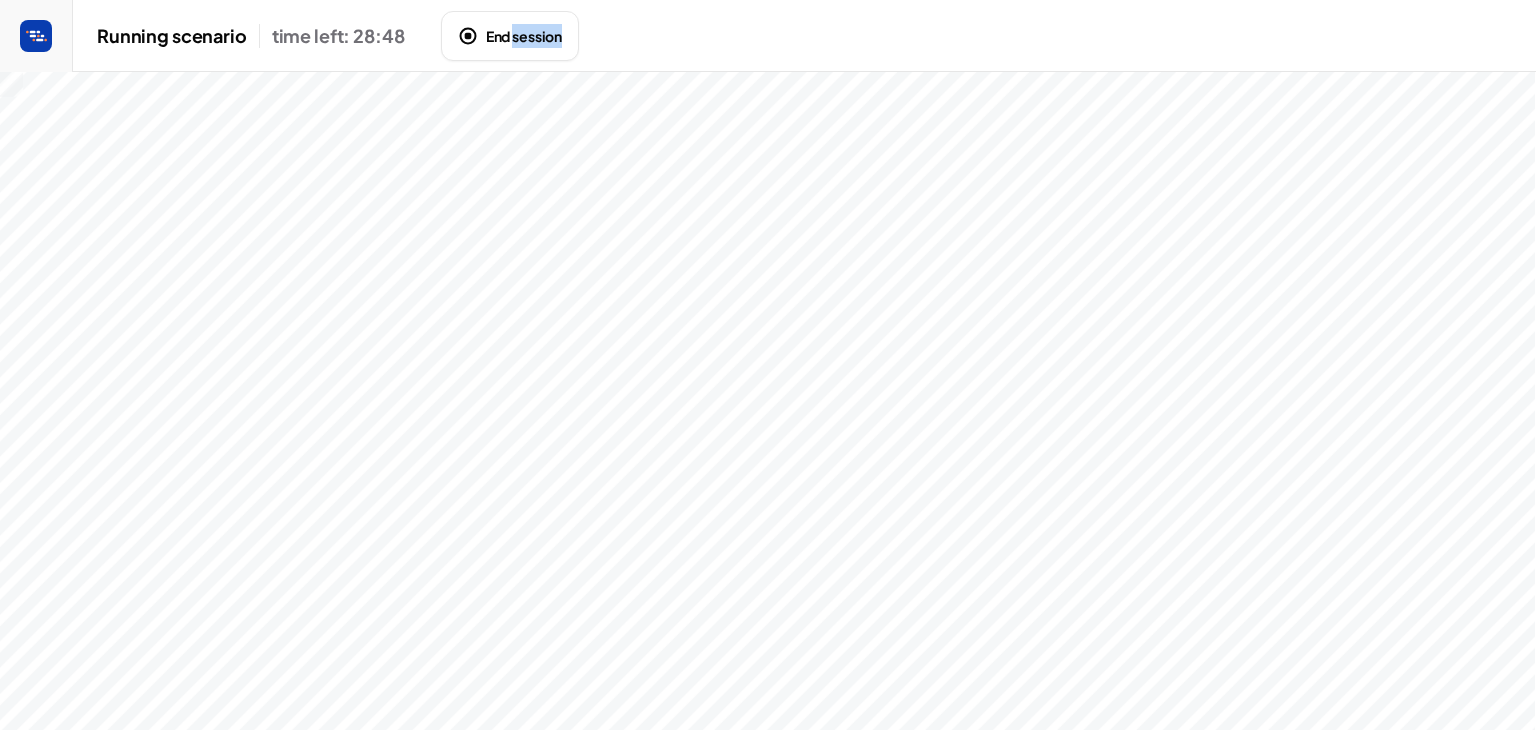 click at bounding box center [768, 401] 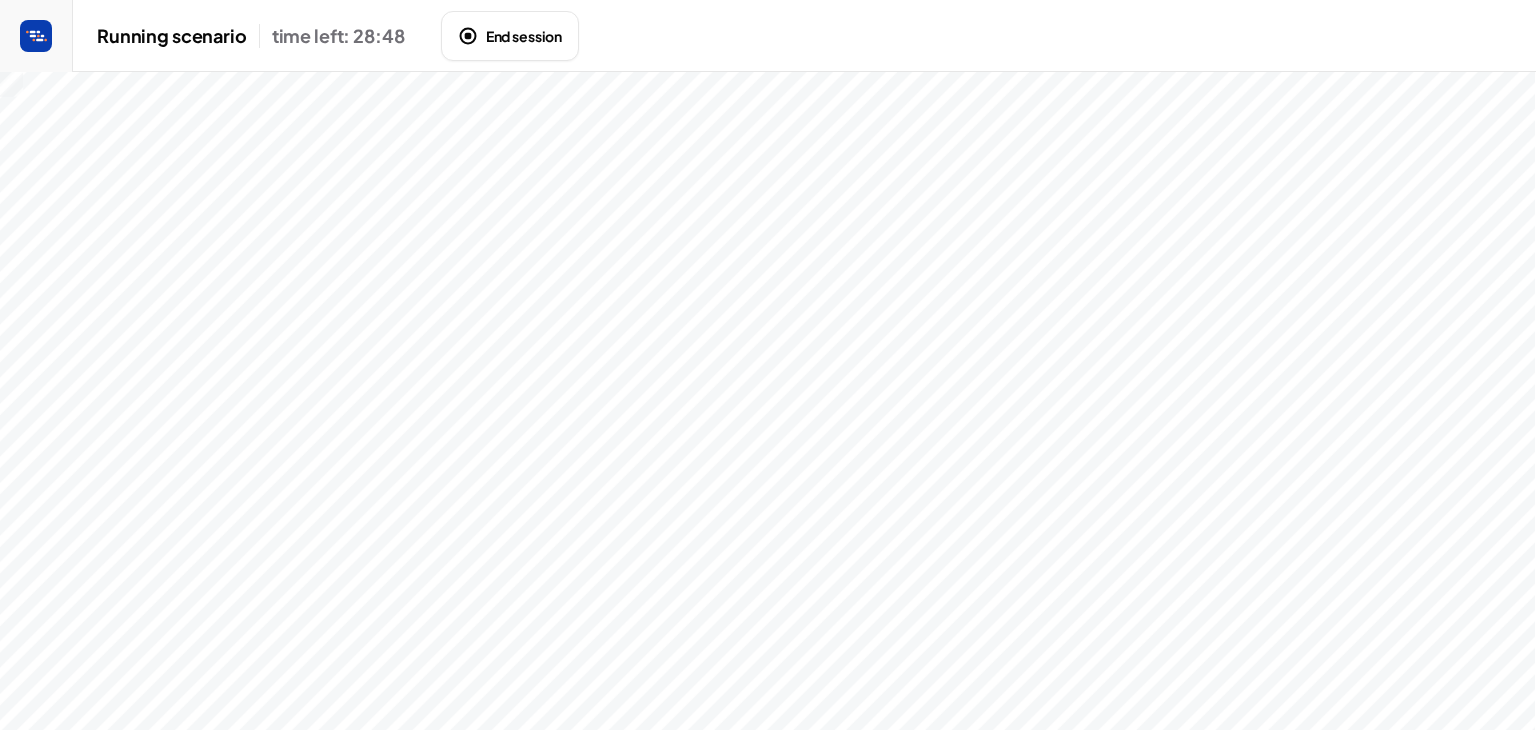 click at bounding box center (768, 401) 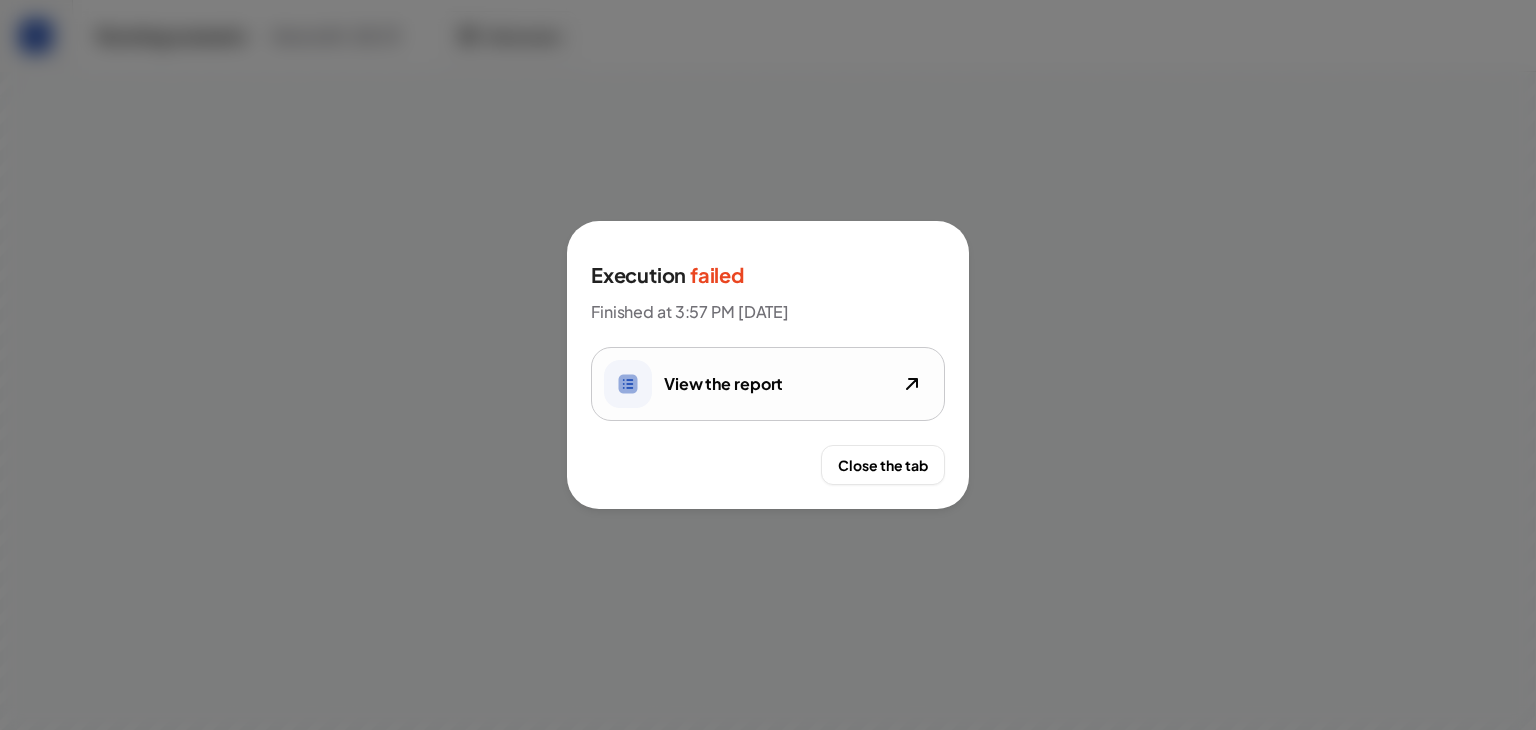 click on "View the report" at bounding box center [768, 384] 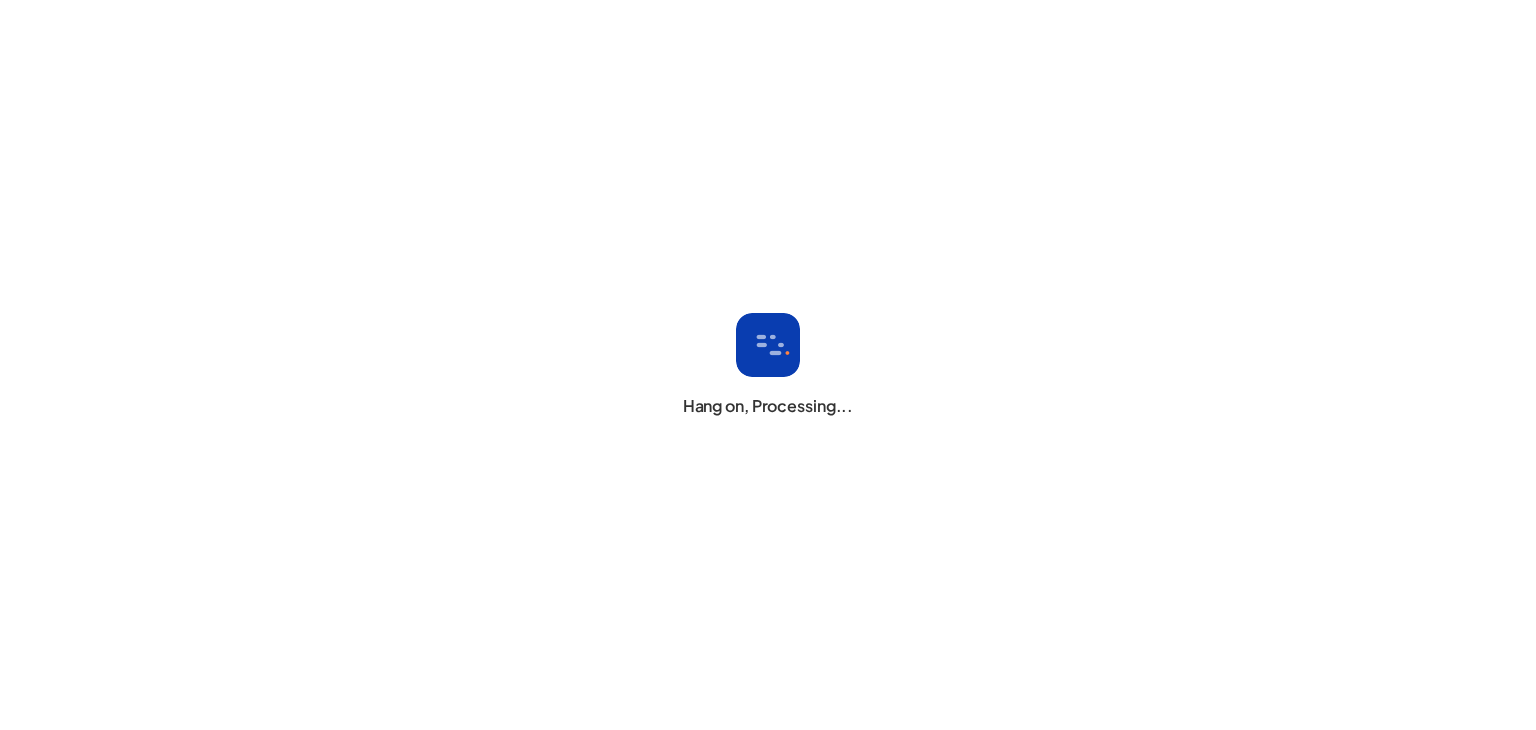 scroll, scrollTop: 0, scrollLeft: 0, axis: both 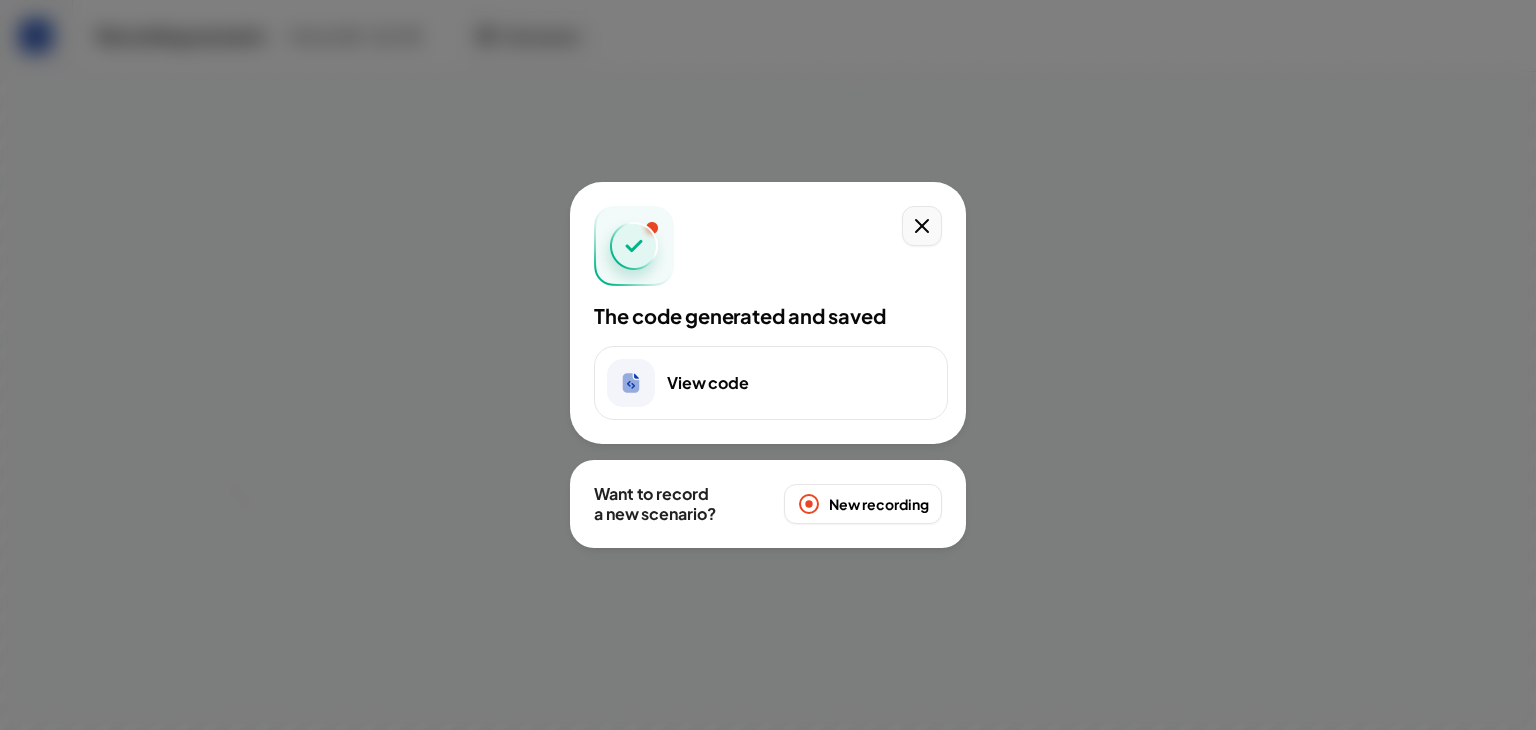 click 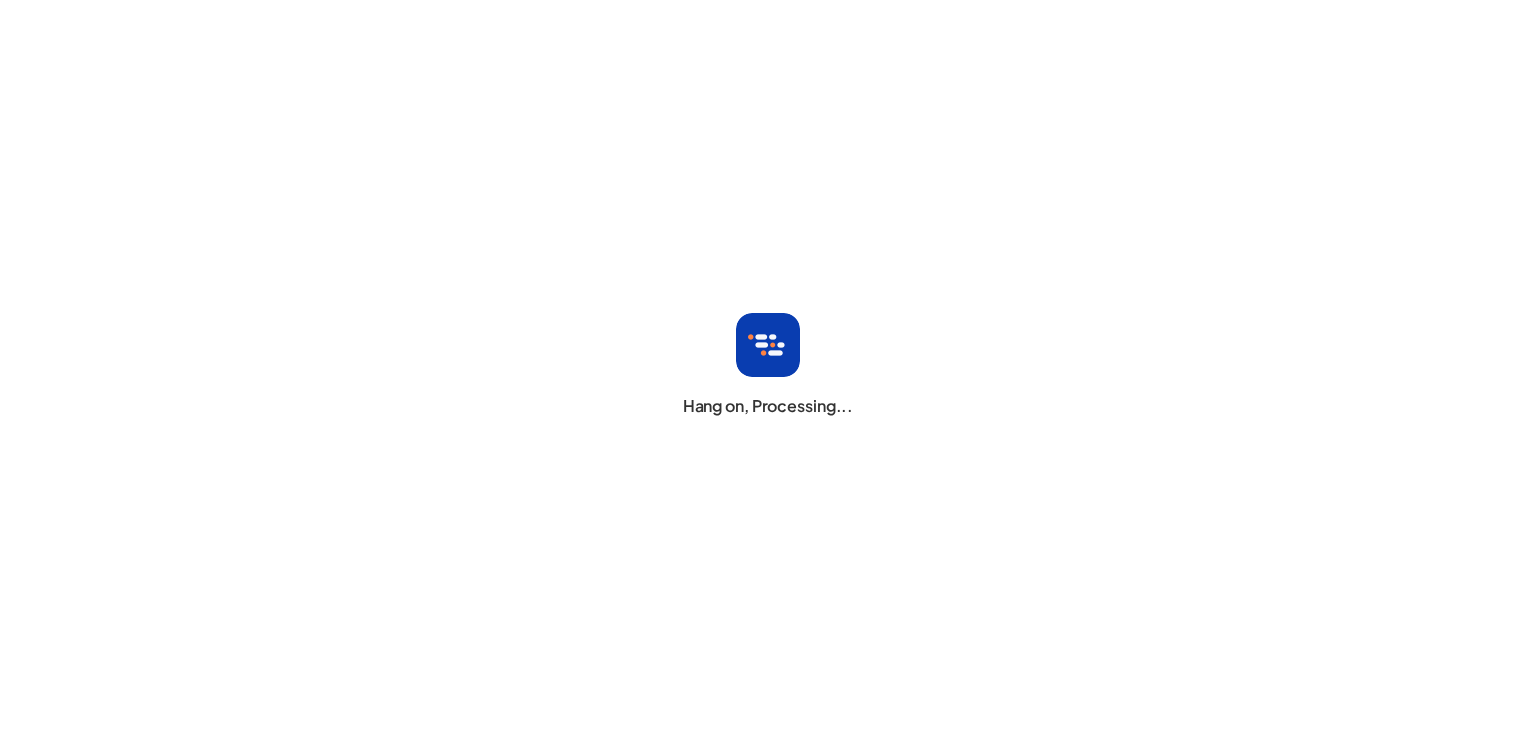 scroll, scrollTop: 0, scrollLeft: 0, axis: both 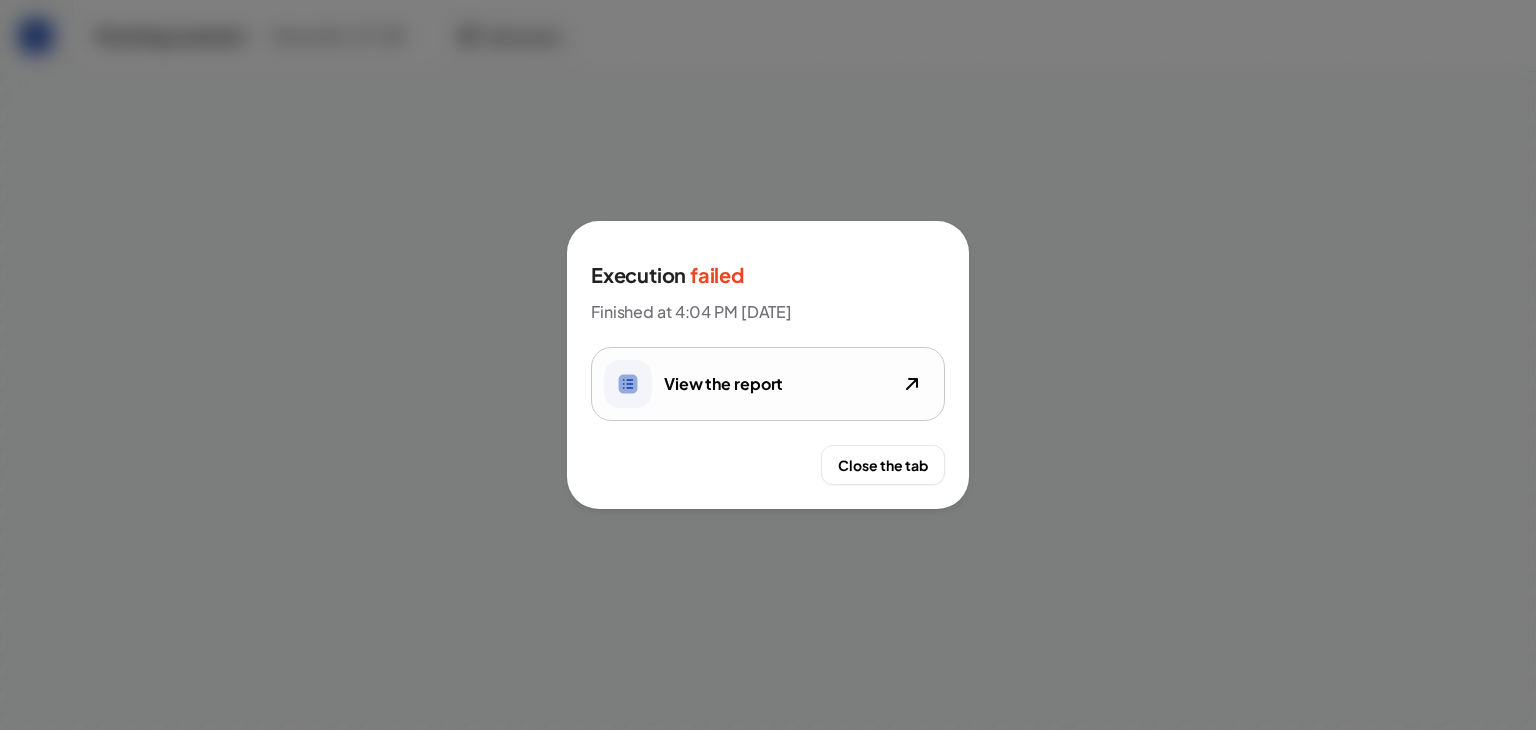 click on "View the report" at bounding box center (768, 384) 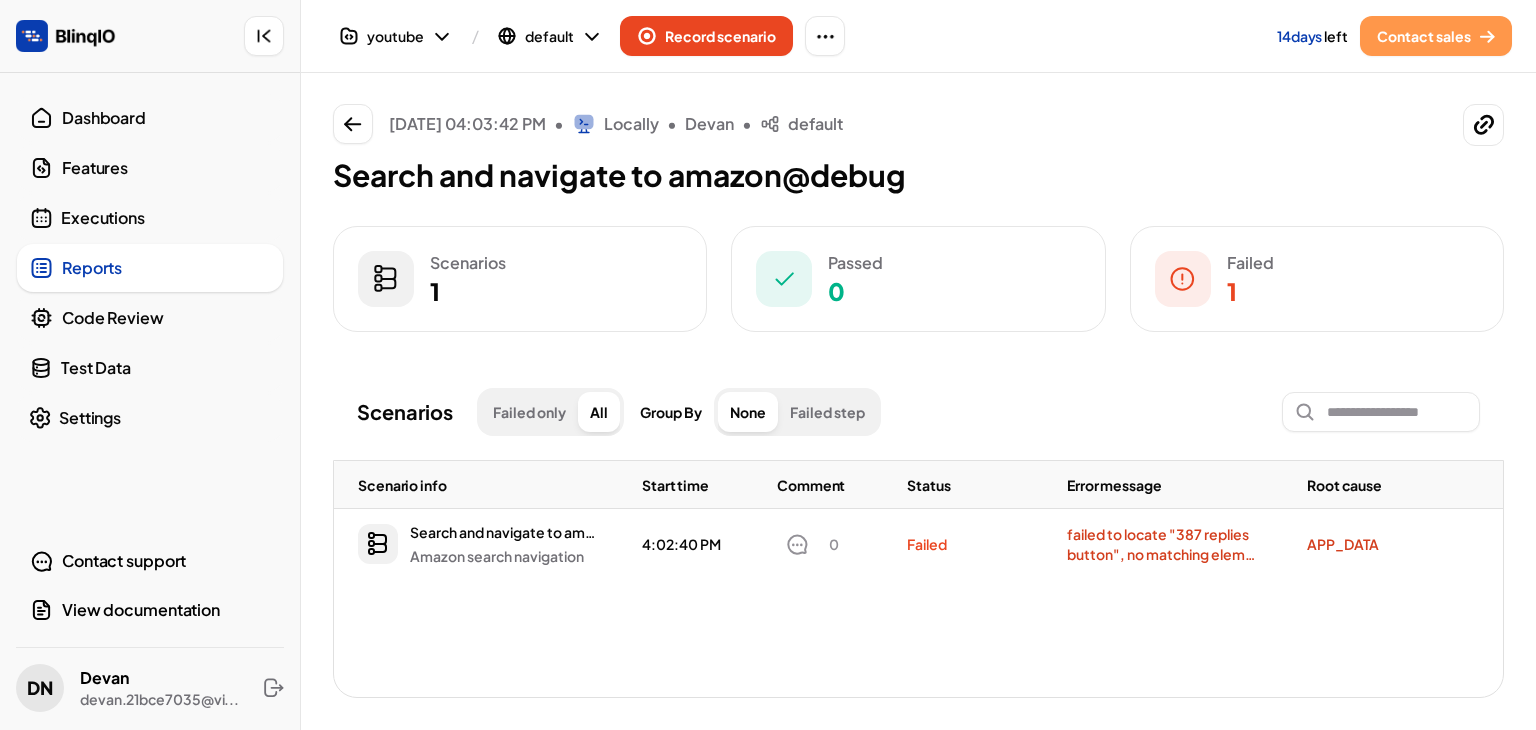 scroll, scrollTop: 0, scrollLeft: 0, axis: both 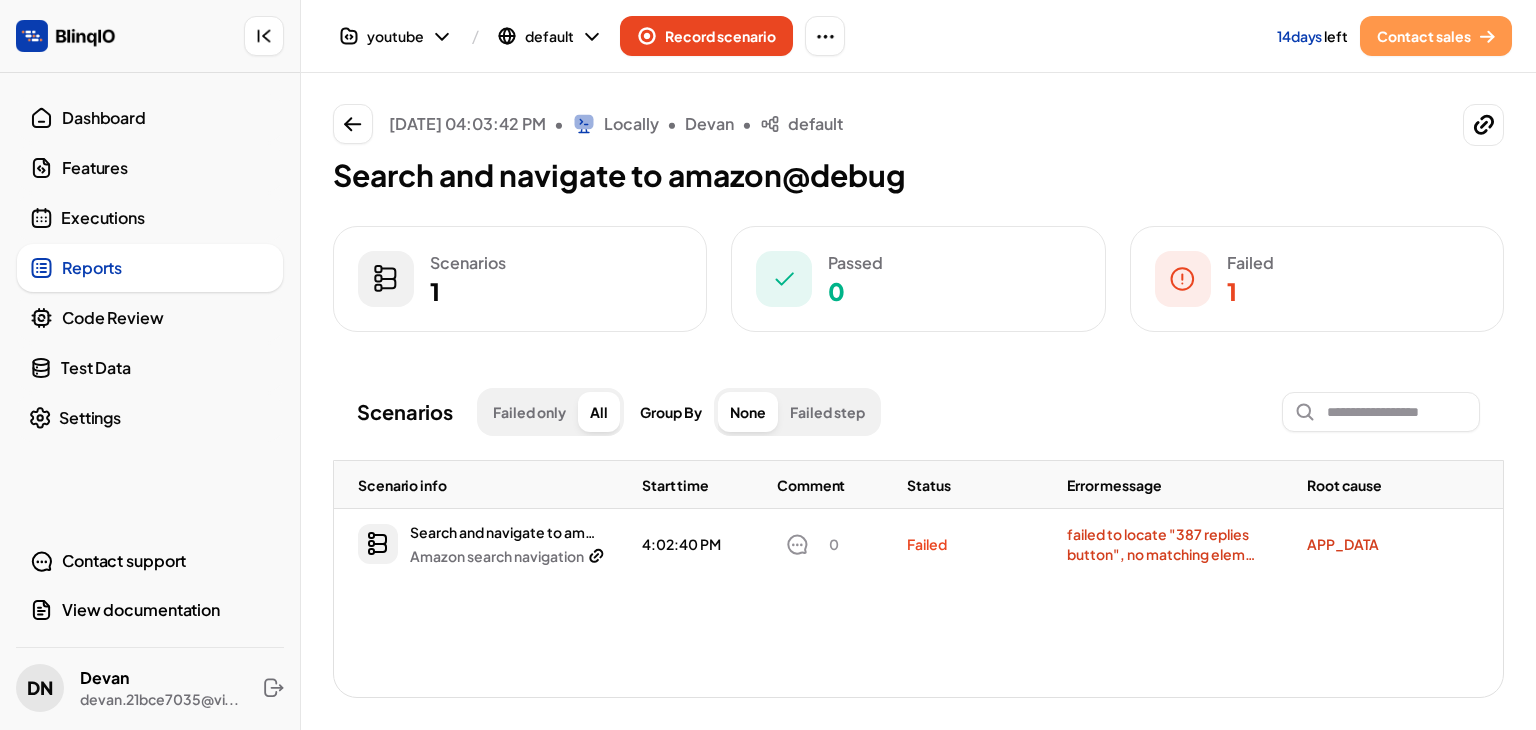 click on "Search and navigate to amazon" at bounding box center (503, 532) 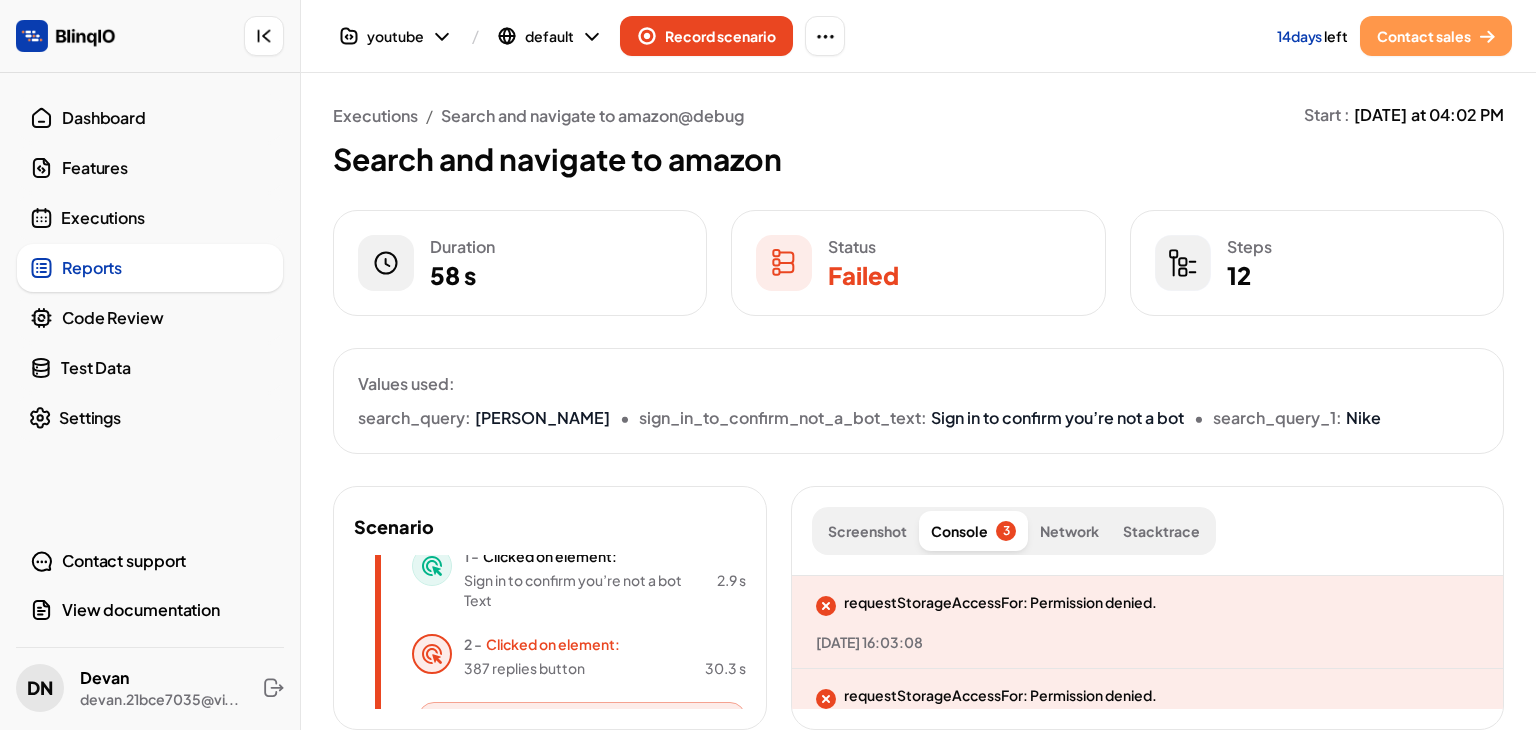 scroll, scrollTop: 472, scrollLeft: 0, axis: vertical 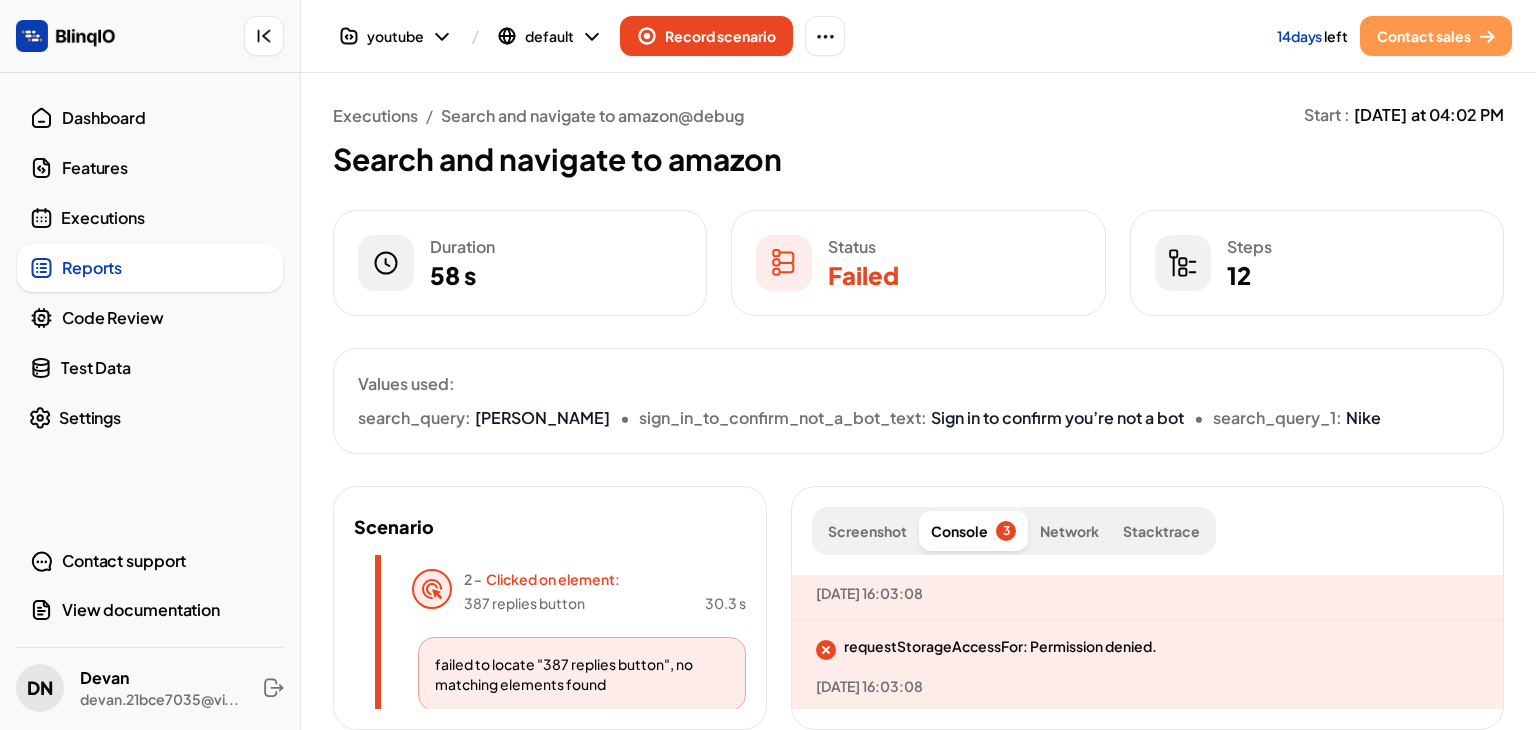 click on "failed to locate "387 replies button", no matching elements found" at bounding box center (582, 674) 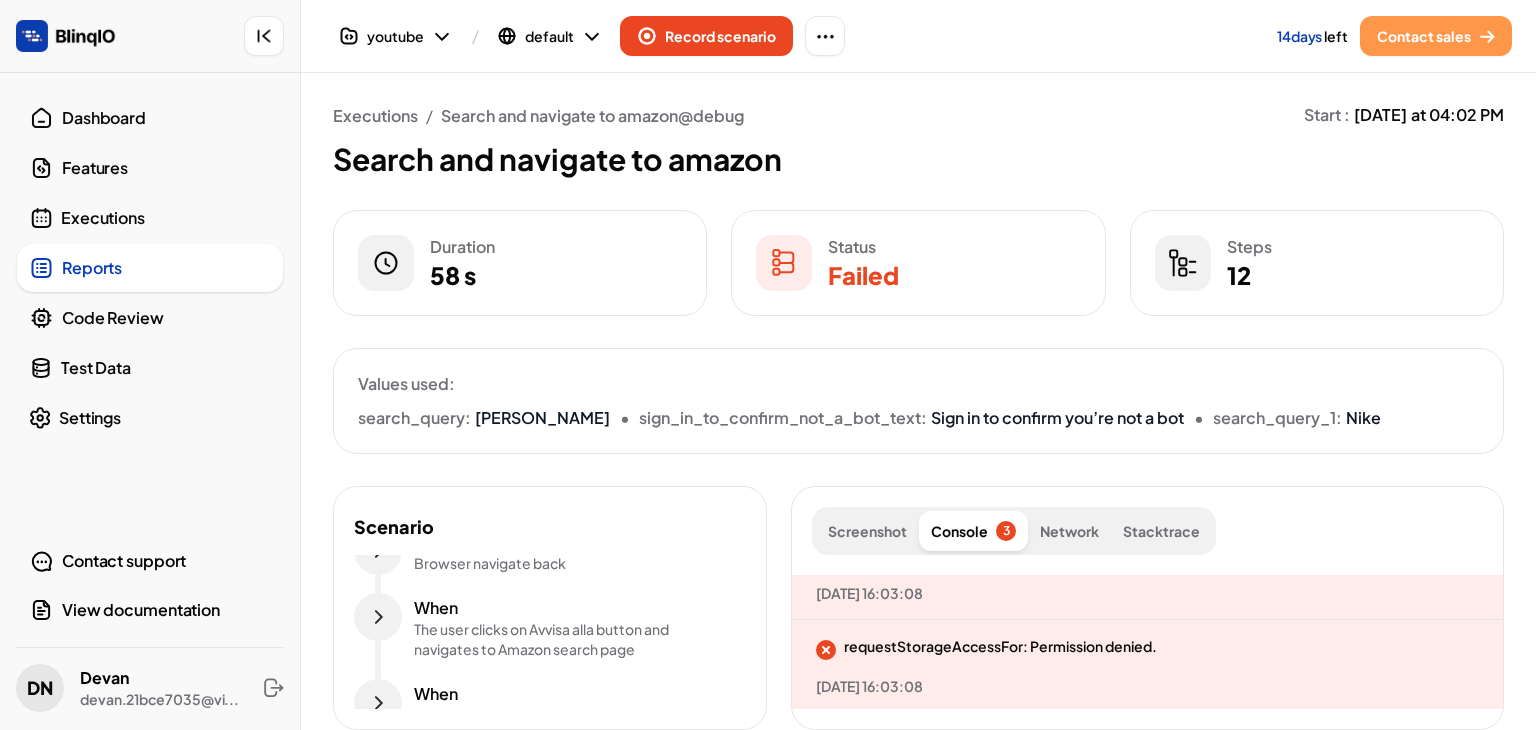 click on "The user clicks on Avvisa alla button and navigates to Amazon search page" at bounding box center [574, 639] 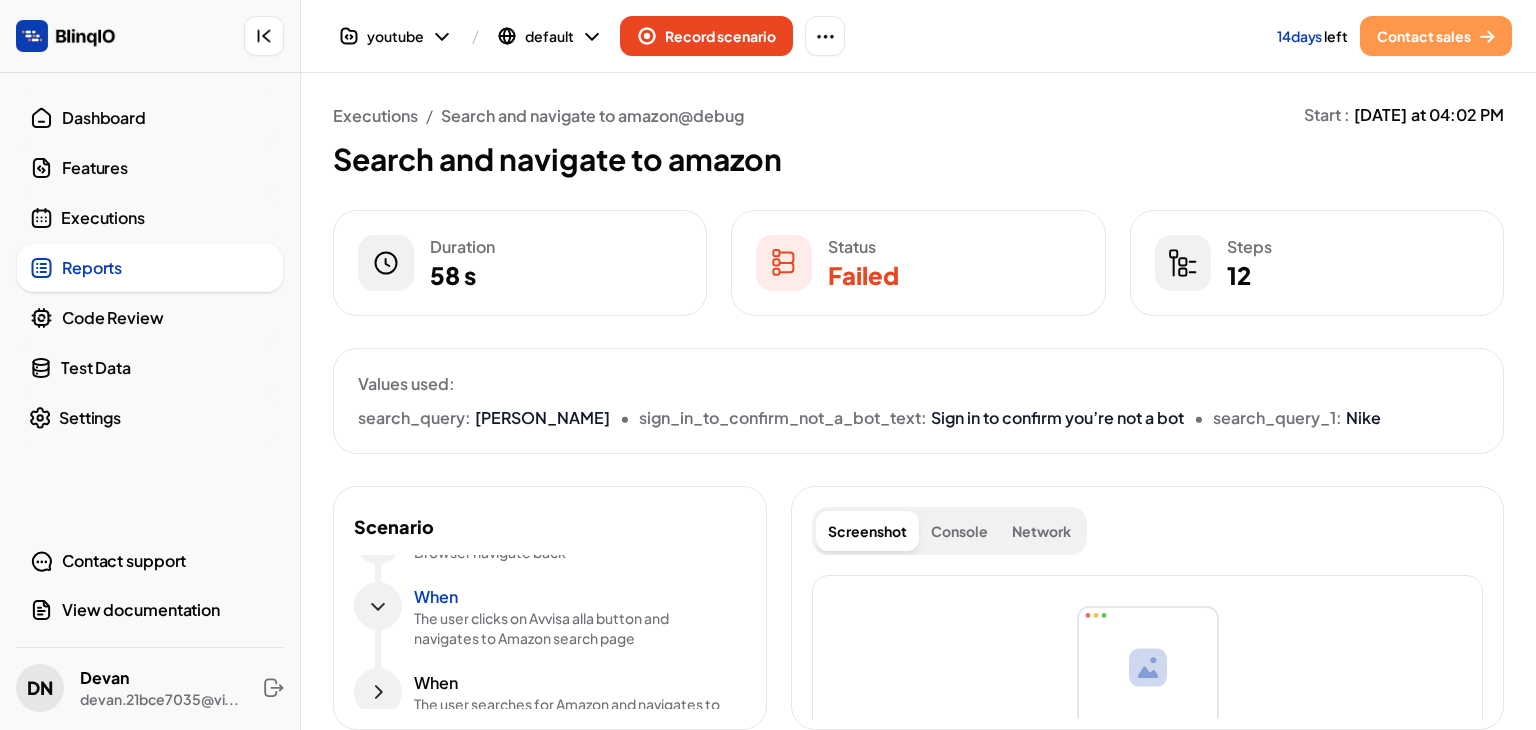 scroll, scrollTop: 334, scrollLeft: 0, axis: vertical 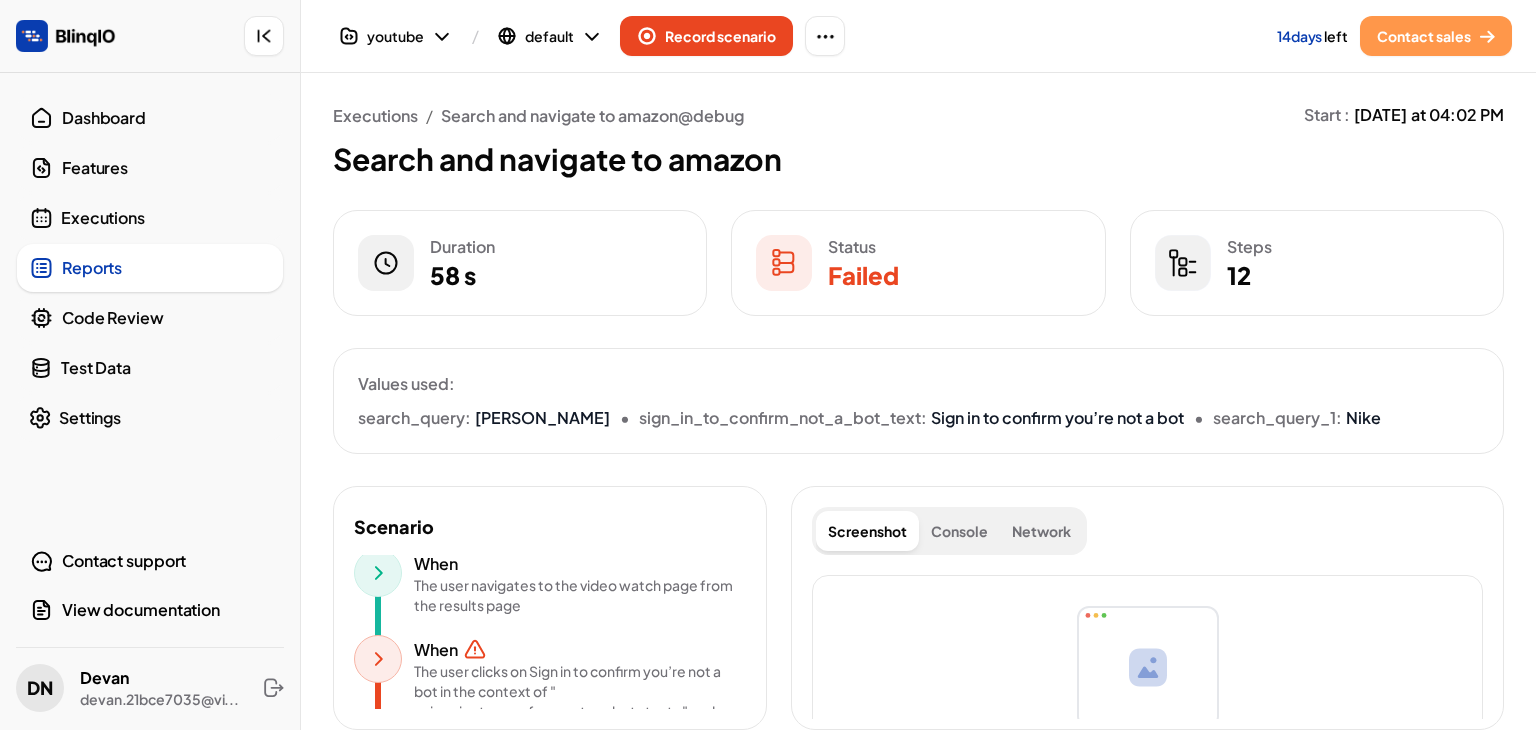 click on "When" at bounding box center [574, 650] 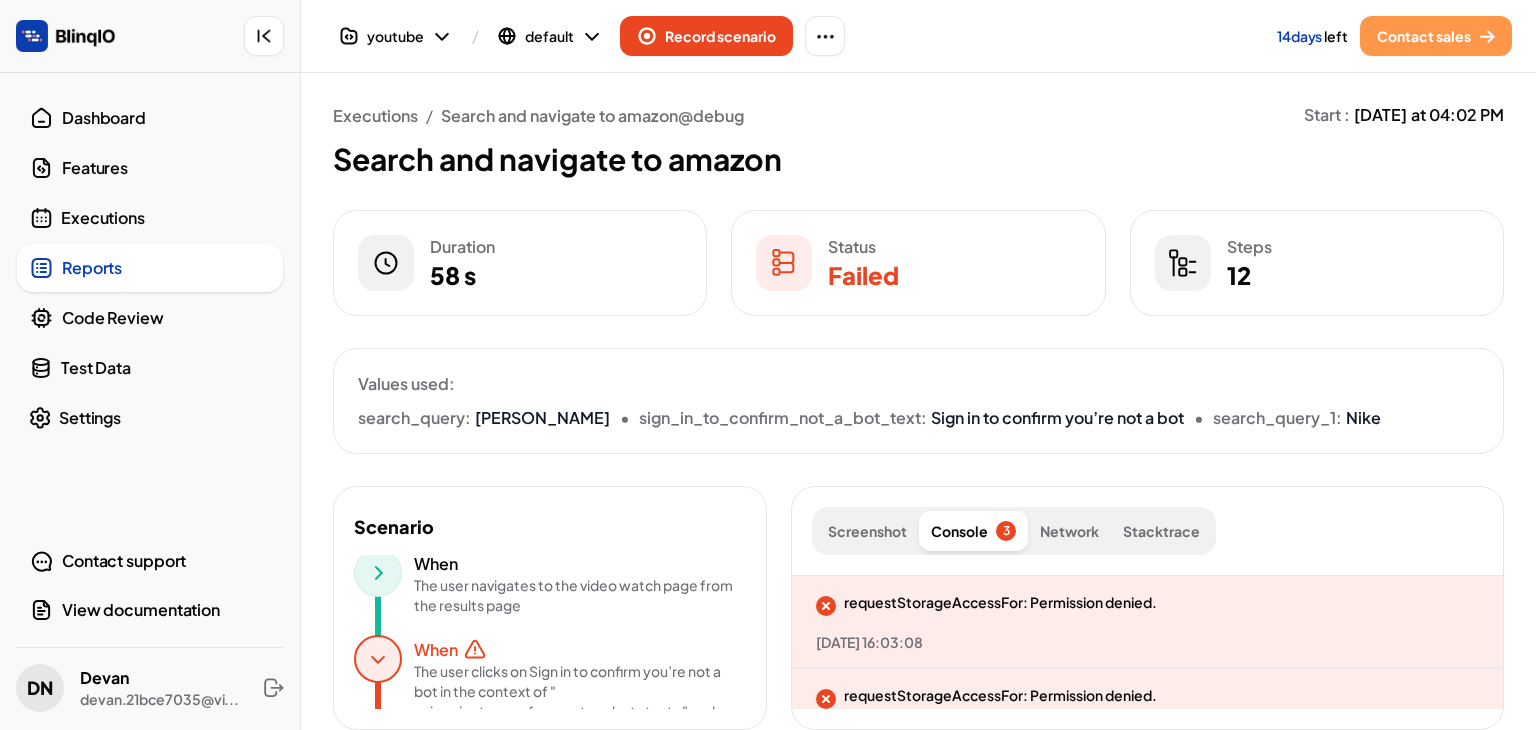 scroll, scrollTop: 72, scrollLeft: 0, axis: vertical 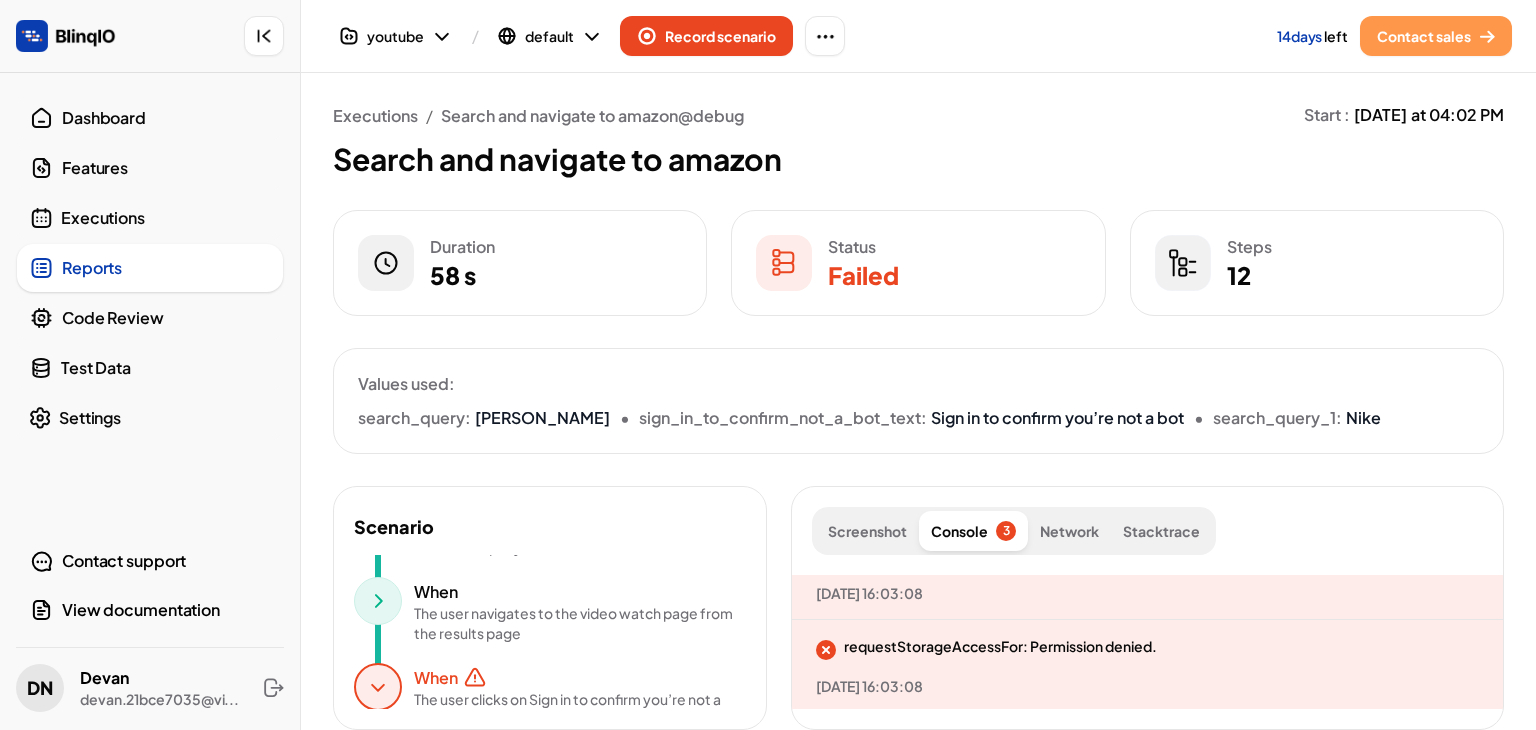click on "Dashboard" at bounding box center [166, 118] 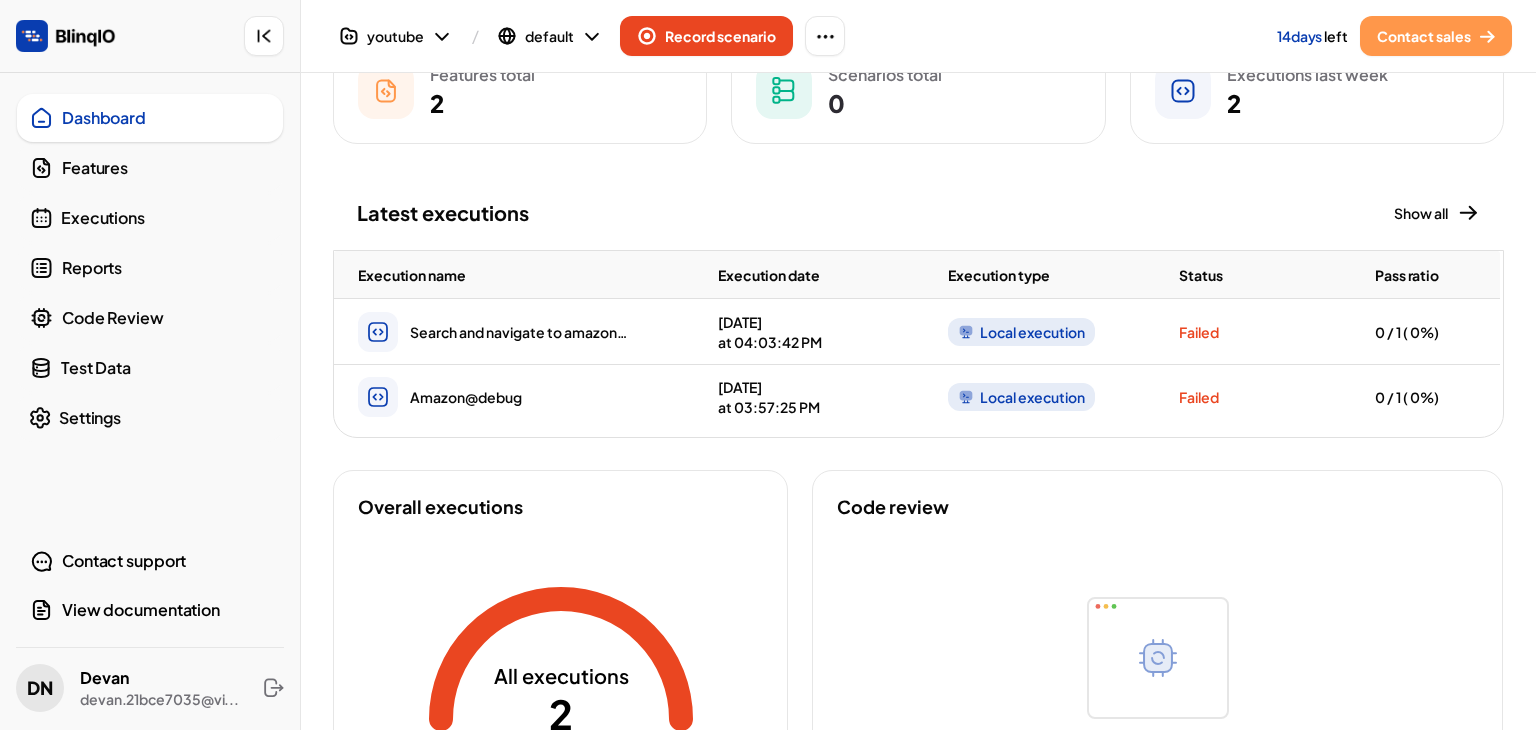 scroll, scrollTop: 0, scrollLeft: 0, axis: both 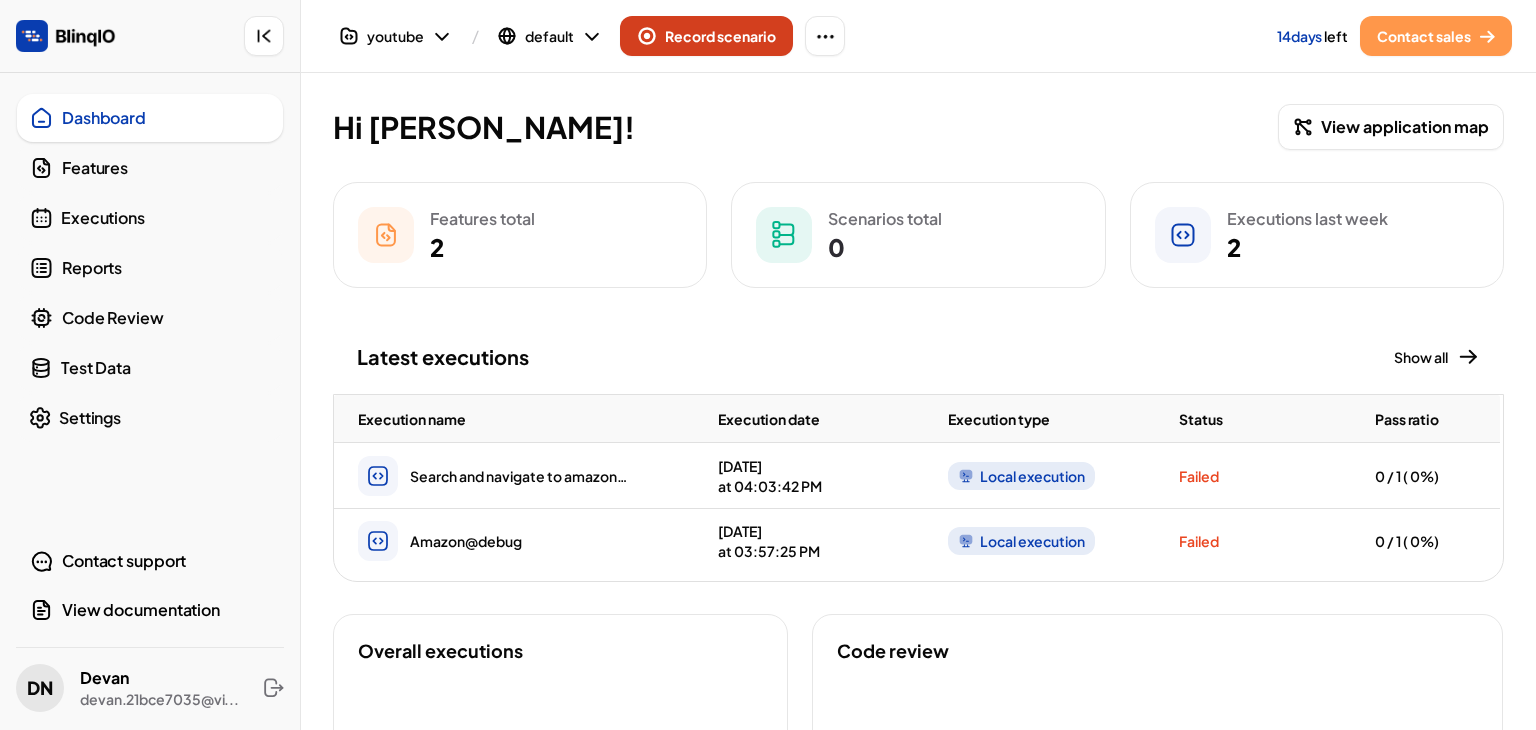 click on "Record scenario" at bounding box center (706, 36) 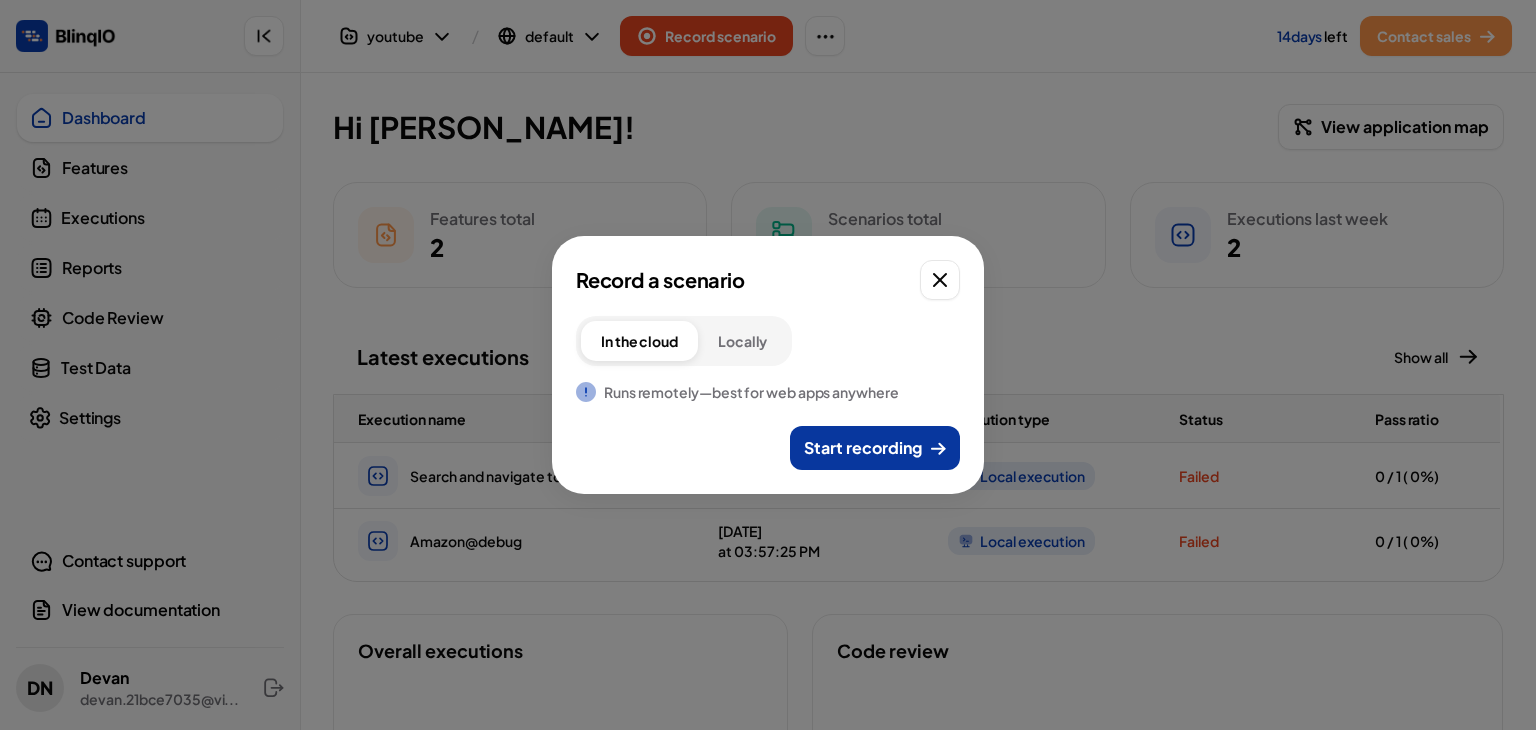 click on "Start recording" at bounding box center [863, 448] 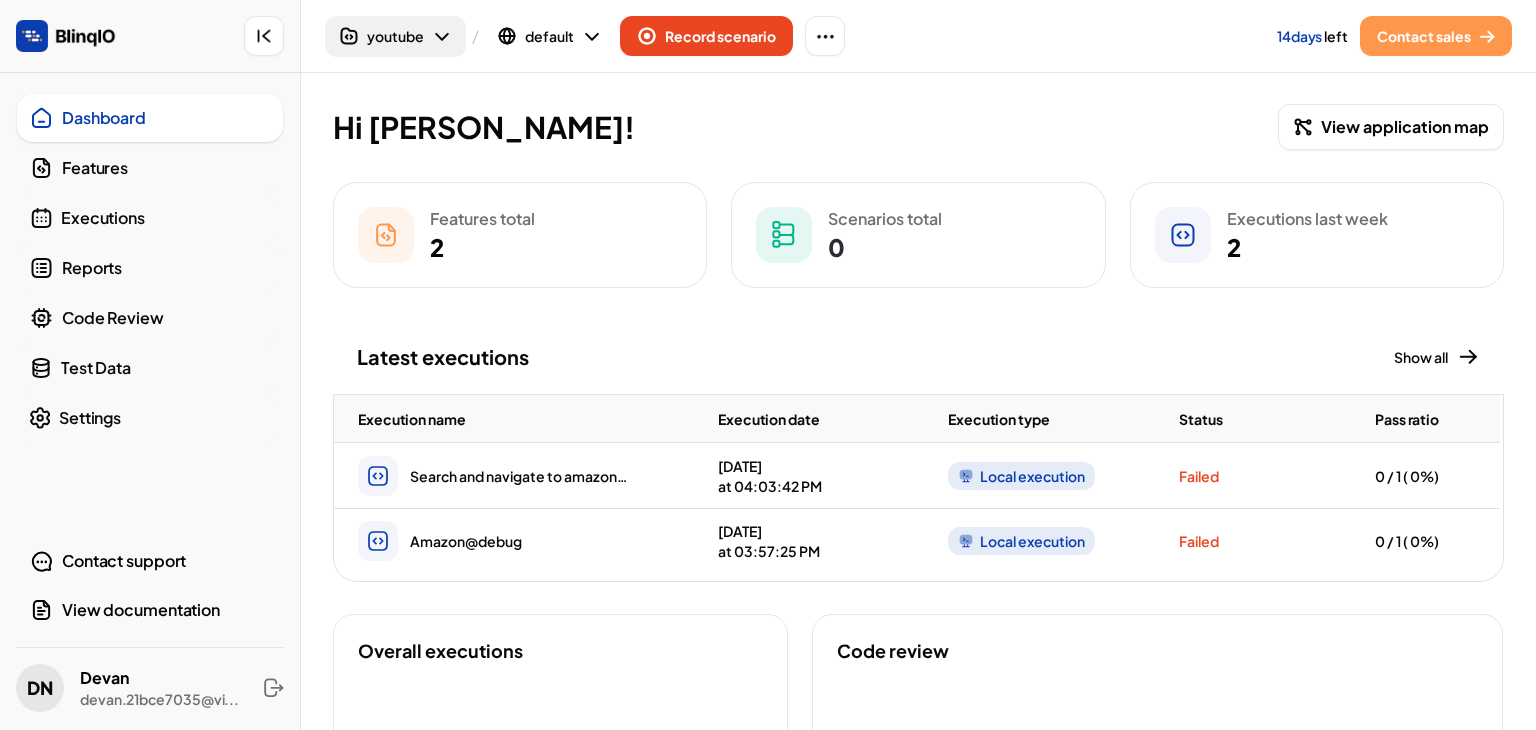 click on "youtube" at bounding box center (395, 36) 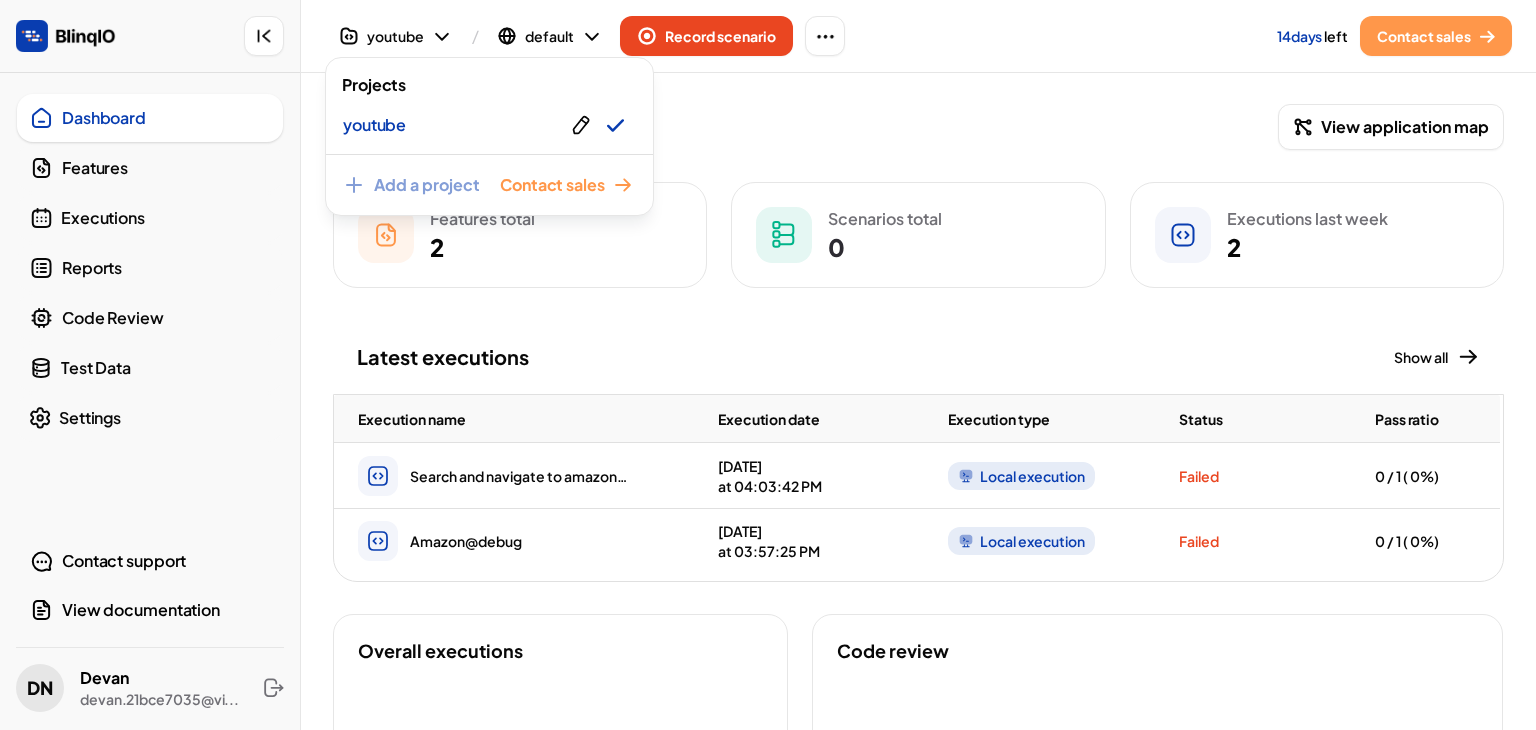 click at bounding box center [768, 365] 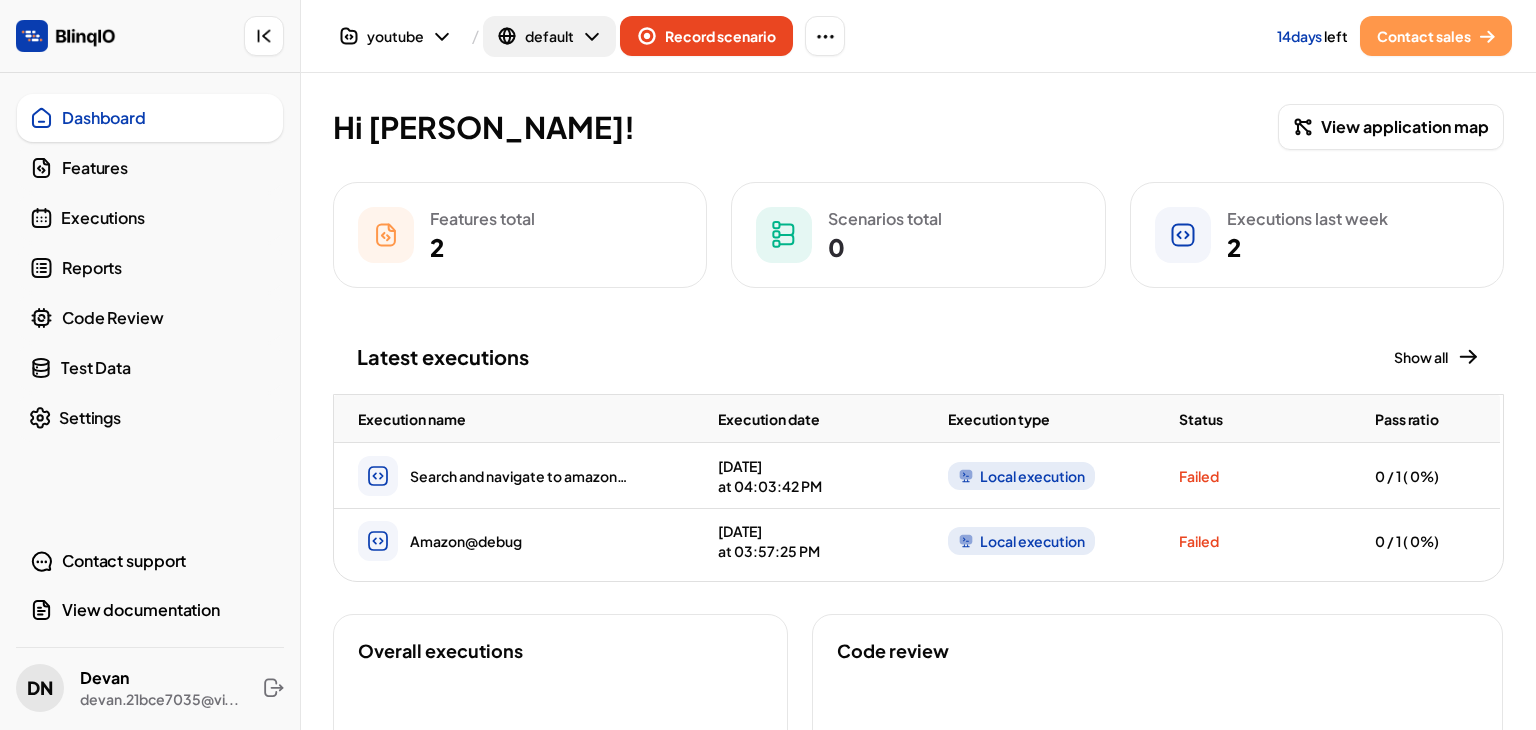 click 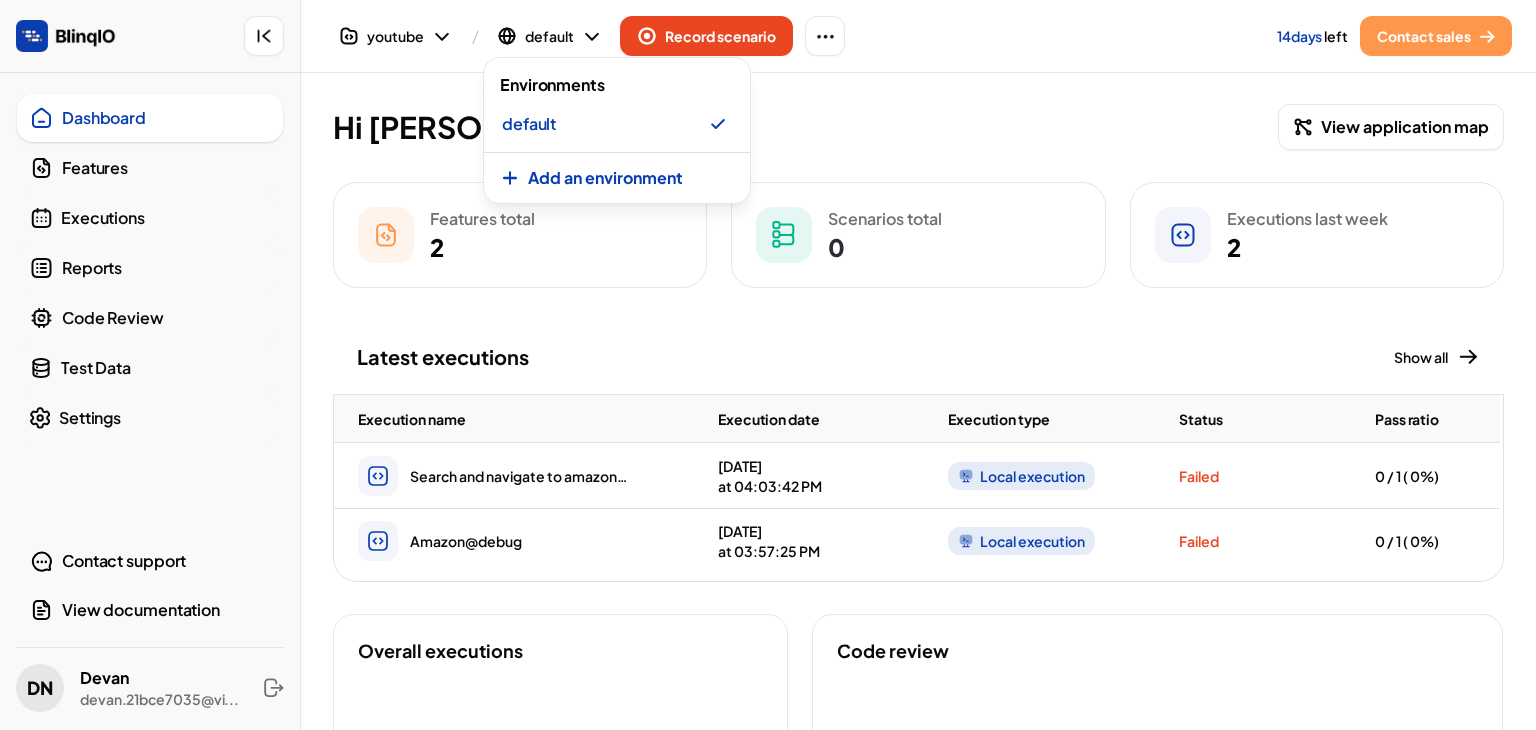 click at bounding box center (768, 365) 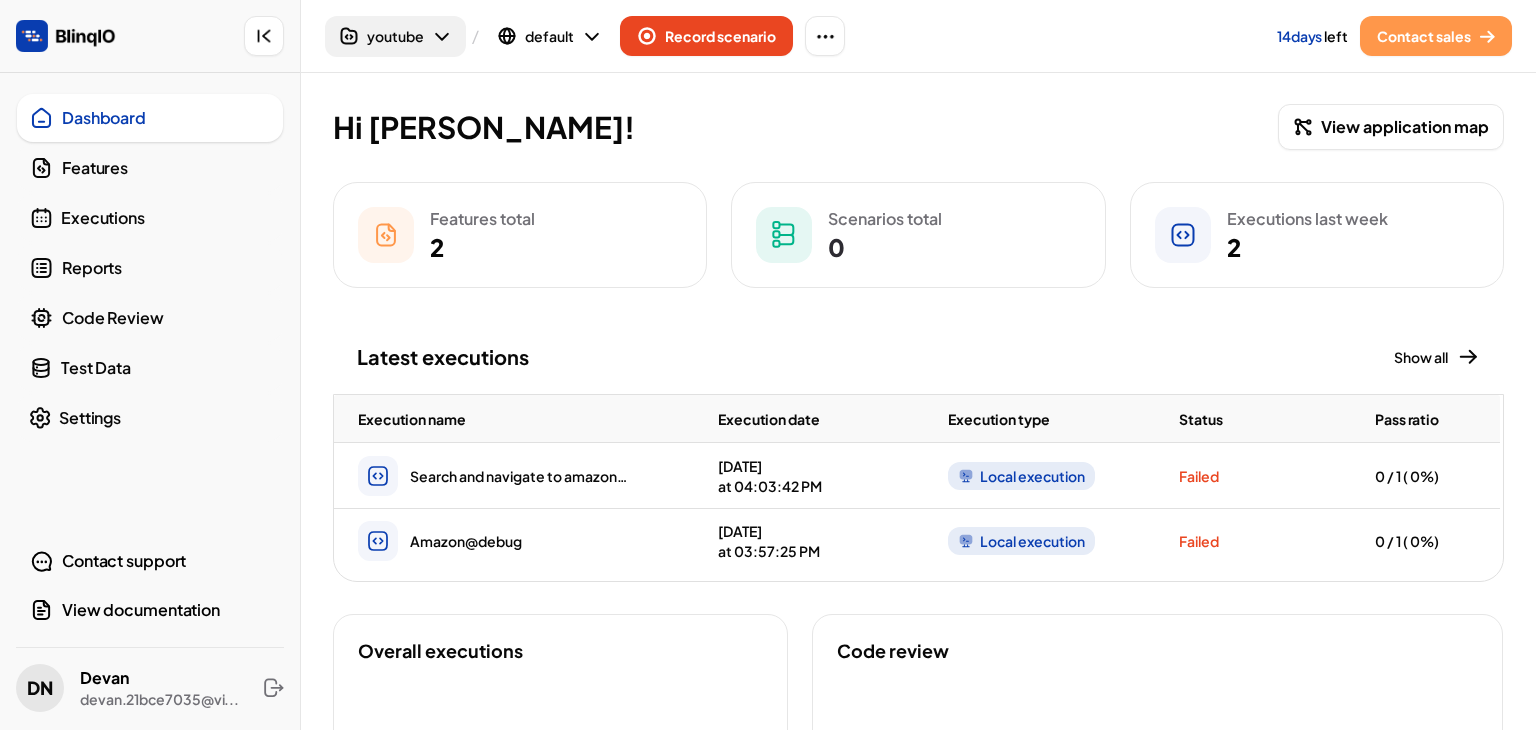 click on "youtube" at bounding box center (395, 36) 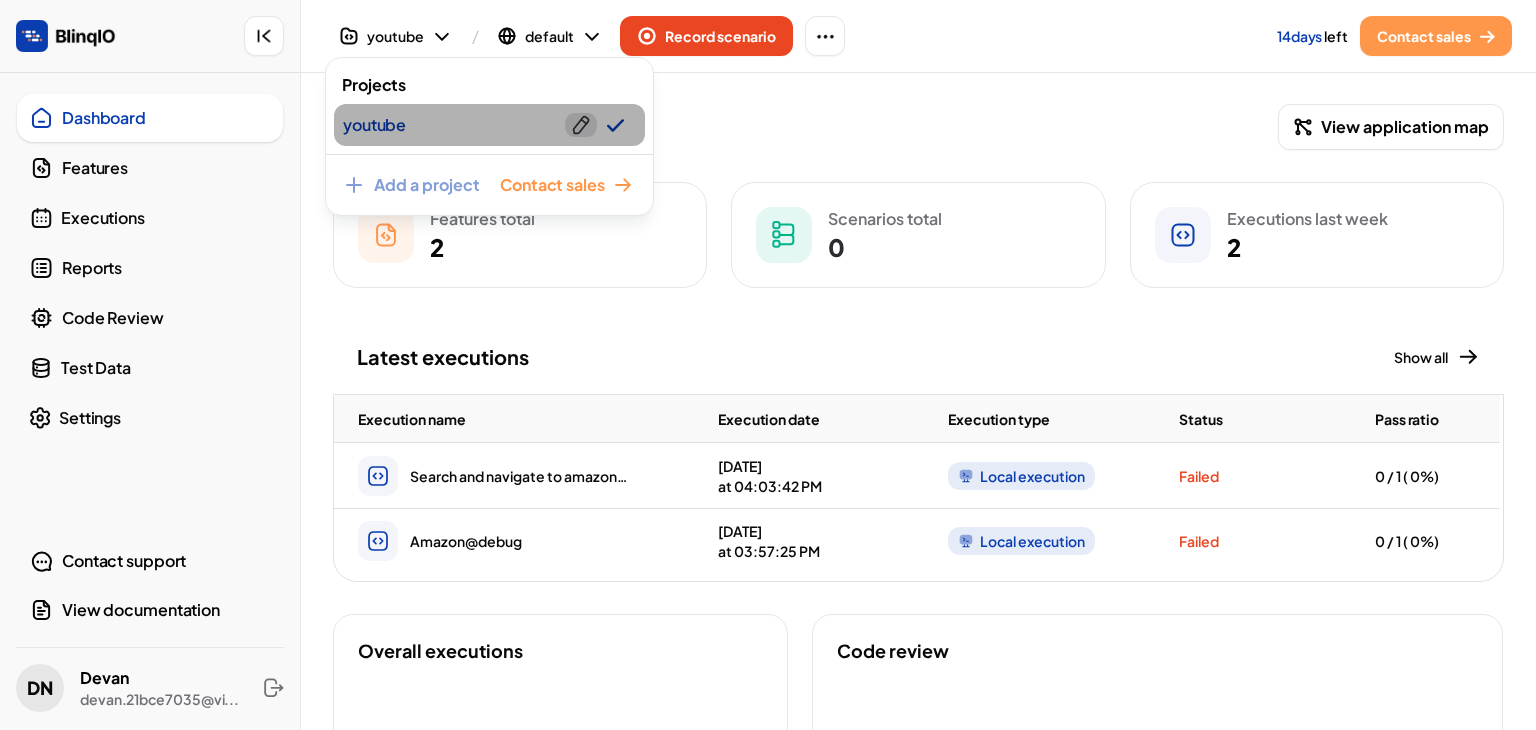 click at bounding box center [581, 125] 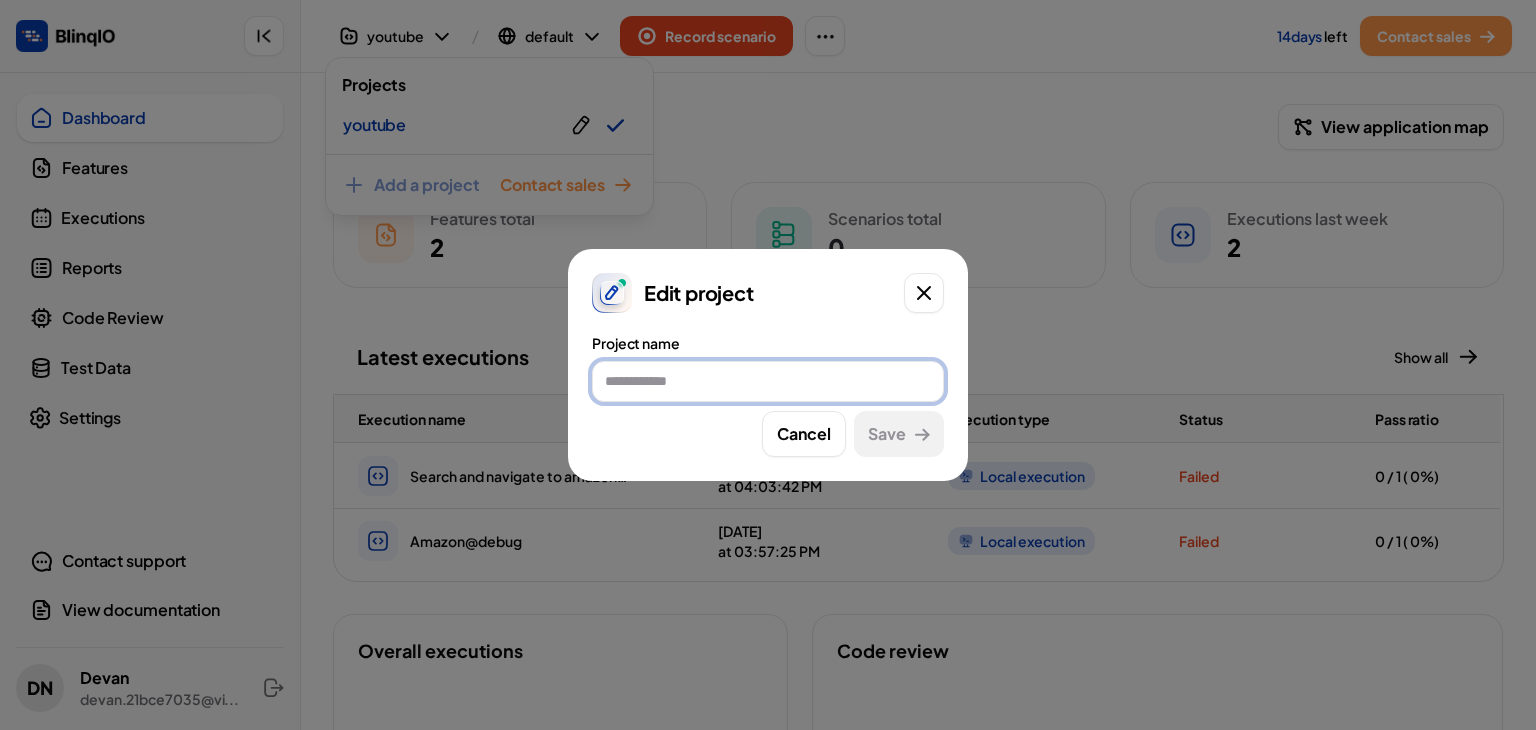 click at bounding box center (768, 381) 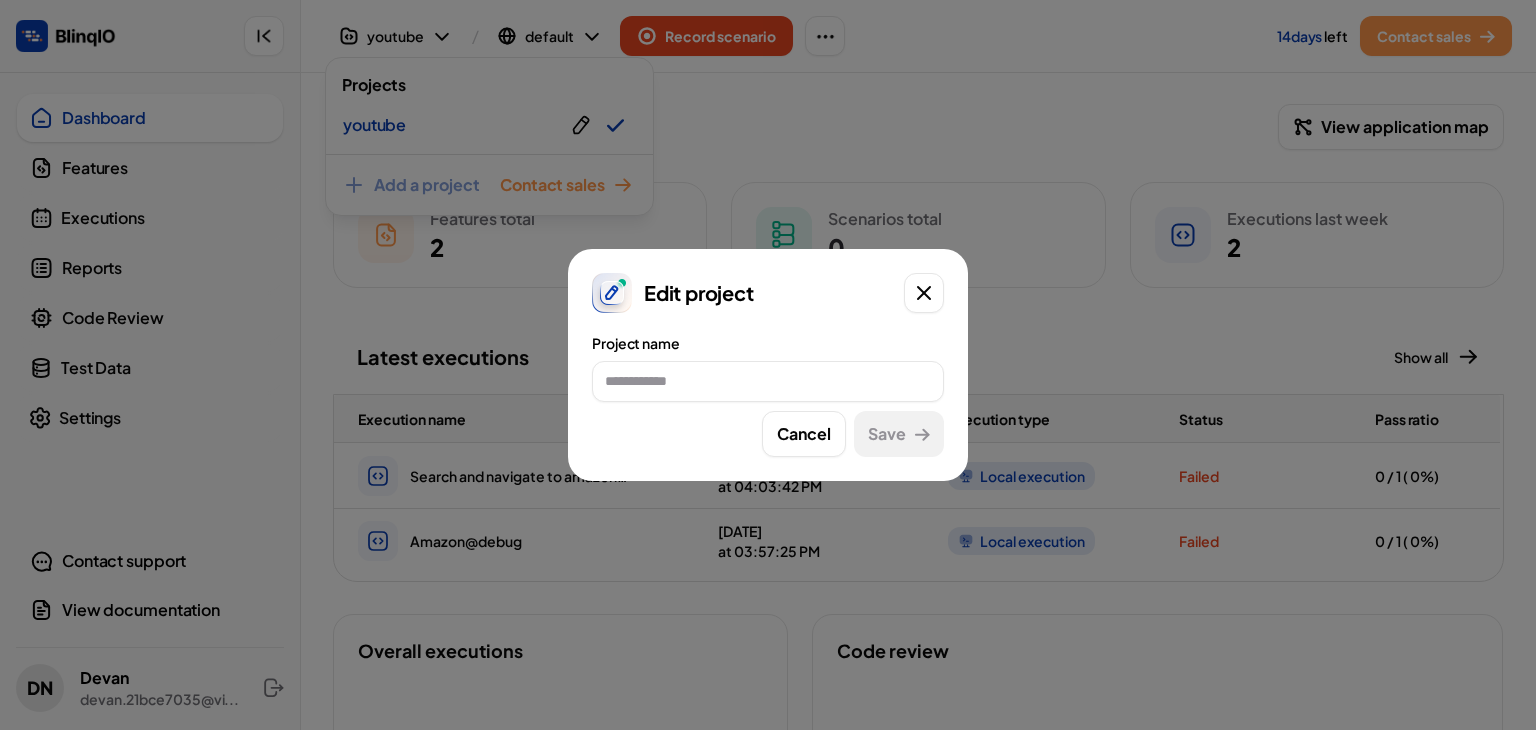 drag, startPoint x: 766, startPoint y: 310, endPoint x: 908, endPoint y: 392, distance: 163.9756 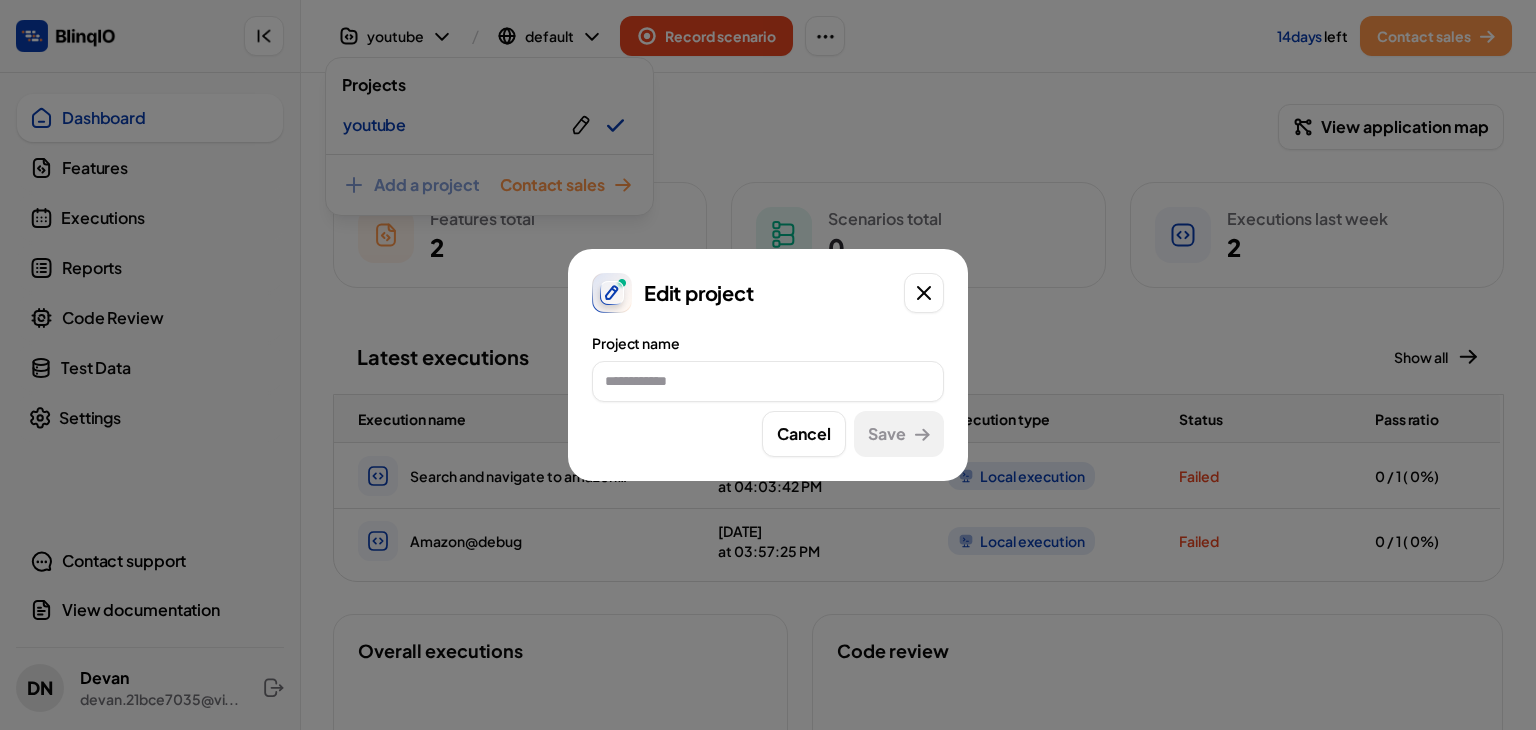 click 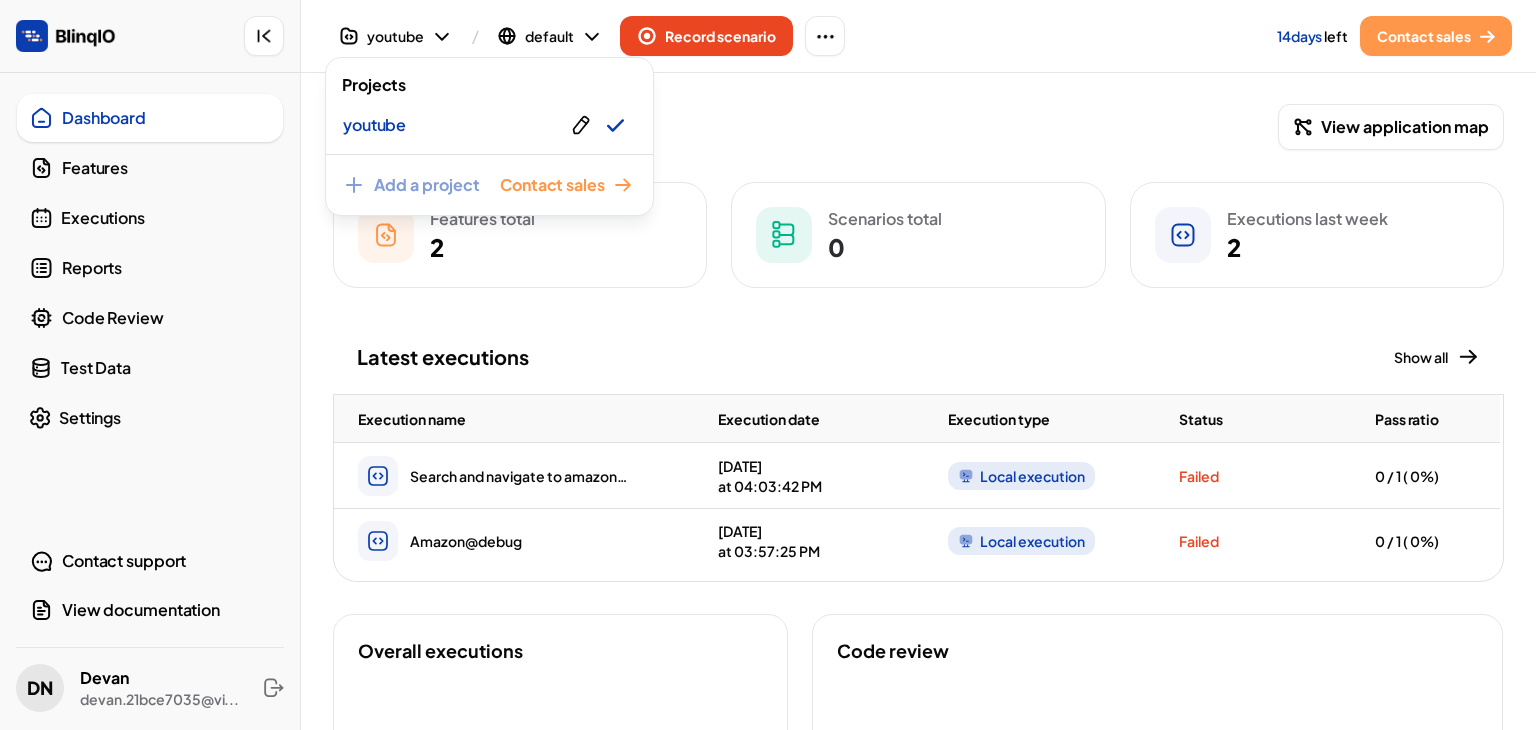 click at bounding box center (768, 365) 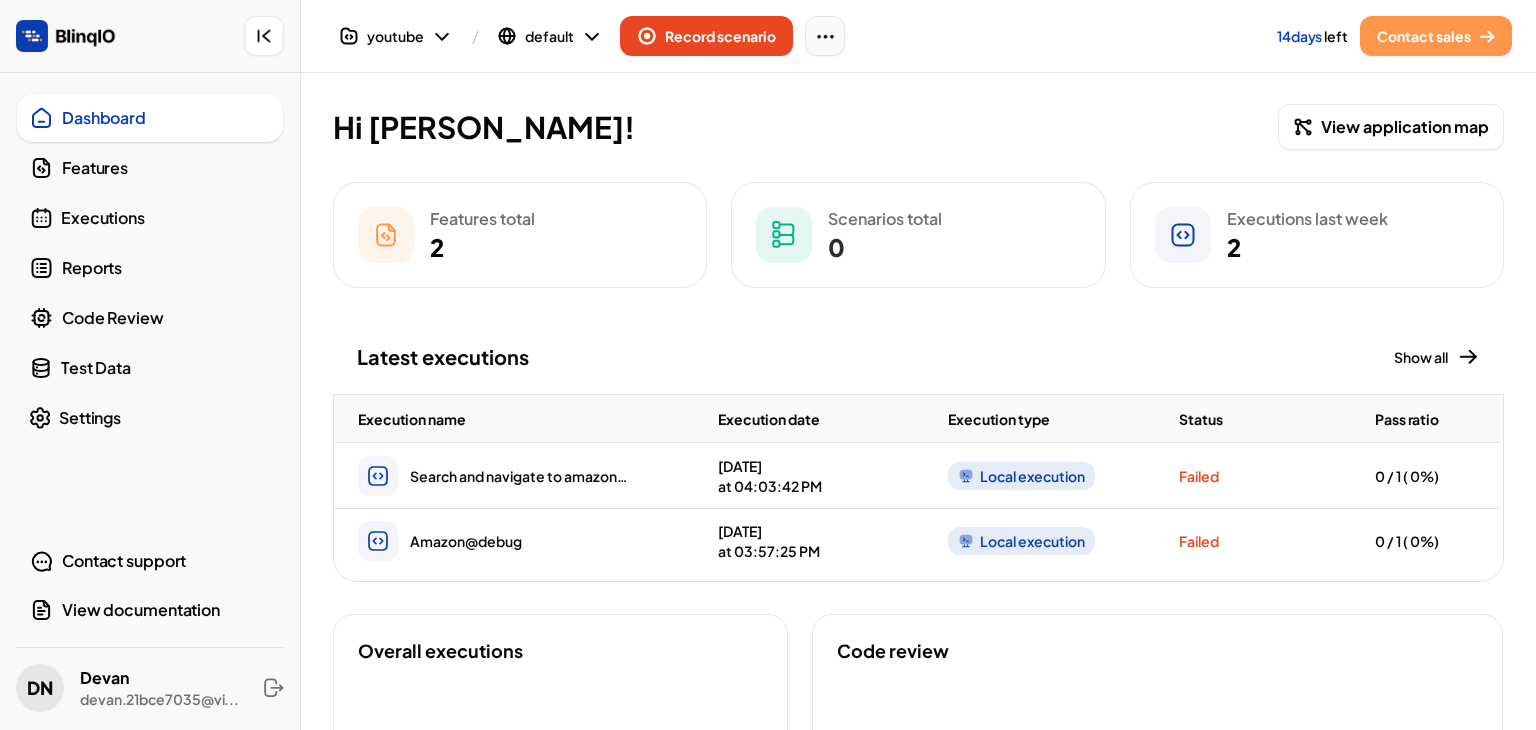 click at bounding box center [825, 36] 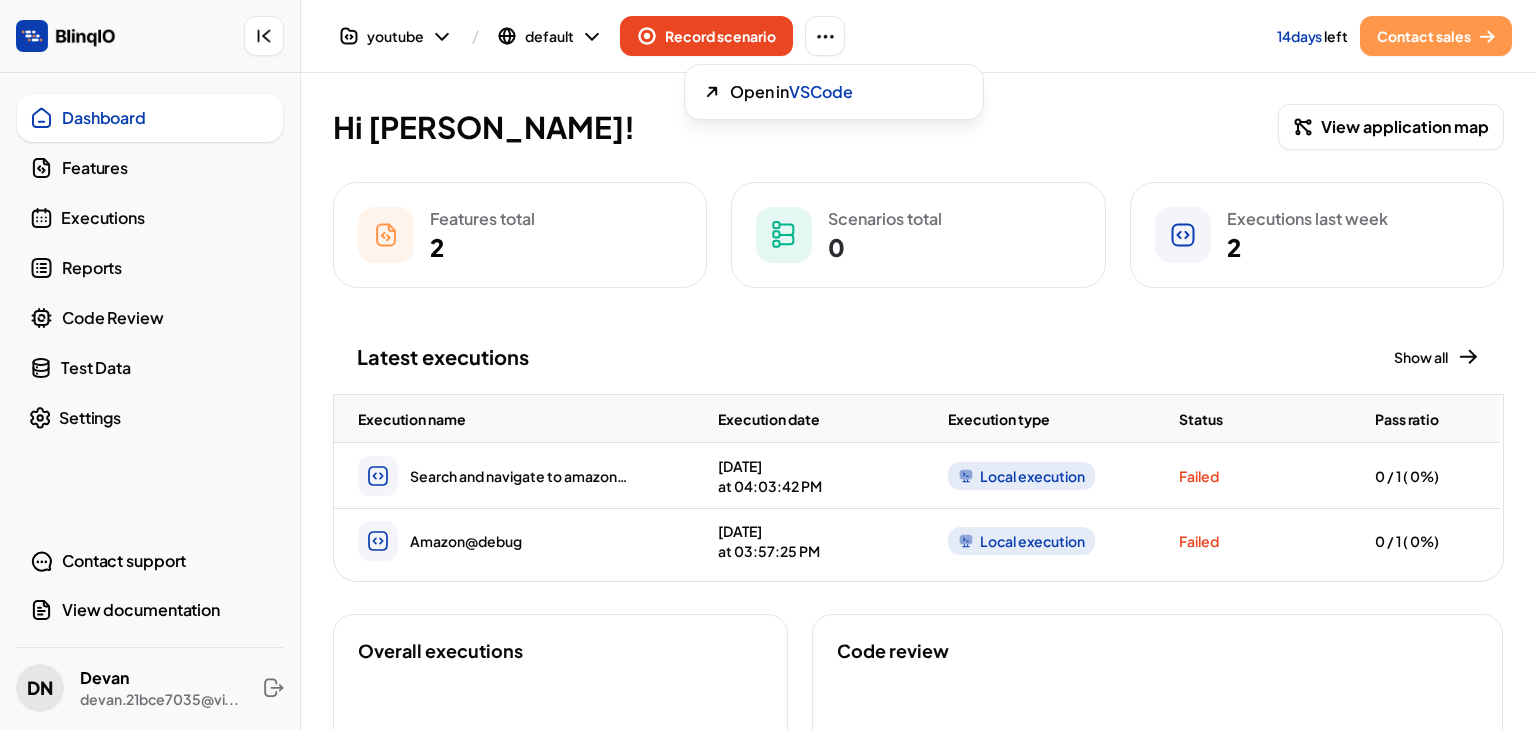 click at bounding box center [648, 365] 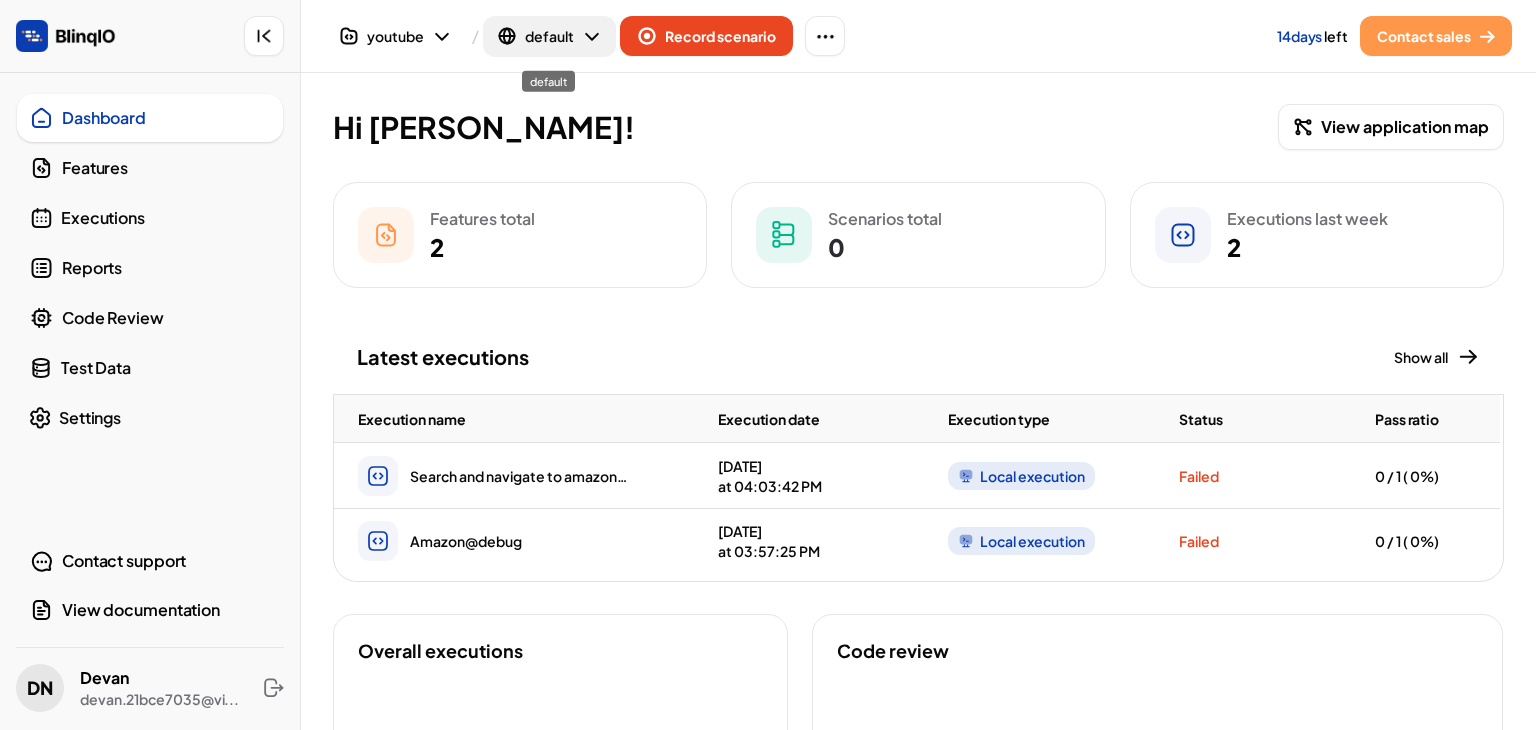 click 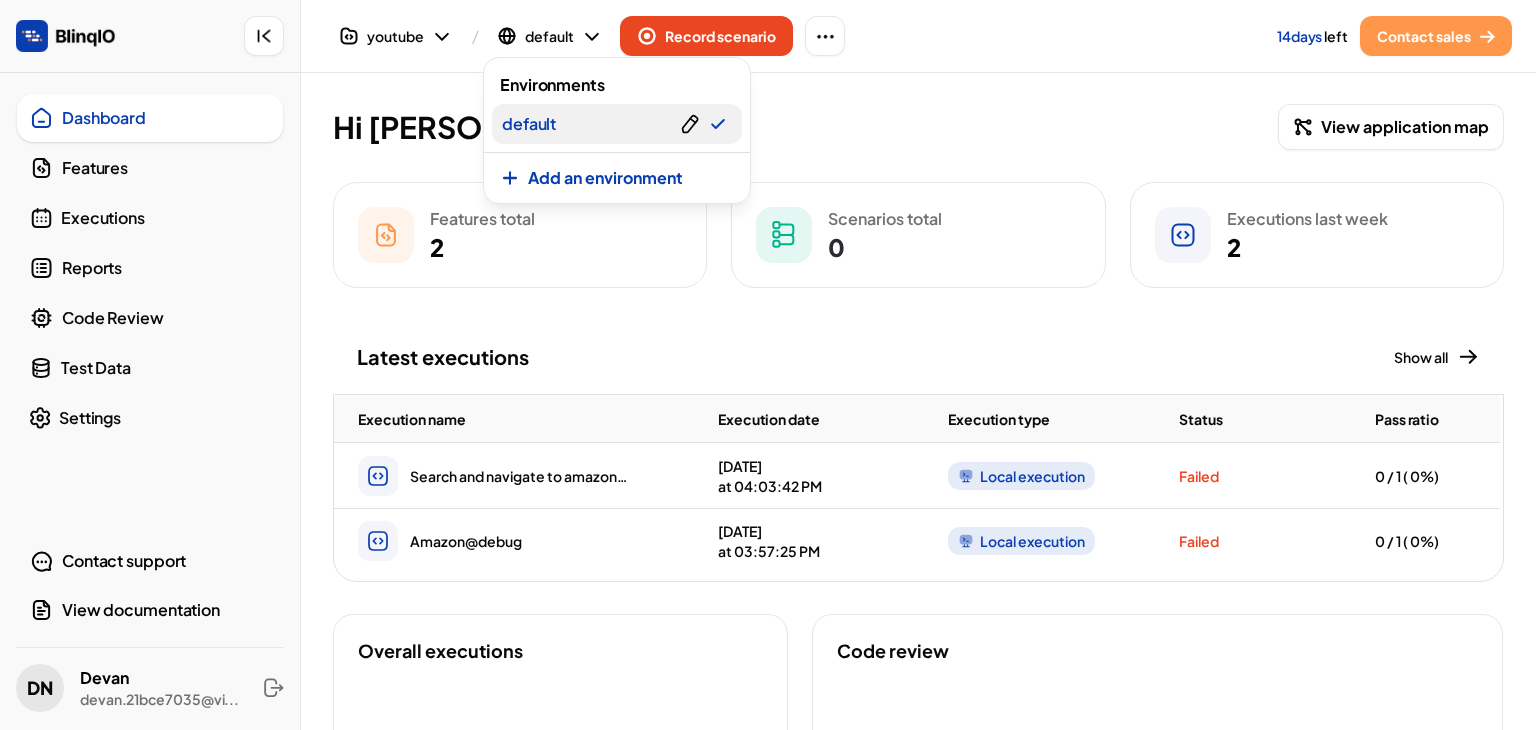 click on "default" at bounding box center (617, 124) 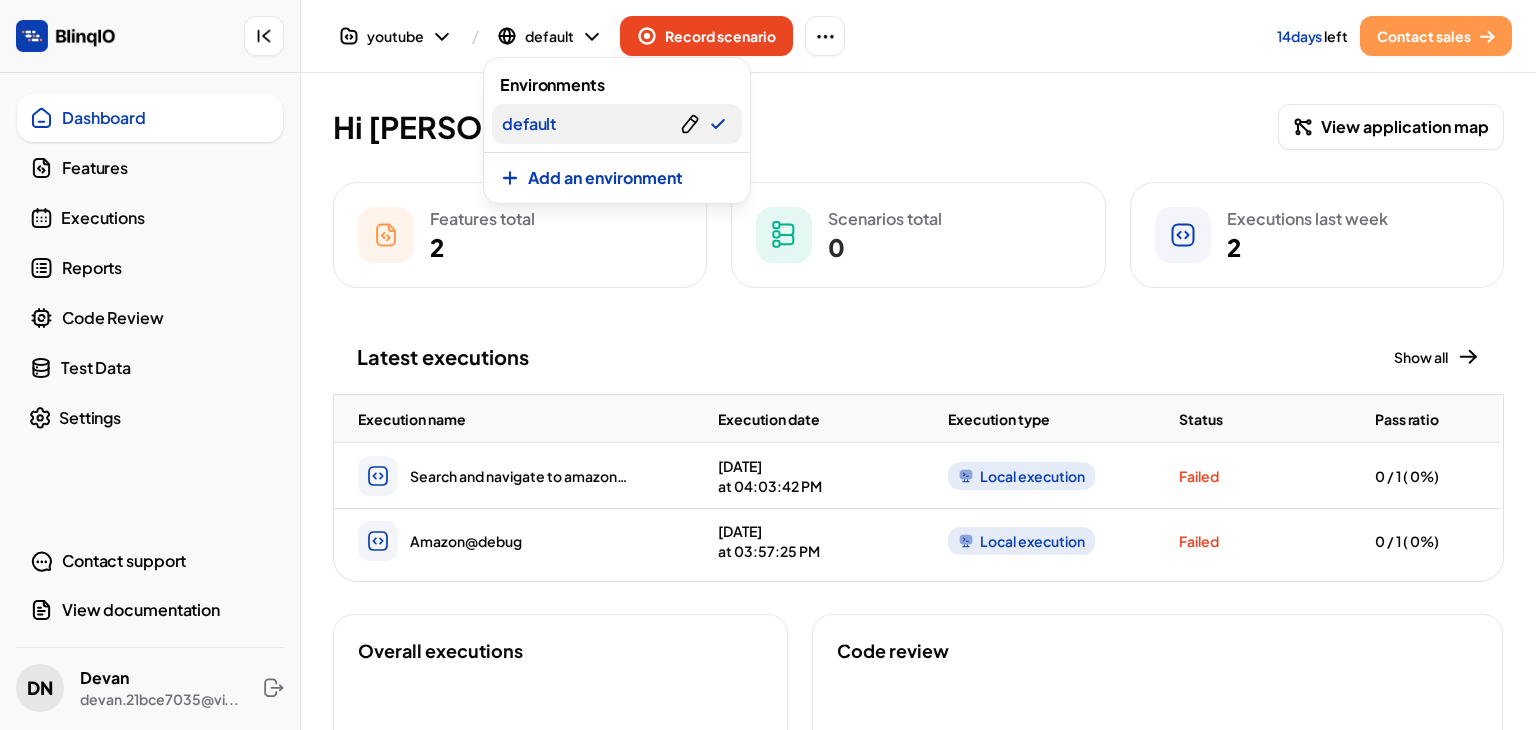 click at bounding box center (690, 124) 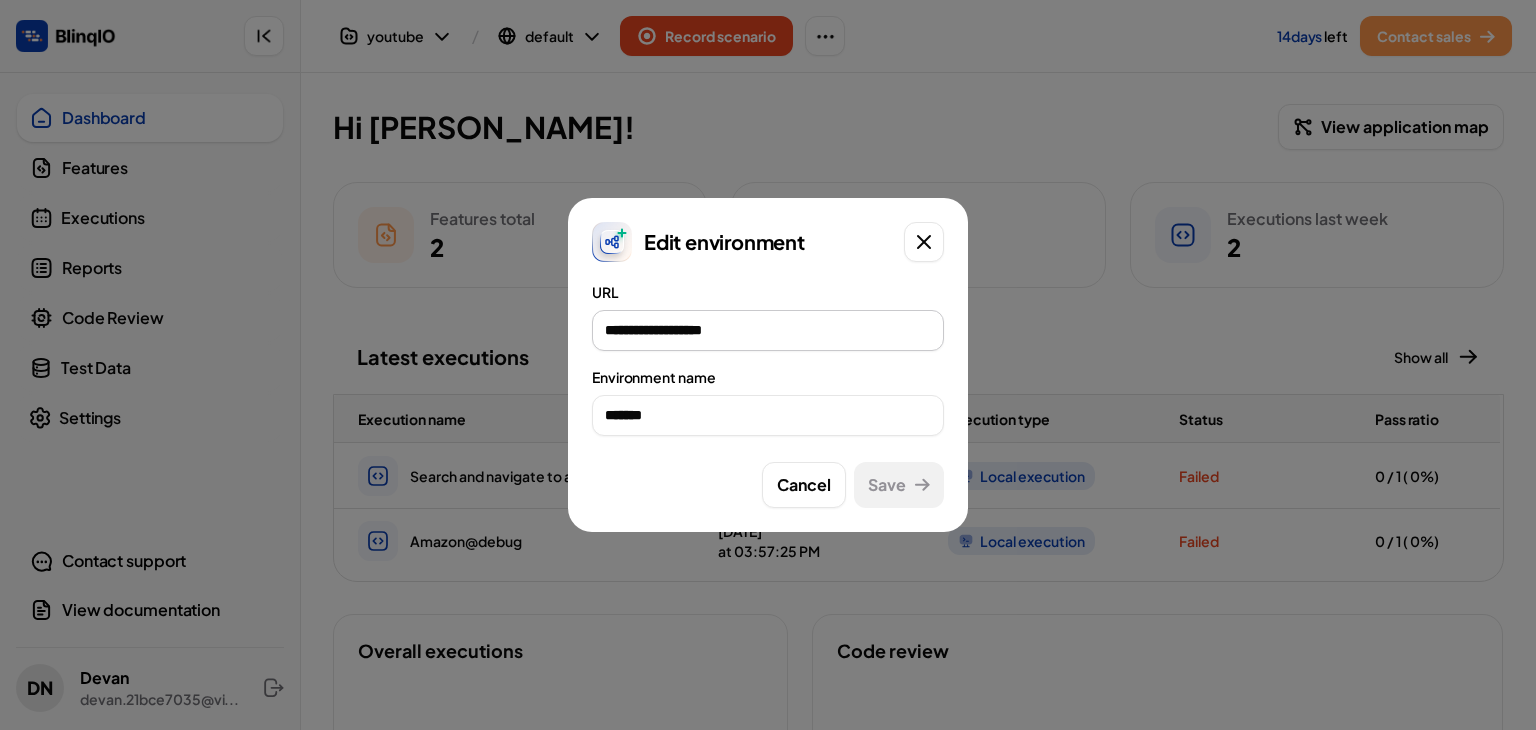 click on "**********" at bounding box center (768, 330) 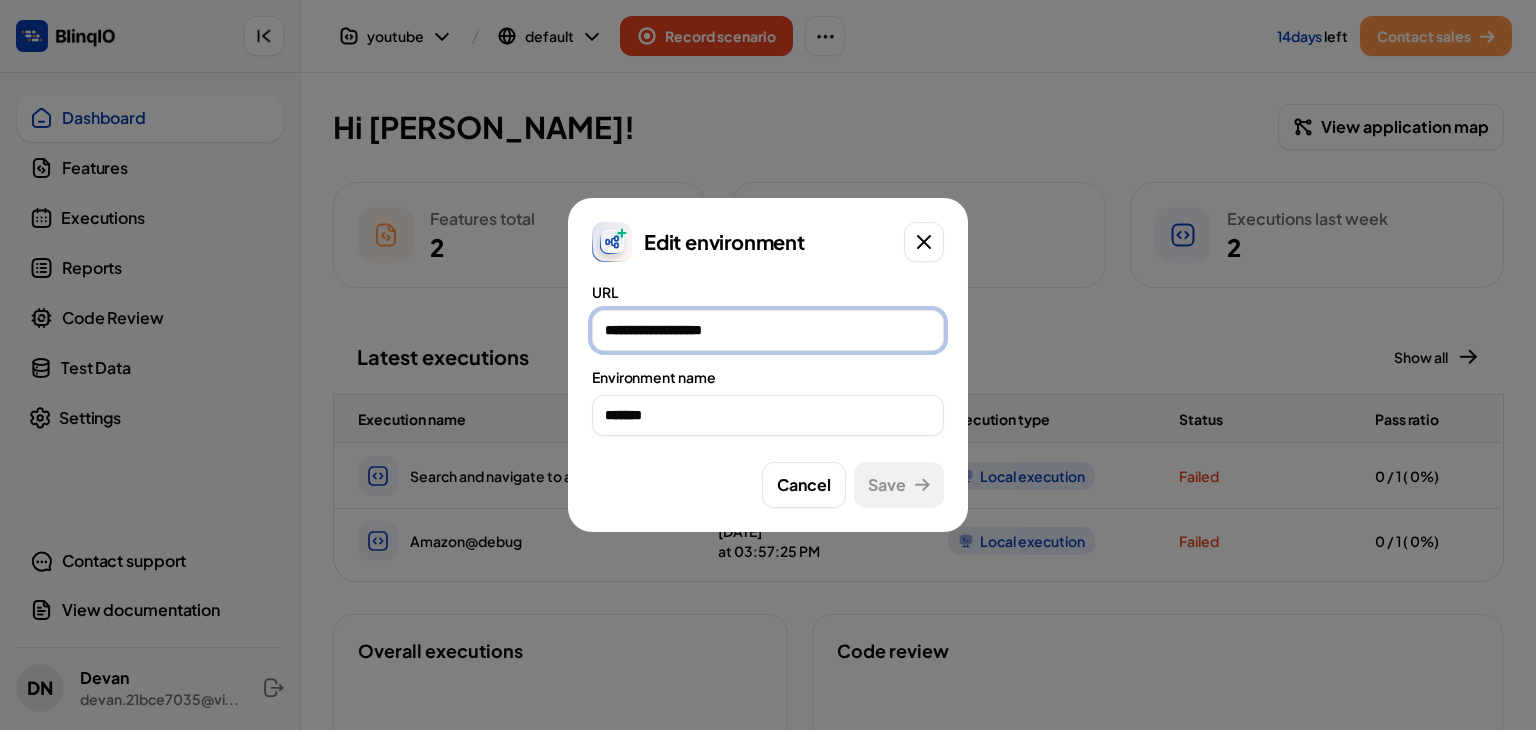 drag, startPoint x: 771, startPoint y: 326, endPoint x: 663, endPoint y: 345, distance: 109.65856 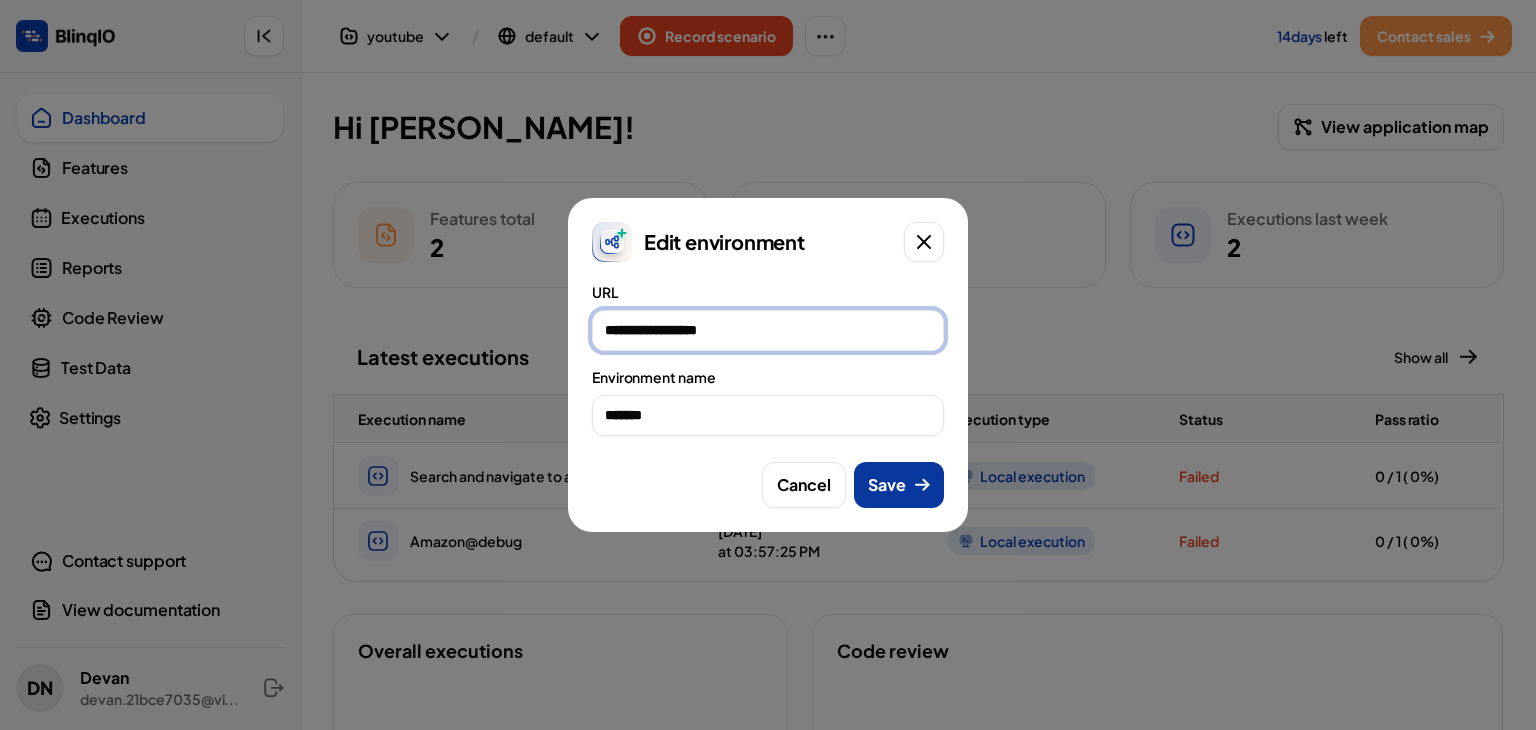 type on "**********" 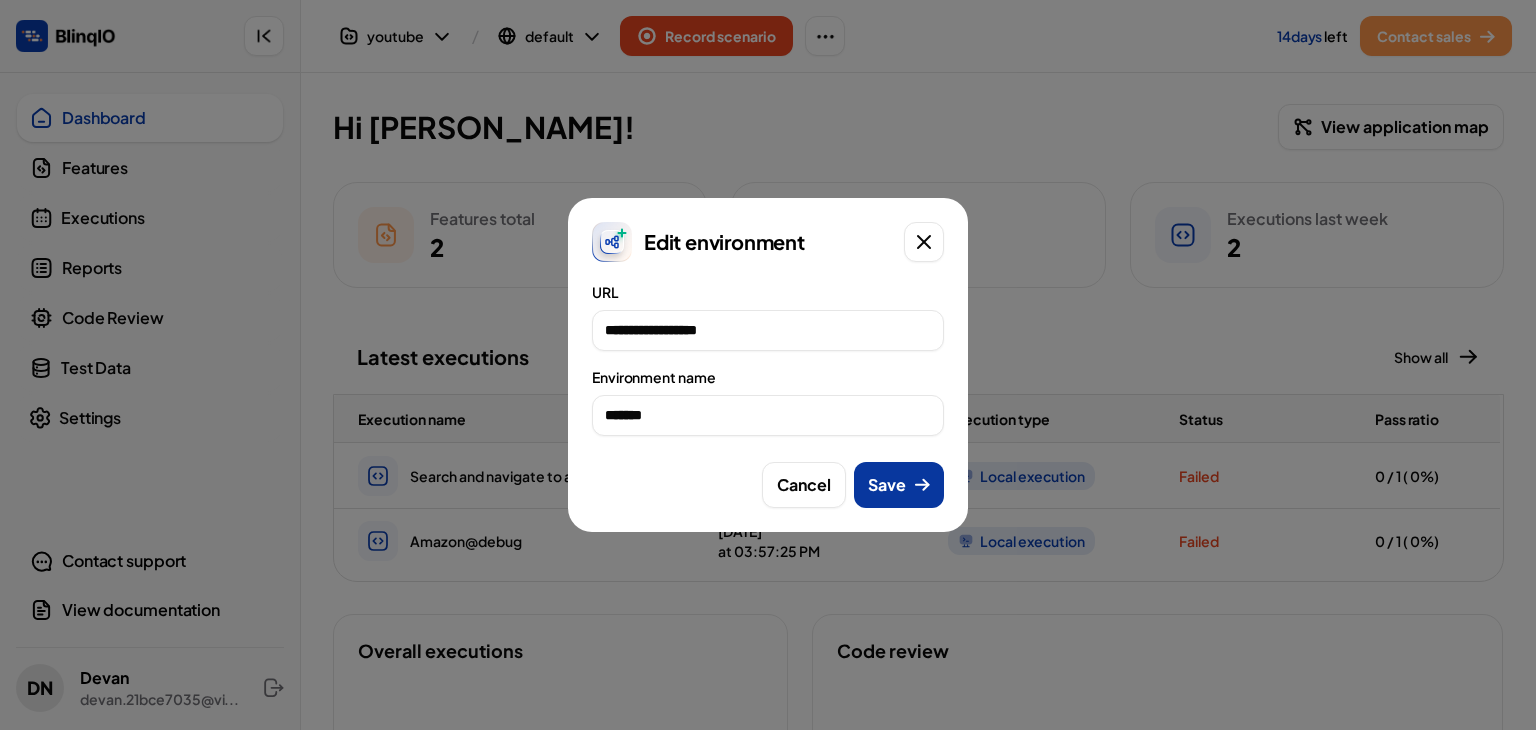 click 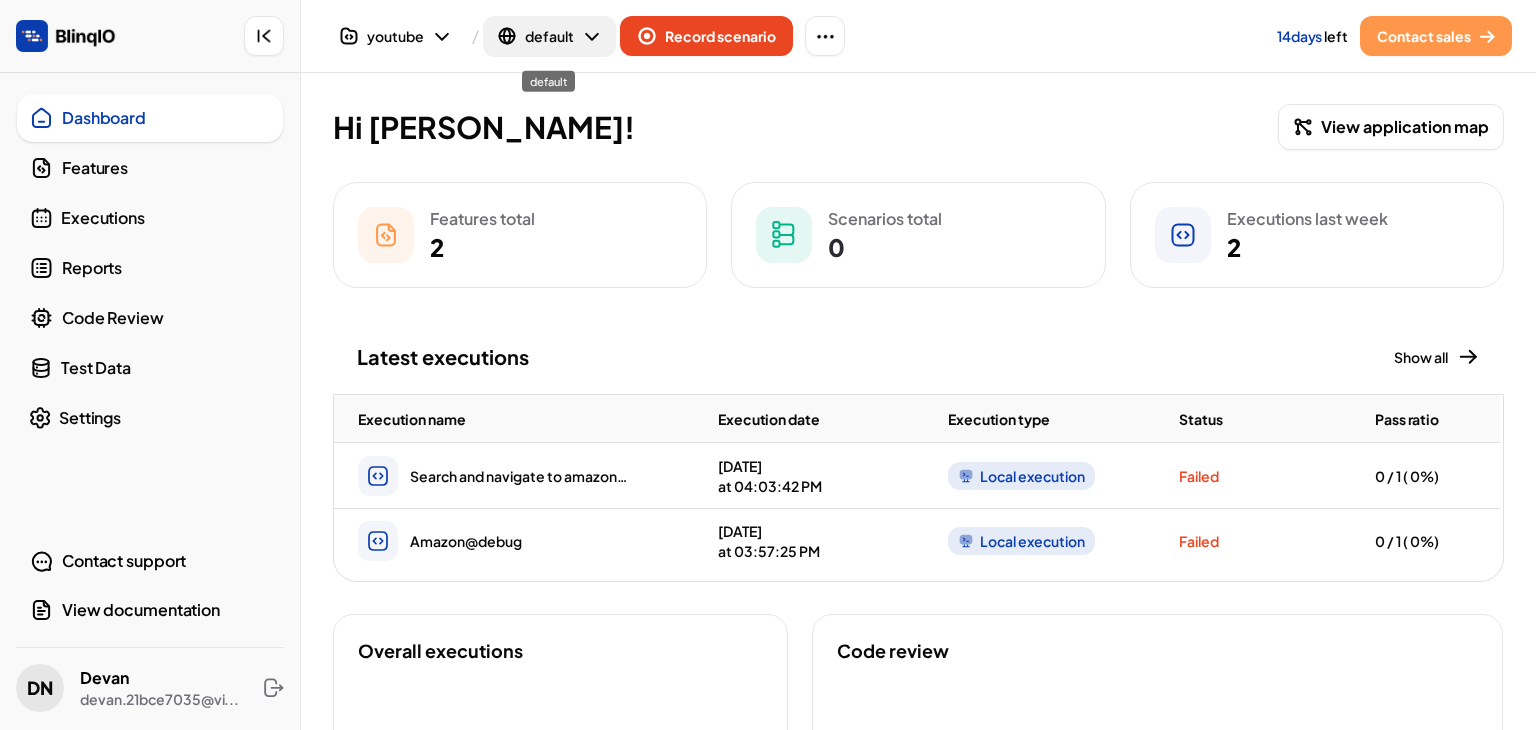 click on "default" at bounding box center (549, 36) 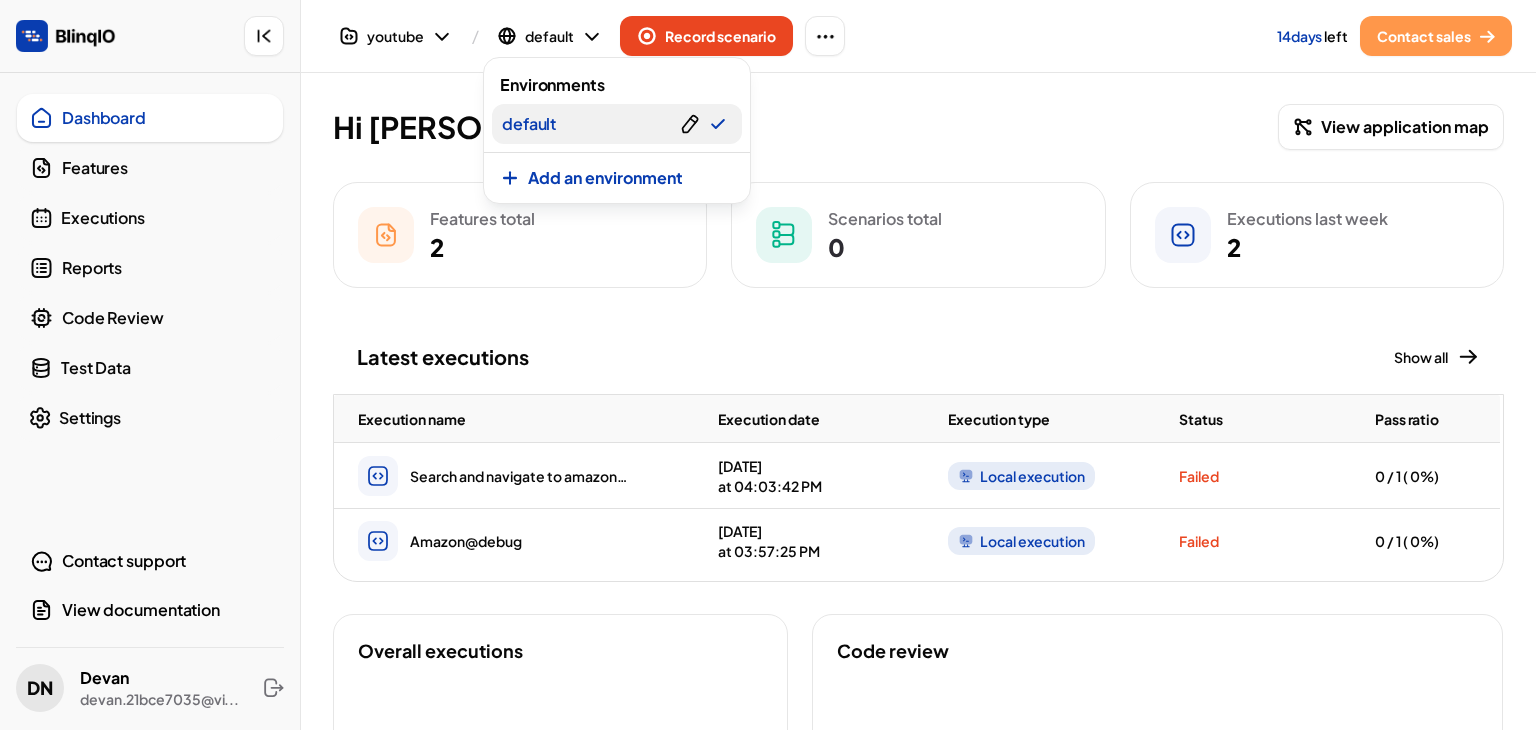 click at bounding box center (690, 124) 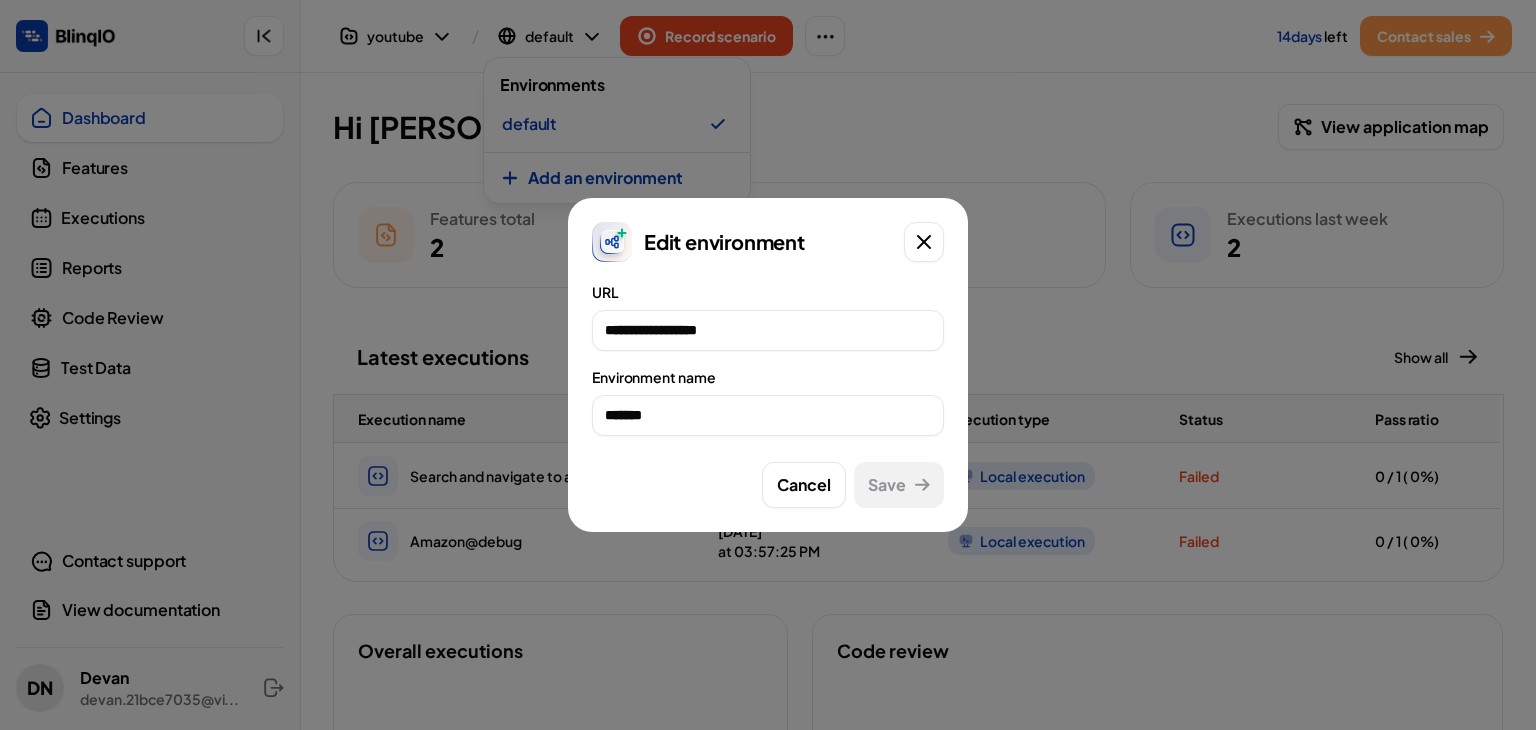 click on "**********" at bounding box center [768, 365] 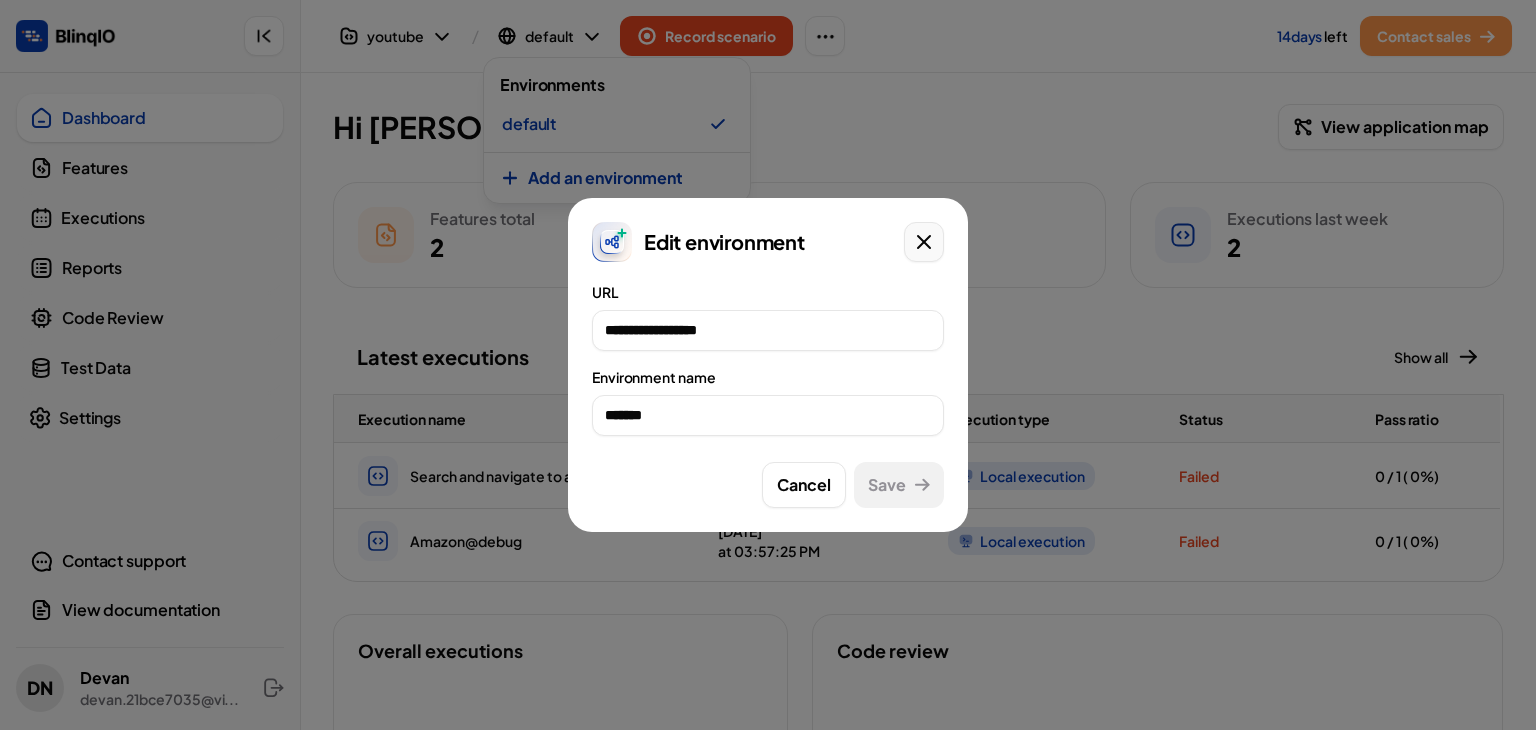 click at bounding box center [924, 242] 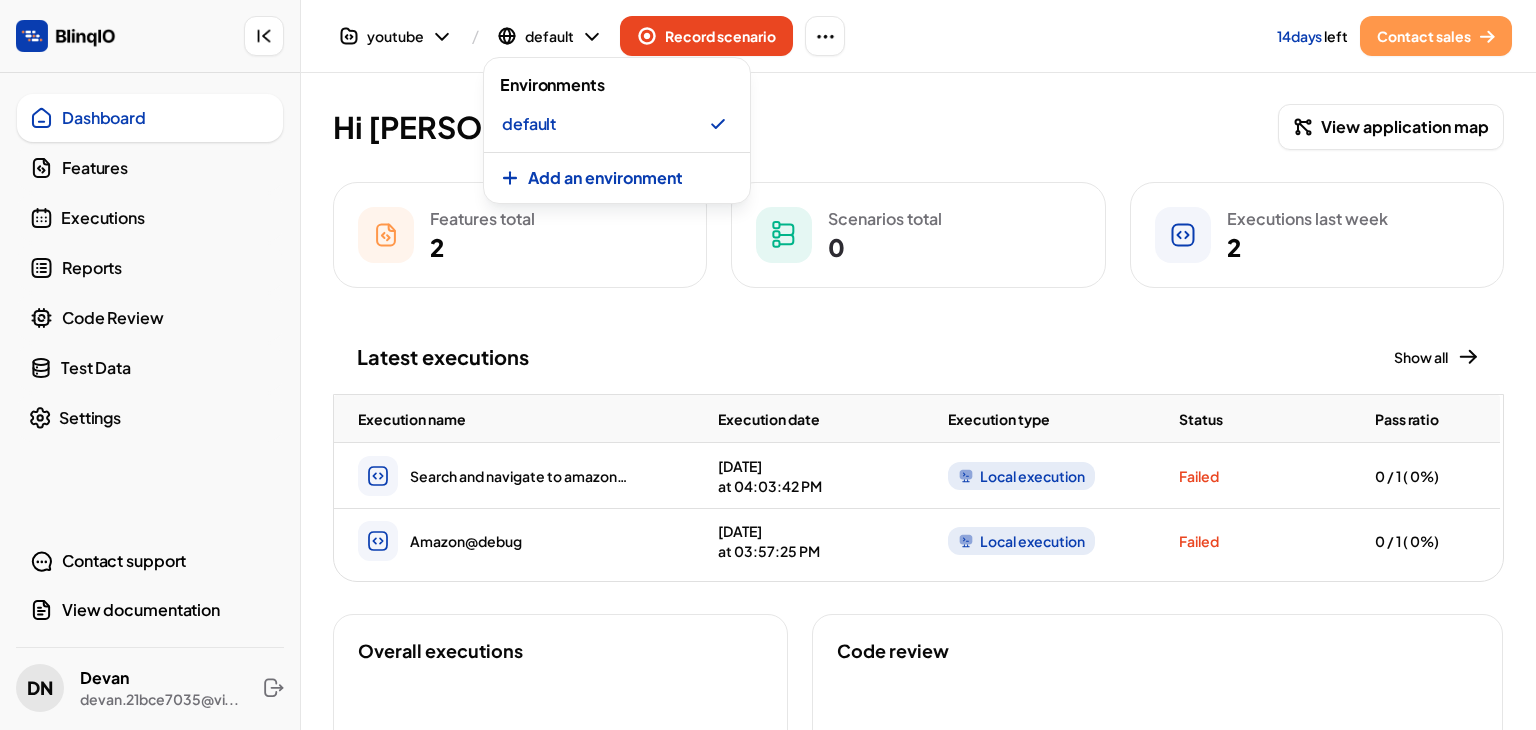 click at bounding box center (768, 365) 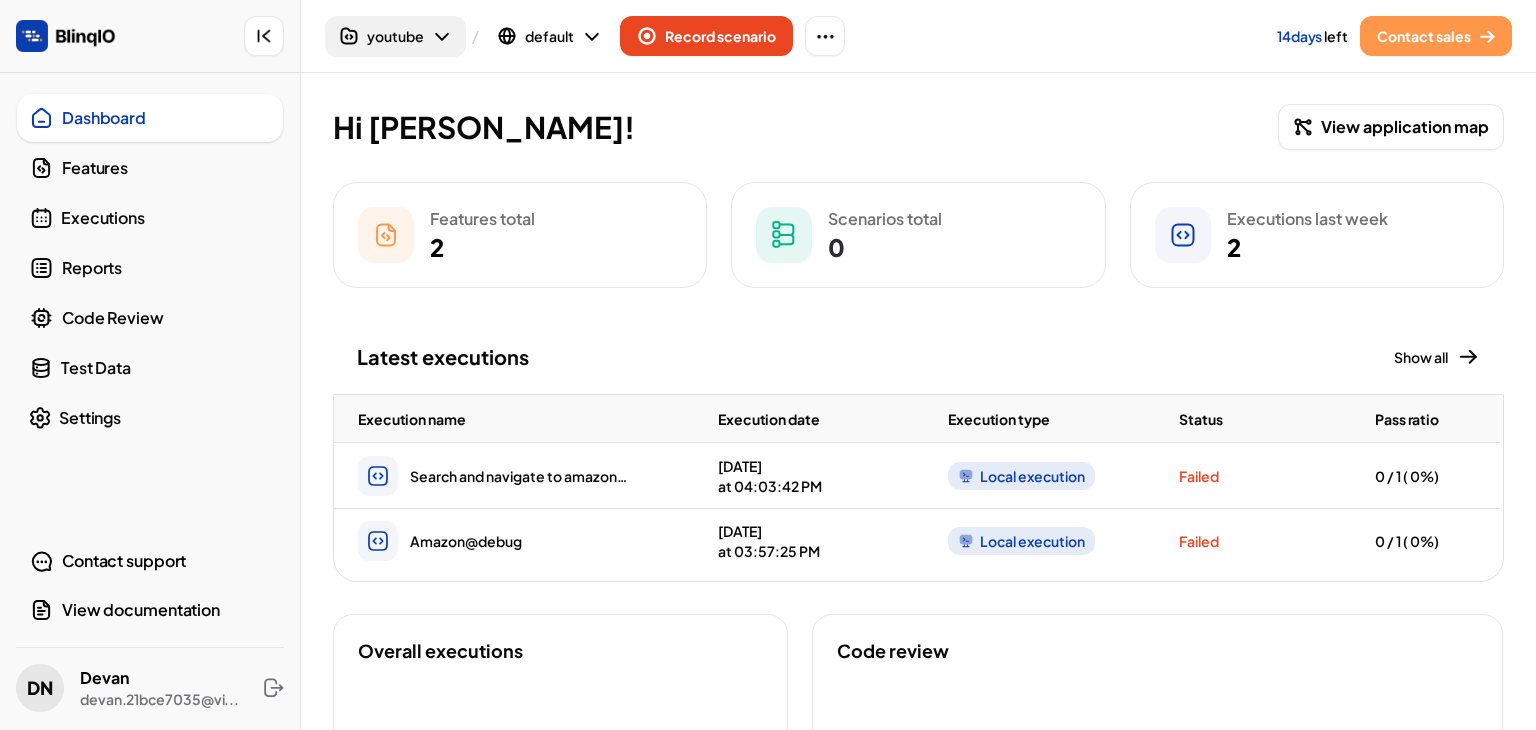 click 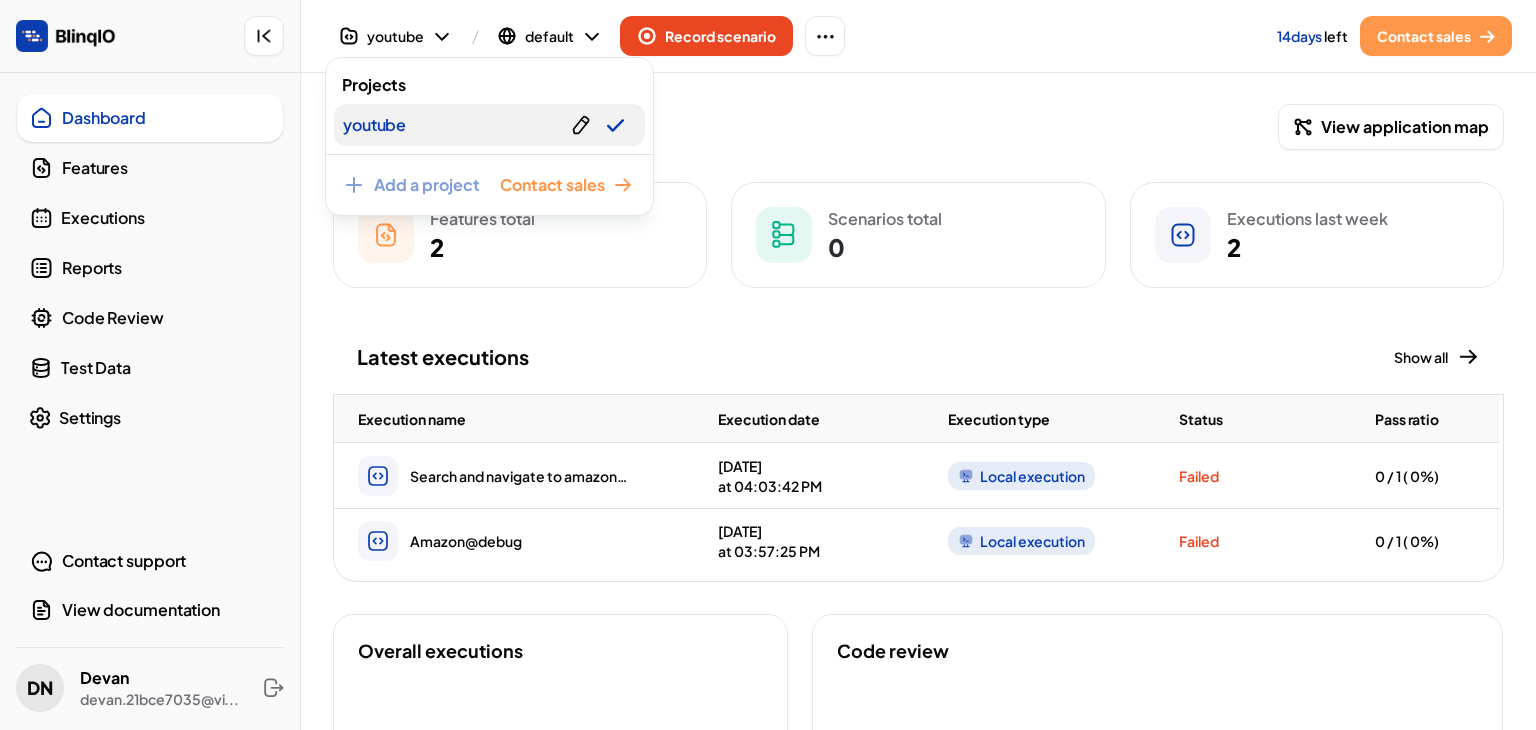 click at bounding box center [581, 125] 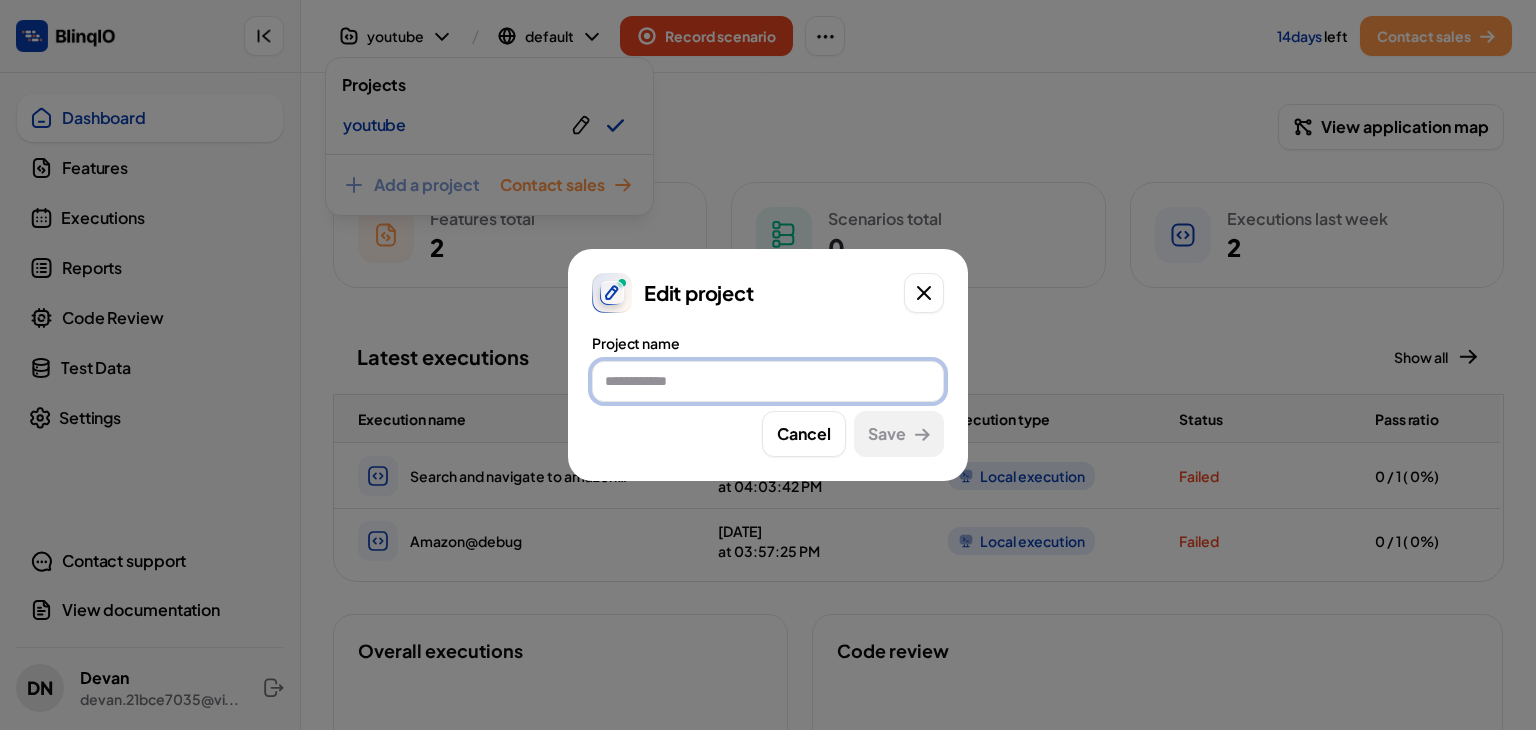 click at bounding box center [768, 381] 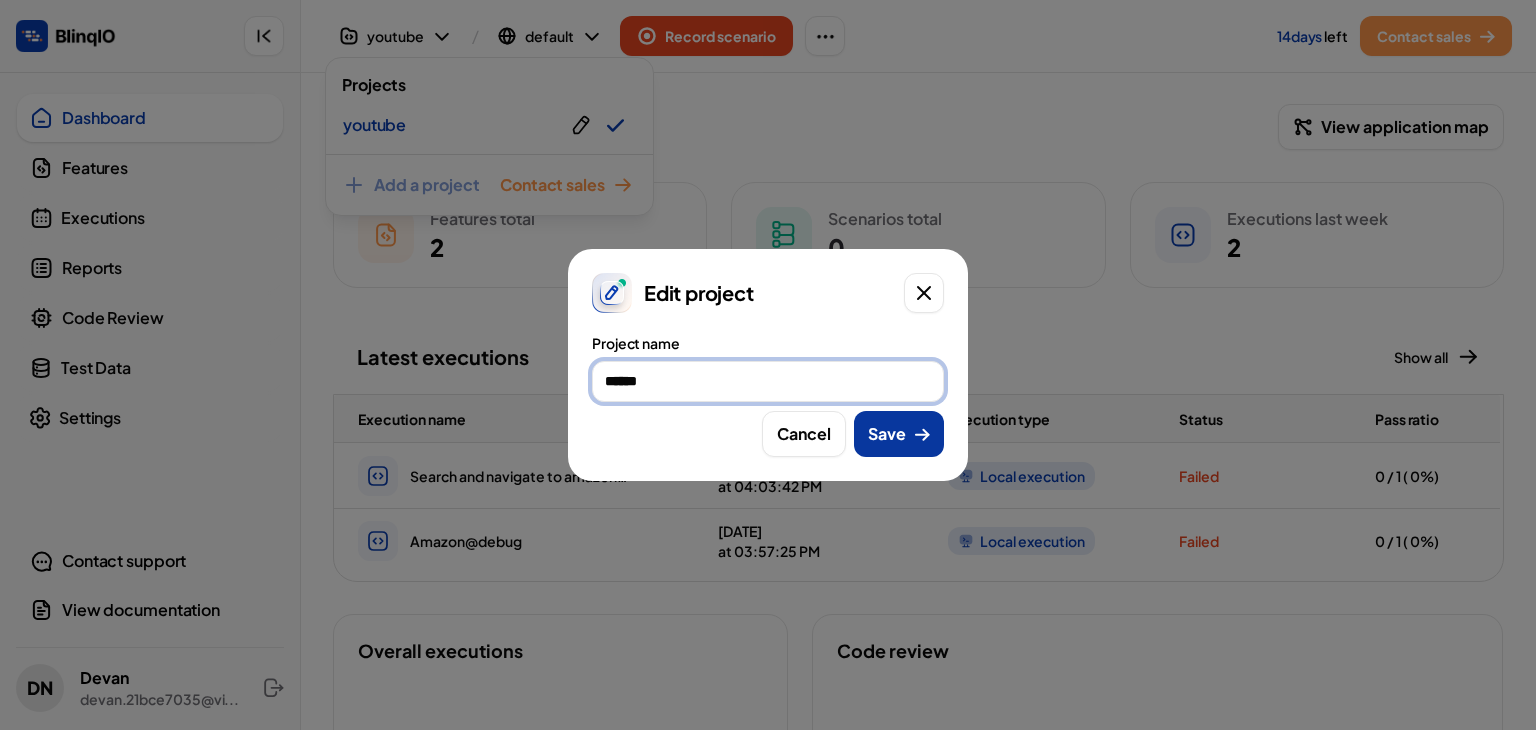 type on "******" 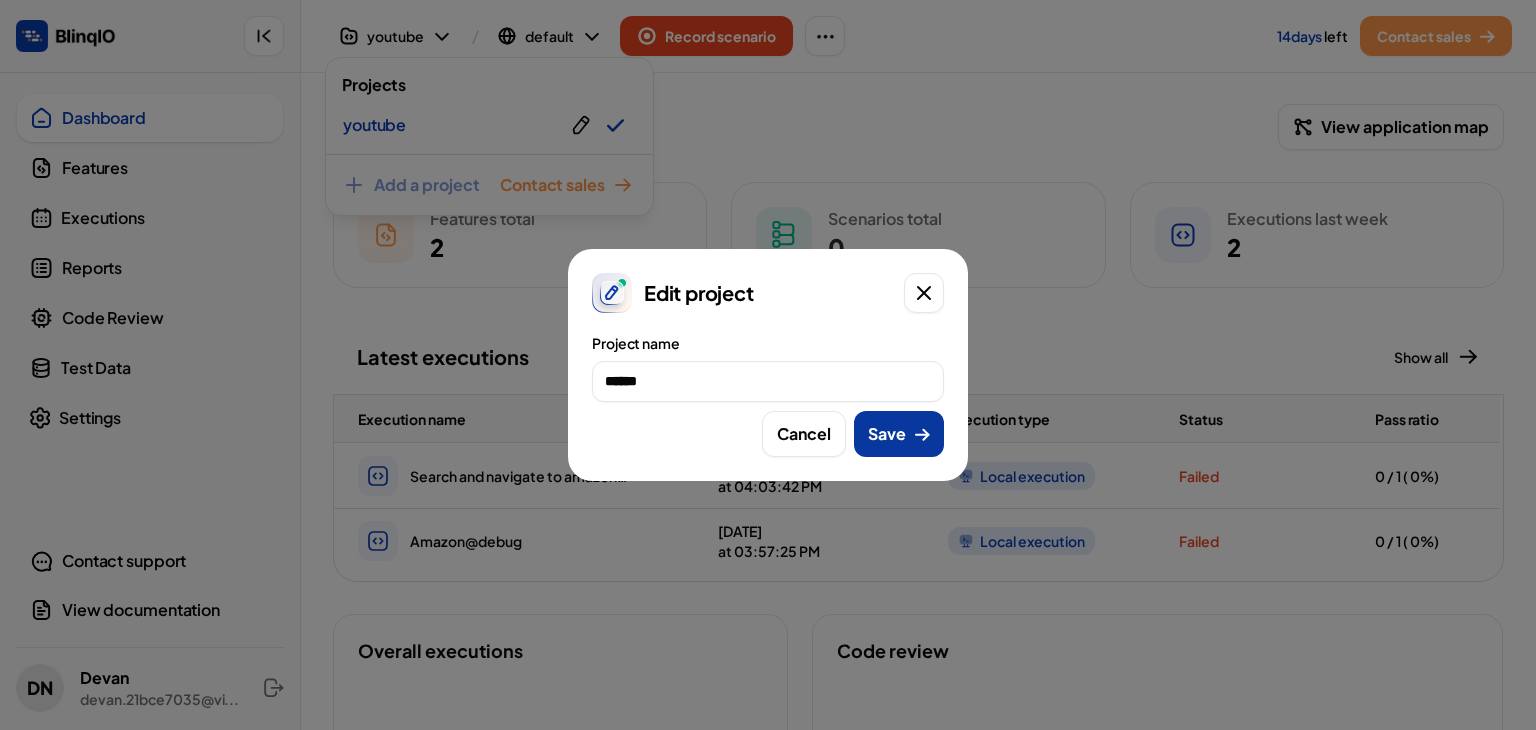 click on "Save" at bounding box center [887, 434] 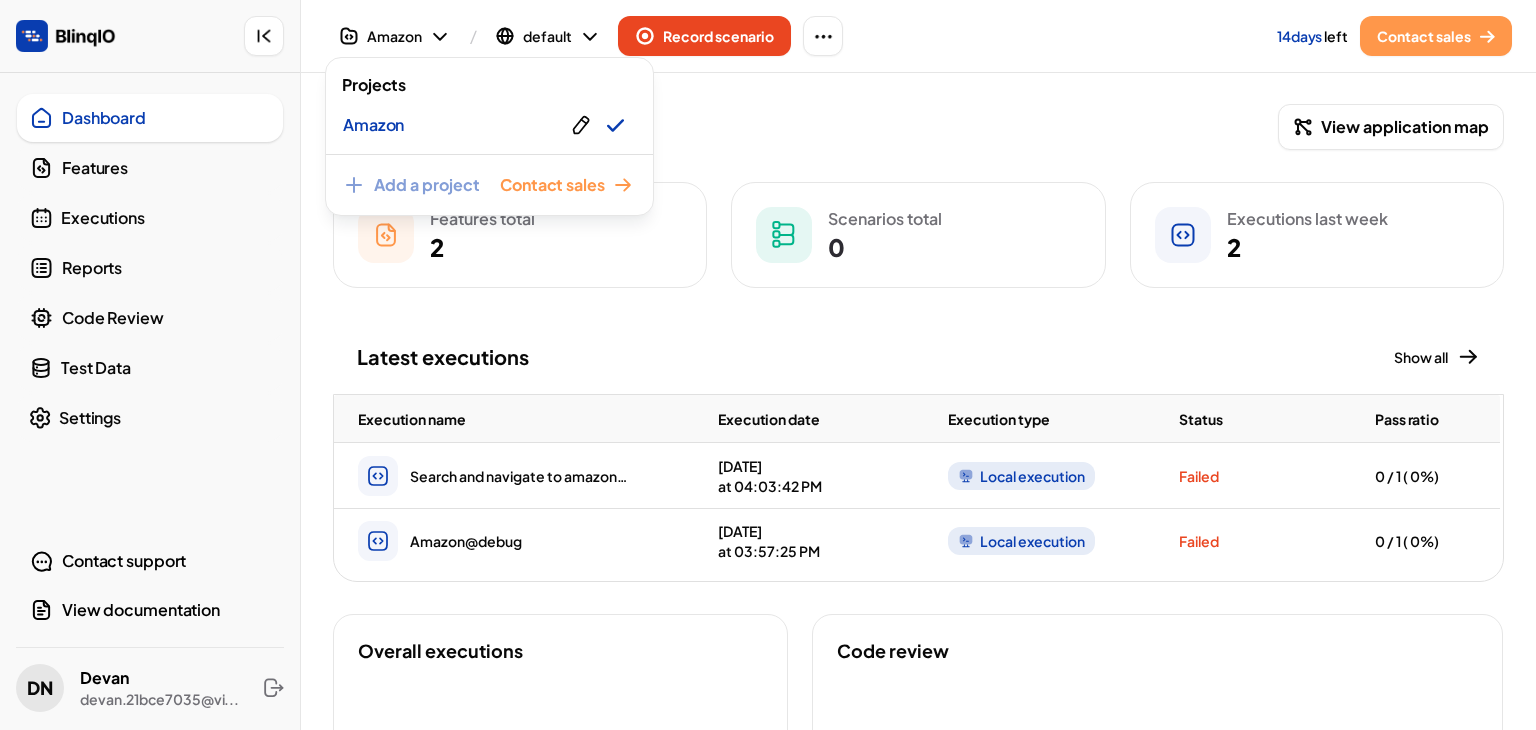 click at bounding box center (768, 365) 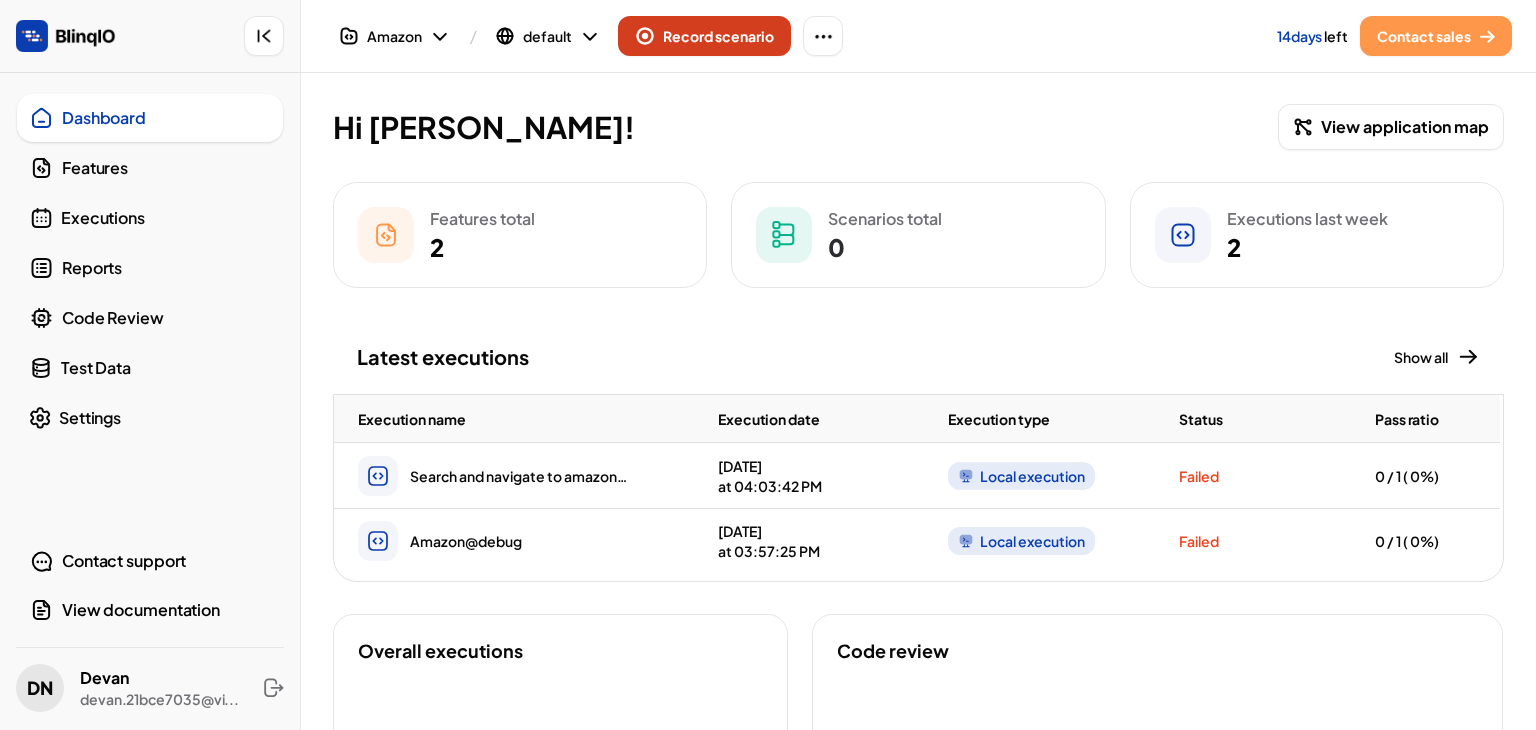 click on "Record scenario" at bounding box center [718, 36] 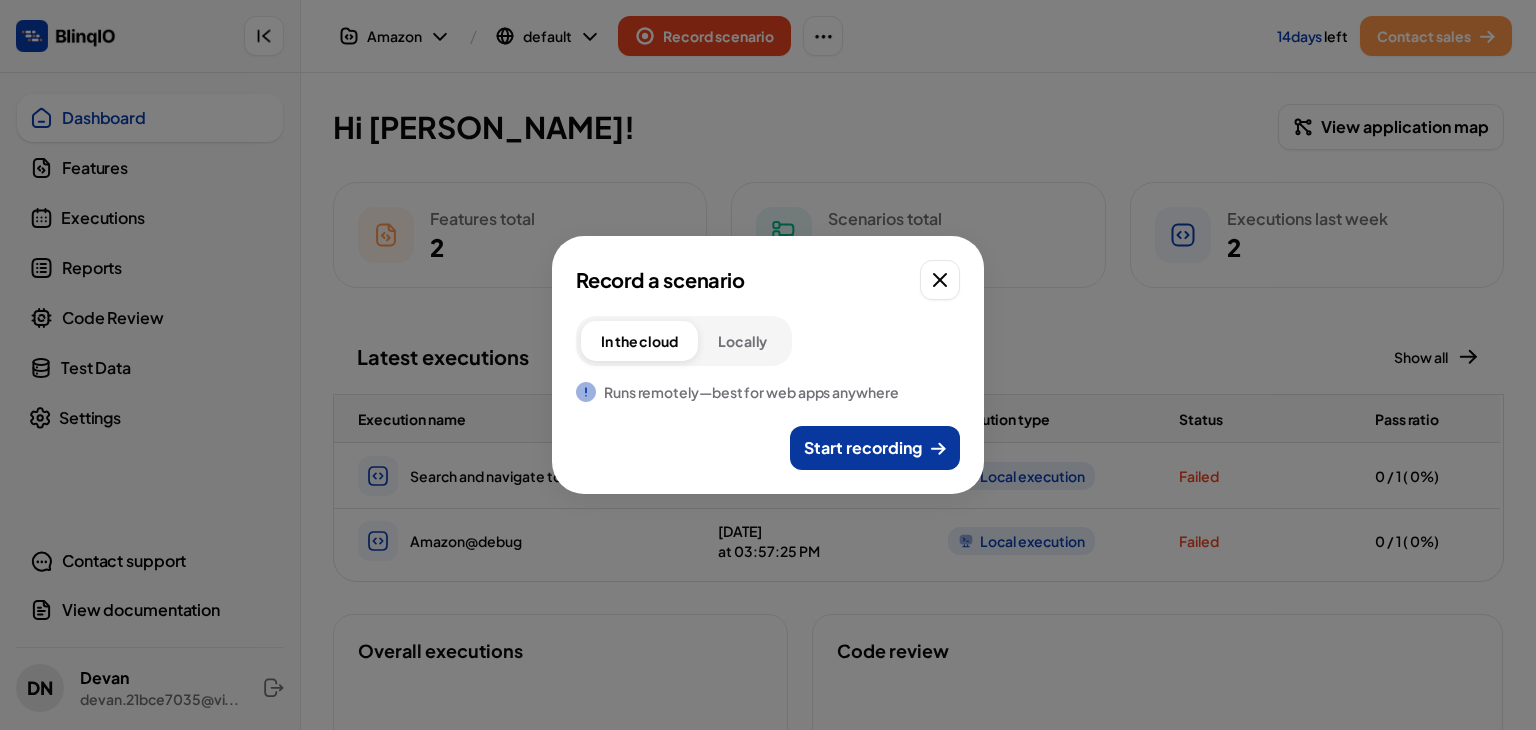 click on "Start recording" at bounding box center (863, 448) 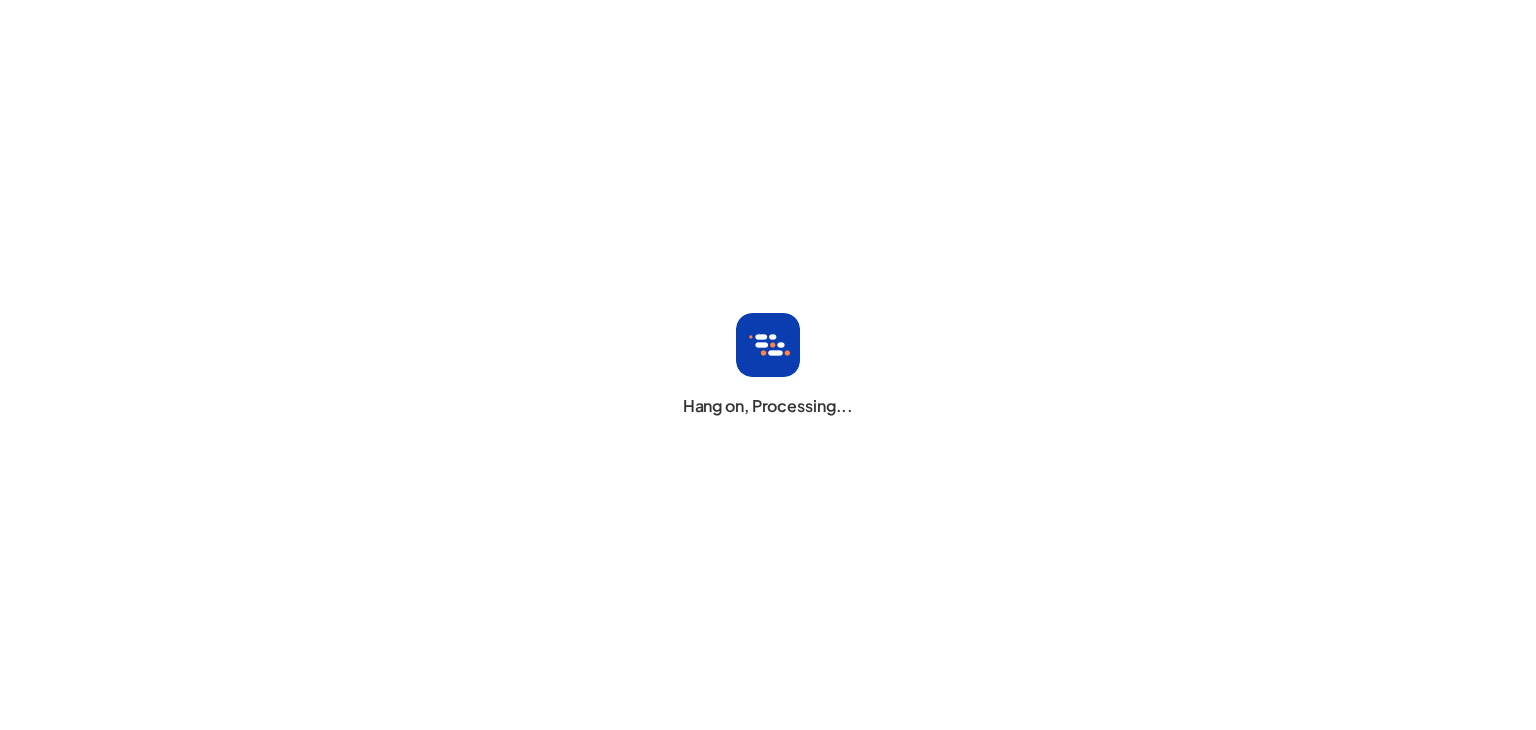 scroll, scrollTop: 0, scrollLeft: 0, axis: both 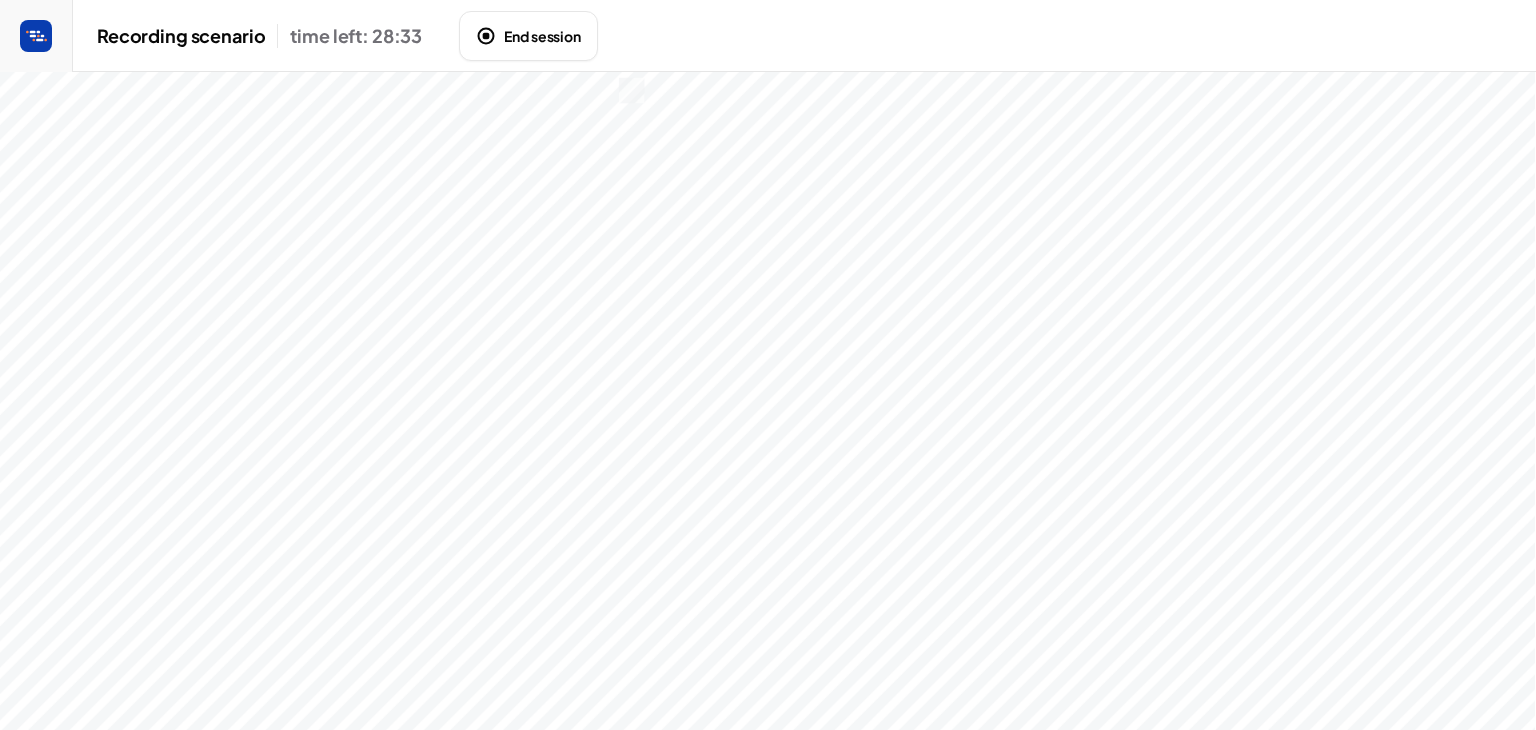 click on "End session" at bounding box center (528, 36) 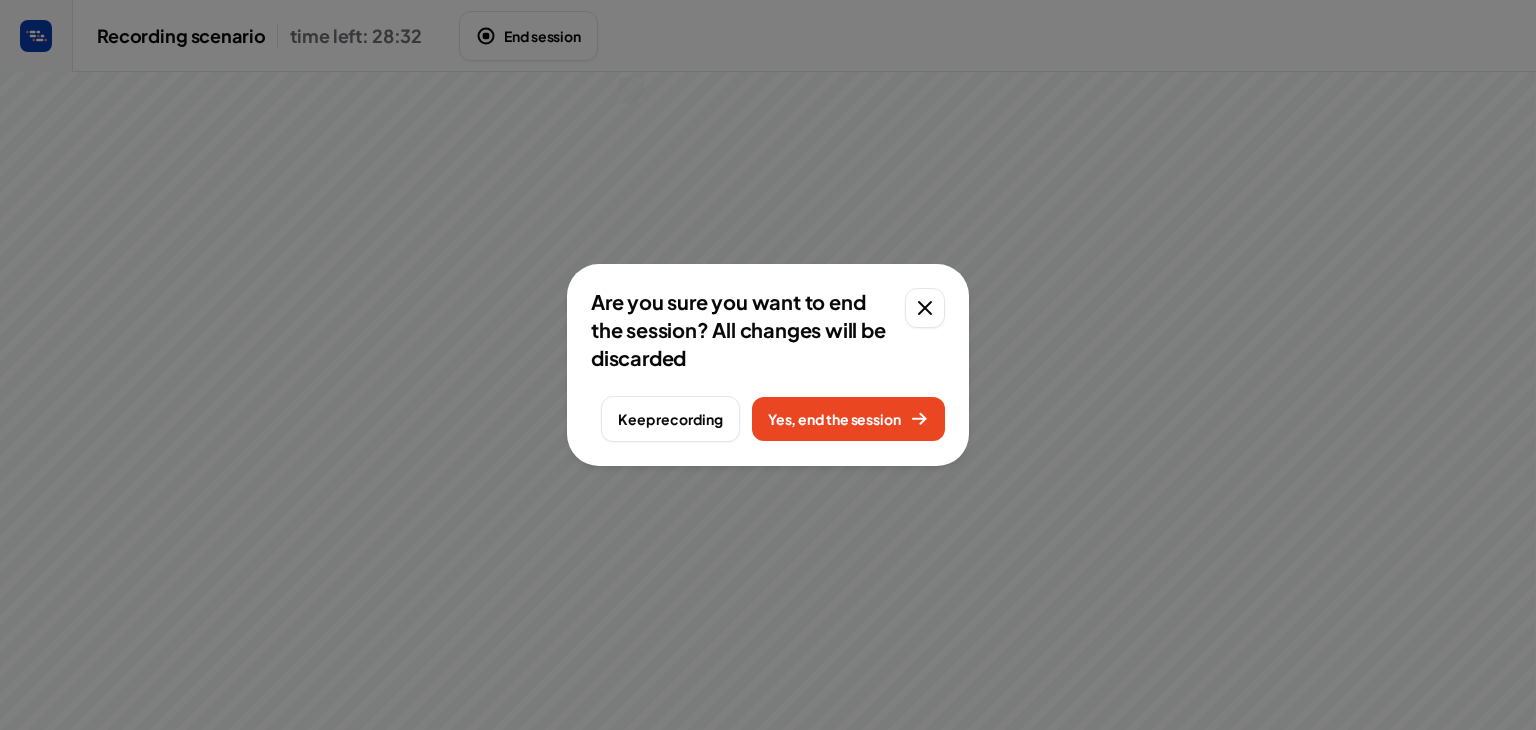 click on "Yes, end the session" at bounding box center [848, 419] 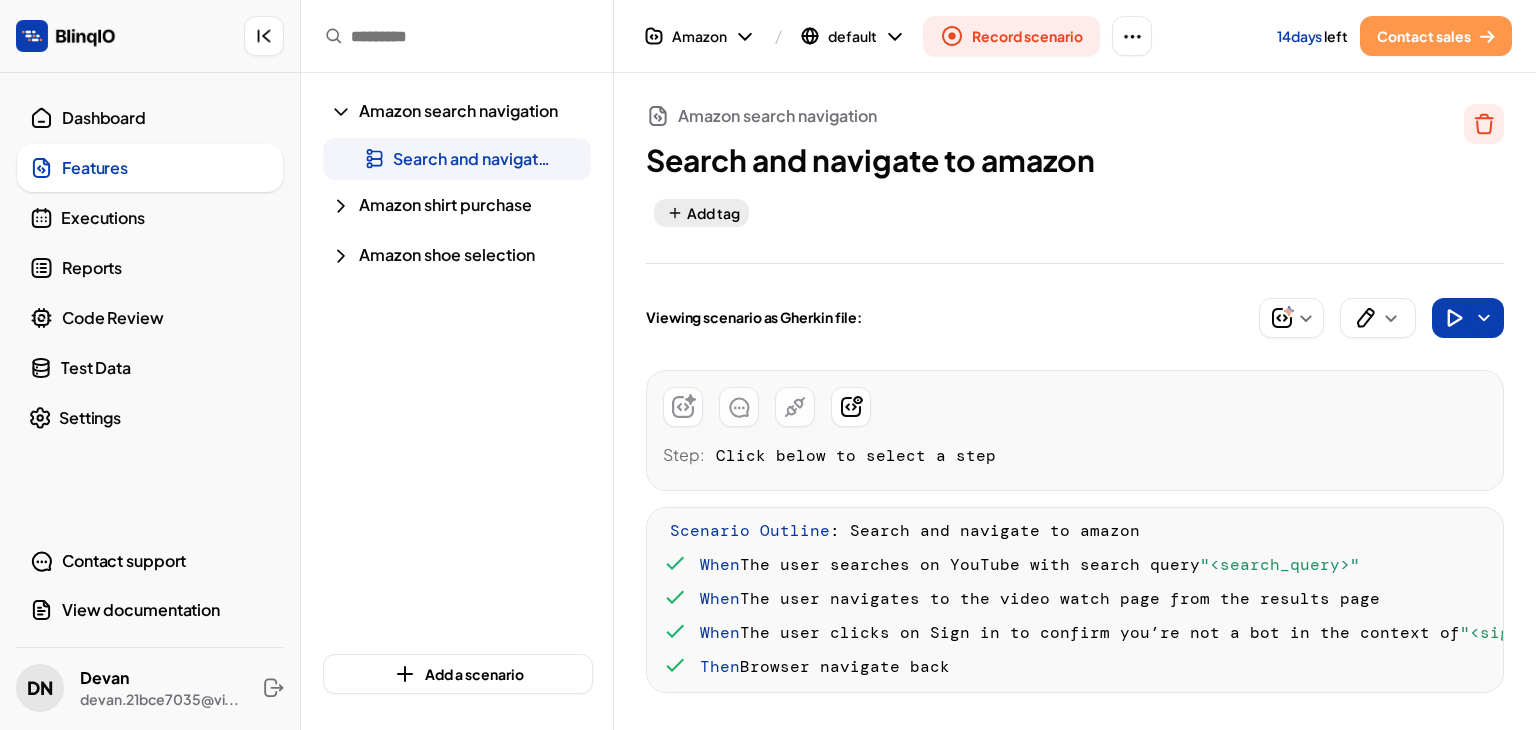 scroll, scrollTop: 0, scrollLeft: 0, axis: both 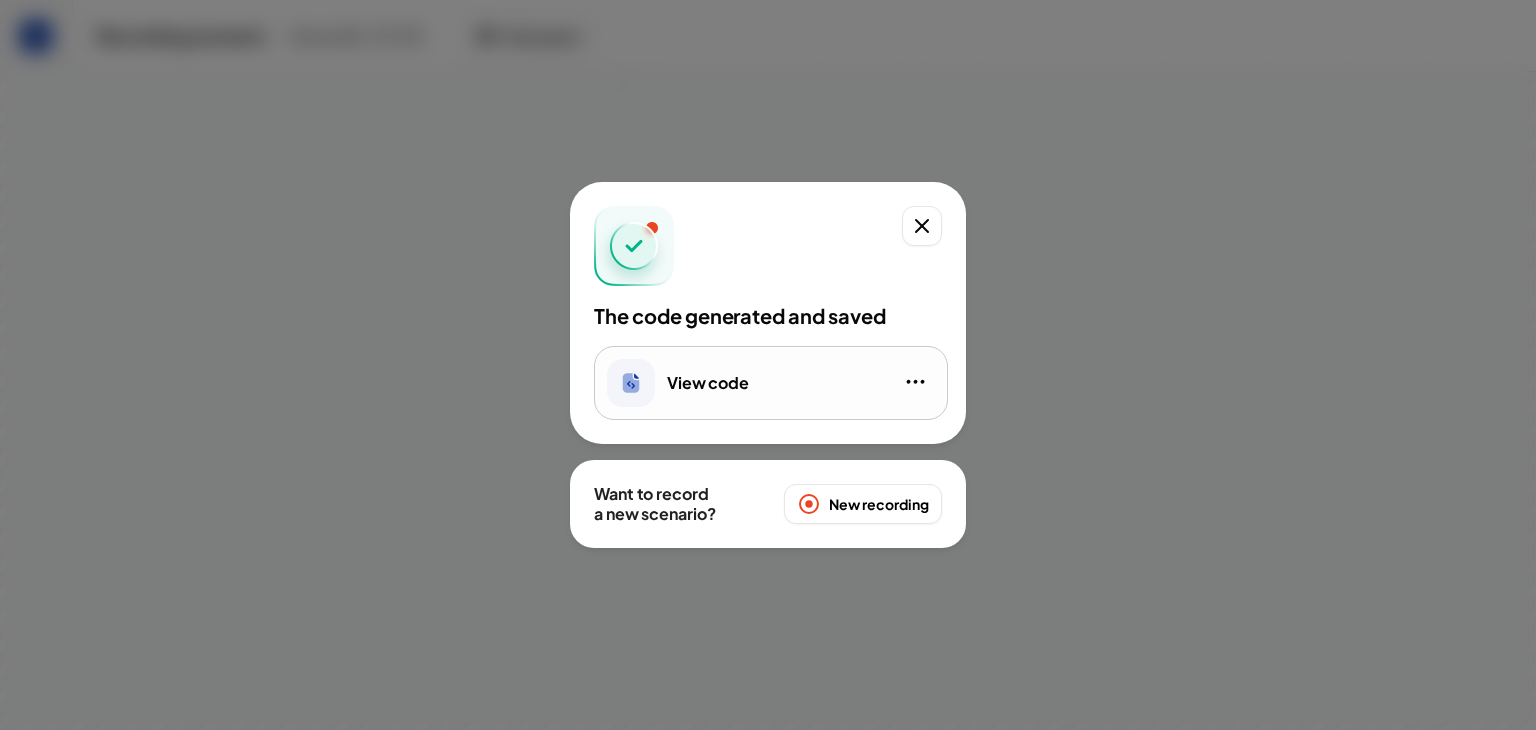 click on "View code" at bounding box center [771, 383] 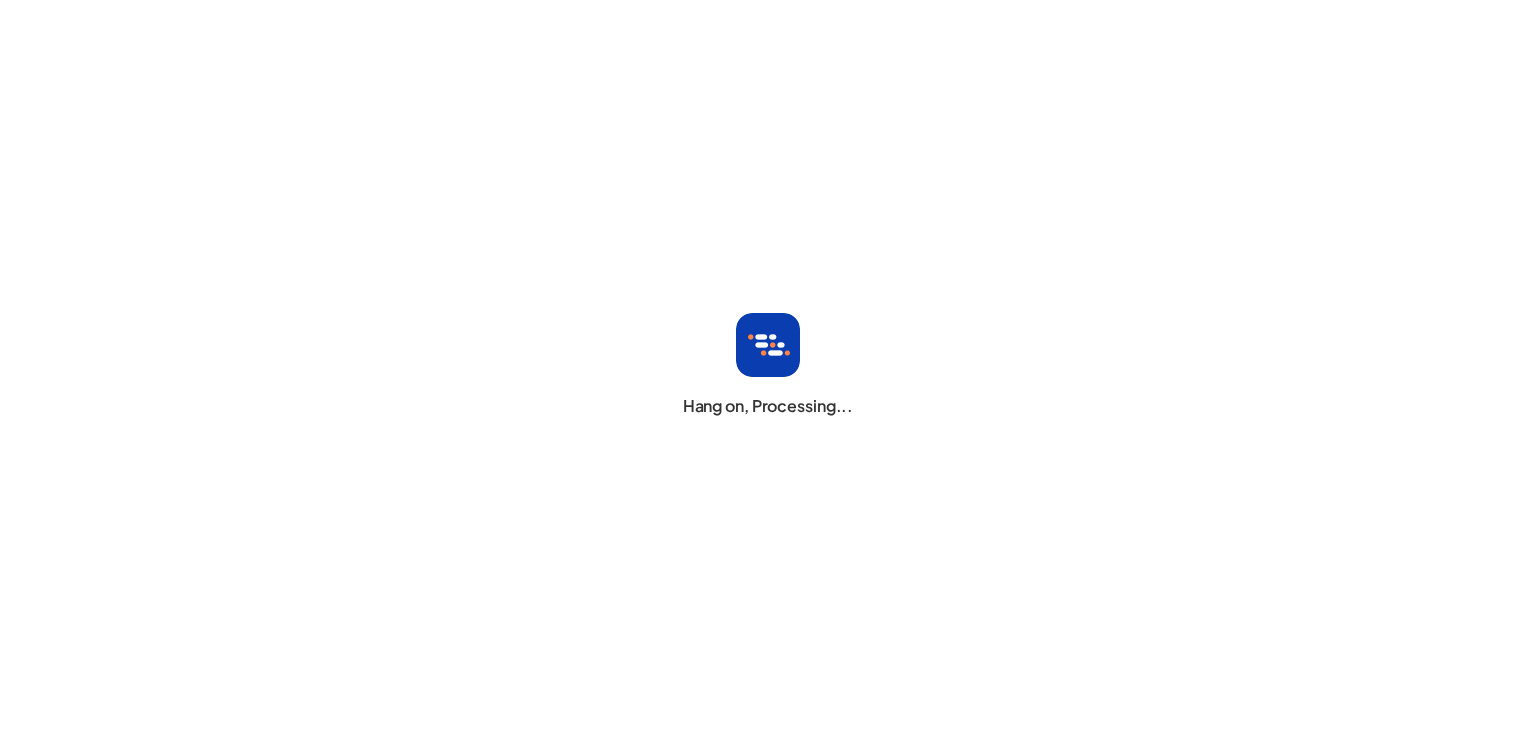 scroll, scrollTop: 0, scrollLeft: 0, axis: both 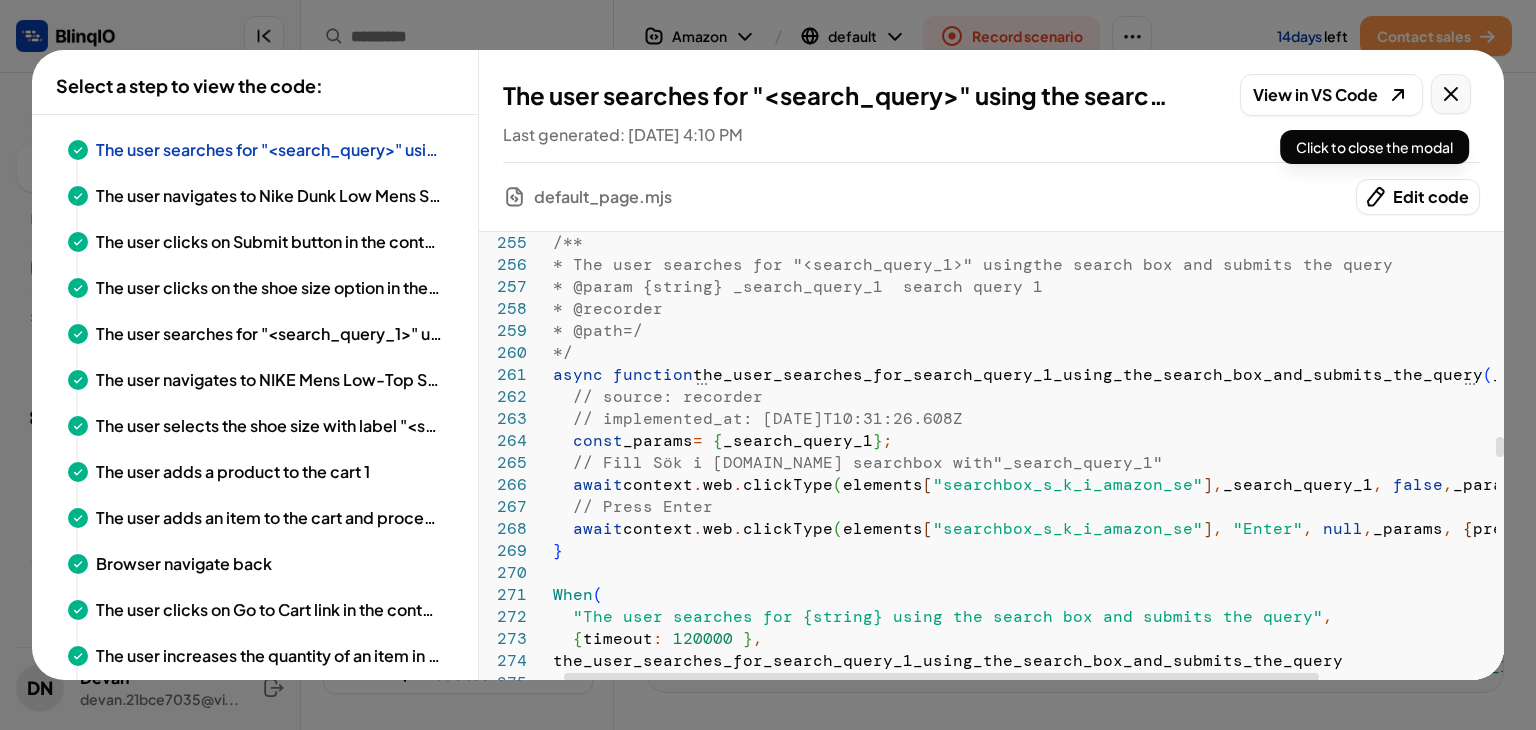 click 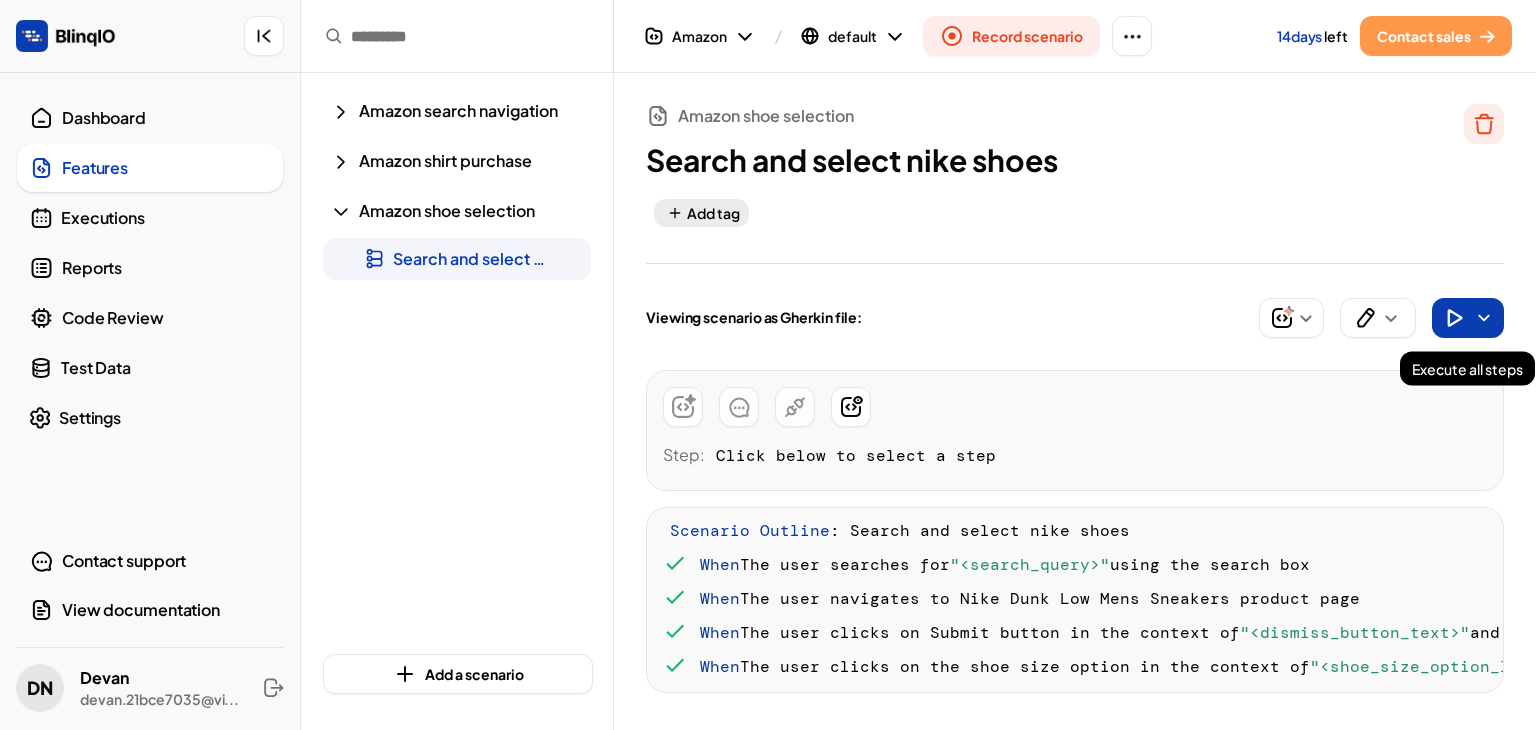 click at bounding box center (1454, 318) 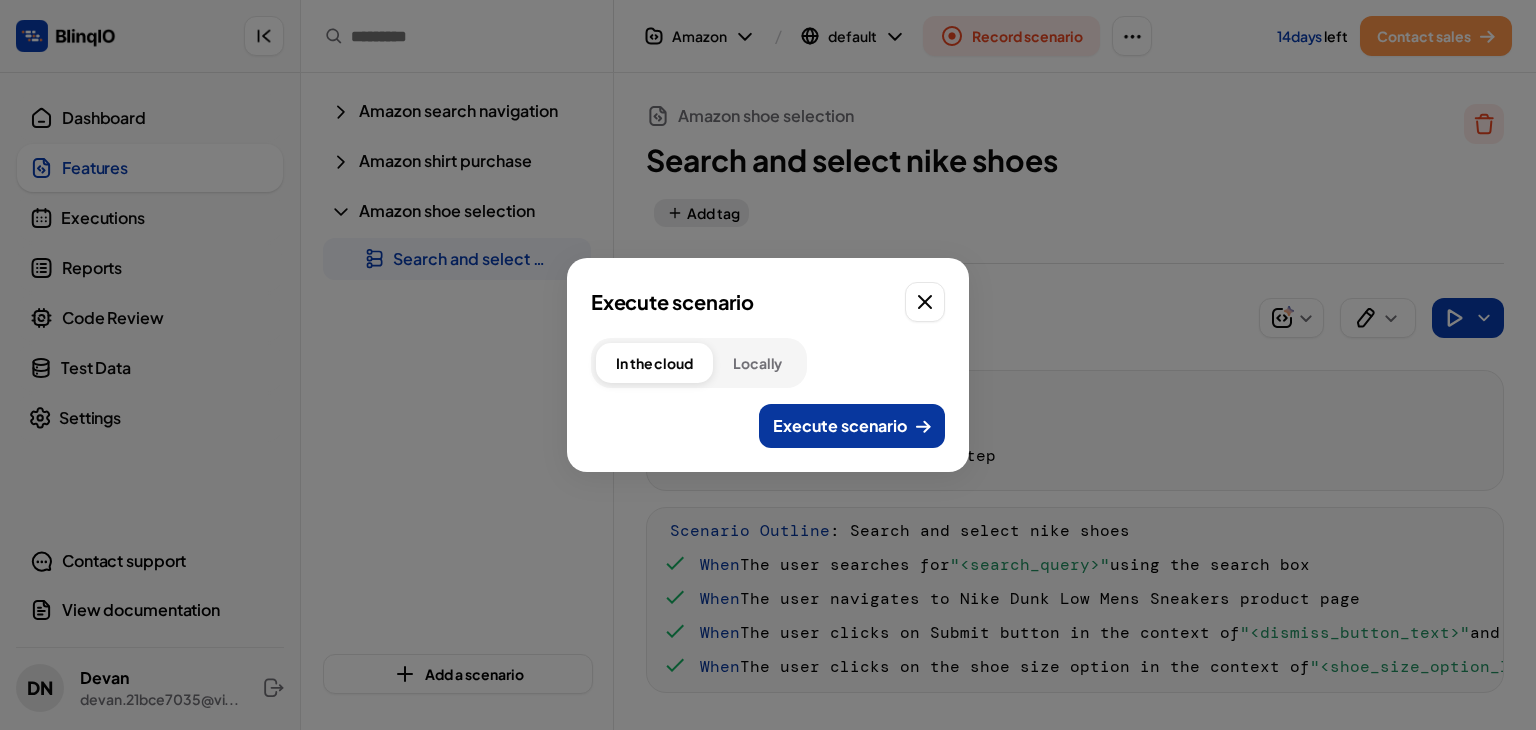 click on "Execute scenario" at bounding box center (840, 426) 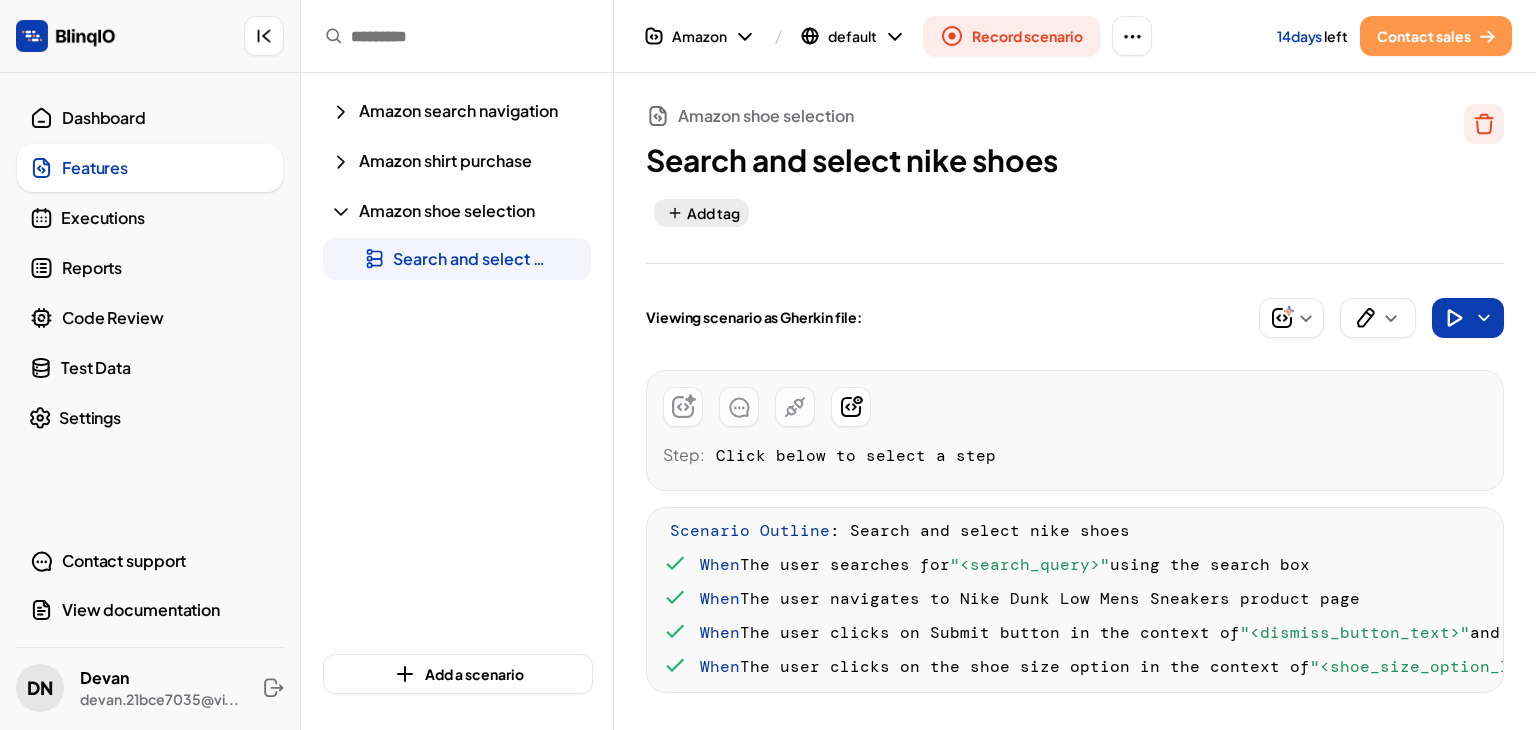 click on "Reports" at bounding box center (166, 268) 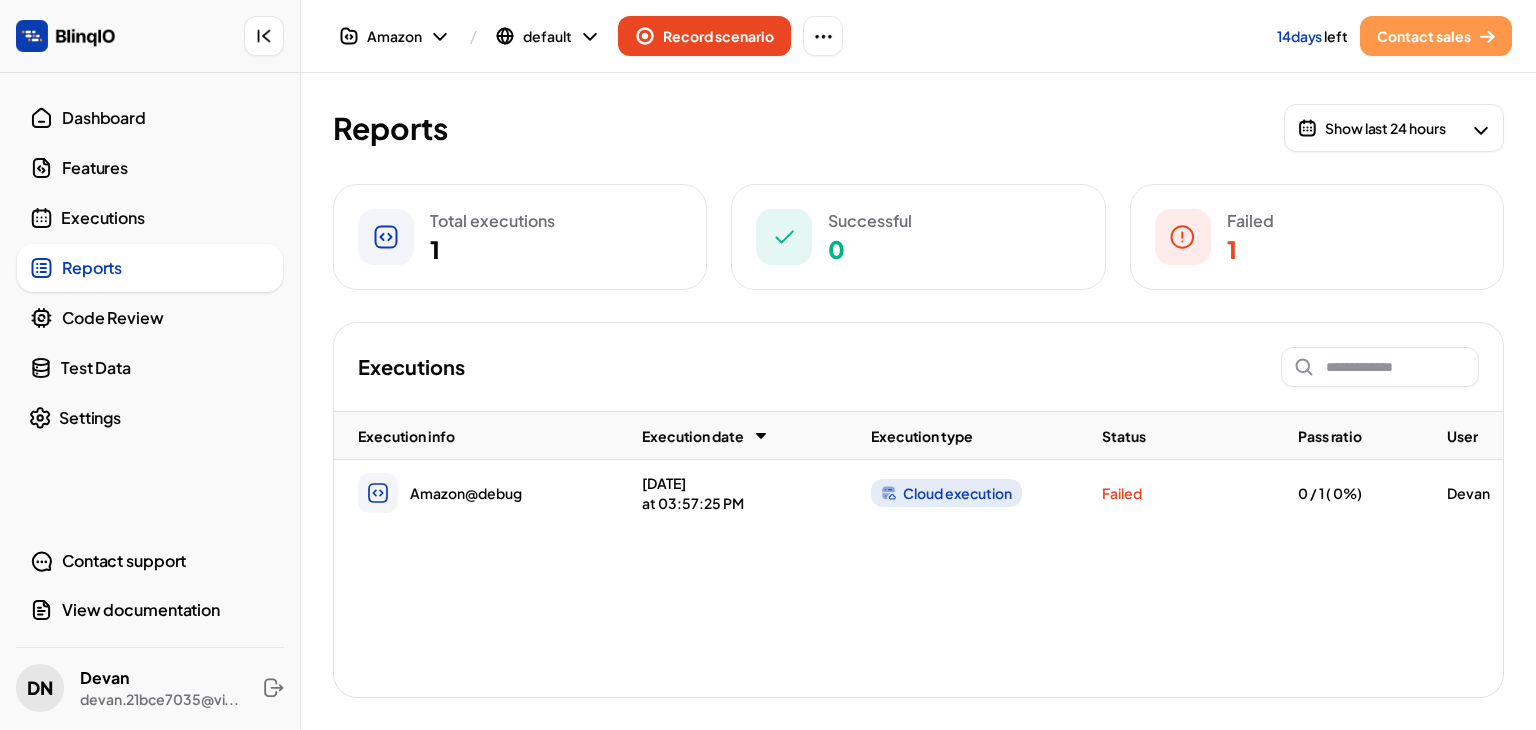 click on "Executions" at bounding box center [166, 218] 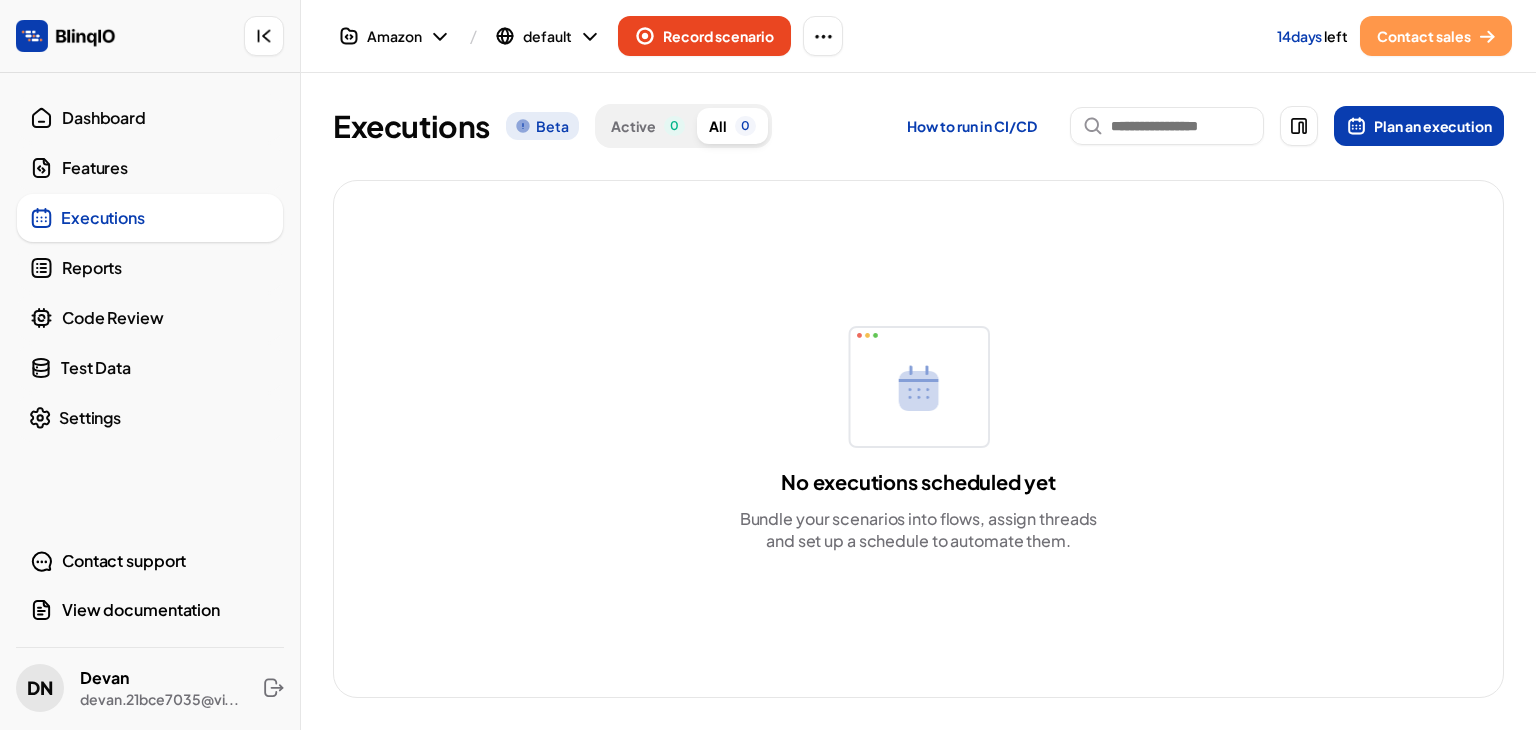 click on "Executions" at bounding box center [150, 218] 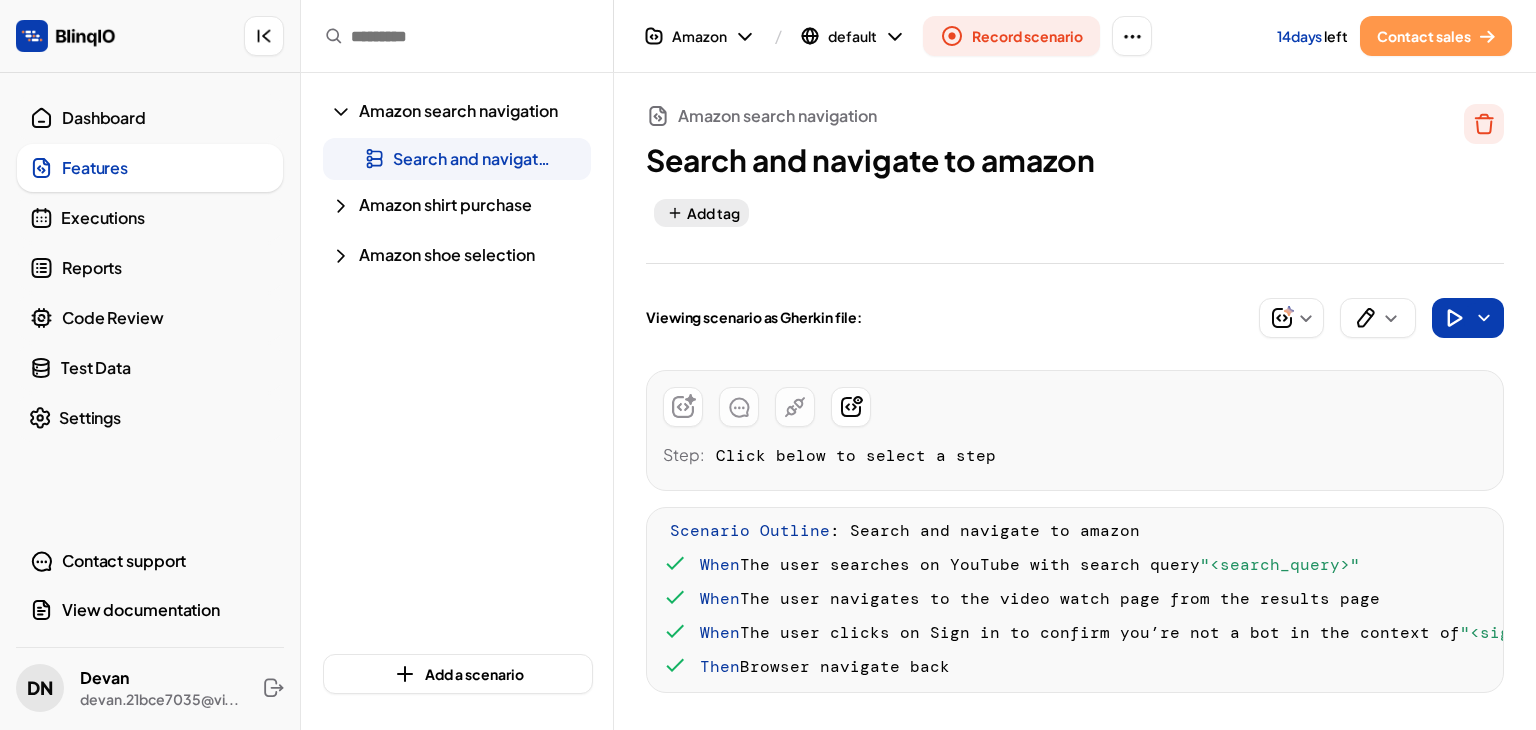 click on "Reports" at bounding box center [166, 268] 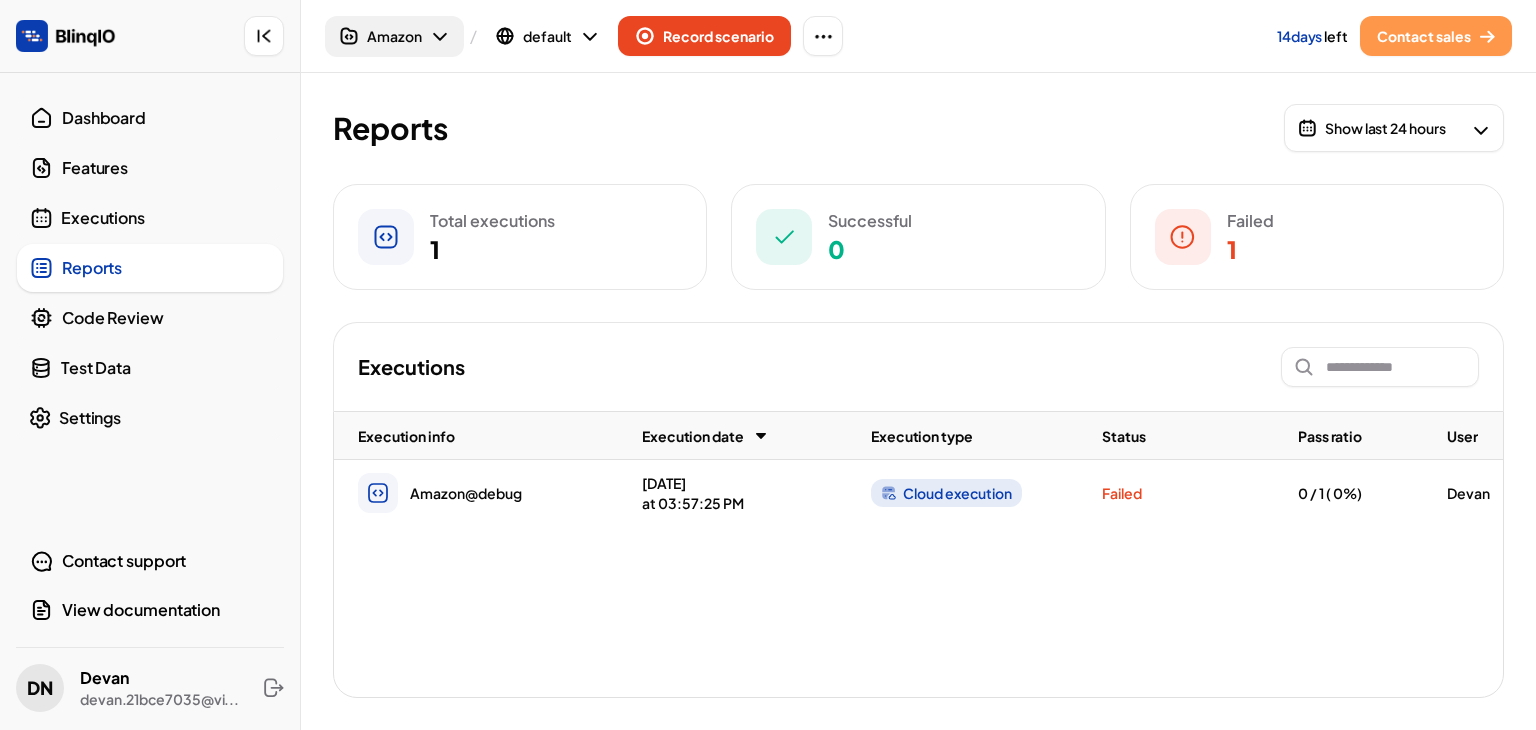click on "Amazon" at bounding box center (394, 36) 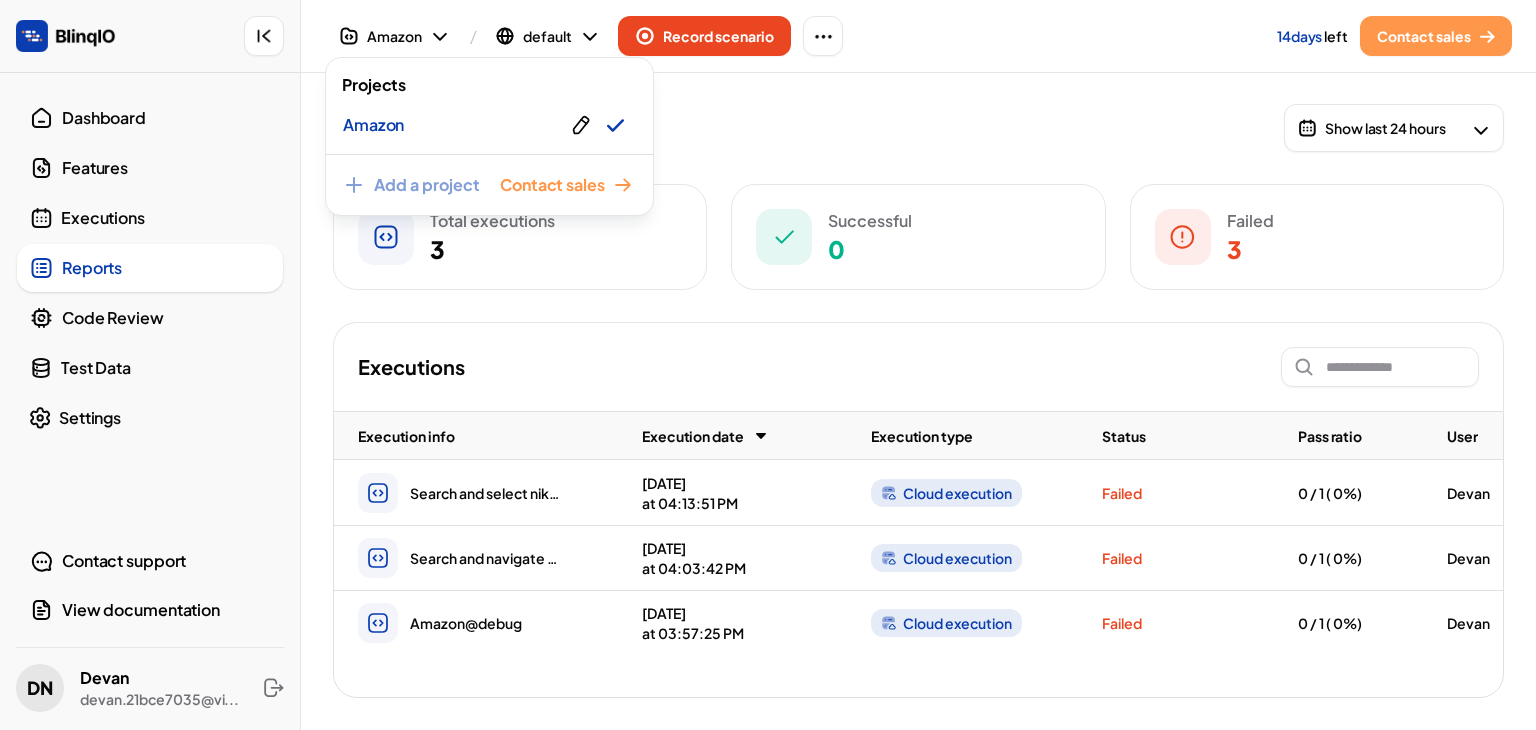 drag, startPoint x: 961, startPoint y: 123, endPoint x: 959, endPoint y: 142, distance: 19.104973 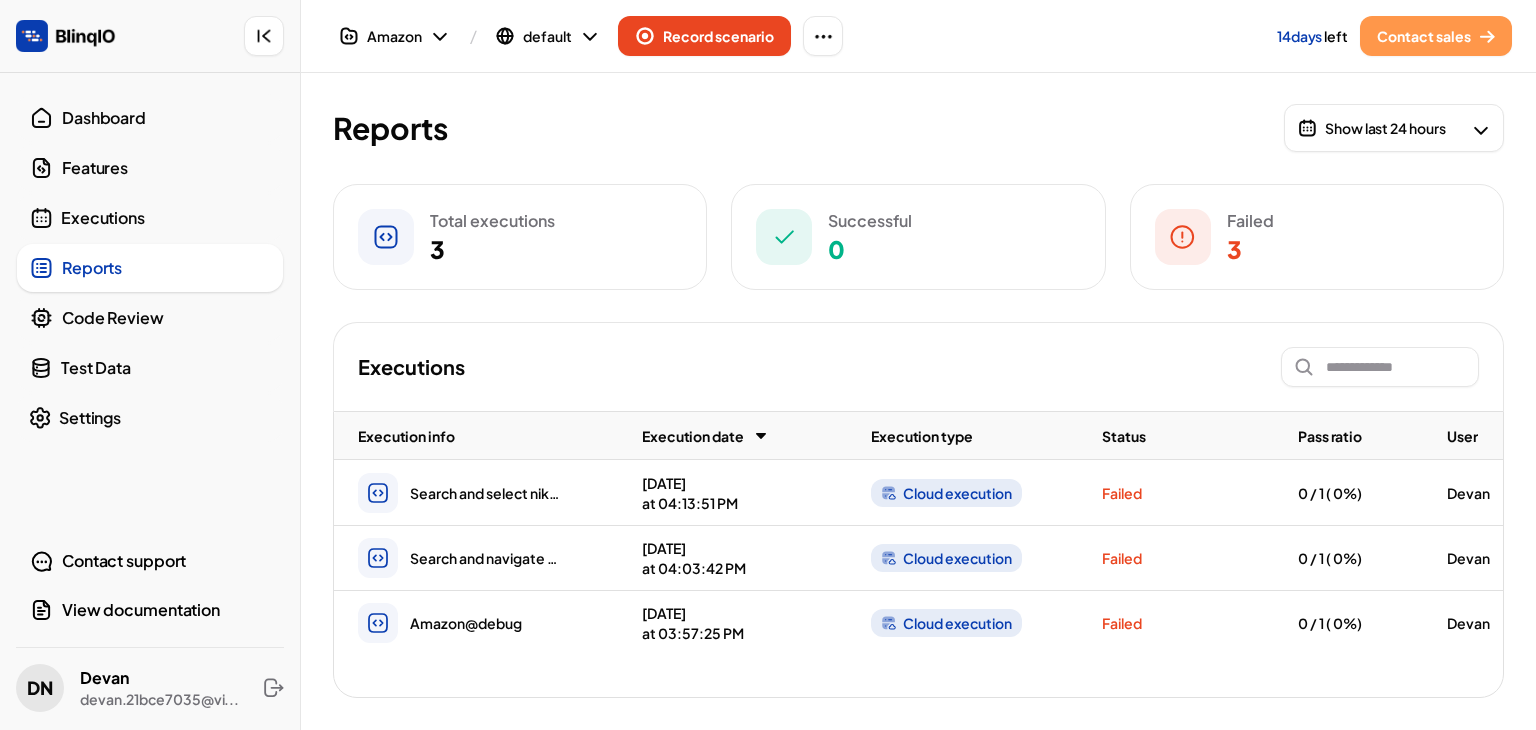 scroll, scrollTop: 0, scrollLeft: 172, axis: horizontal 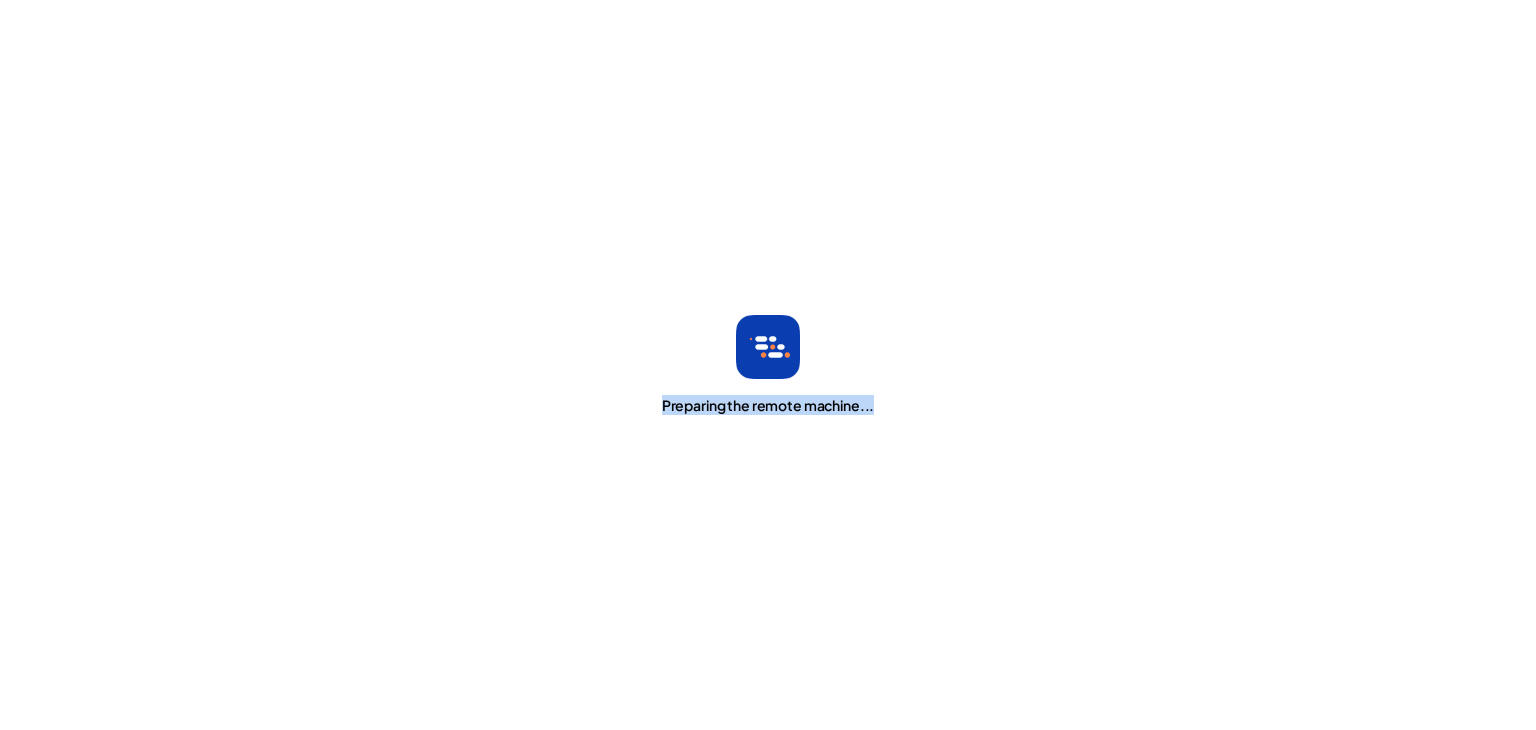 drag, startPoint x: 652, startPoint y: 413, endPoint x: 893, endPoint y: 415, distance: 241.0083 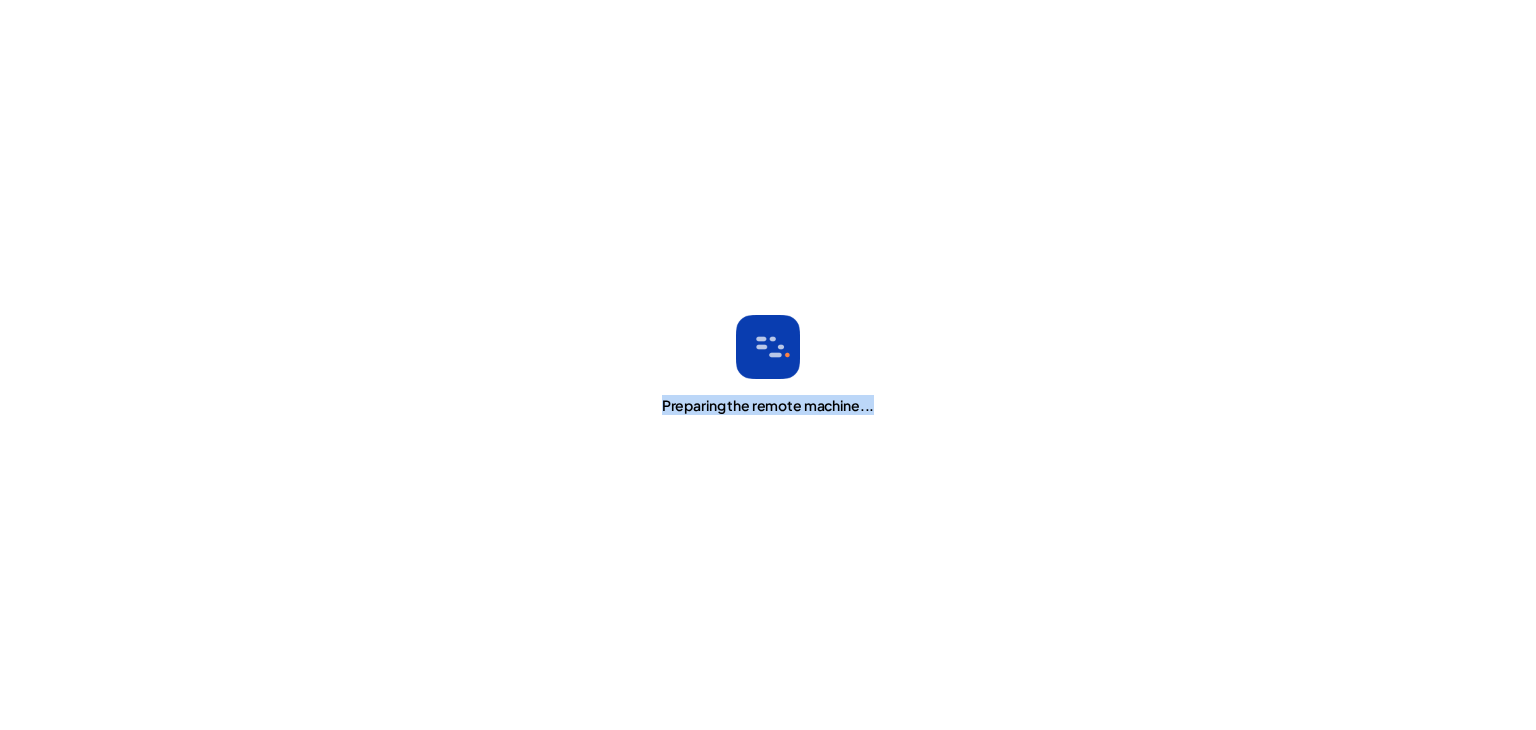 click on "Preparing the remote machine..." at bounding box center [768, 365] 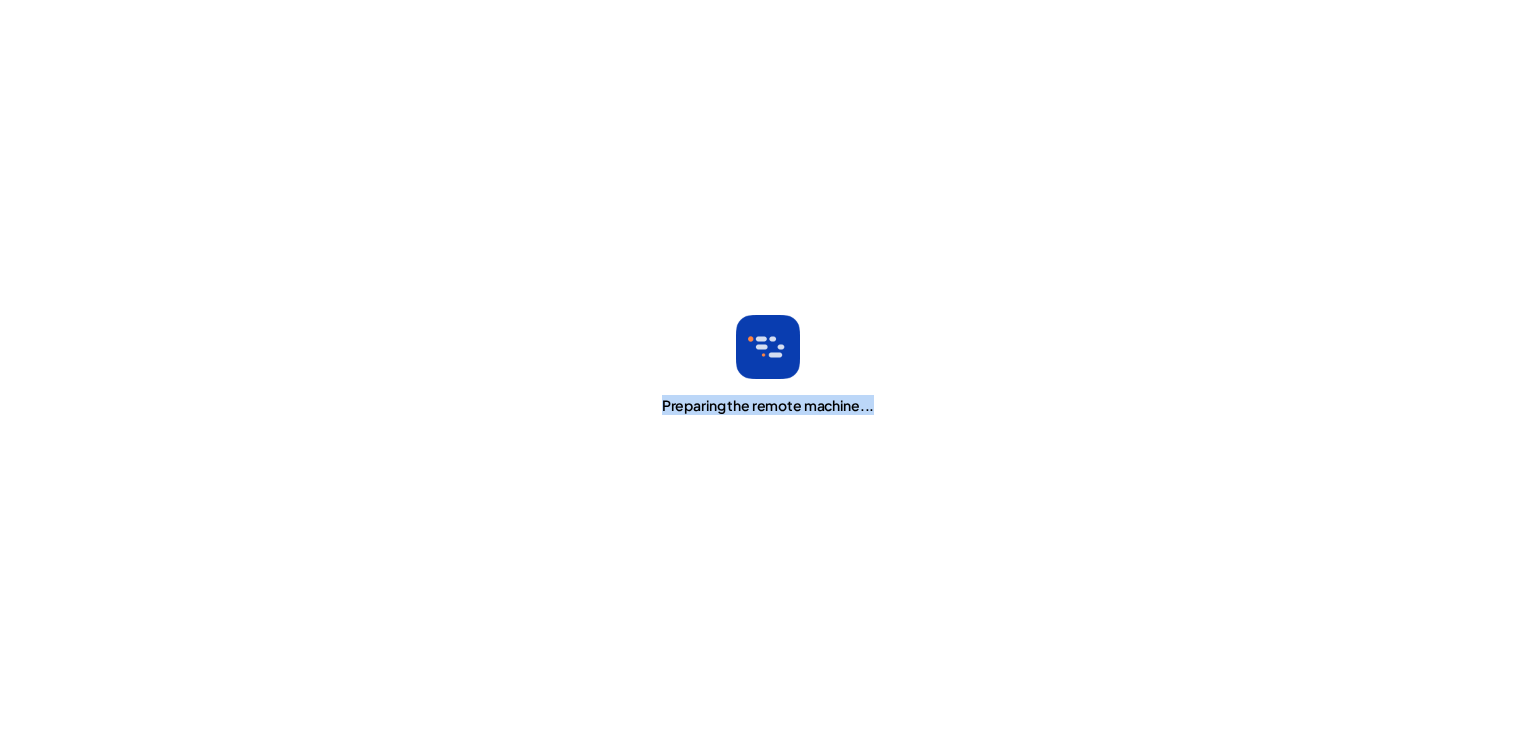 click on "Preparing the remote machine..." at bounding box center (768, 365) 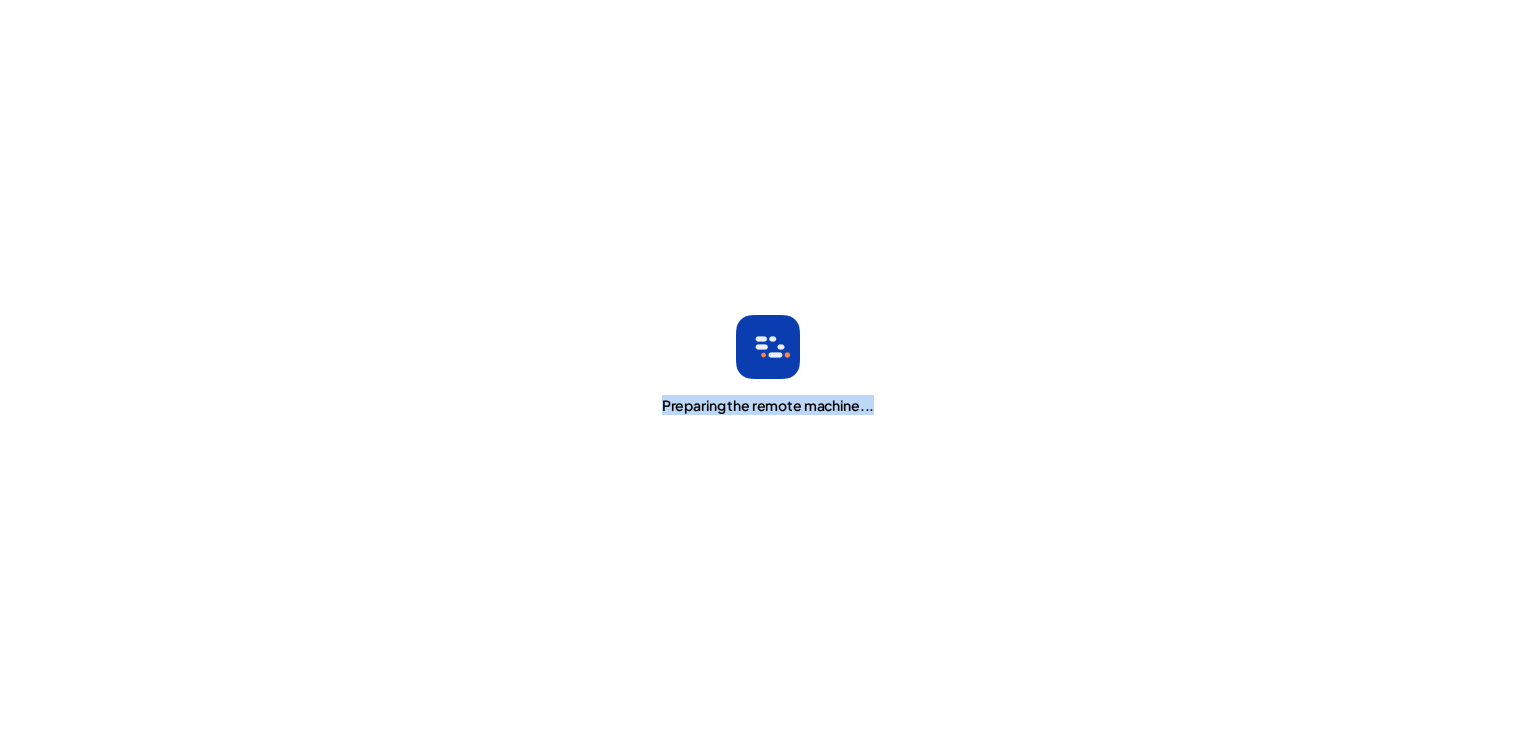 drag, startPoint x: 887, startPoint y: 414, endPoint x: 664, endPoint y: 396, distance: 223.72528 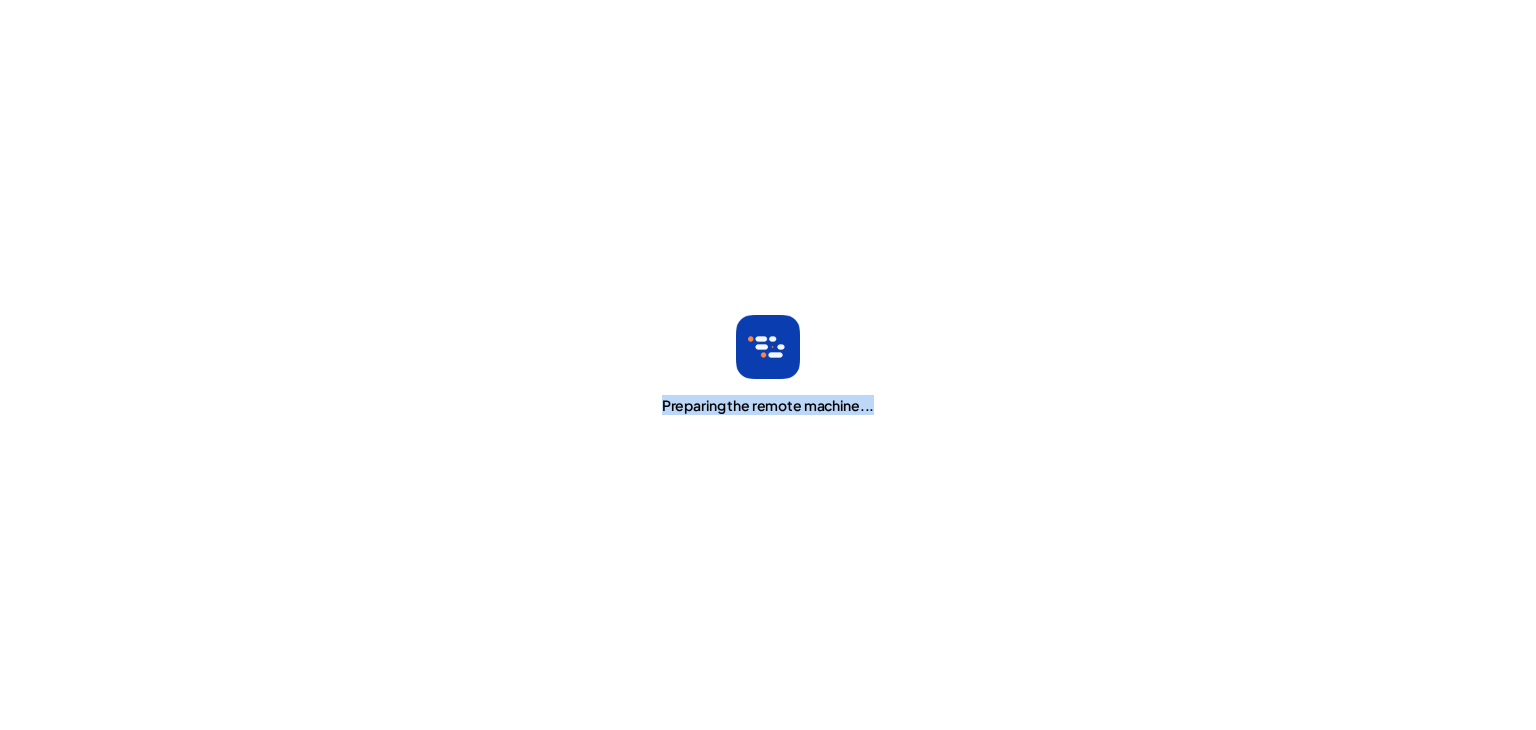 click on "Preparing the remote machine..." at bounding box center [768, 365] 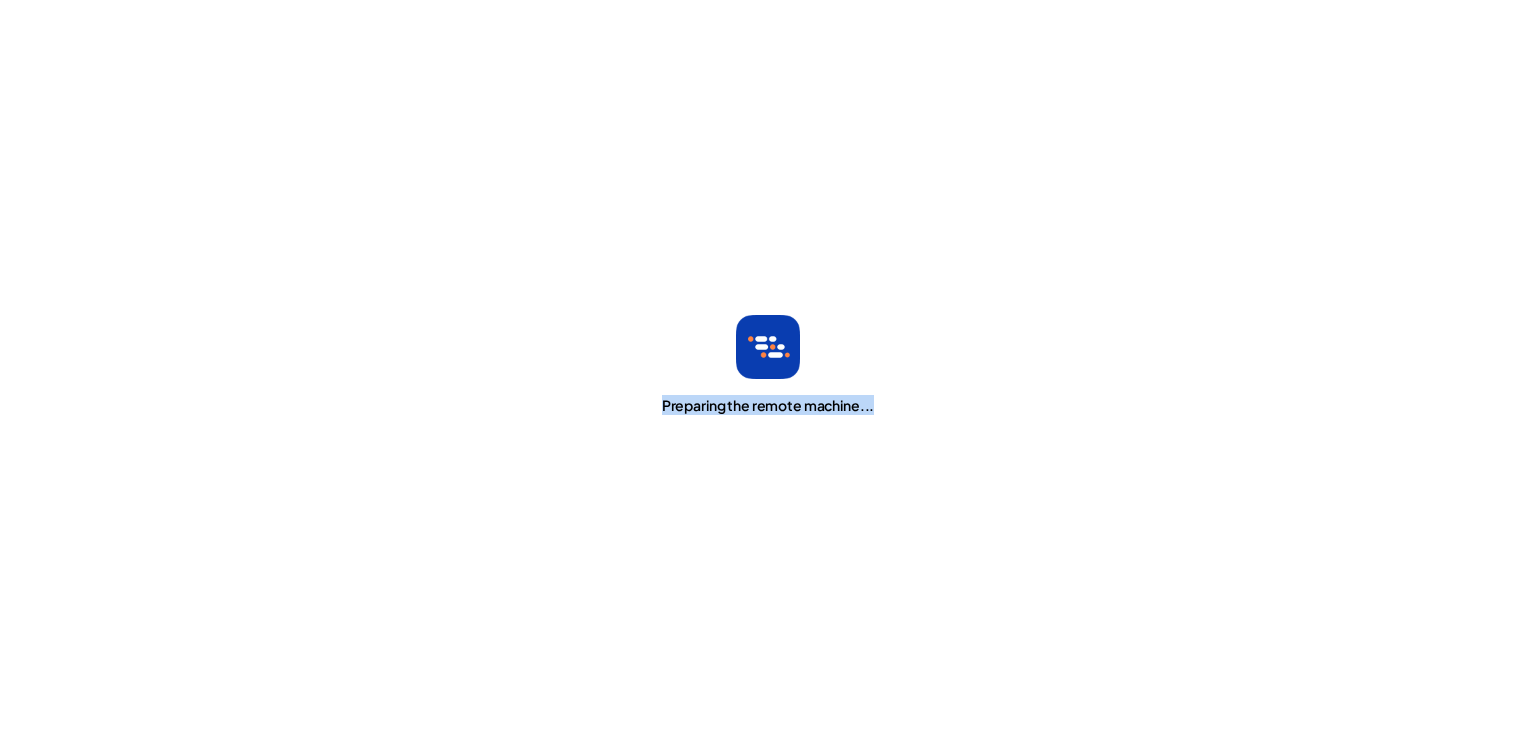 click on "Preparing the remote machine..." at bounding box center (768, 405) 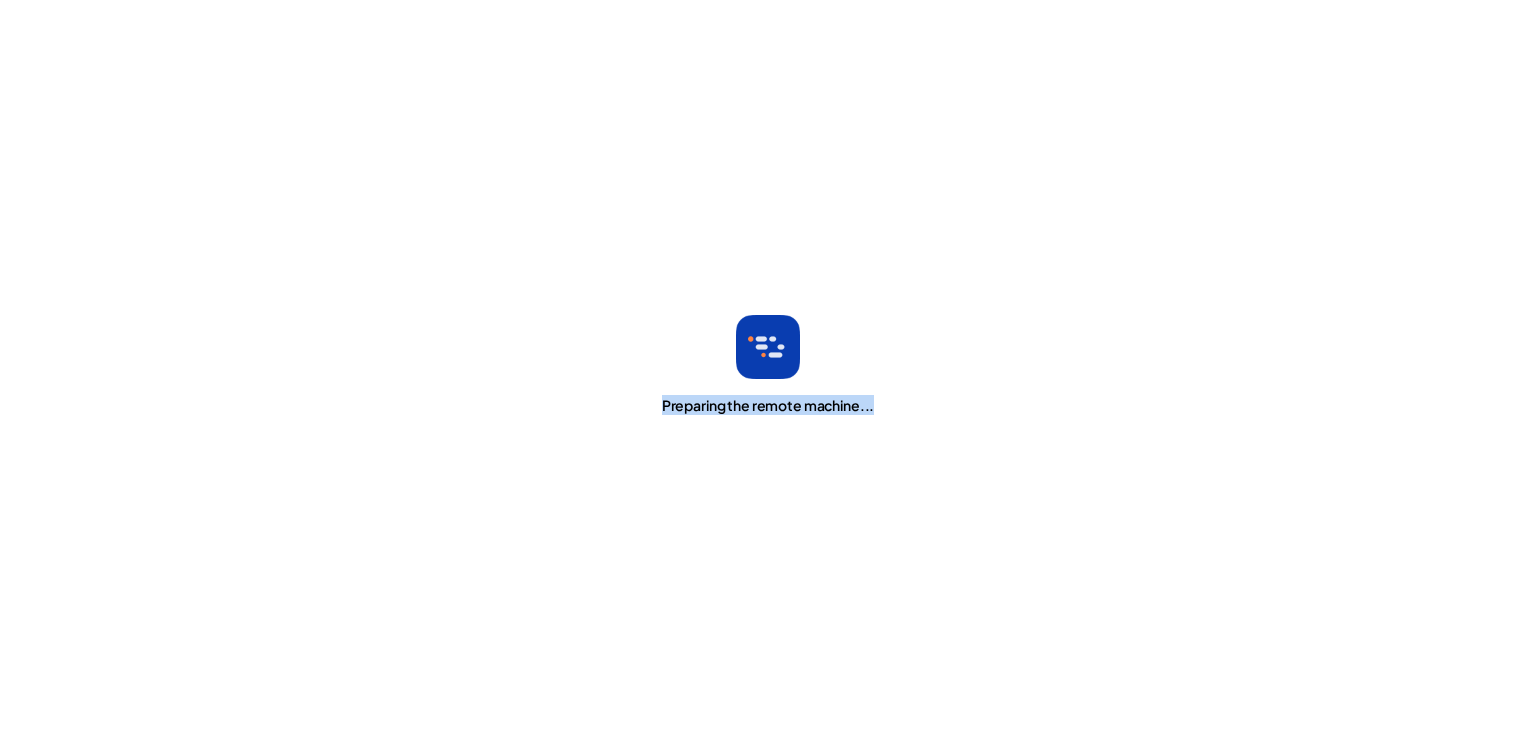 click on "Preparing the remote machine..." at bounding box center (768, 365) 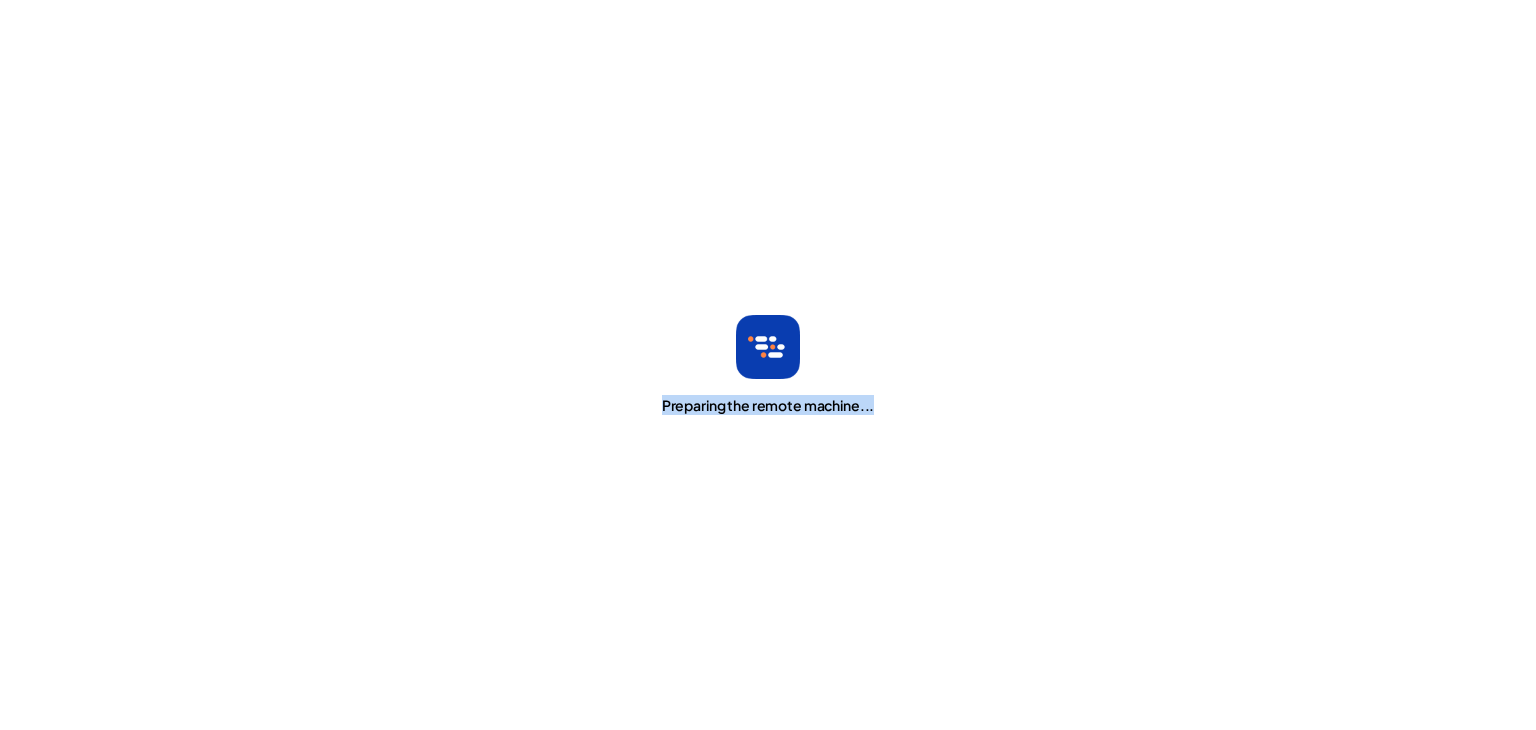 click on "Preparing the remote machine..." at bounding box center (768, 365) 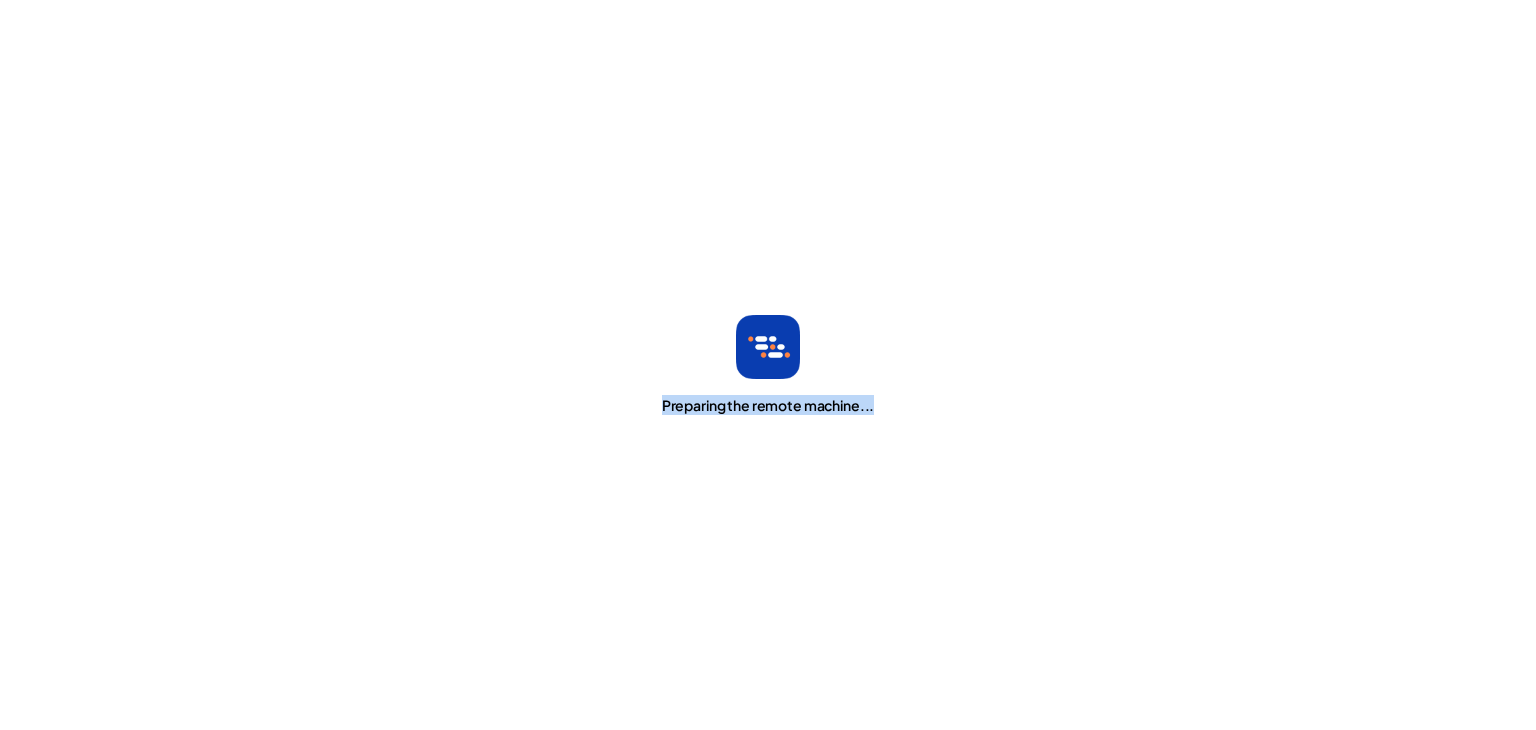 click on "Preparing the remote machine..." at bounding box center (768, 365) 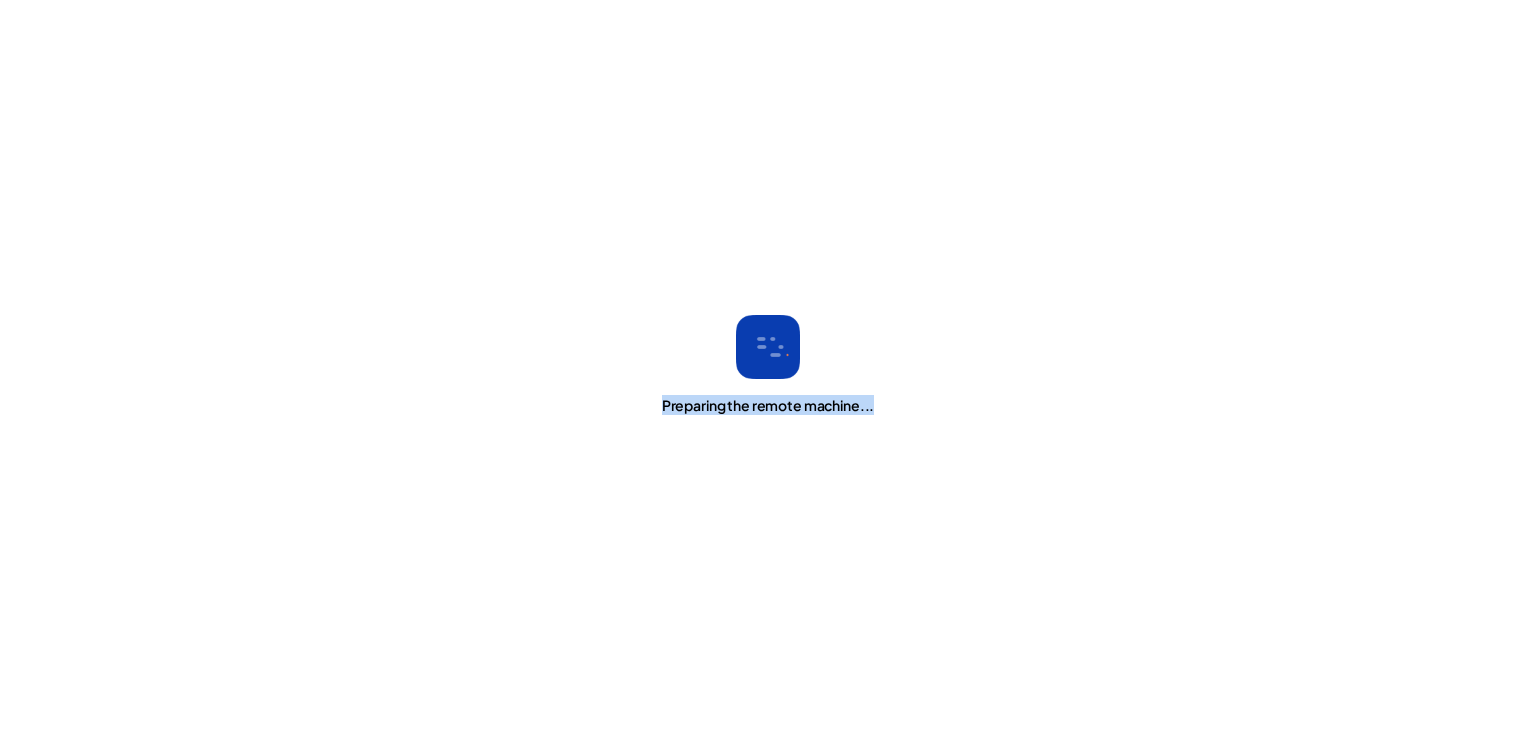 drag, startPoint x: 883, startPoint y: 406, endPoint x: 640, endPoint y: 415, distance: 243.16661 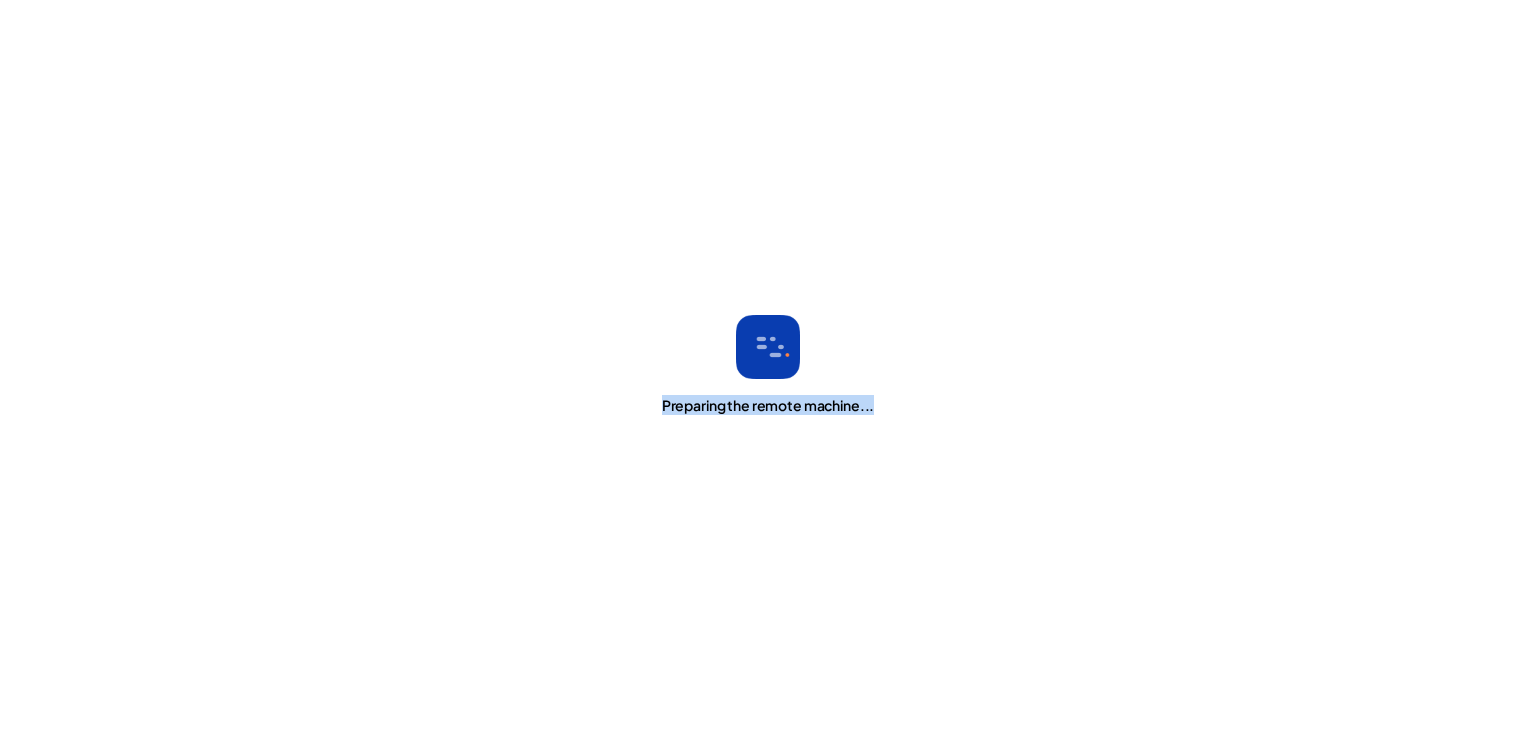 click on "Preparing the remote machine..." at bounding box center (768, 365) 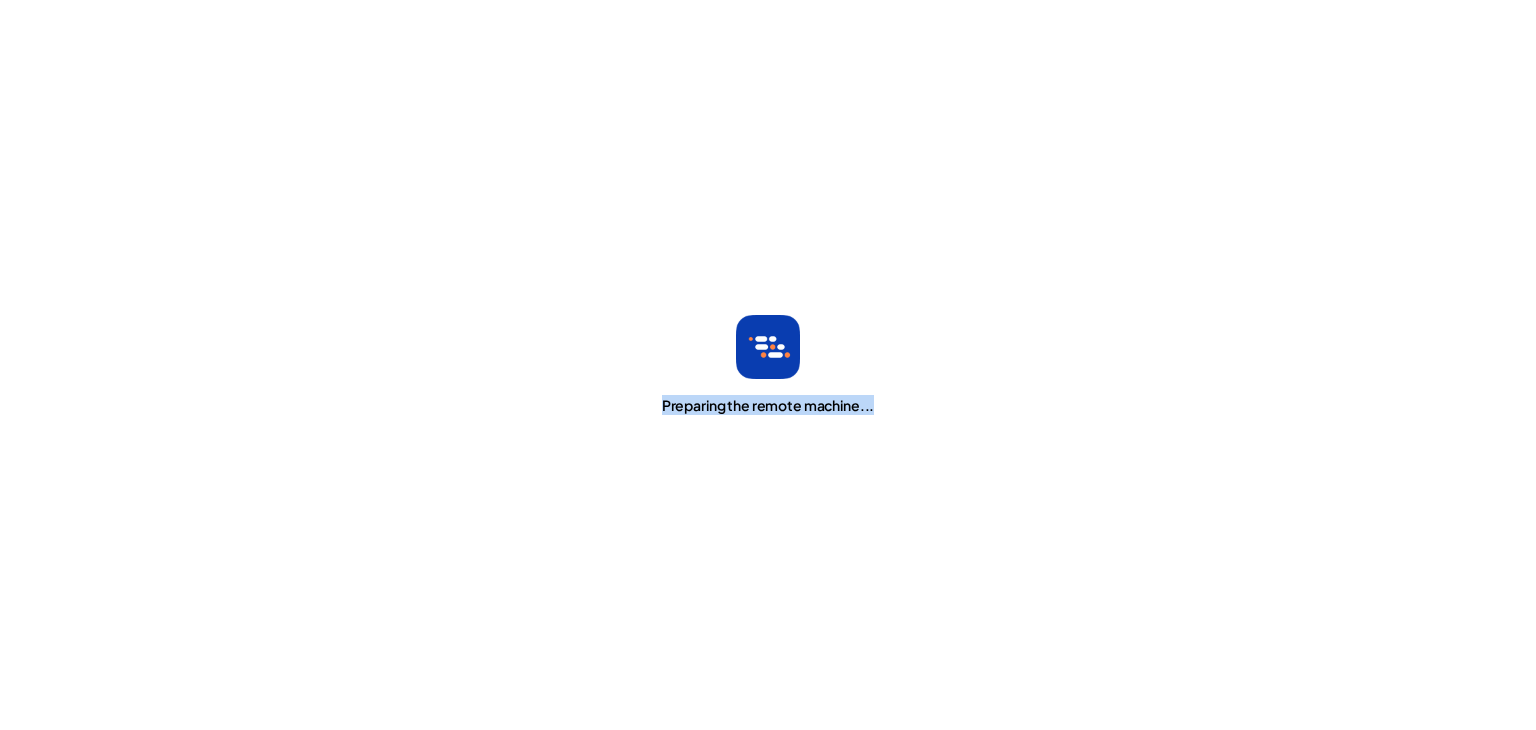 click on "Preparing the remote machine..." at bounding box center (768, 365) 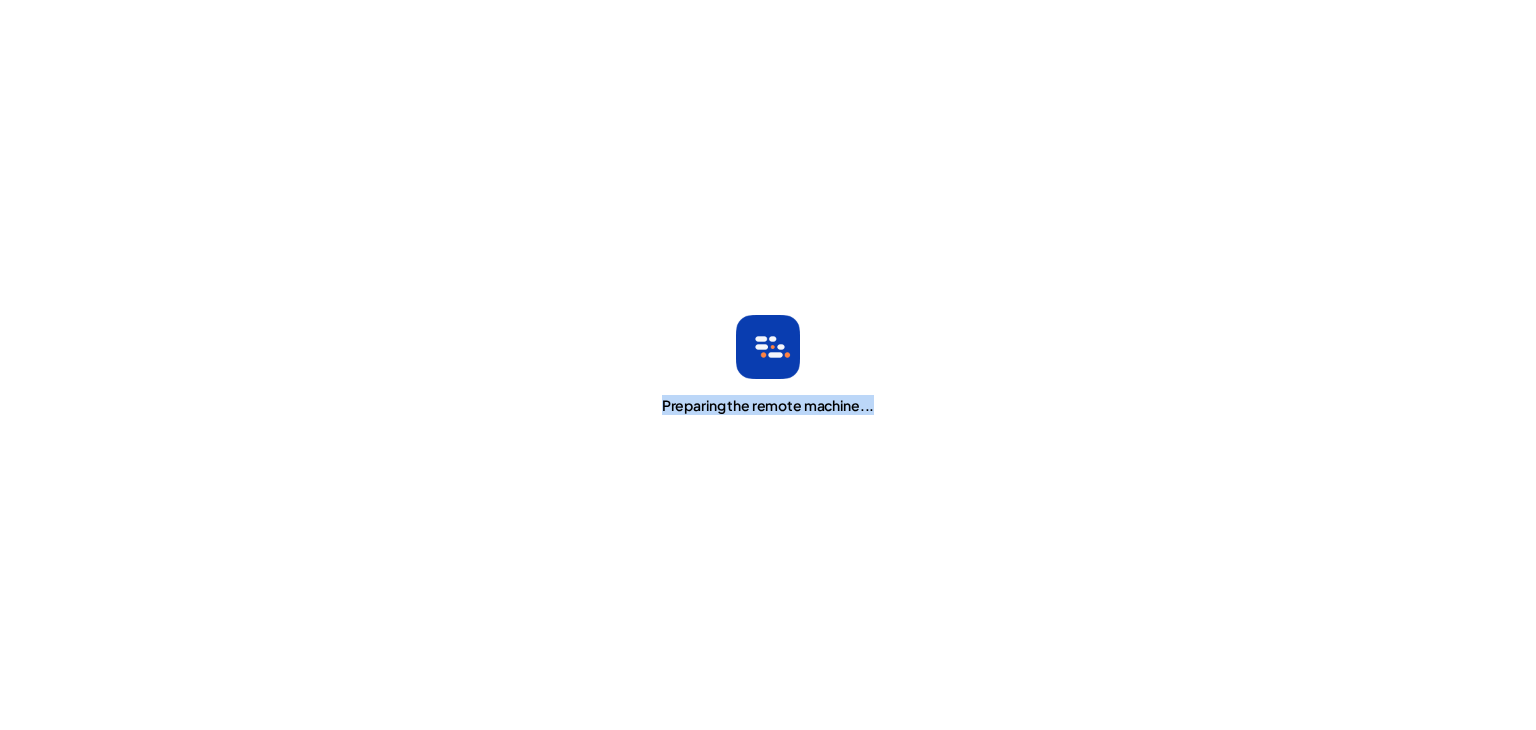 drag, startPoint x: 644, startPoint y: 413, endPoint x: 902, endPoint y: 409, distance: 258.031 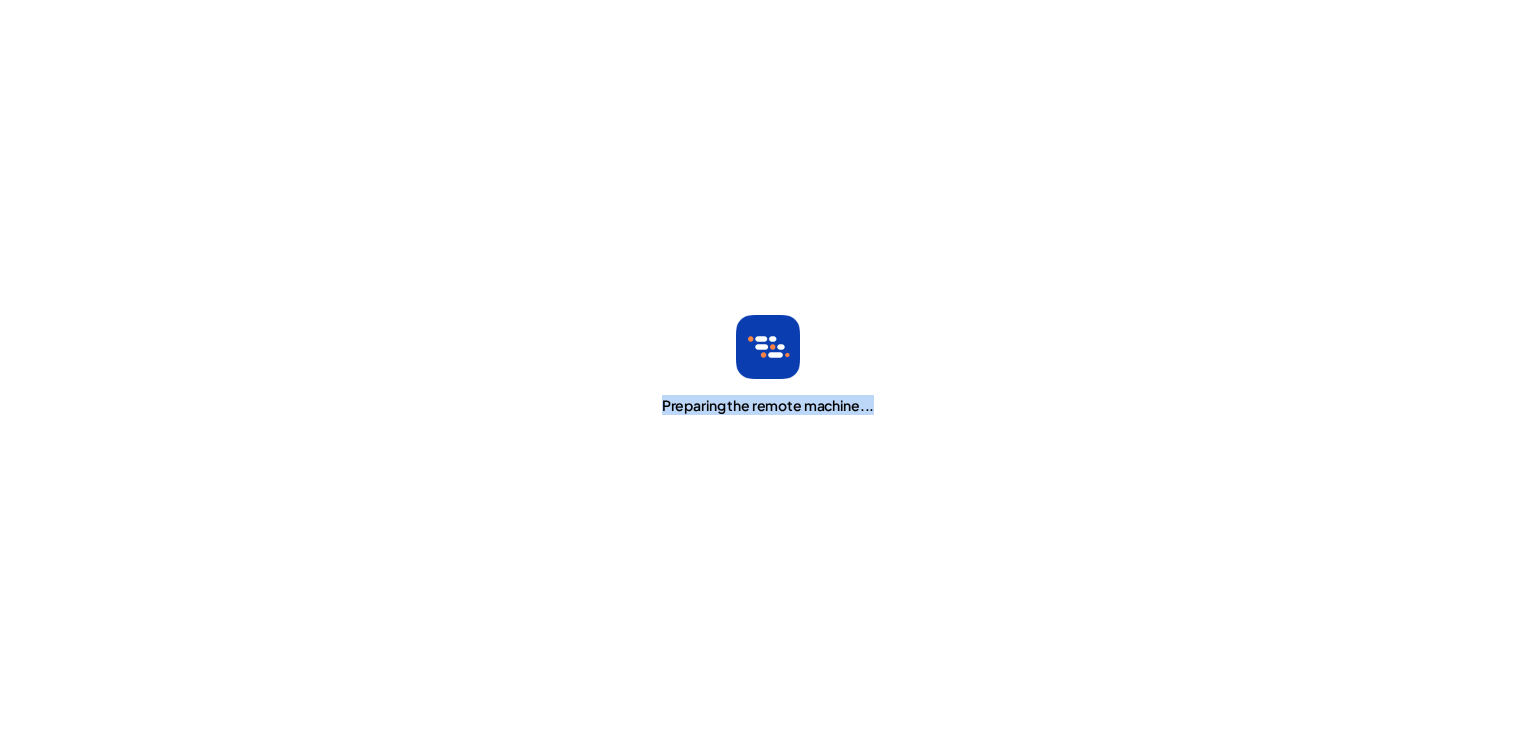 click on "Preparing the remote machine..." at bounding box center [768, 365] 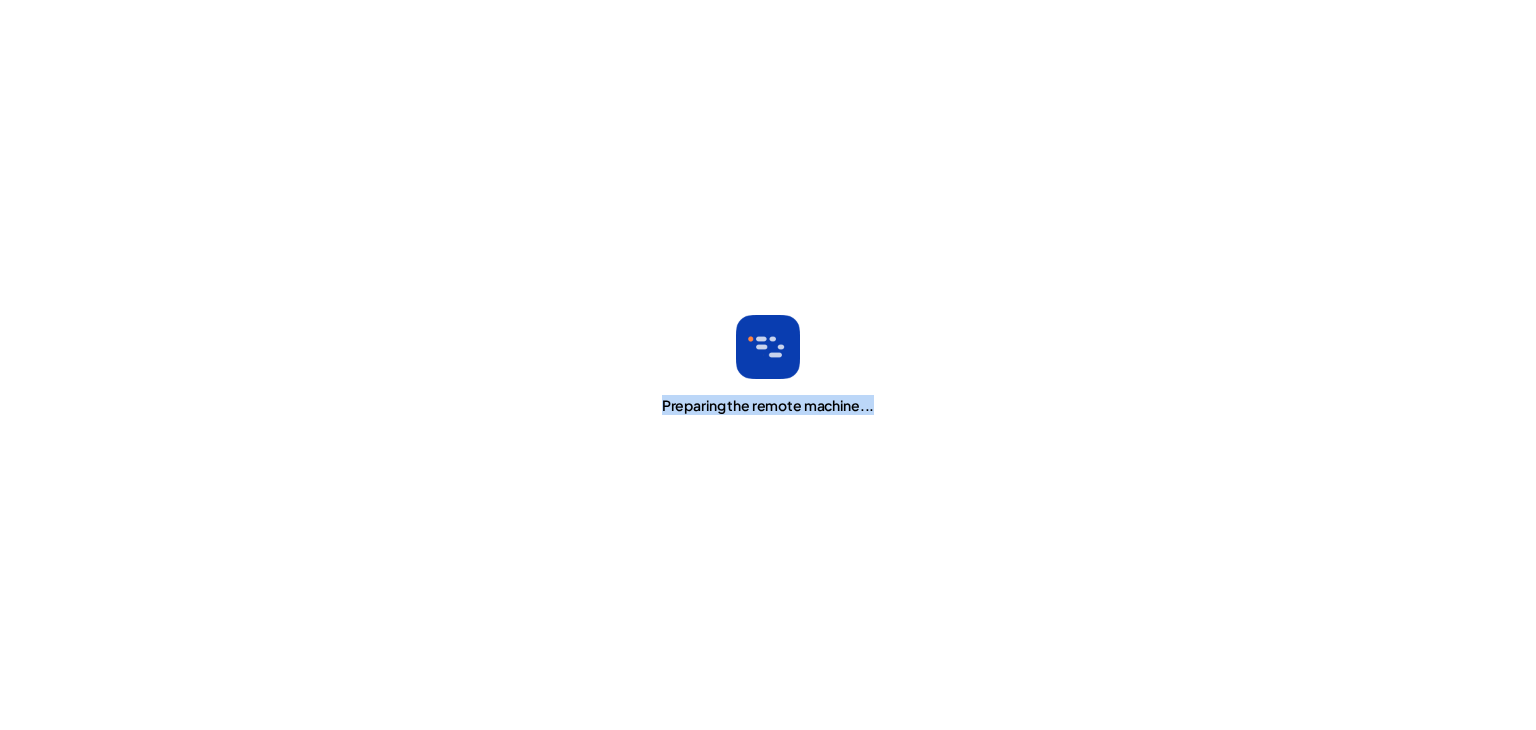 click on "Preparing the remote machine..." at bounding box center [768, 365] 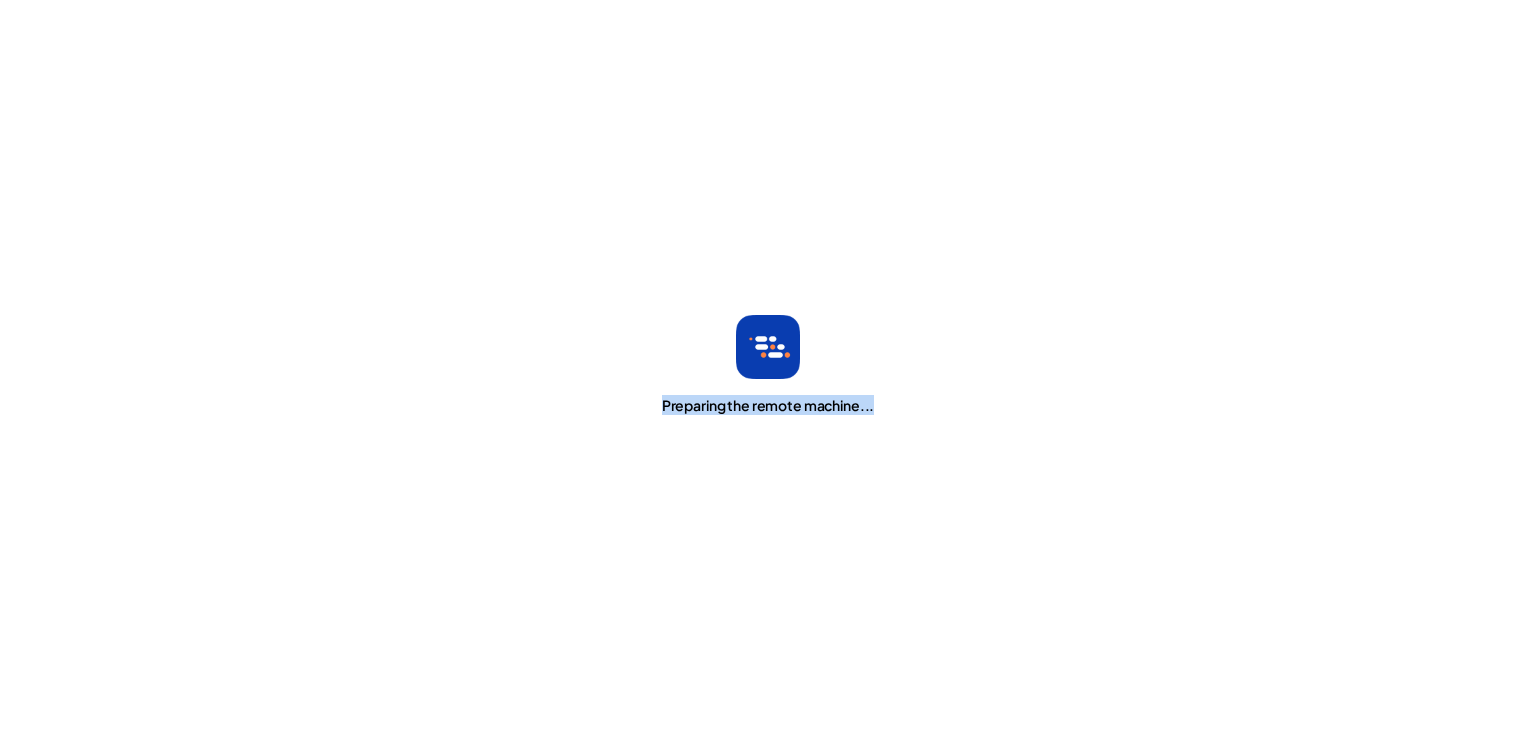 drag, startPoint x: 902, startPoint y: 409, endPoint x: 649, endPoint y: 394, distance: 253.44427 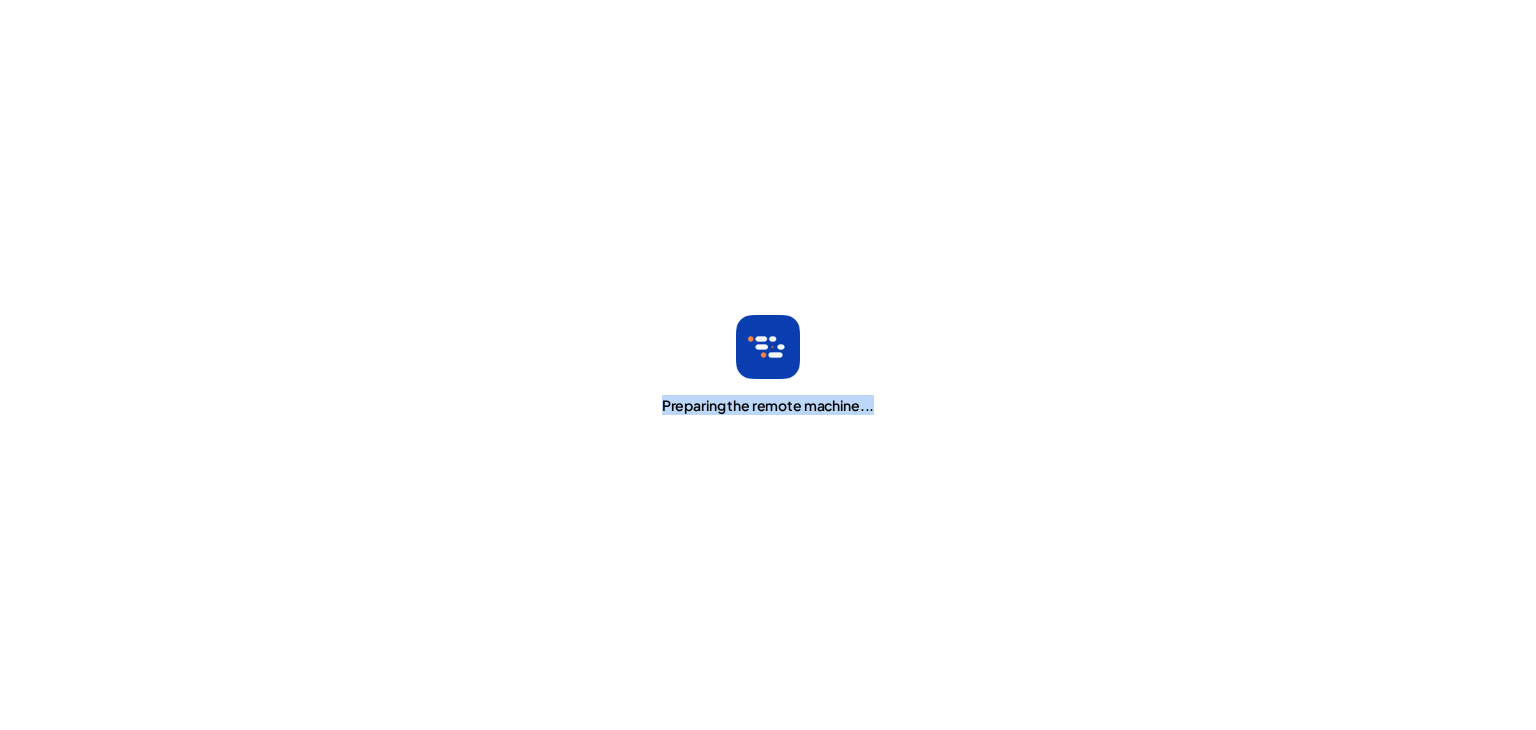 click on "Preparing the remote machine..." at bounding box center (768, 365) 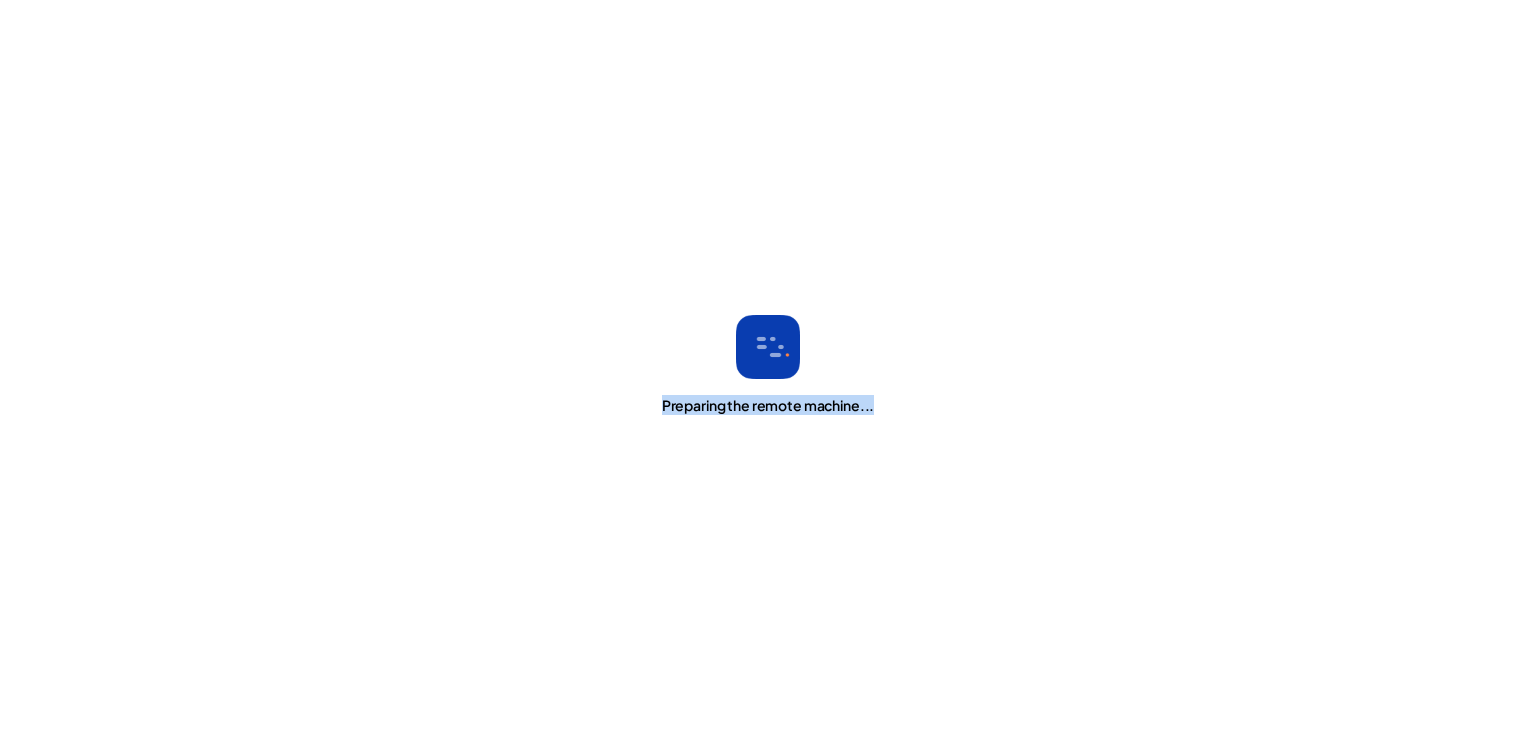 click on "Preparing the remote machine..." at bounding box center [768, 365] 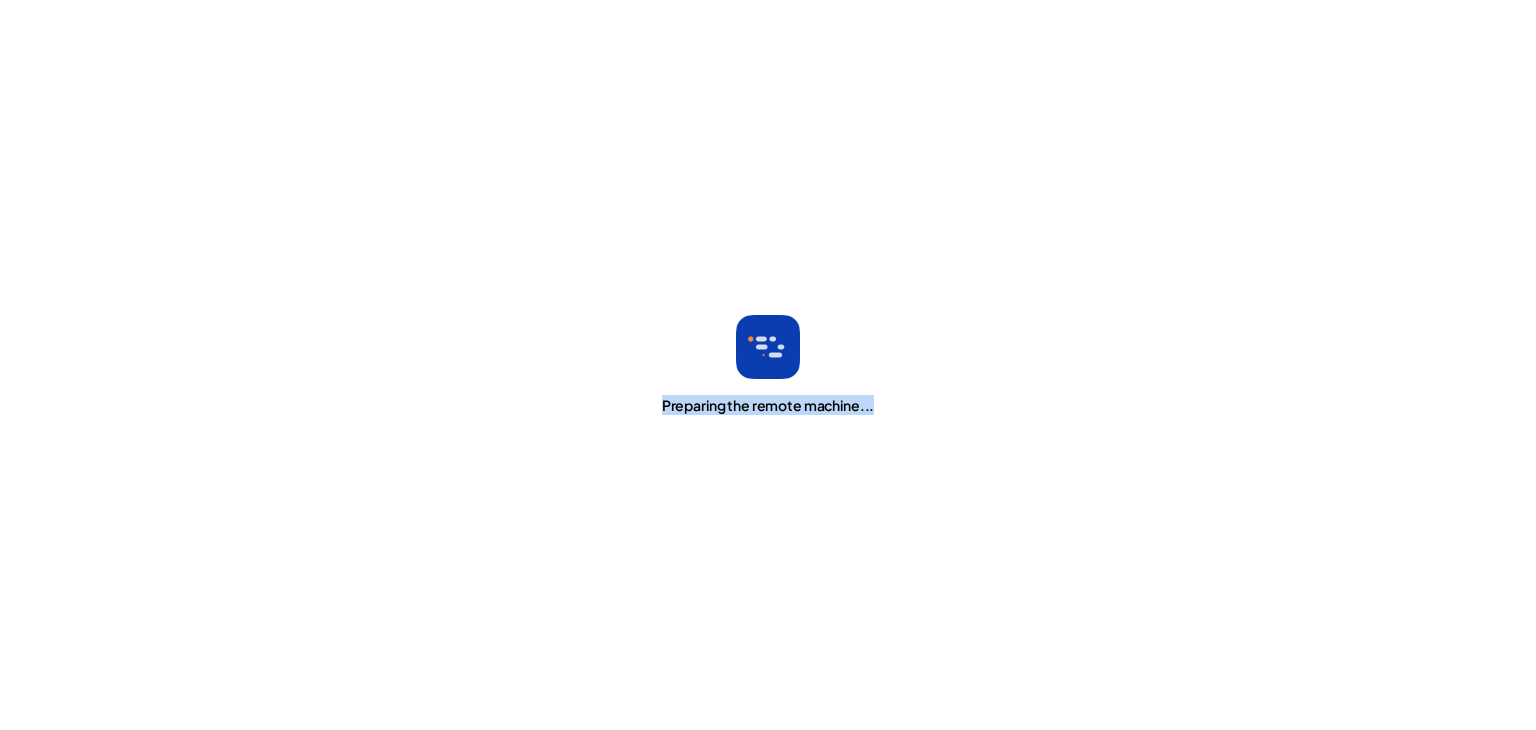 drag, startPoint x: 649, startPoint y: 394, endPoint x: 889, endPoint y: 410, distance: 240.53275 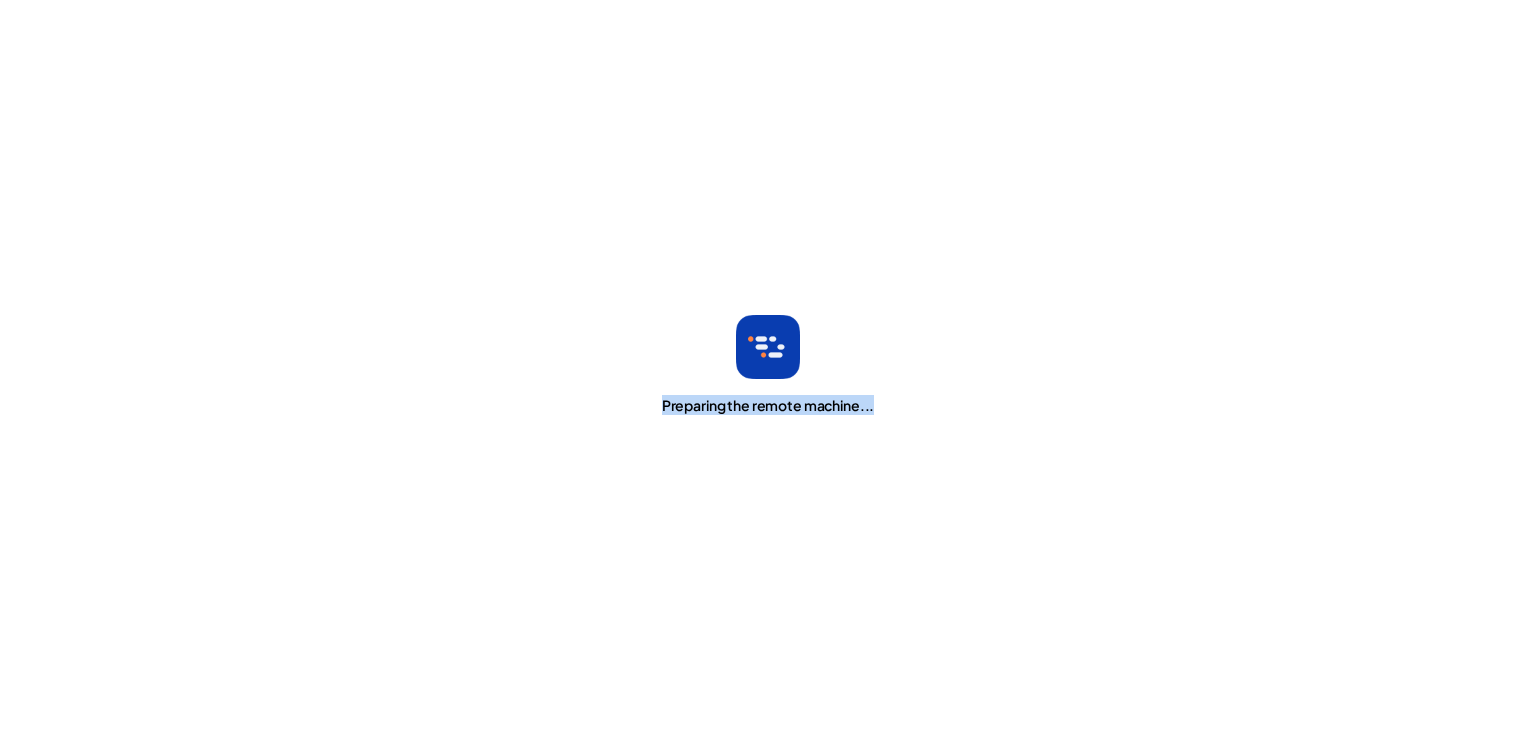 click on "Preparing the remote machine..." at bounding box center [768, 365] 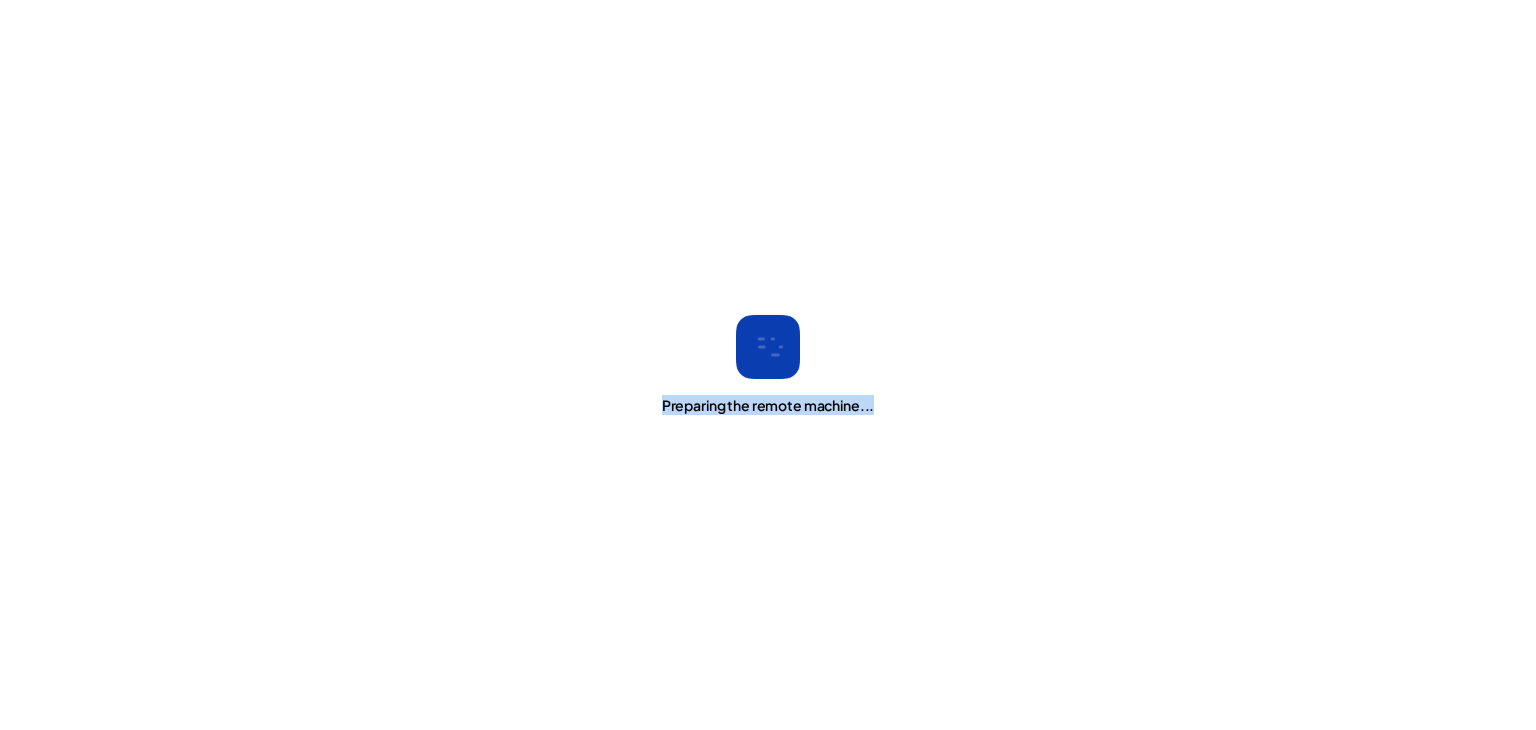 click on "Preparing the remote machine..." at bounding box center [768, 365] 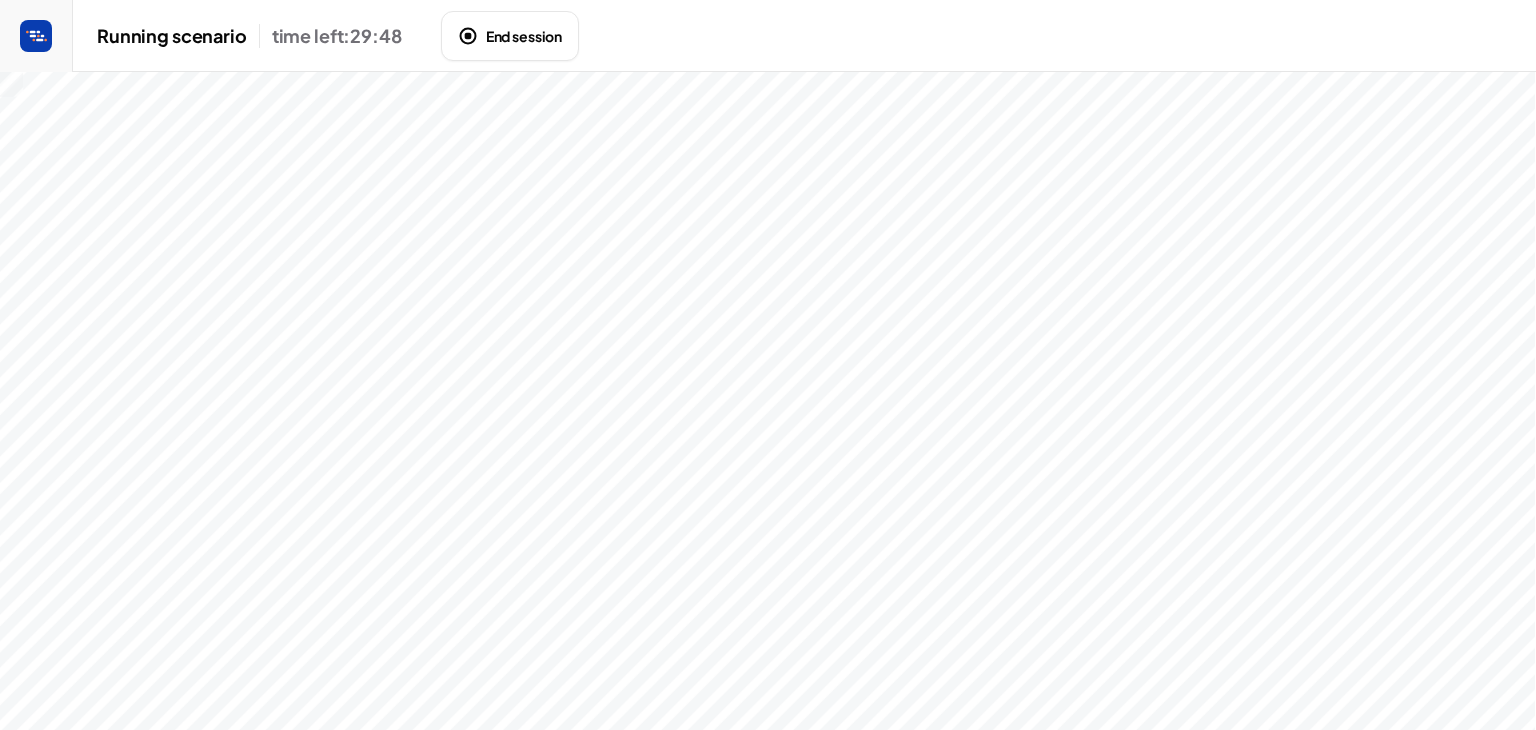 drag, startPoint x: 888, startPoint y: 410, endPoint x: 659, endPoint y: 377, distance: 231.36551 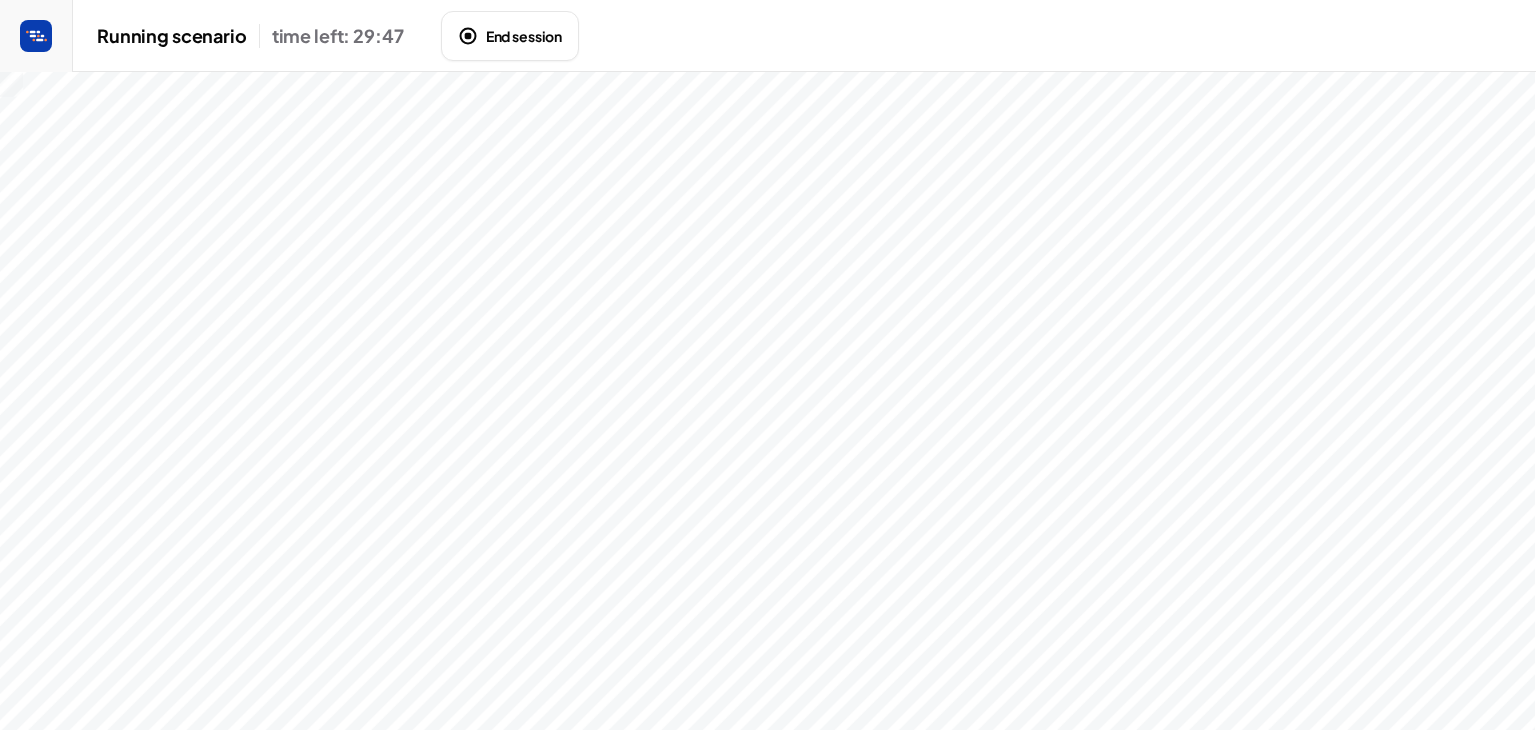 click at bounding box center (768, 401) 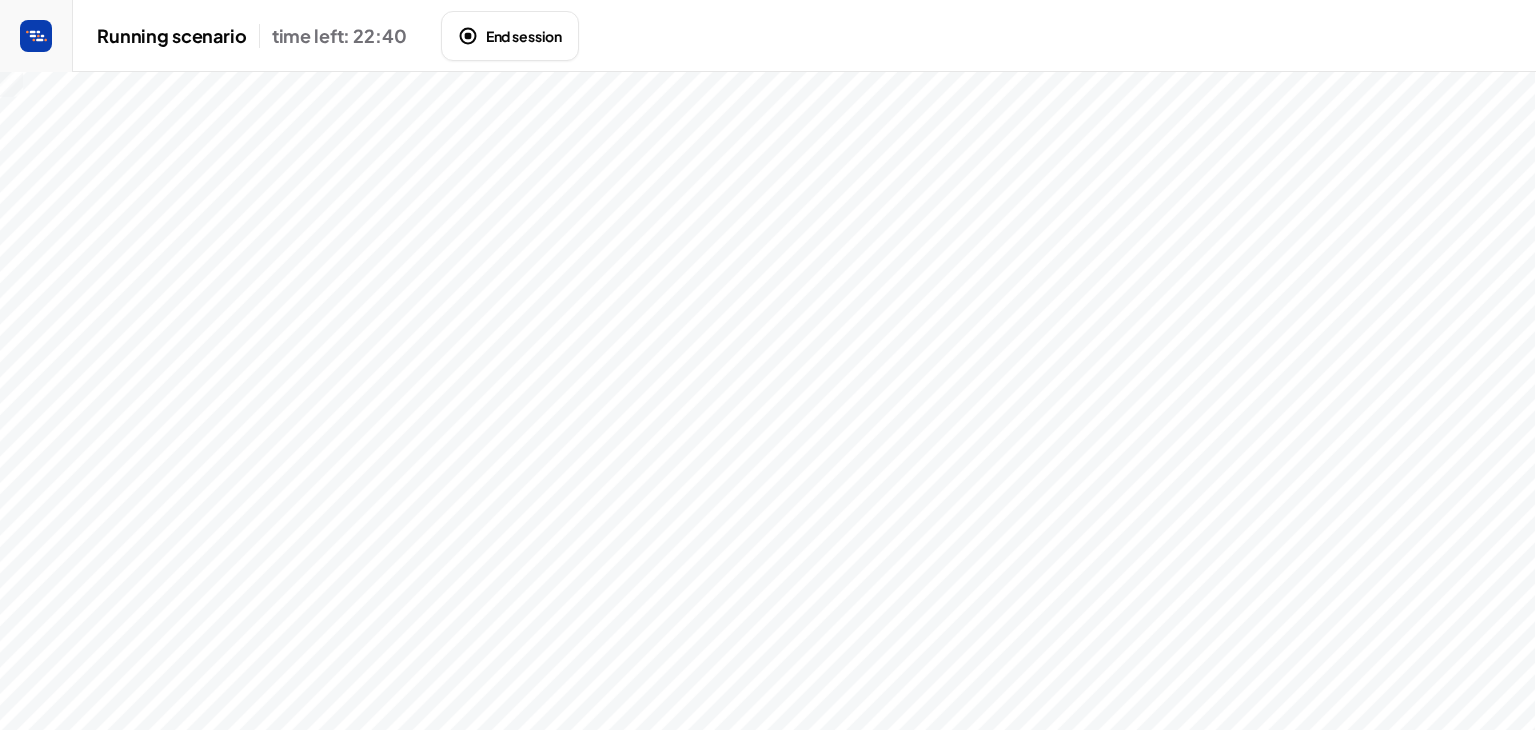 click on "End session" at bounding box center [510, 36] 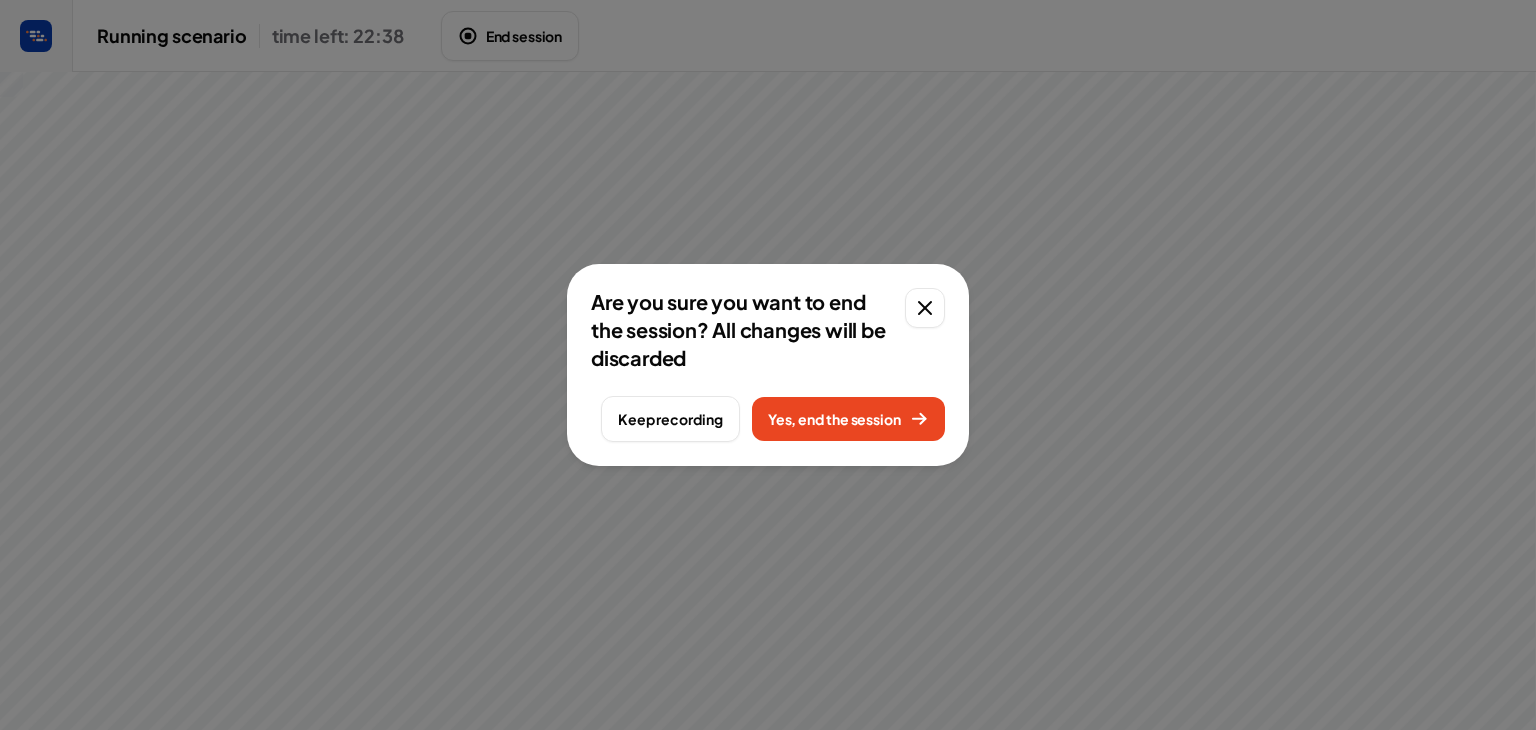 click on "Yes, end the session" at bounding box center (848, 419) 